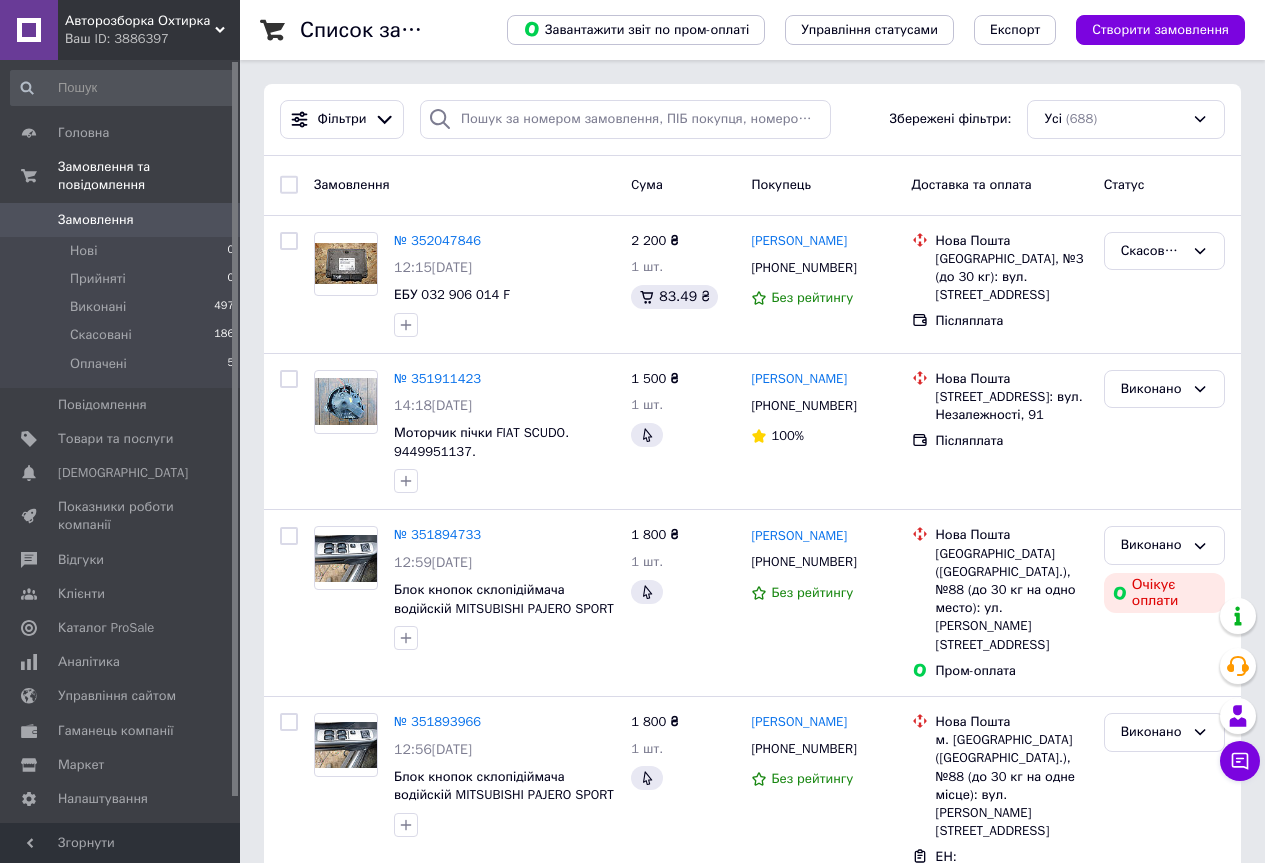 scroll, scrollTop: 0, scrollLeft: 0, axis: both 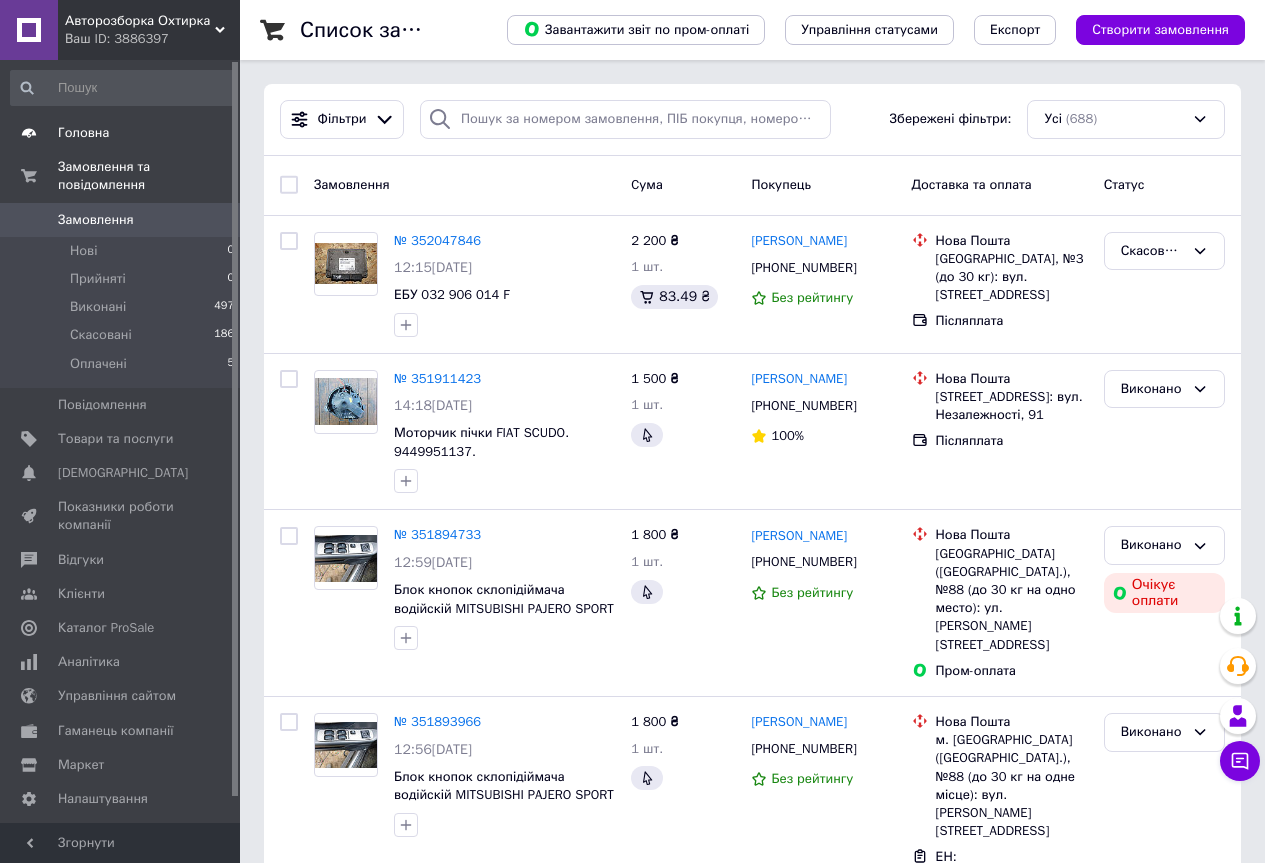 click on "Головна" at bounding box center (123, 133) 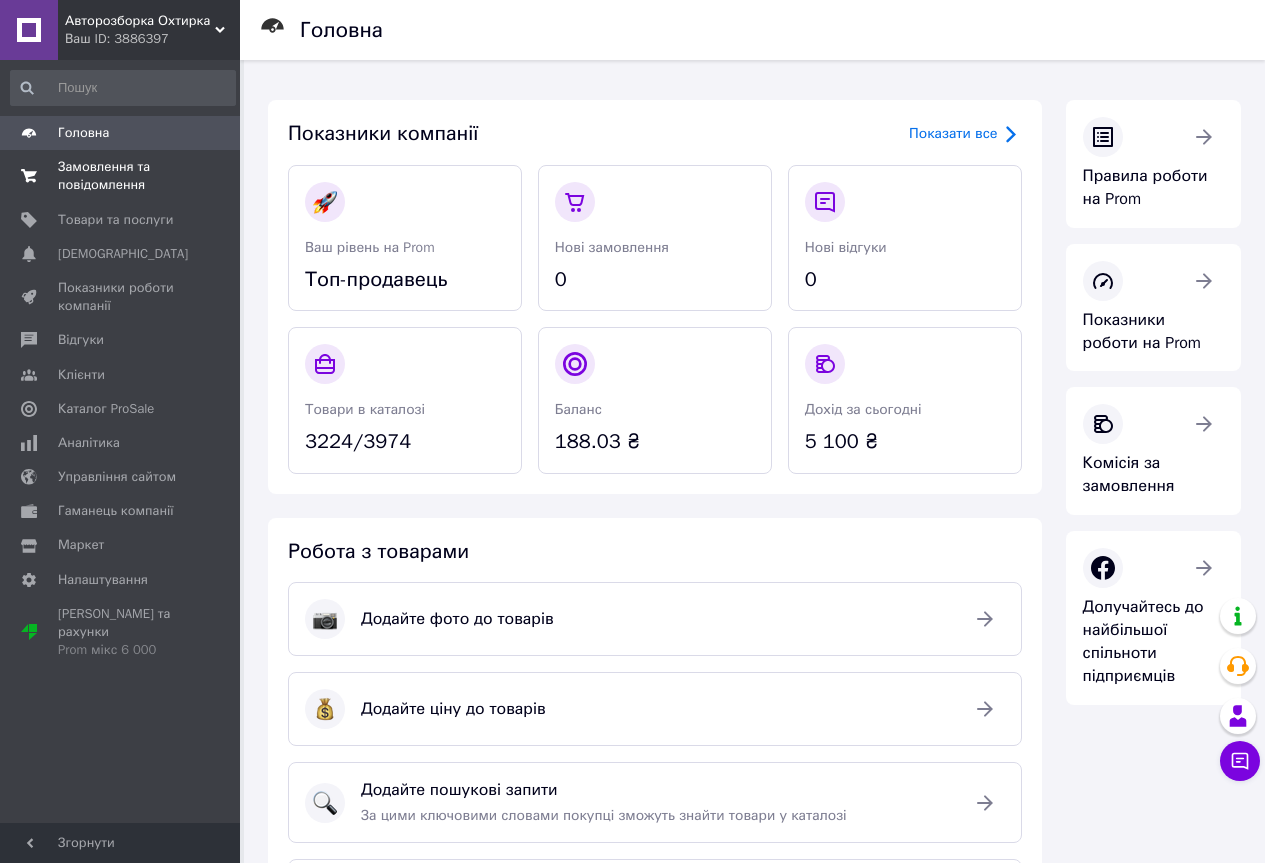 click on "Замовлення та повідомлення" at bounding box center [121, 176] 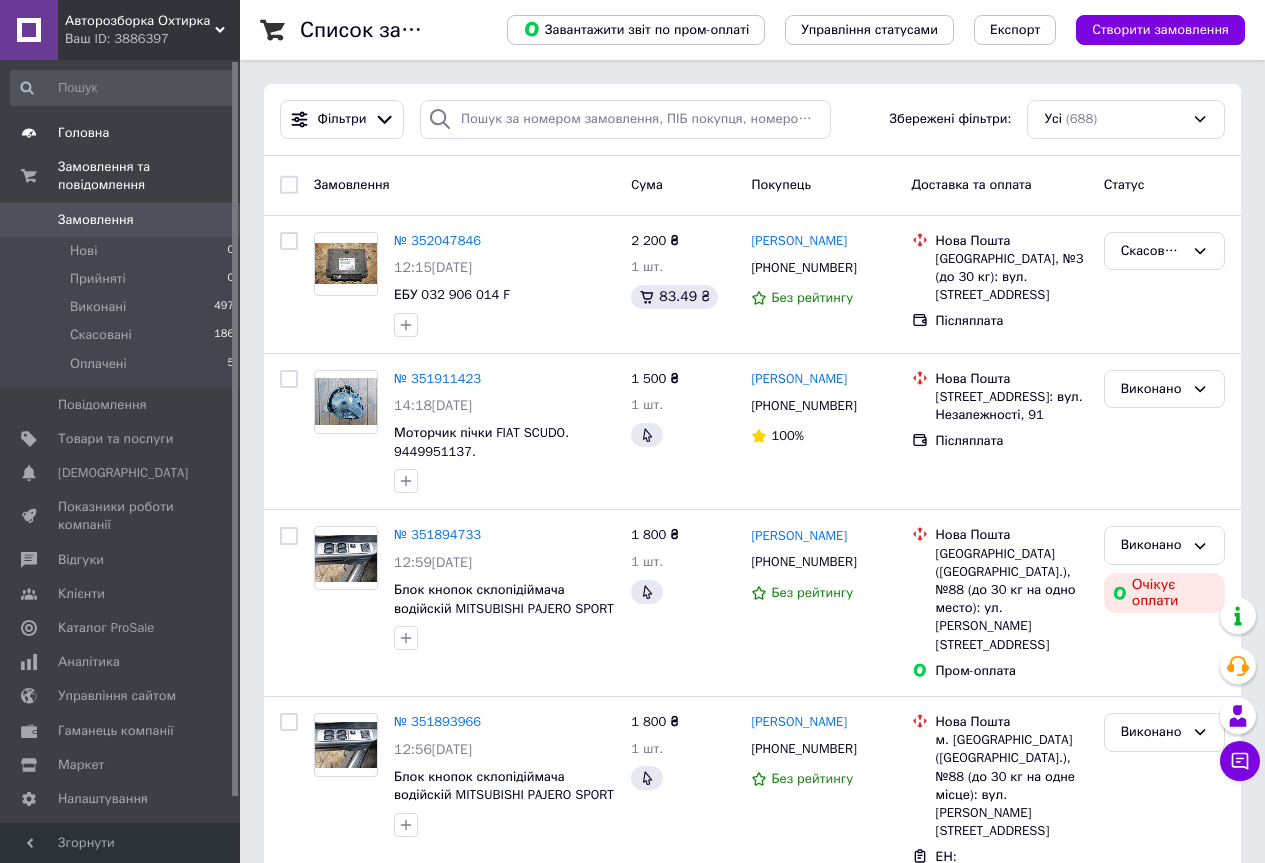 click on "Головна" at bounding box center (83, 133) 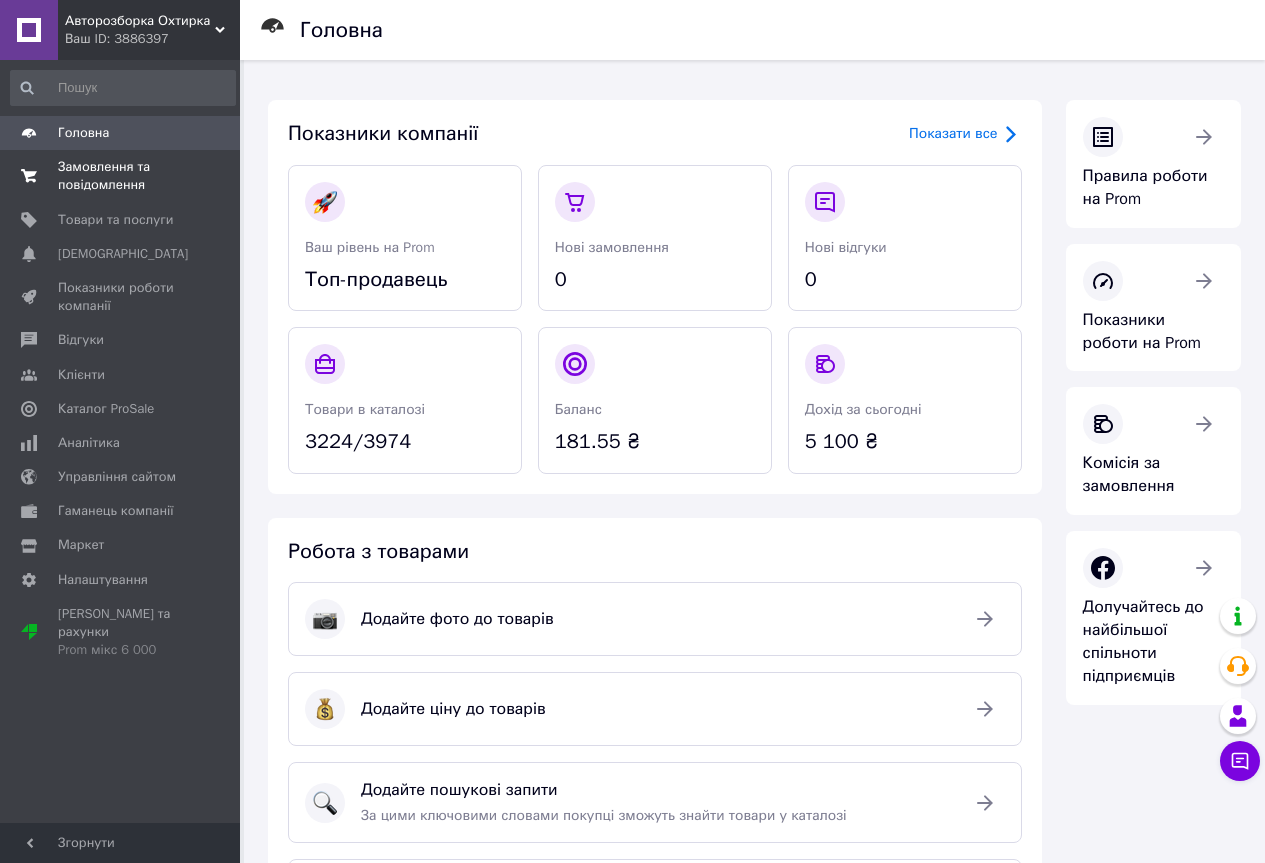 click on "Замовлення та повідомлення" at bounding box center (121, 176) 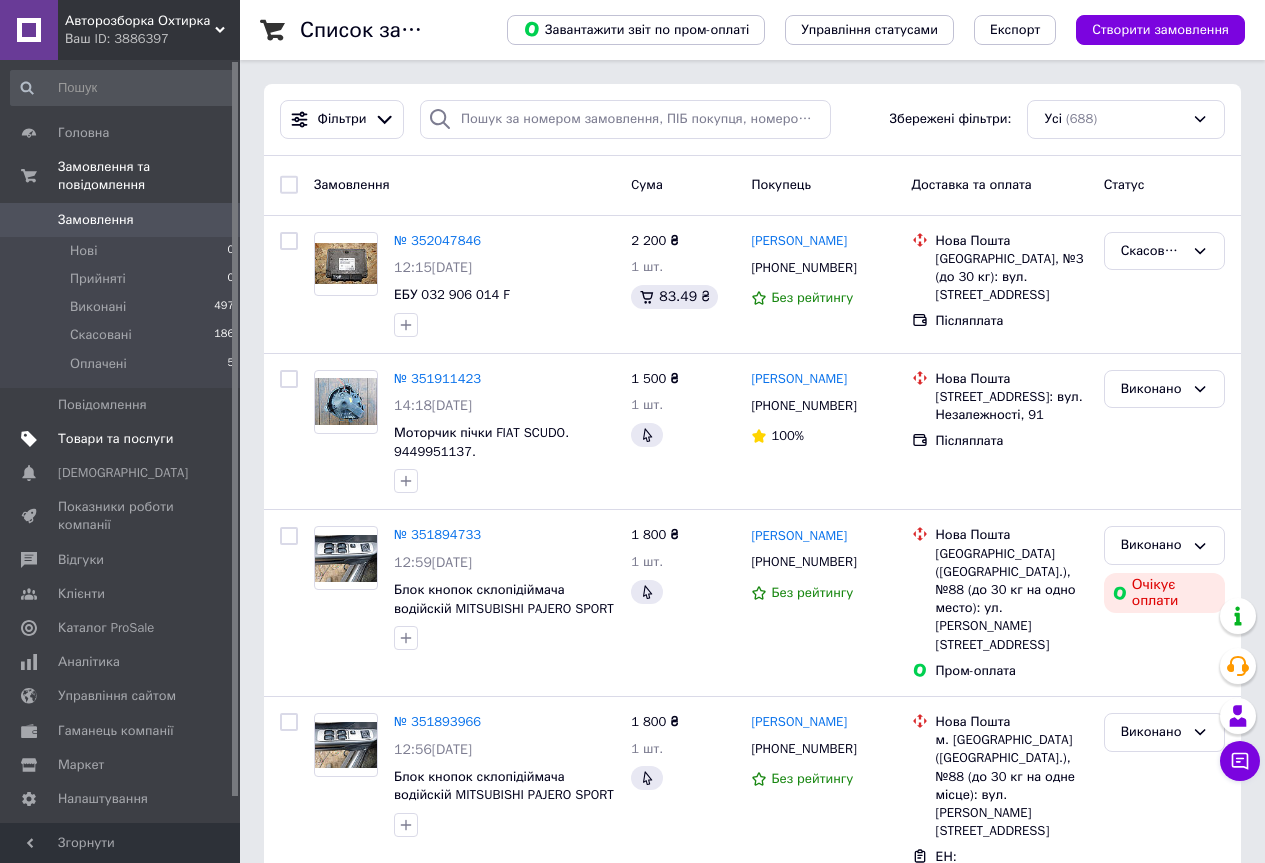 click on "Товари та послуги" at bounding box center [123, 439] 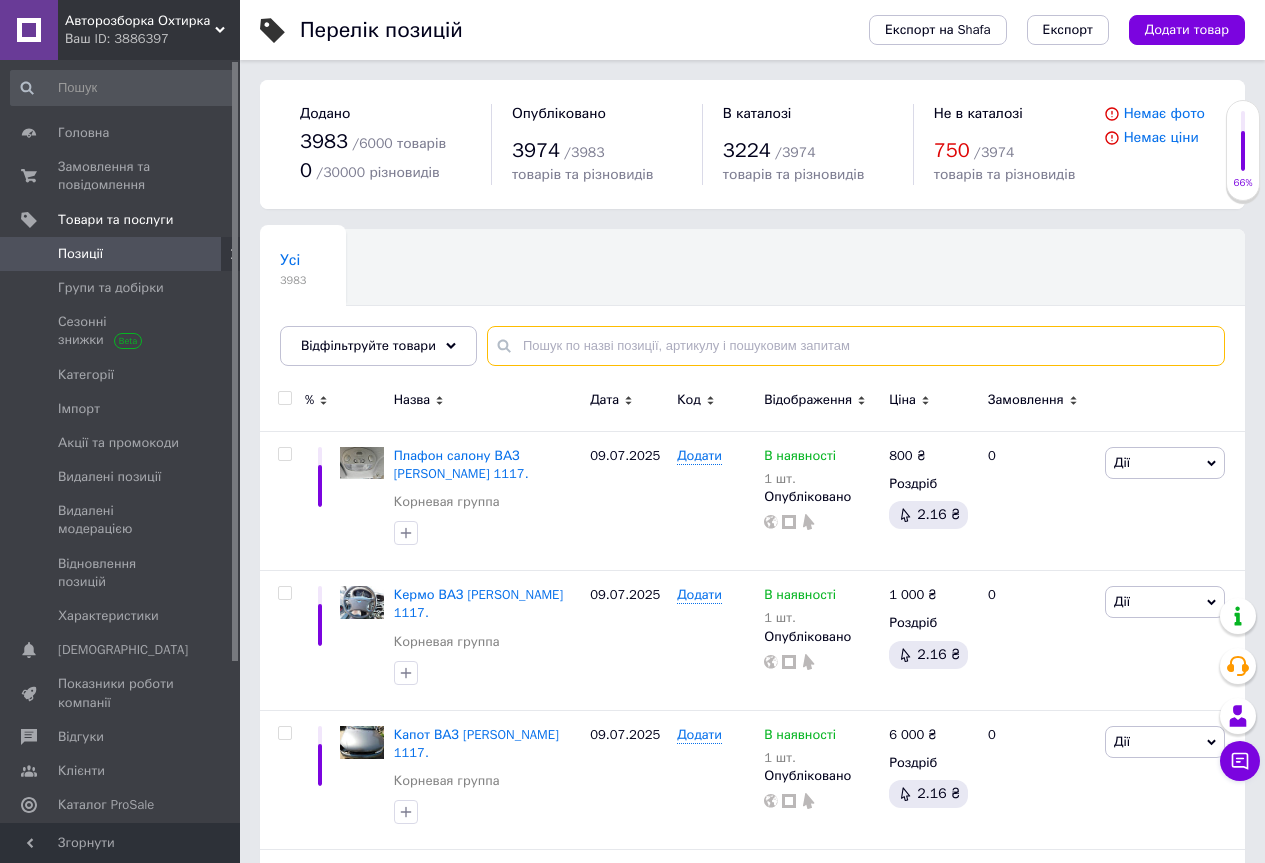 click at bounding box center [856, 346] 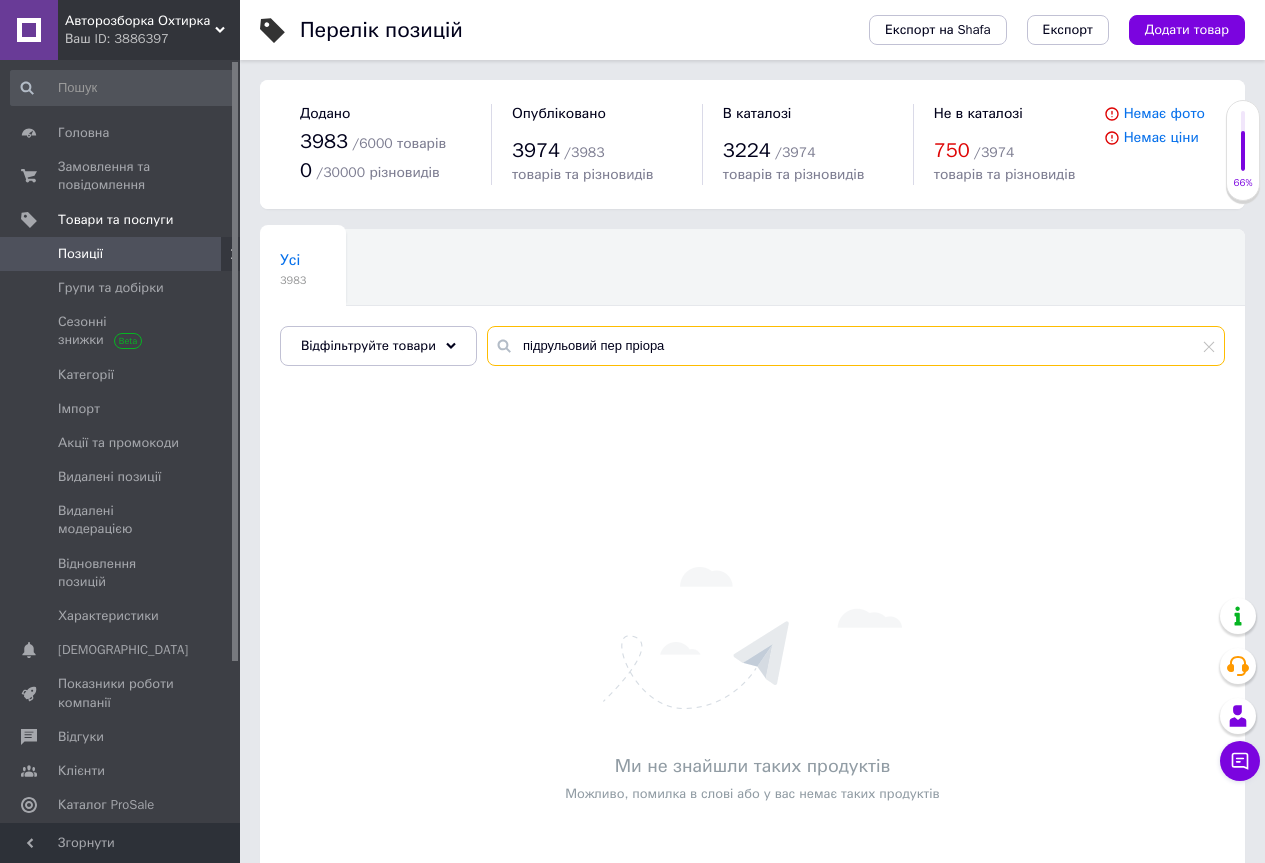 click on "підрульовий пер пріора" at bounding box center (856, 346) 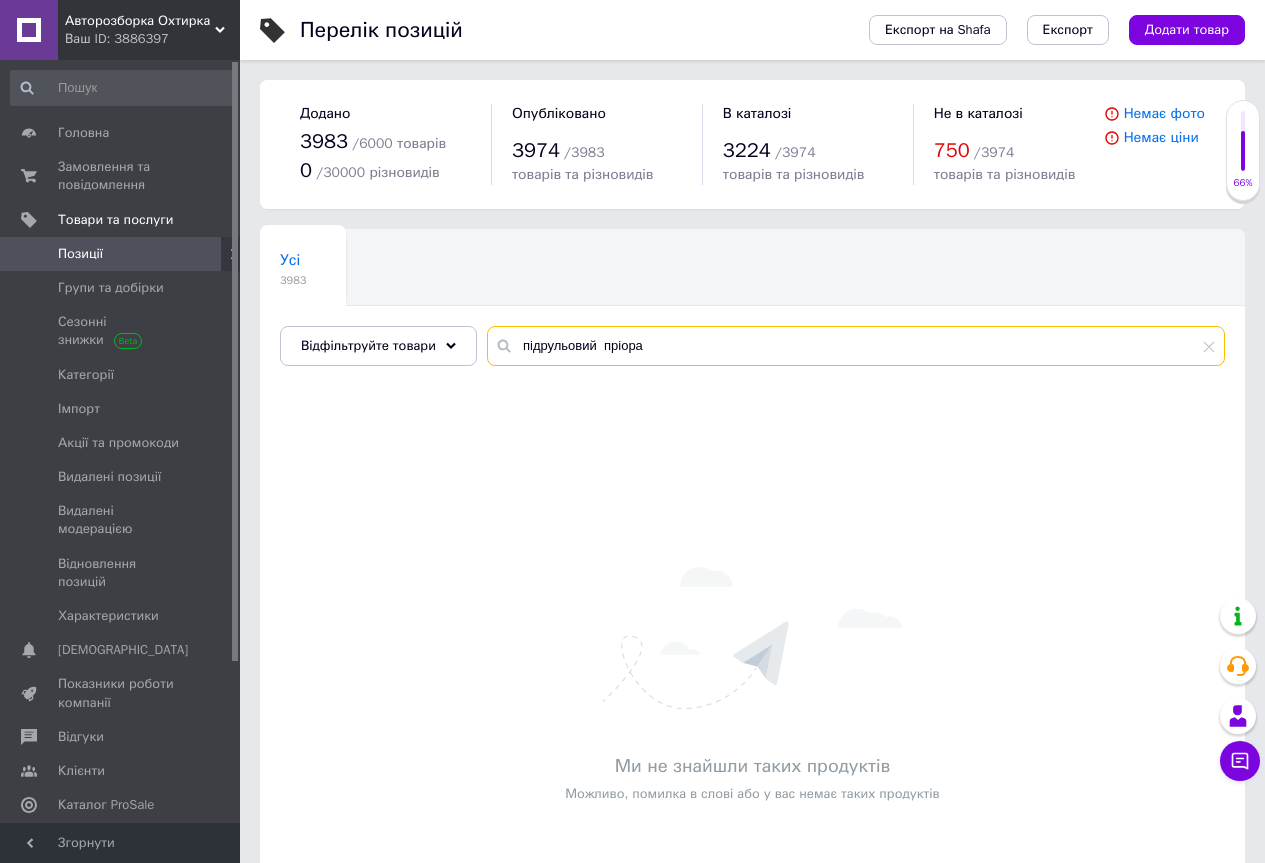 click on "підрульовий  пріора" at bounding box center (856, 346) 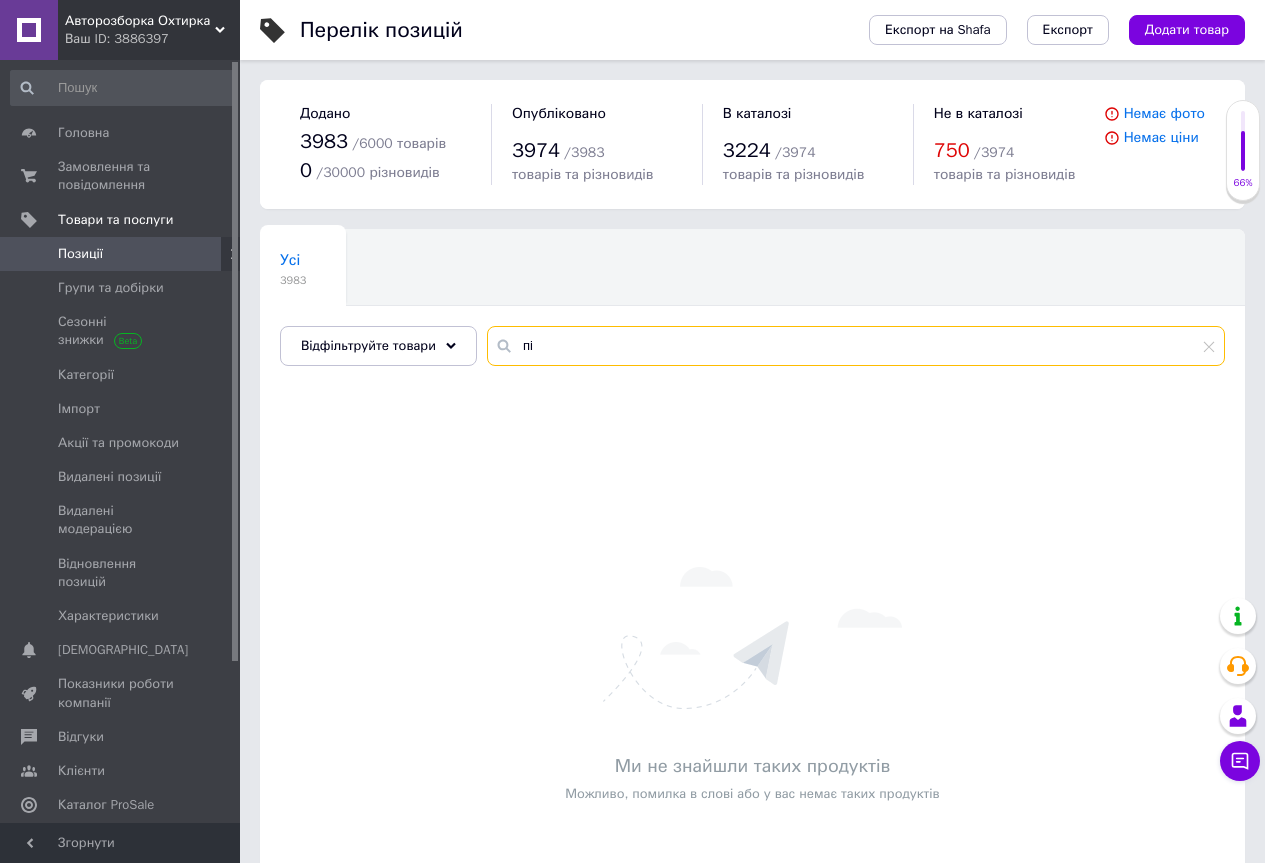 type on "п" 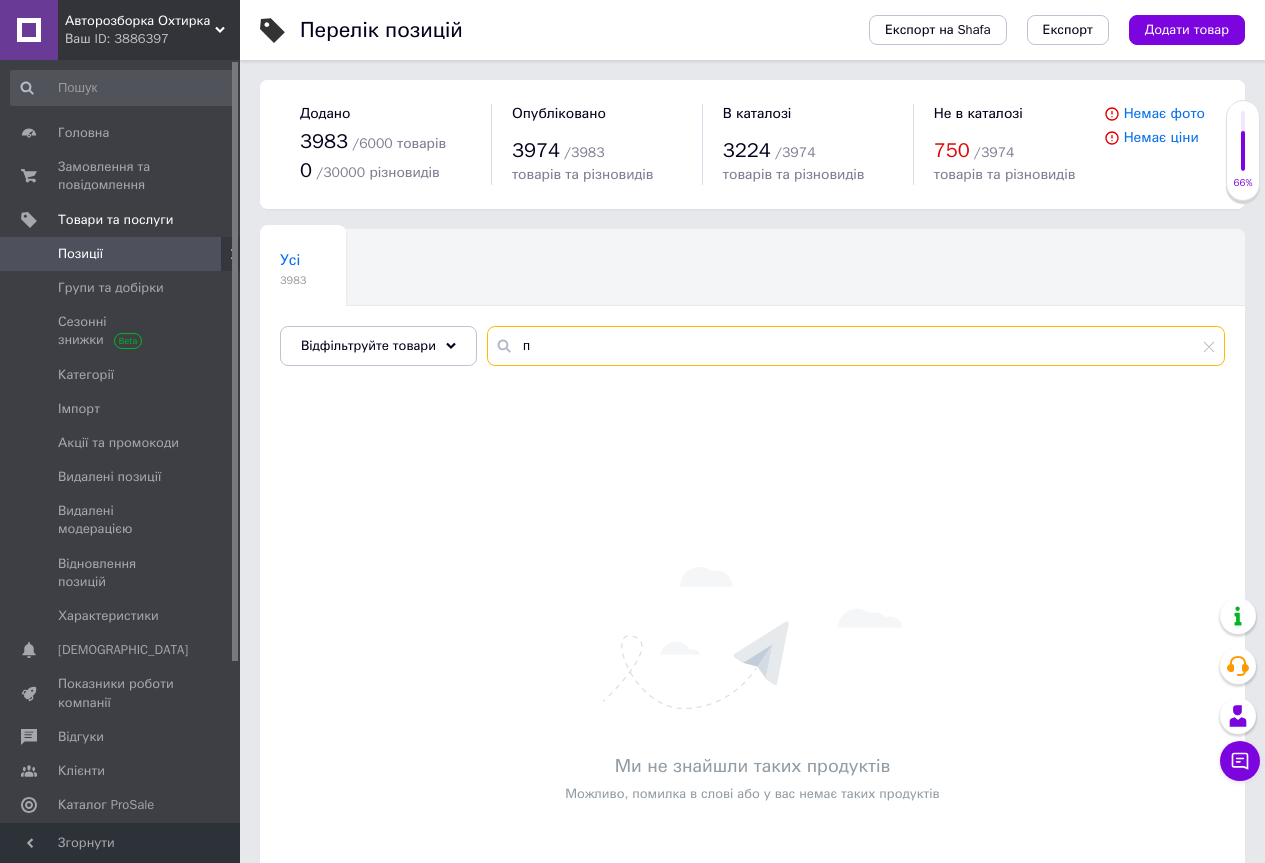 type 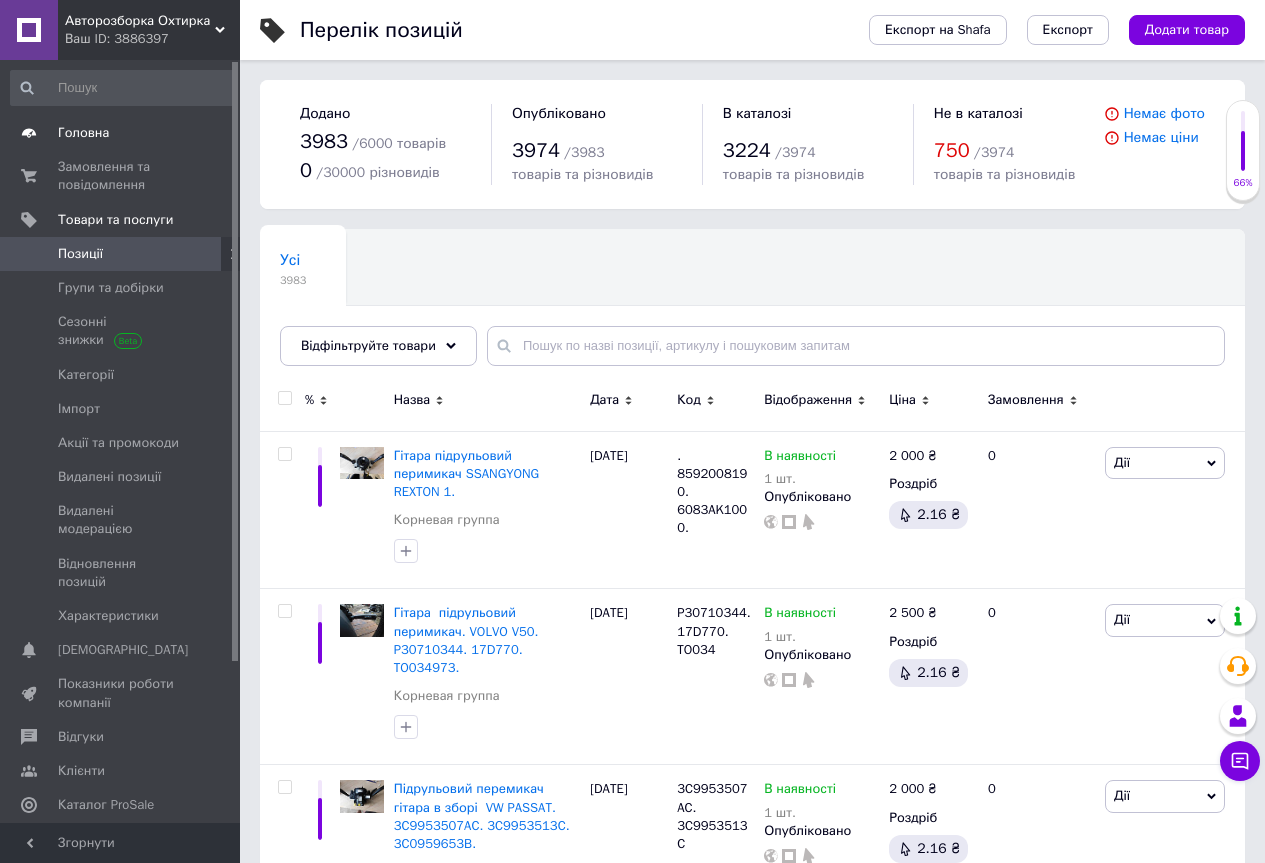 click on "Головна" at bounding box center (83, 133) 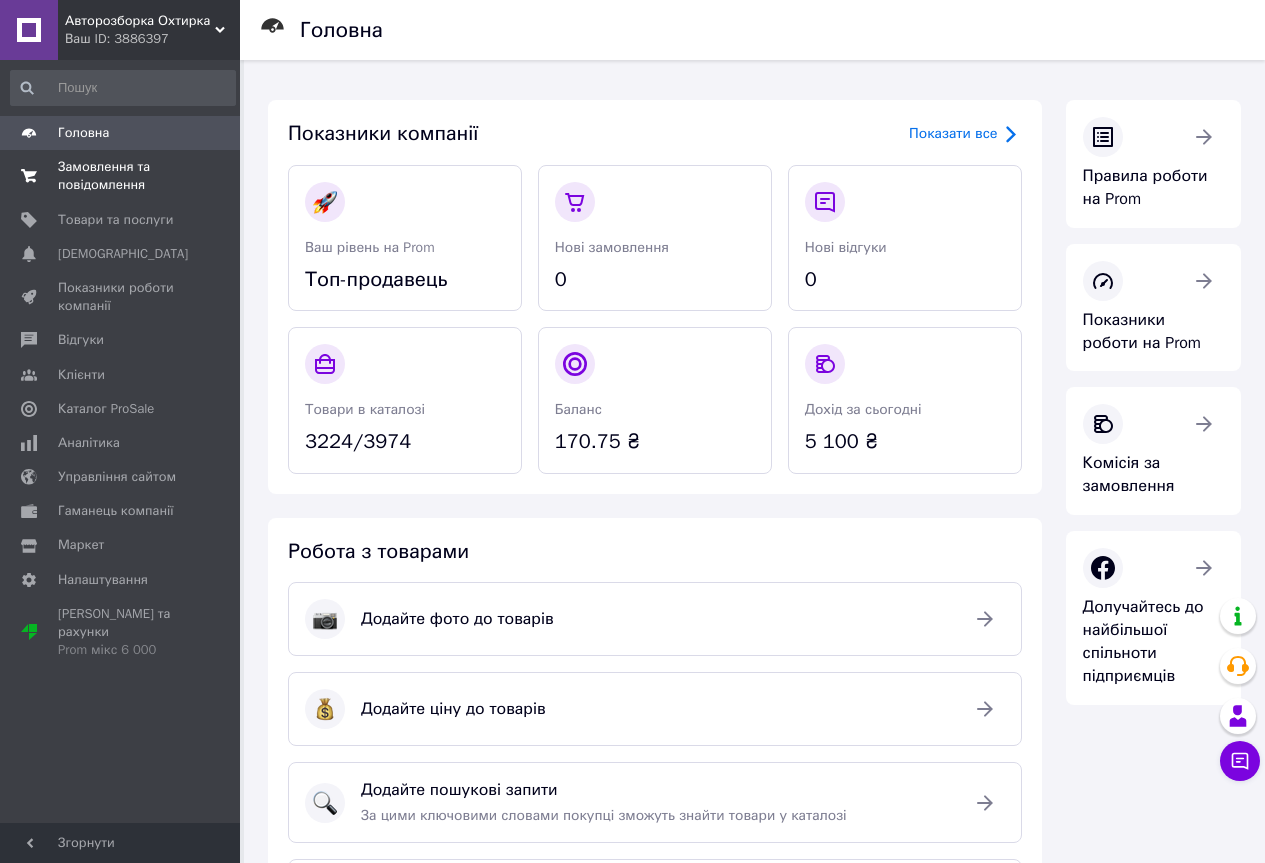 click on "Замовлення та повідомлення" at bounding box center (121, 176) 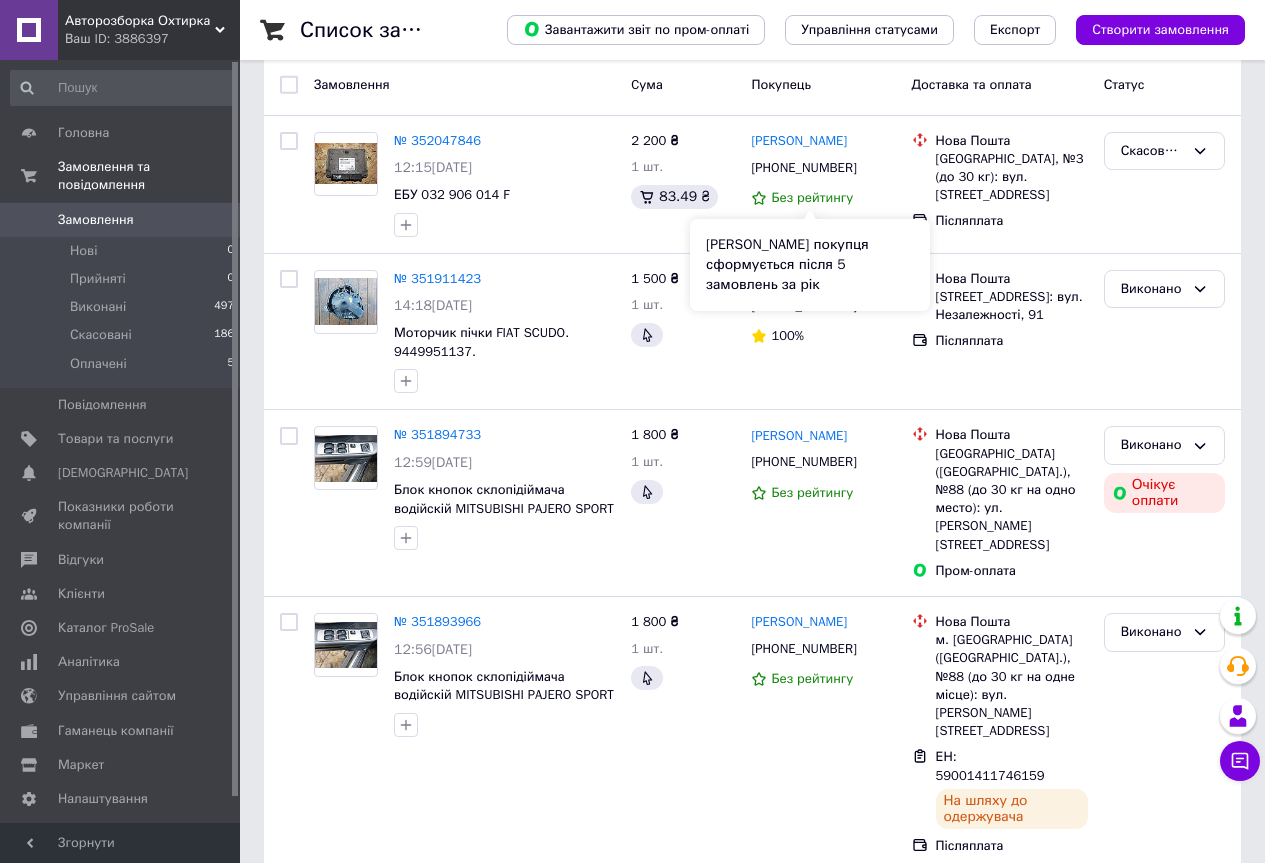 scroll, scrollTop: 0, scrollLeft: 0, axis: both 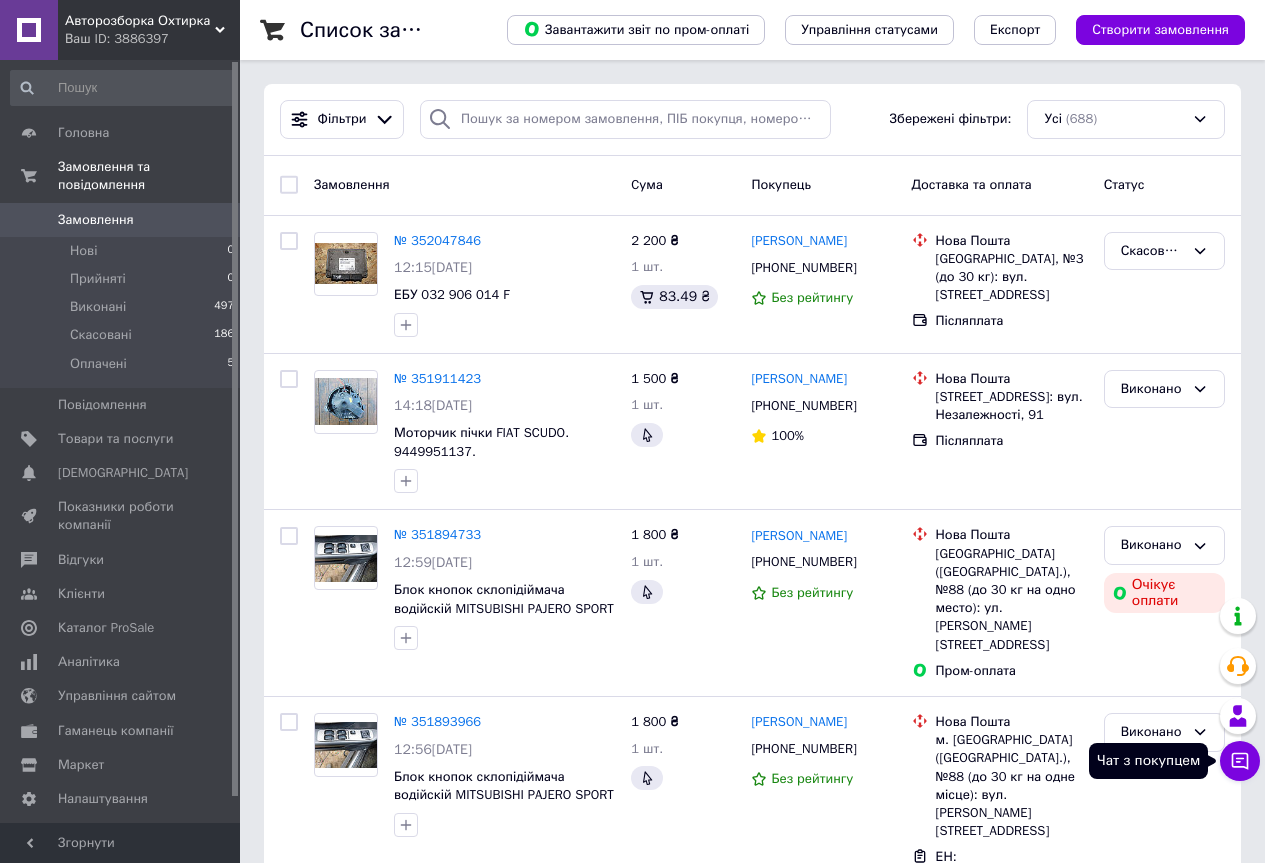 click 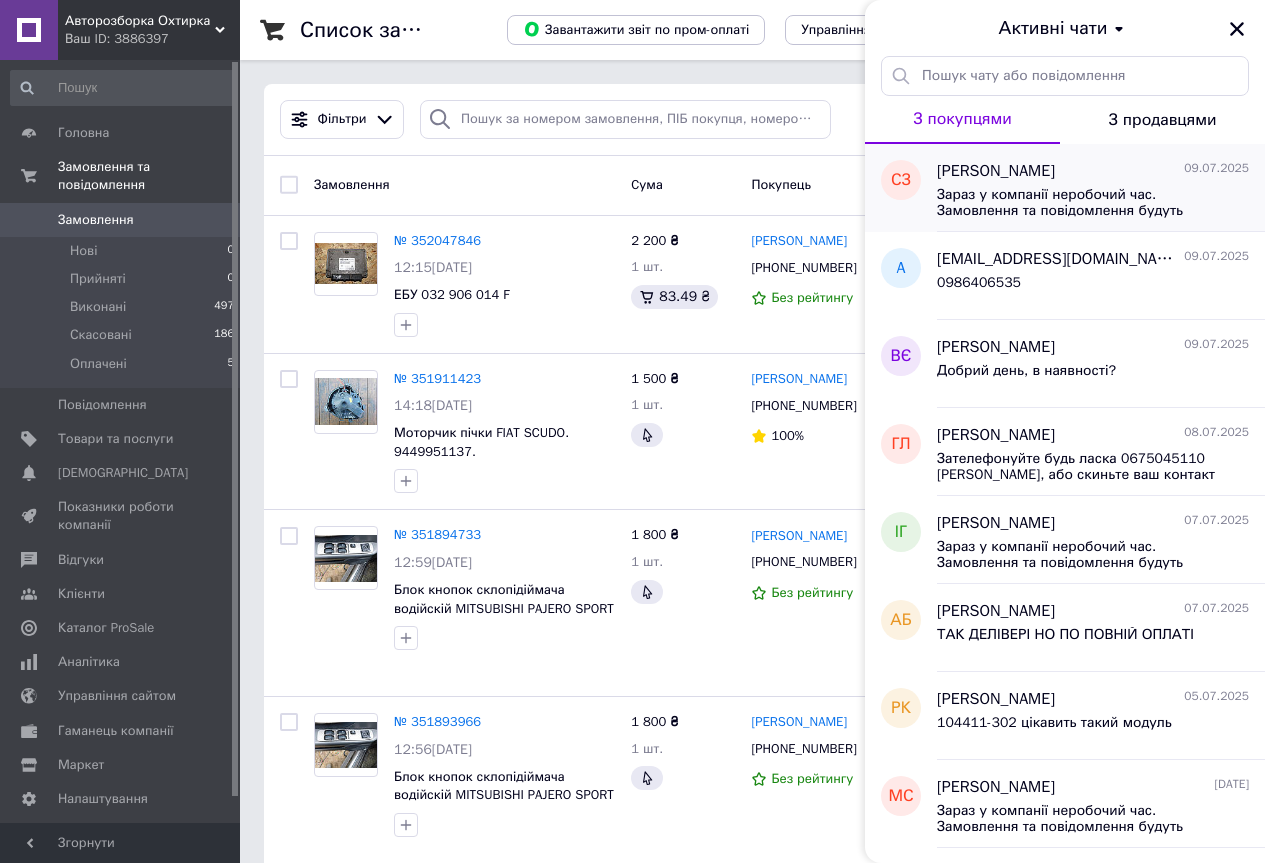 click on "[PERSON_NAME]" at bounding box center (996, 171) 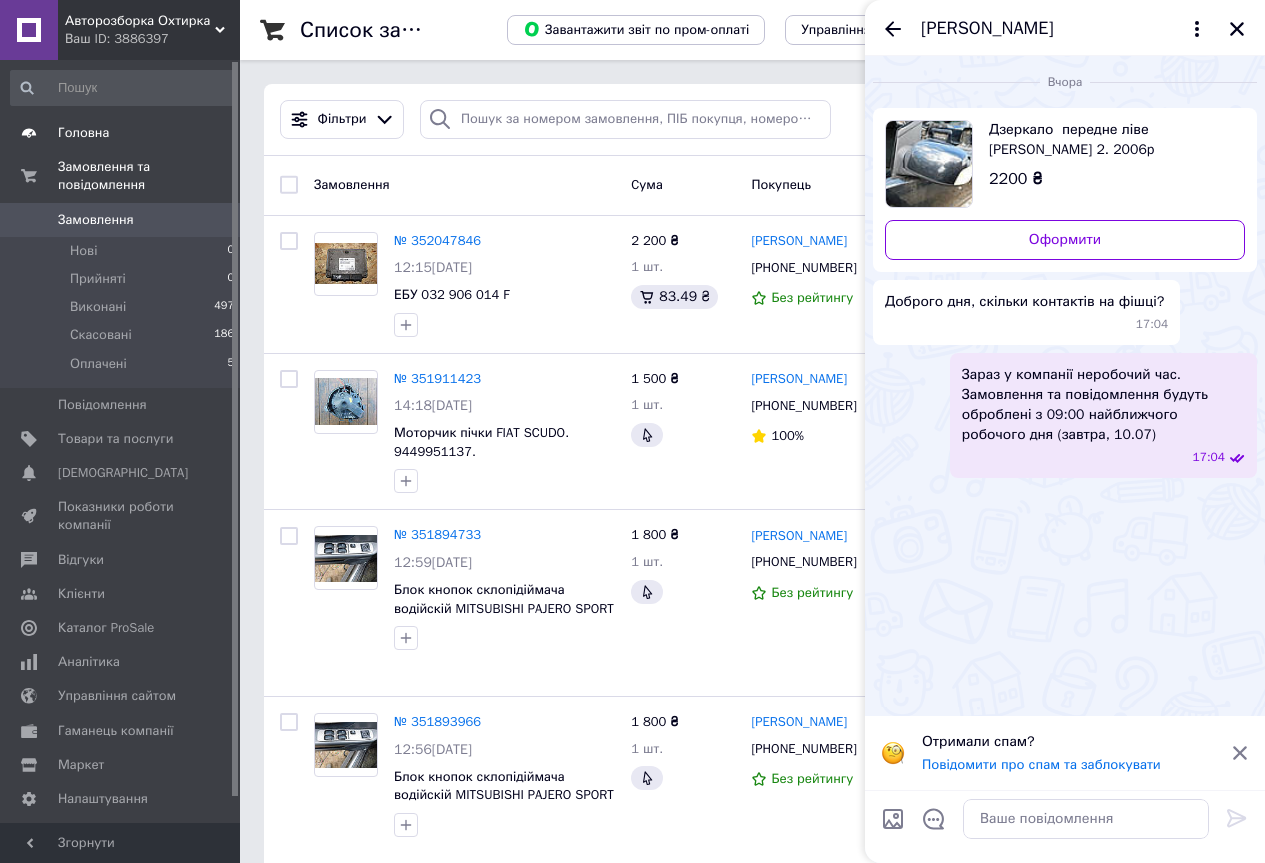 click on "Головна" at bounding box center [83, 133] 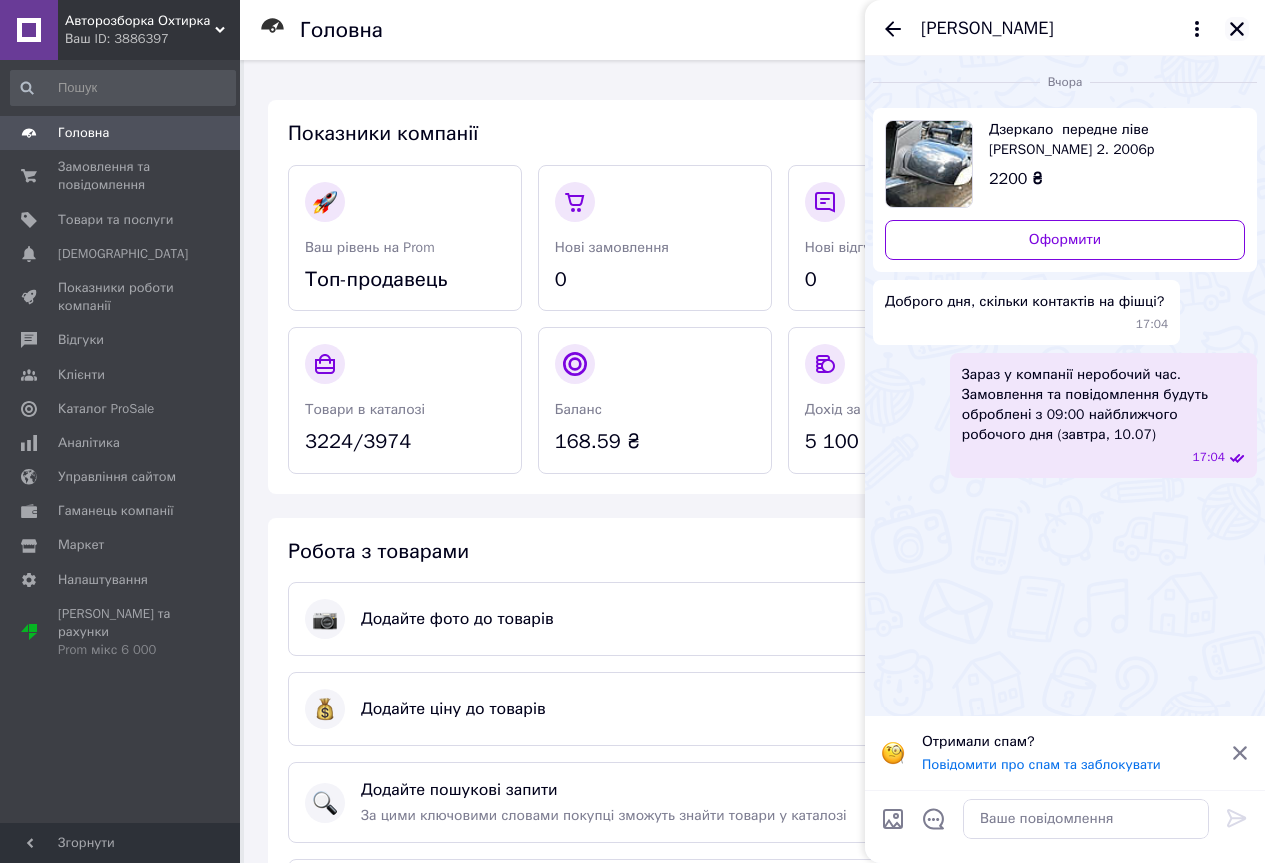 click 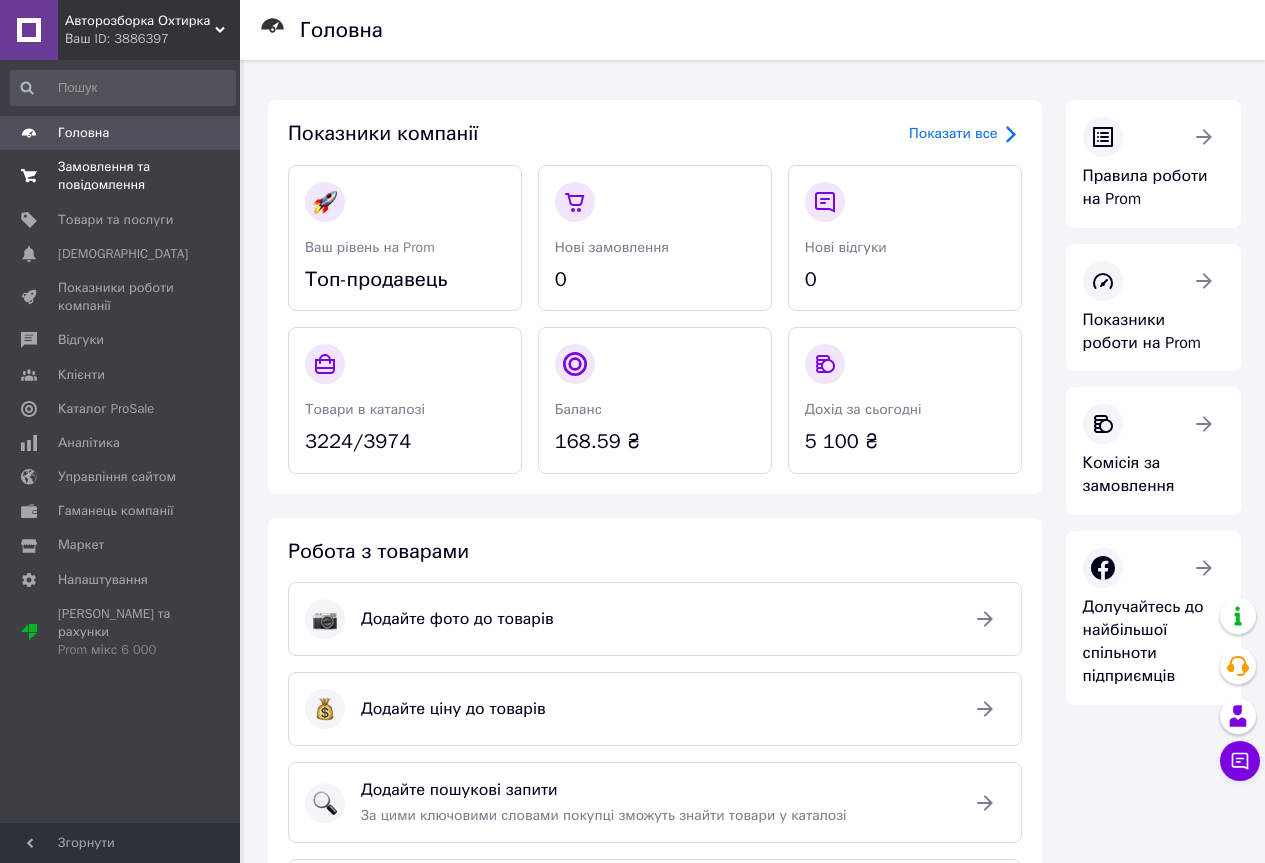 click on "Замовлення та повідомлення" at bounding box center (121, 176) 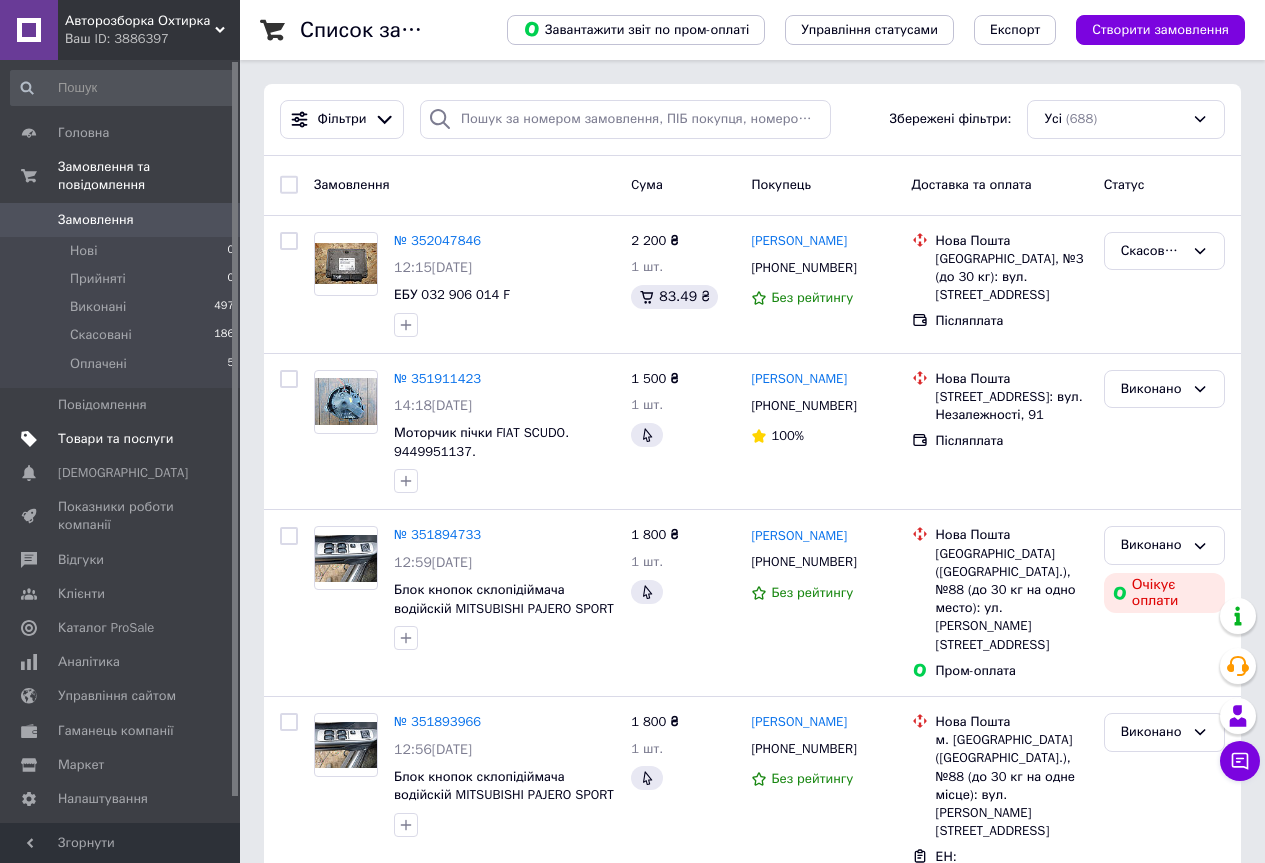click on "Товари та послуги" at bounding box center (115, 439) 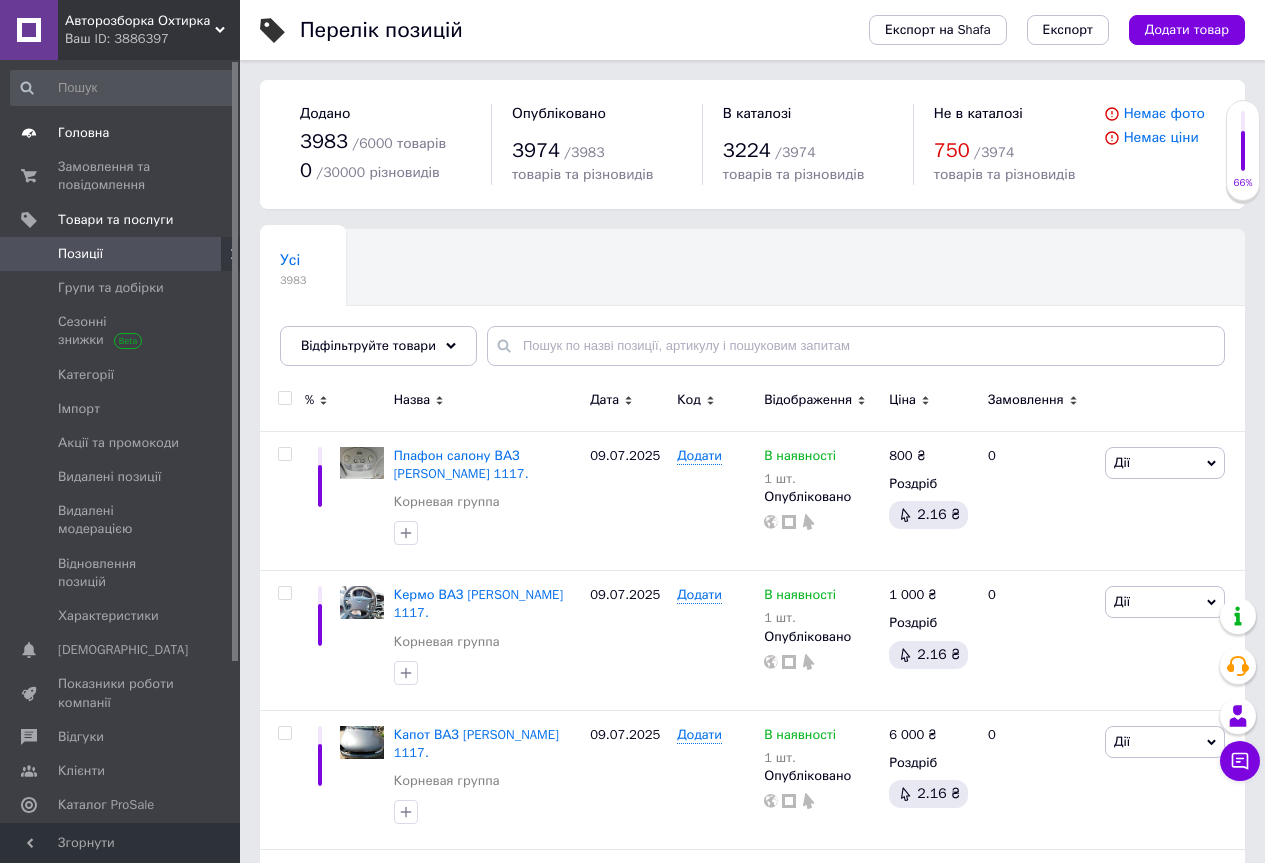 drag, startPoint x: 76, startPoint y: 133, endPoint x: 86, endPoint y: 145, distance: 15.6205 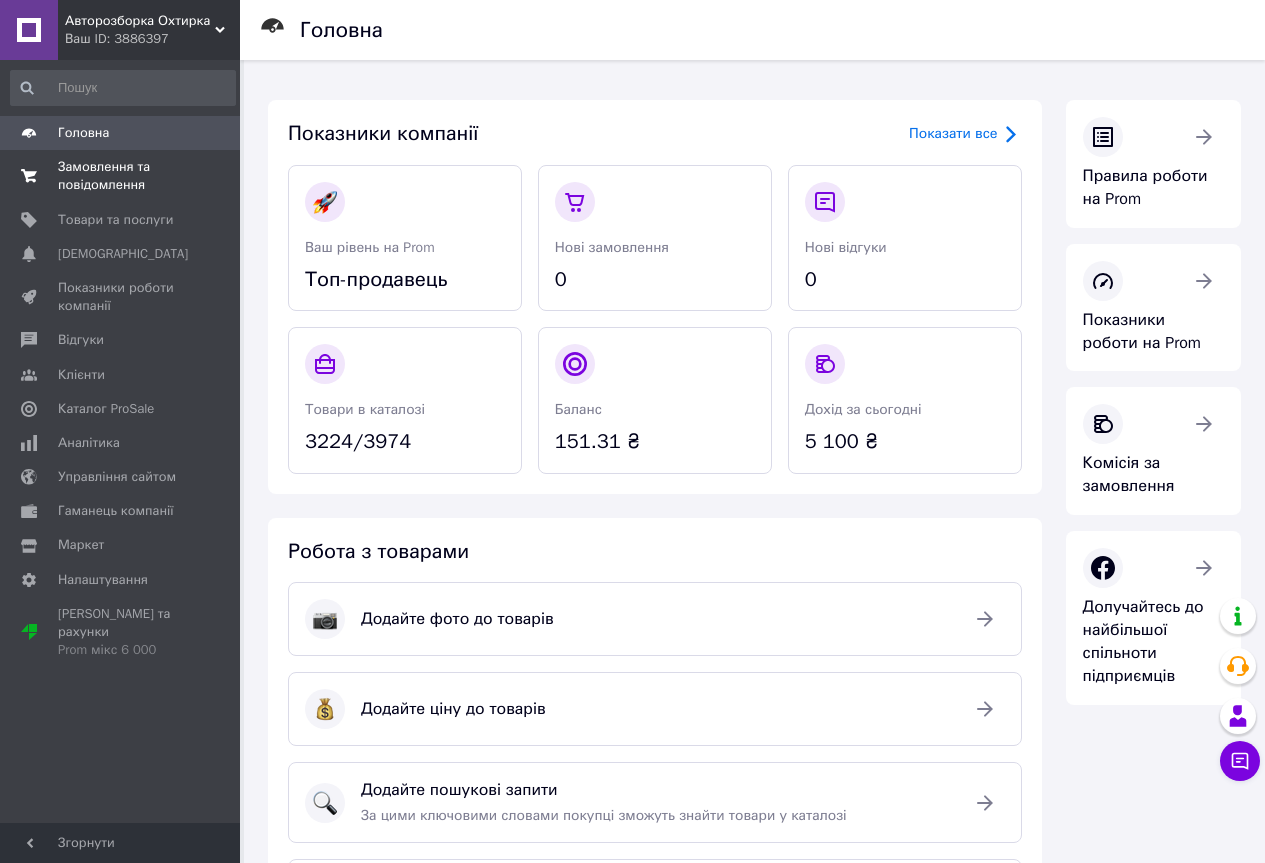 click on "Замовлення та повідомлення" at bounding box center (121, 176) 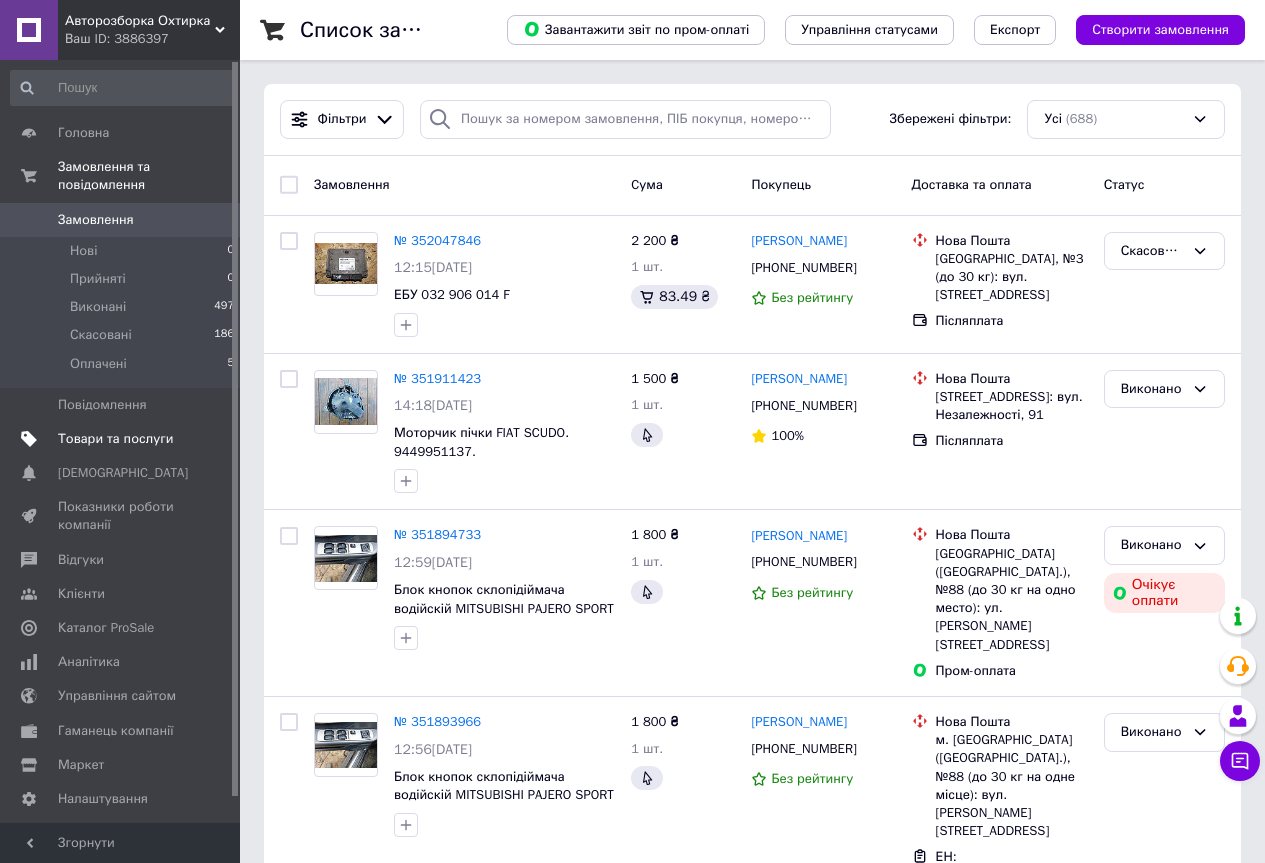 click on "Товари та послуги" at bounding box center (115, 439) 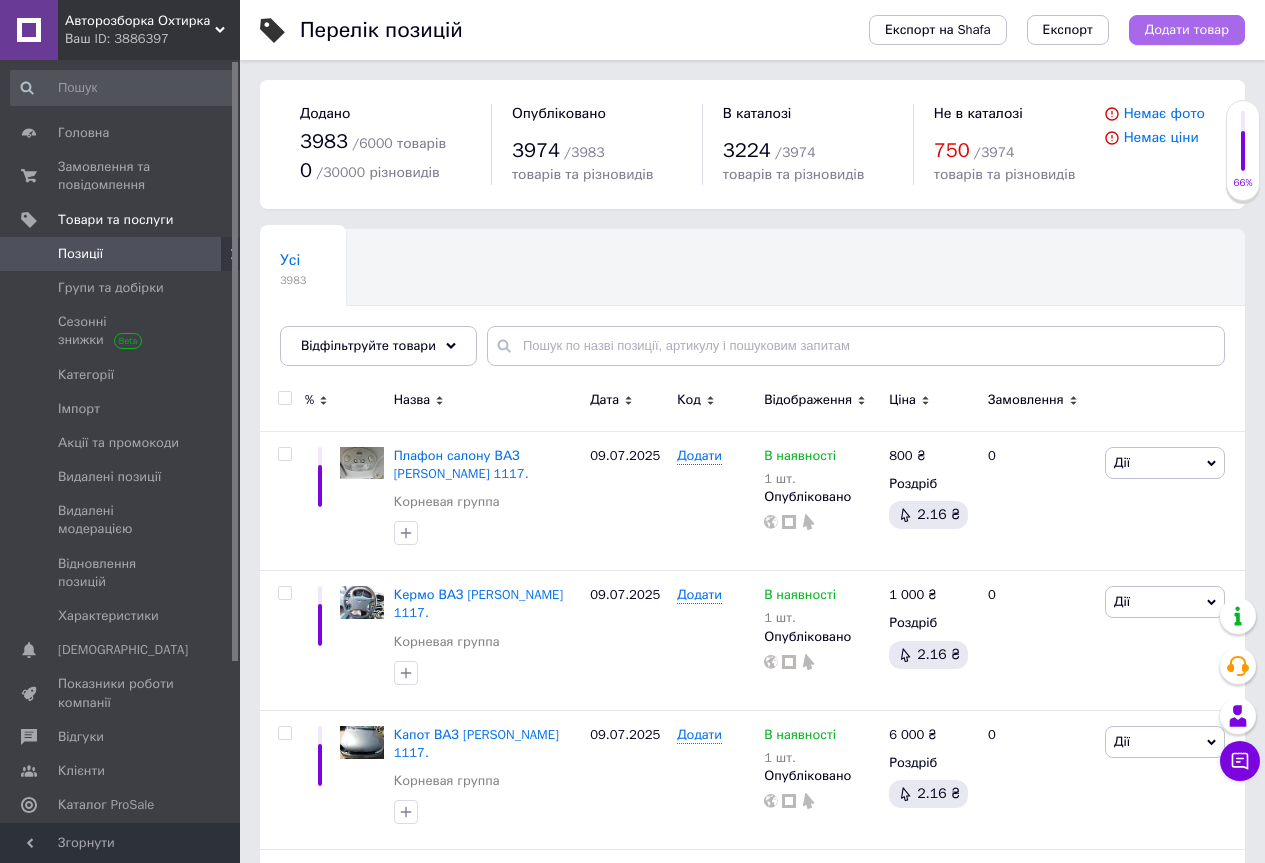 click on "Додати товар" at bounding box center (1187, 30) 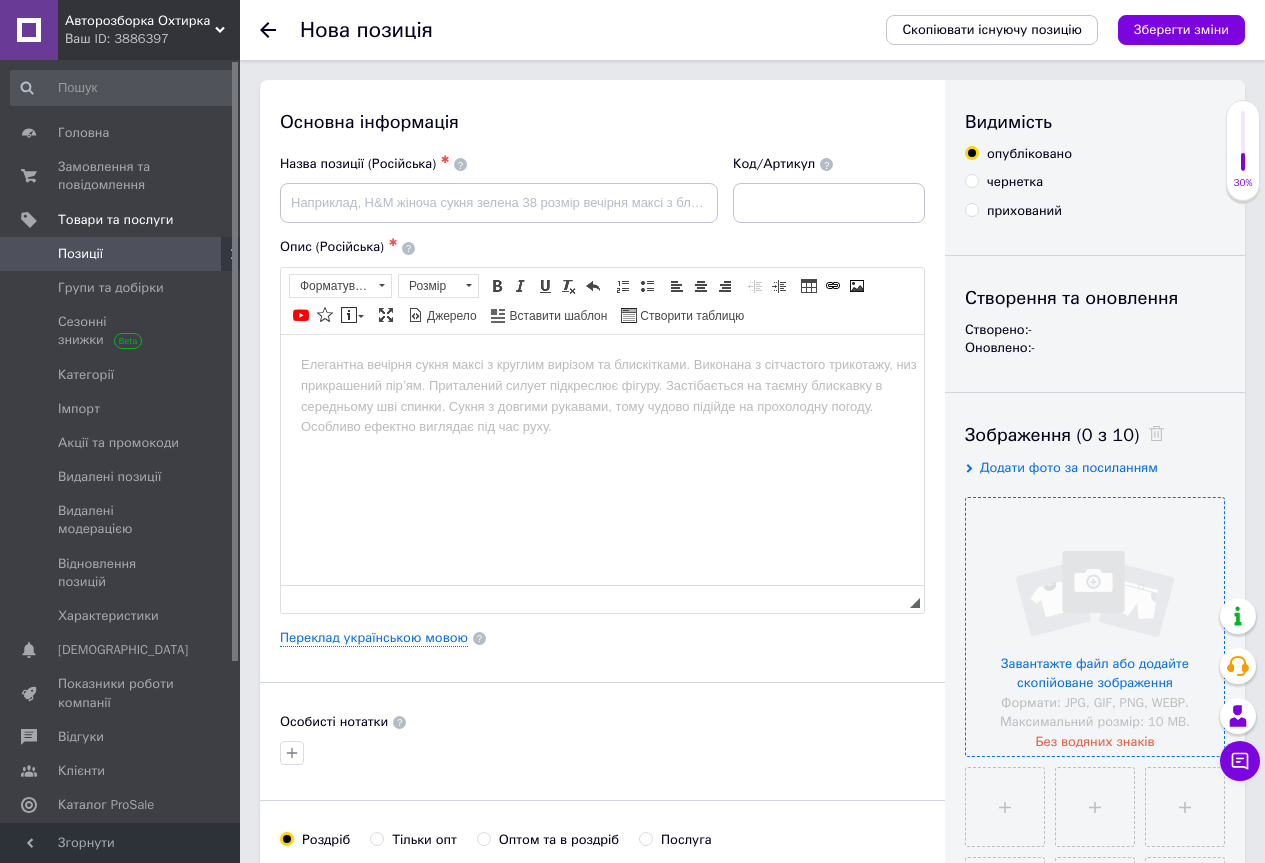 scroll, scrollTop: 200, scrollLeft: 0, axis: vertical 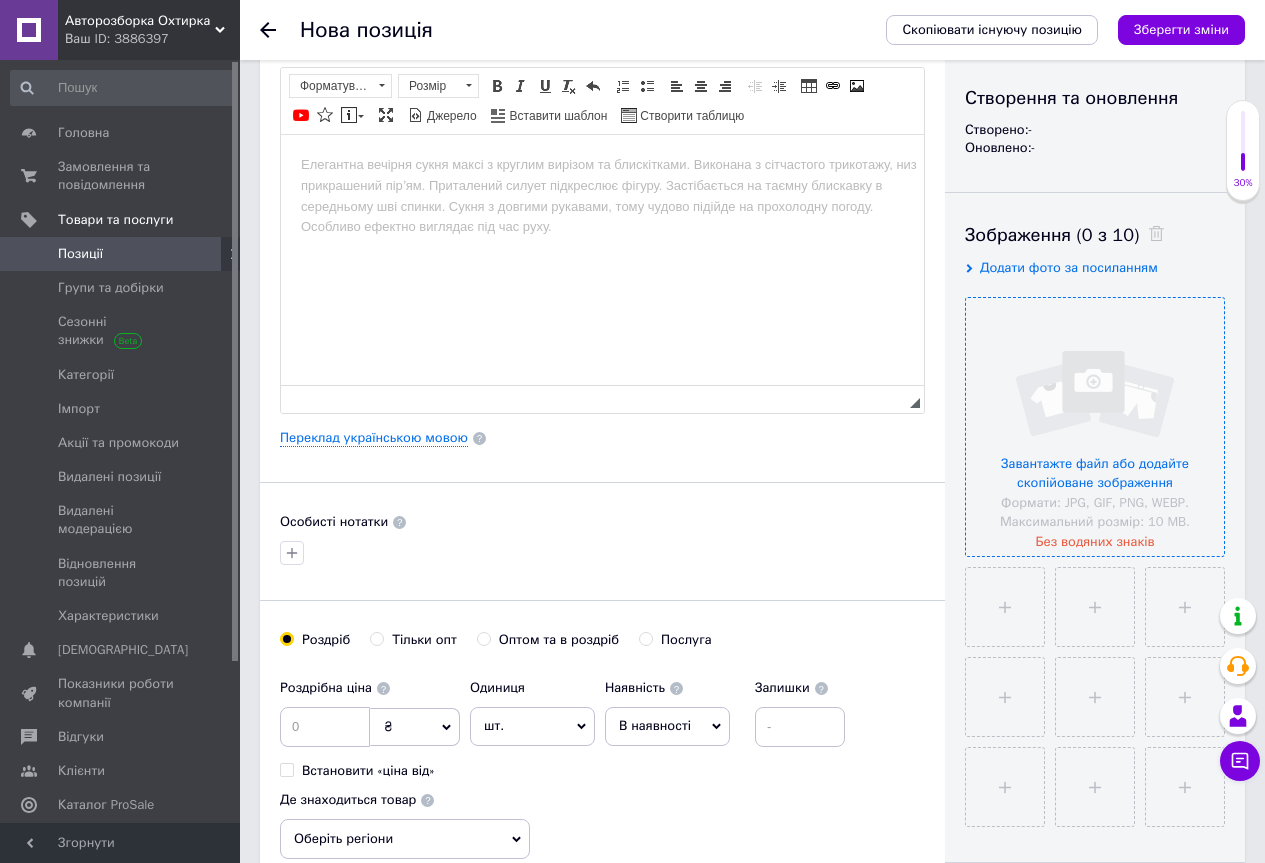 click at bounding box center [1095, 427] 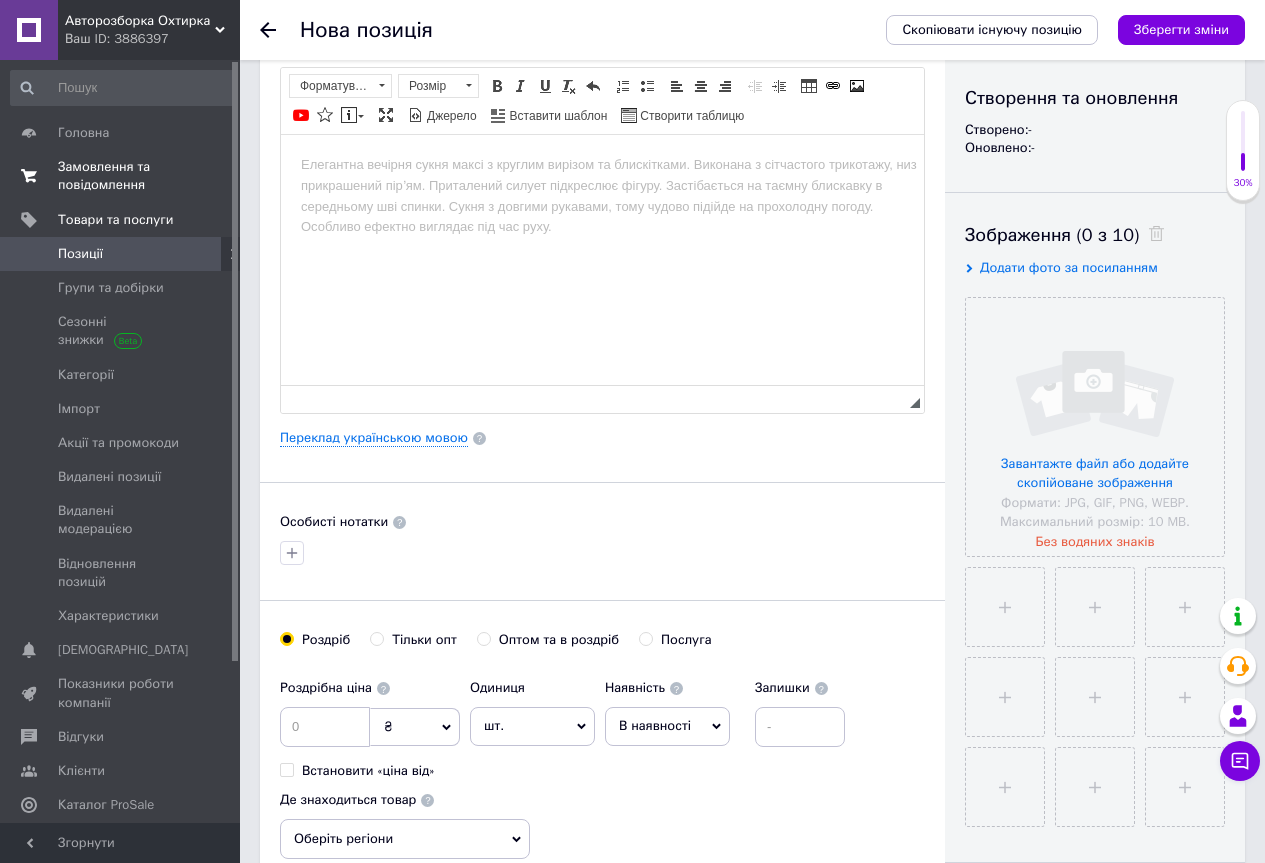 click on "Замовлення та повідомлення" at bounding box center [121, 176] 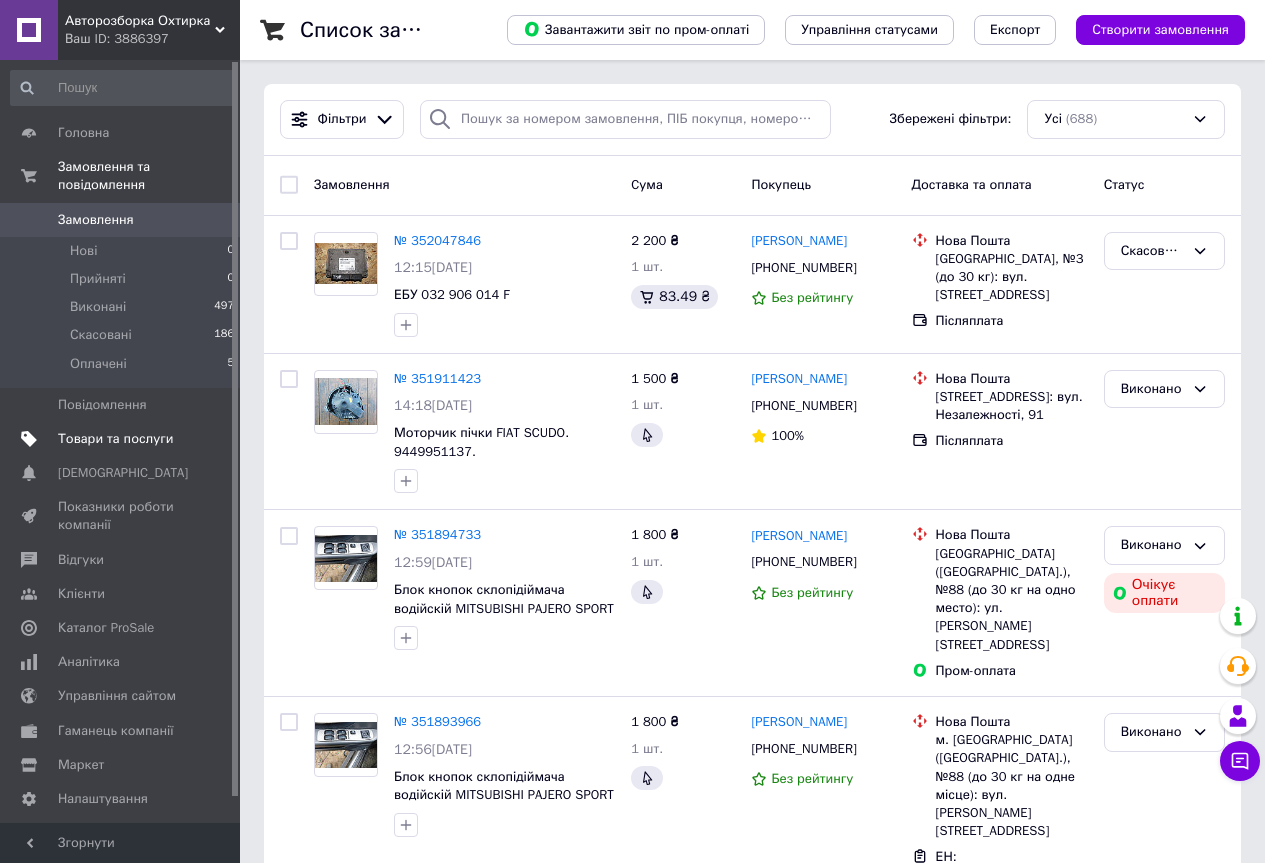 click on "Товари та послуги" at bounding box center (115, 439) 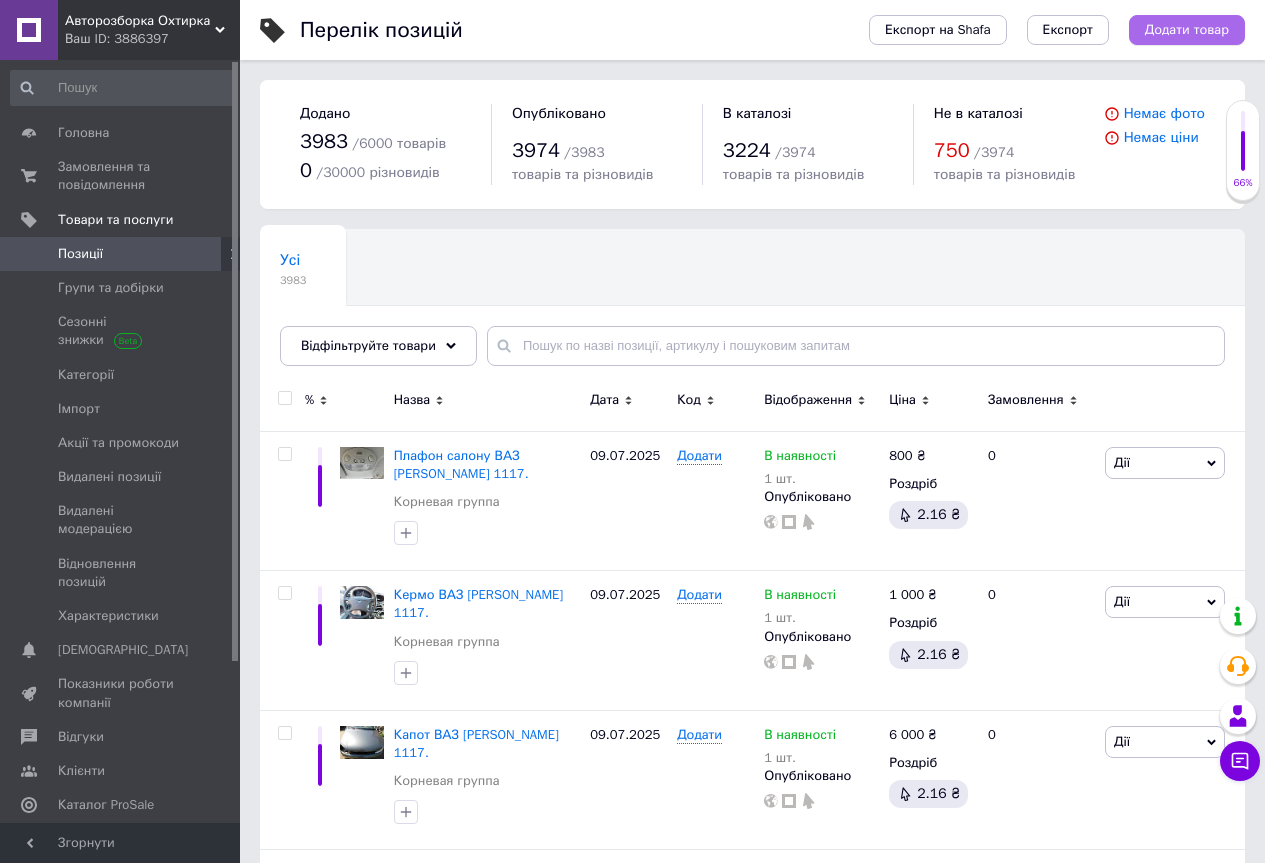 click on "Додати товар" at bounding box center (1187, 30) 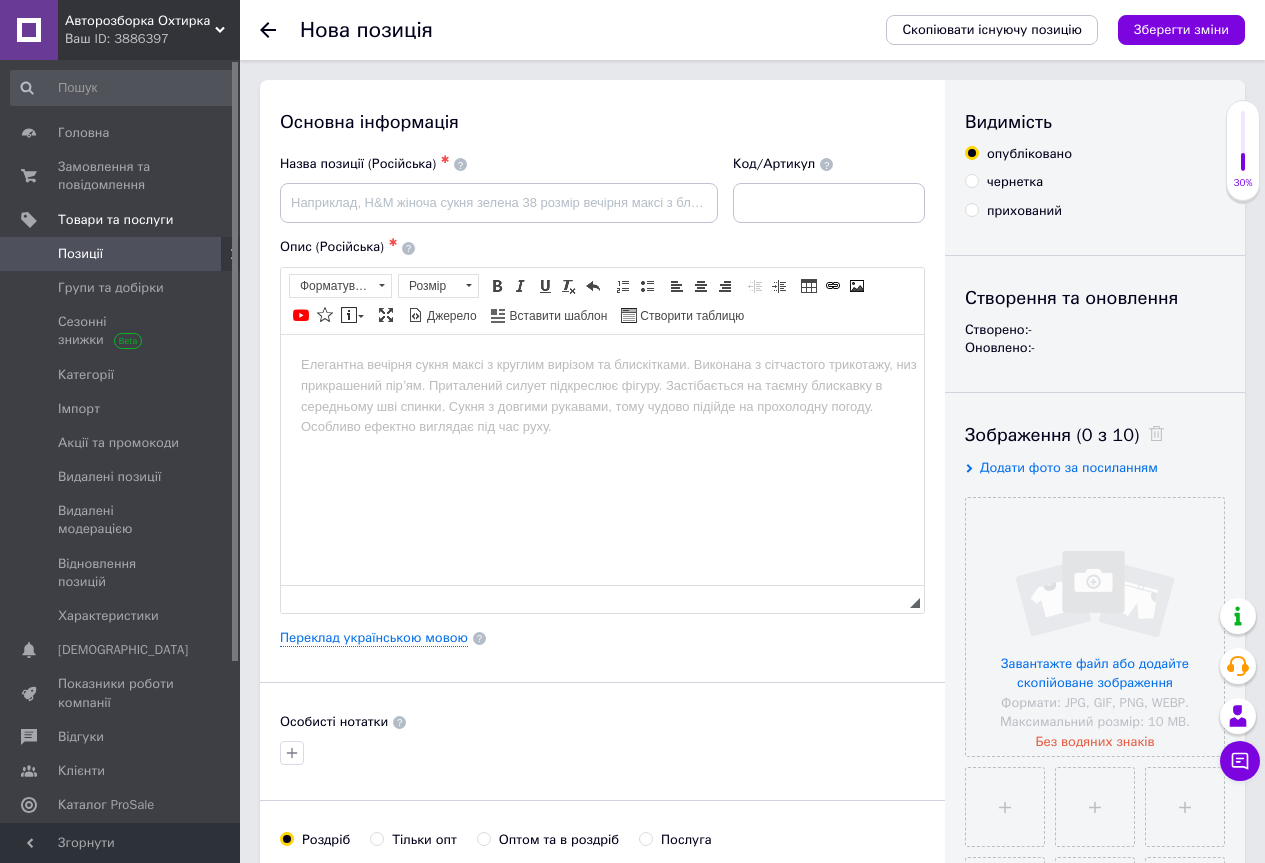 scroll, scrollTop: 200, scrollLeft: 0, axis: vertical 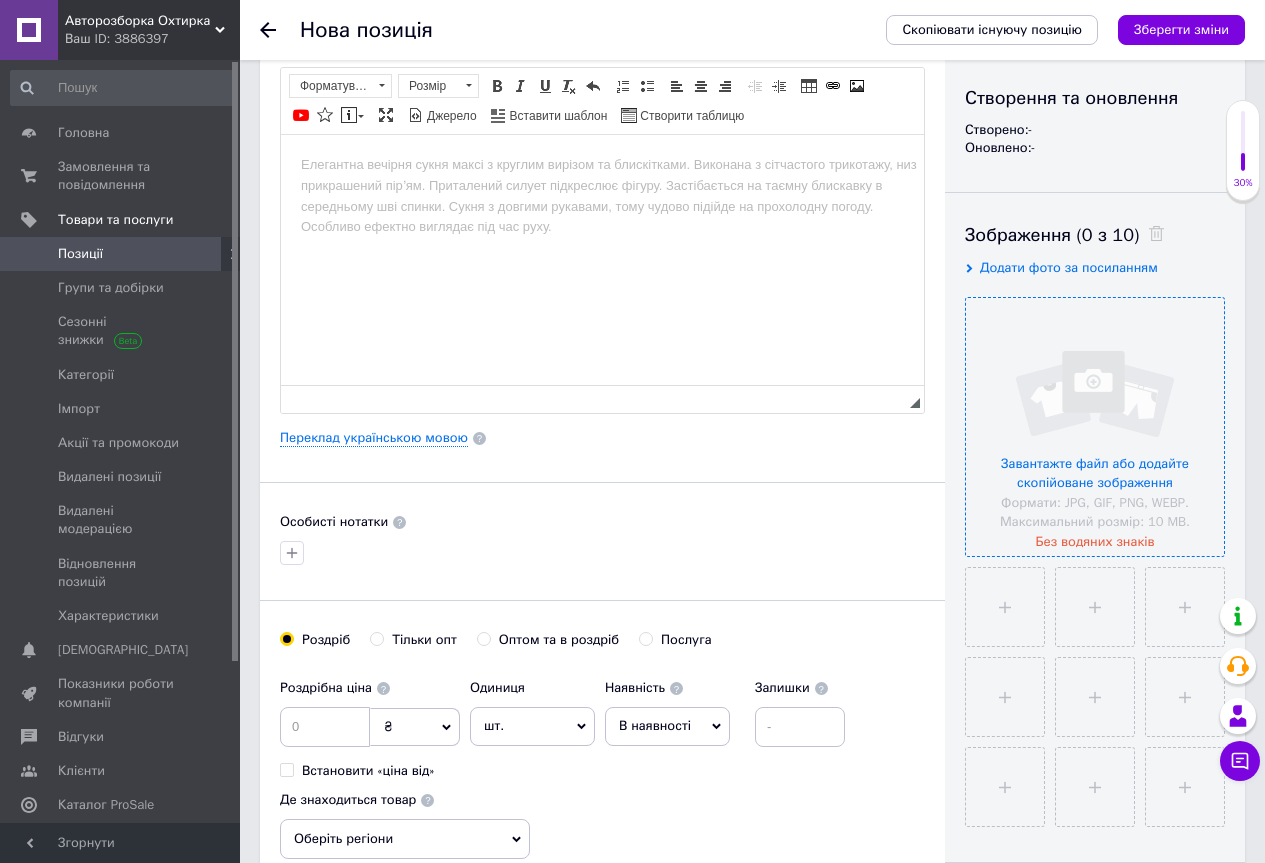 click at bounding box center (1095, 427) 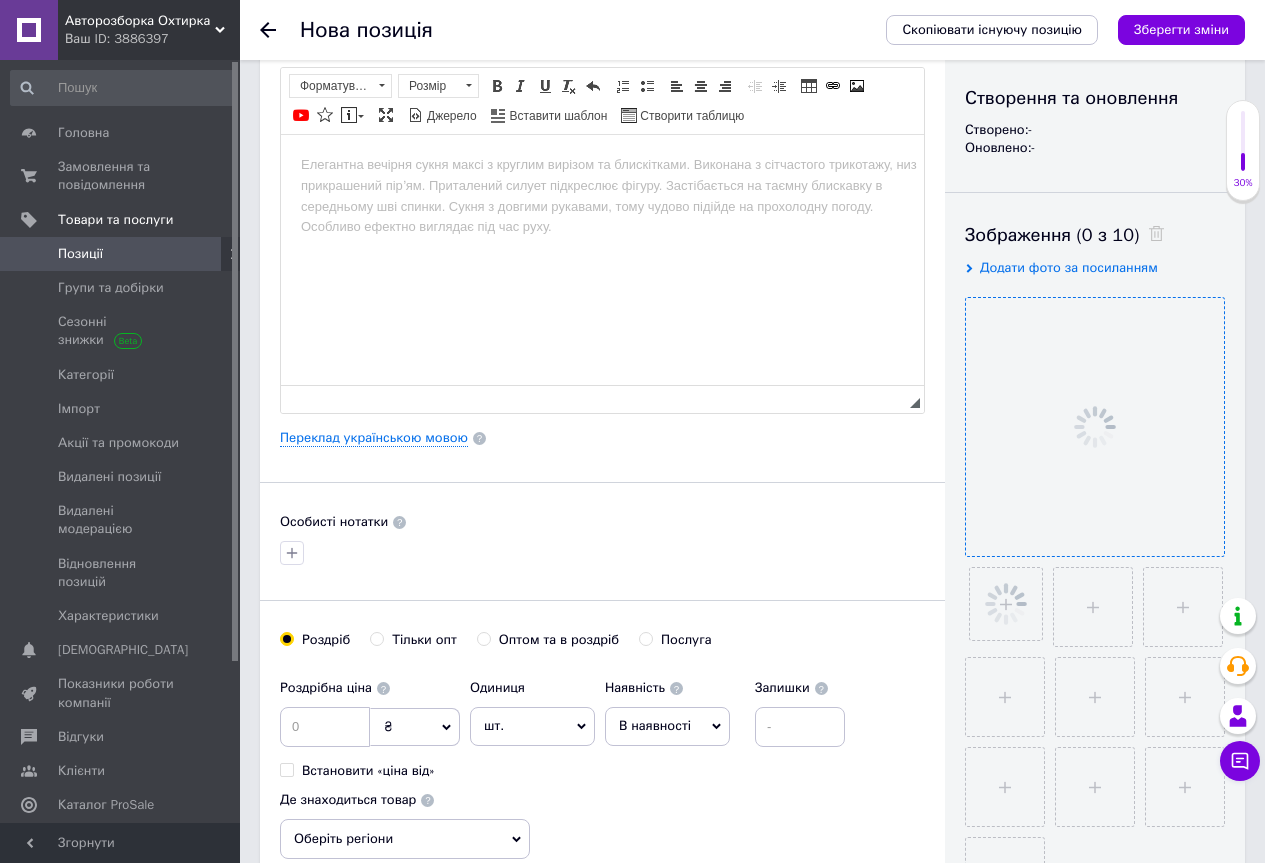 scroll, scrollTop: 400, scrollLeft: 0, axis: vertical 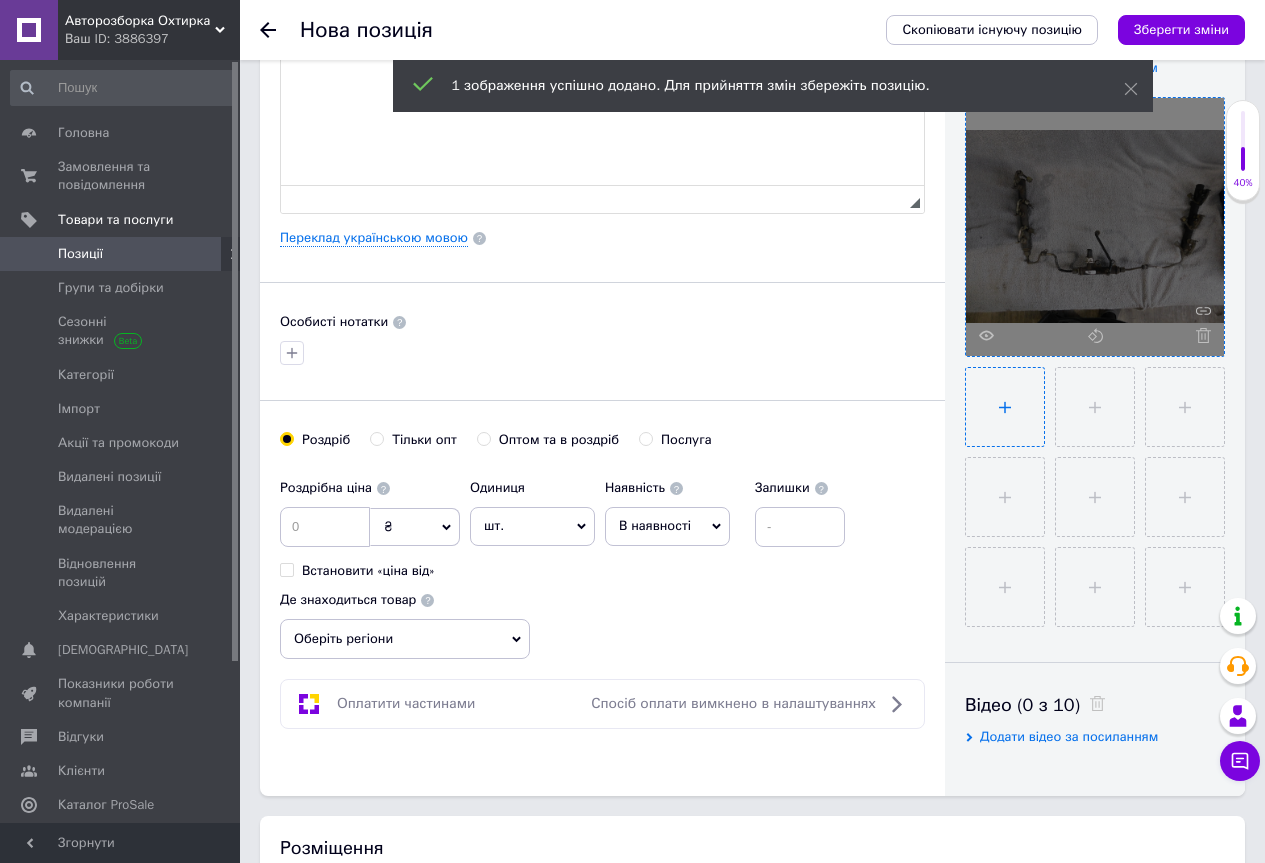 click at bounding box center [1005, 407] 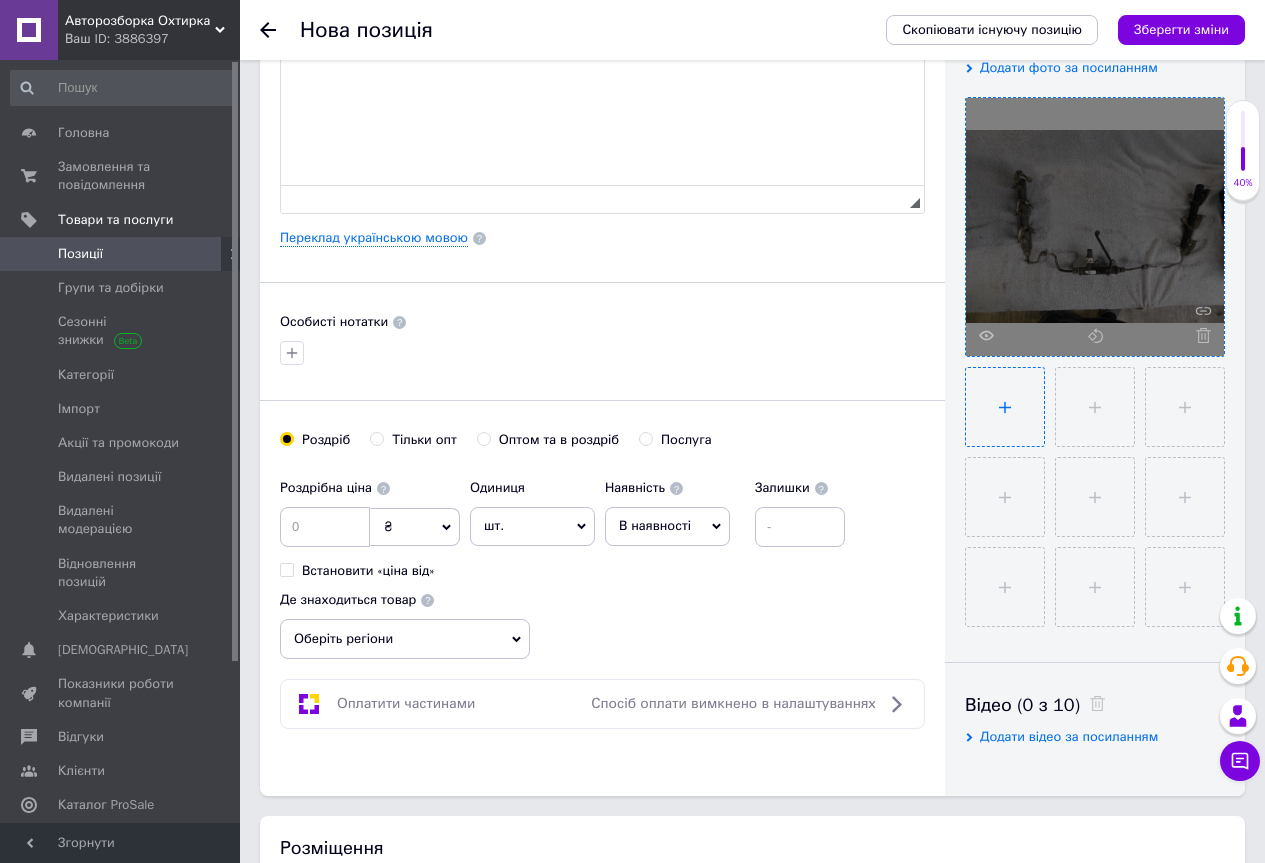 type on "C:\fakepath\DSCN7411.JPG" 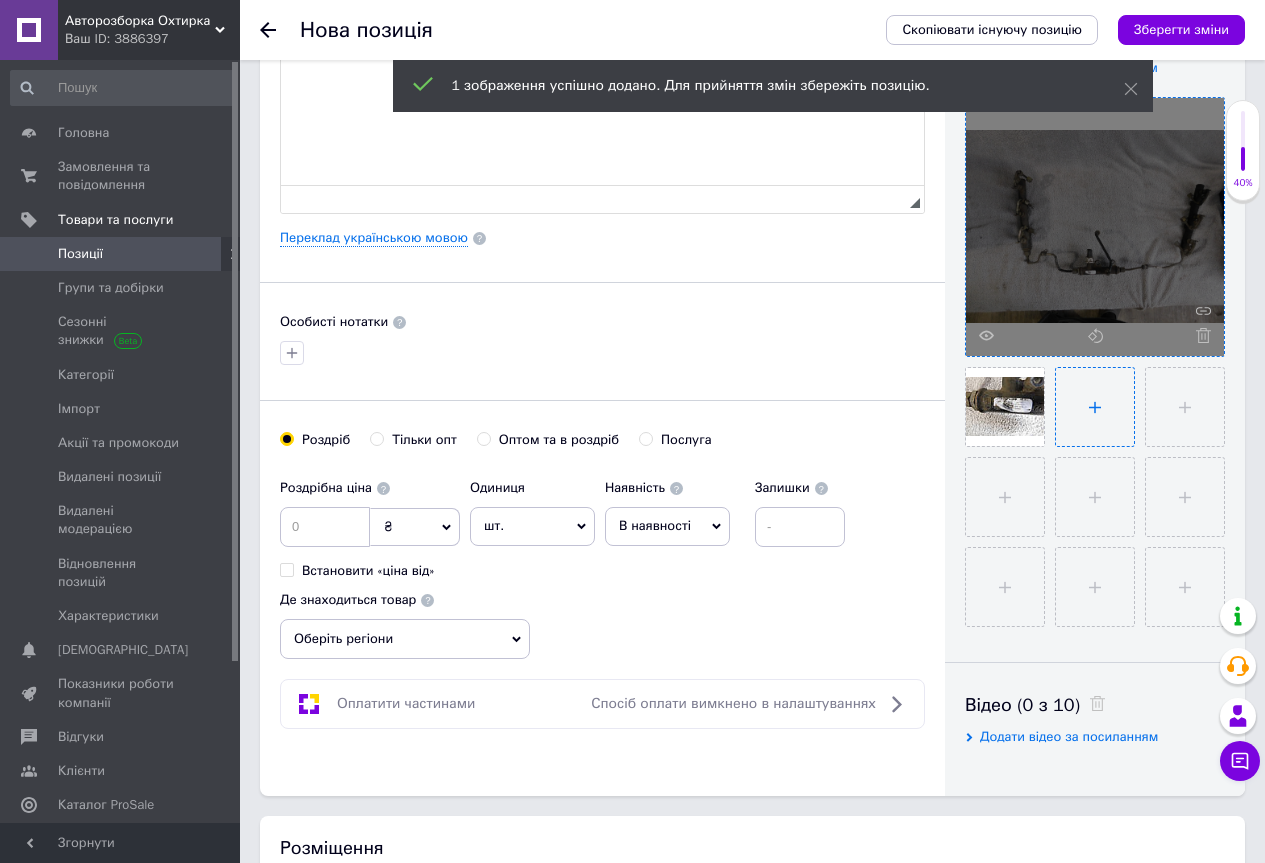 click at bounding box center [1095, 407] 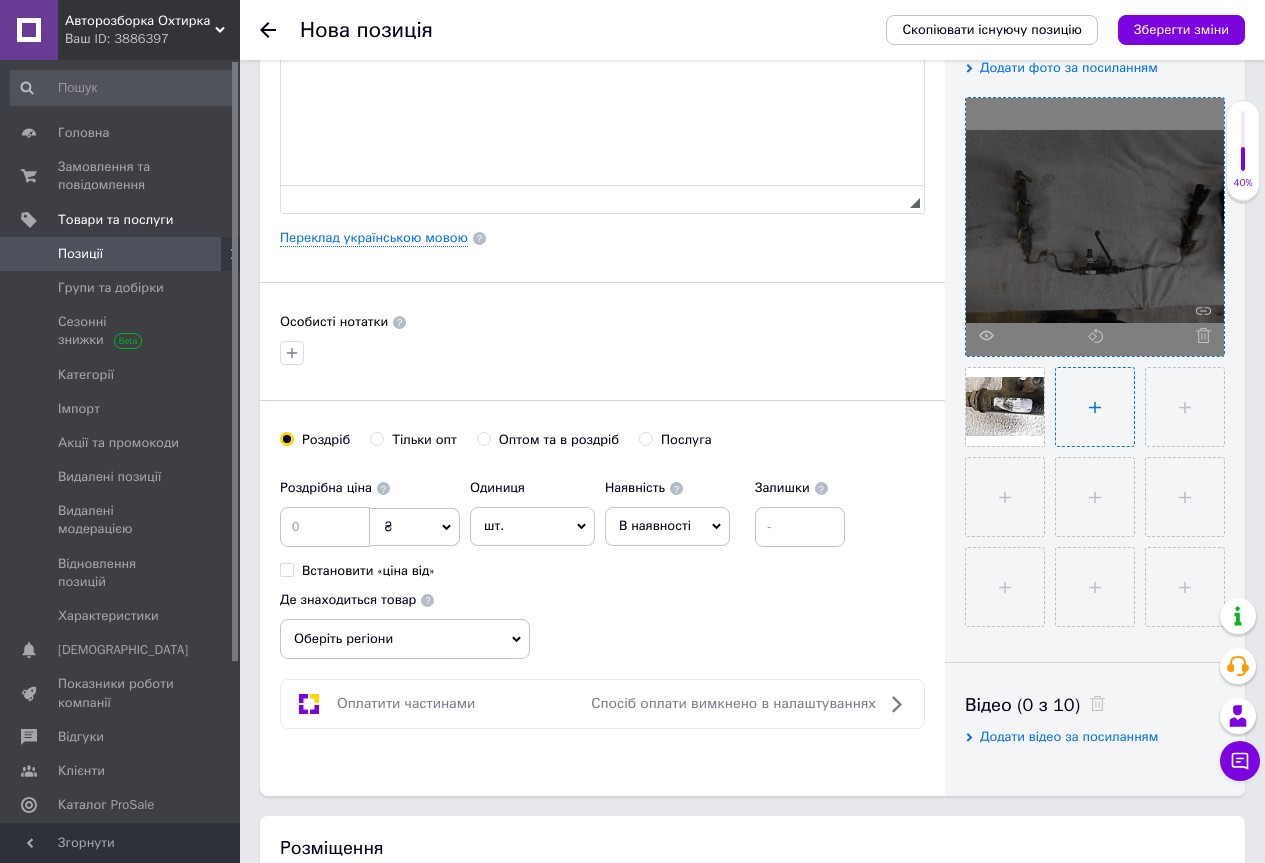 type on "C:\fakepath\DSCN7417.JPG" 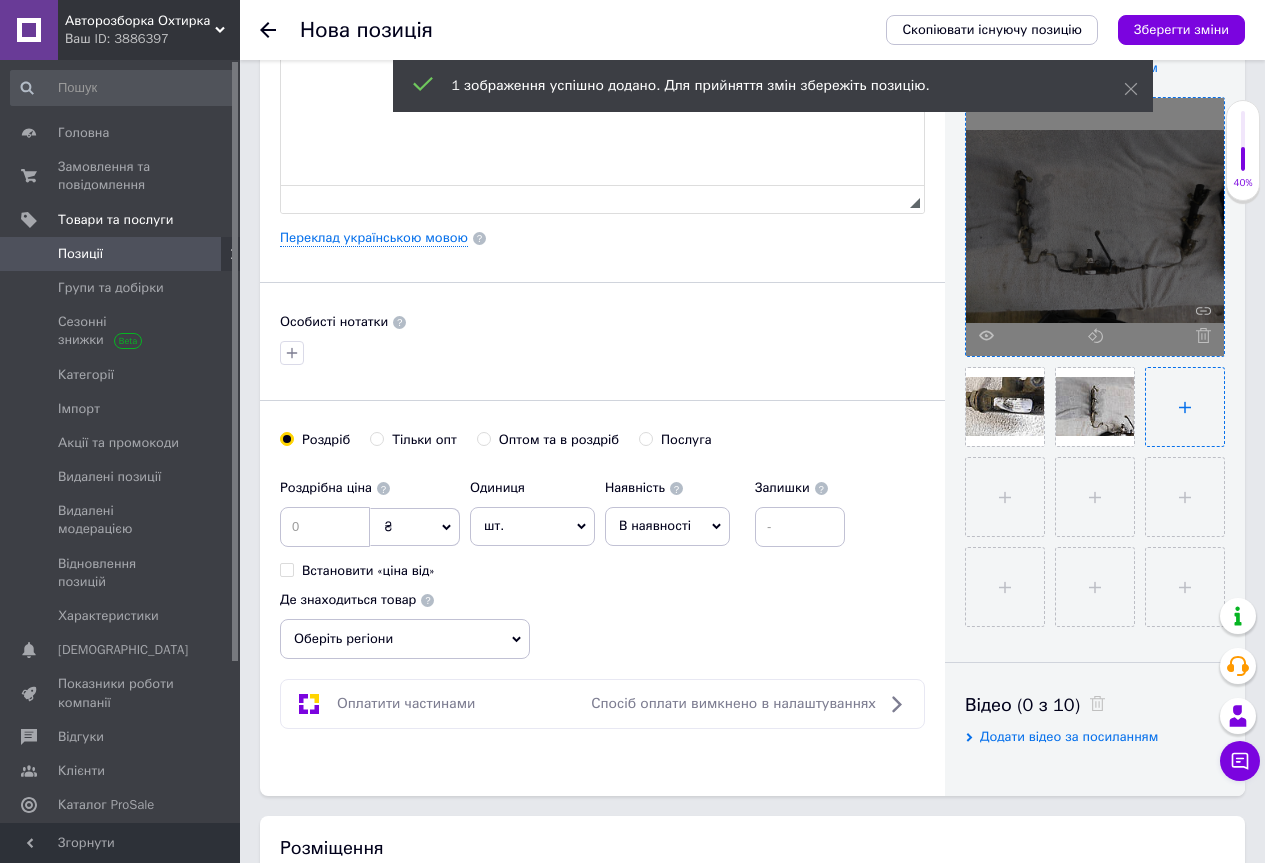 click at bounding box center [1185, 407] 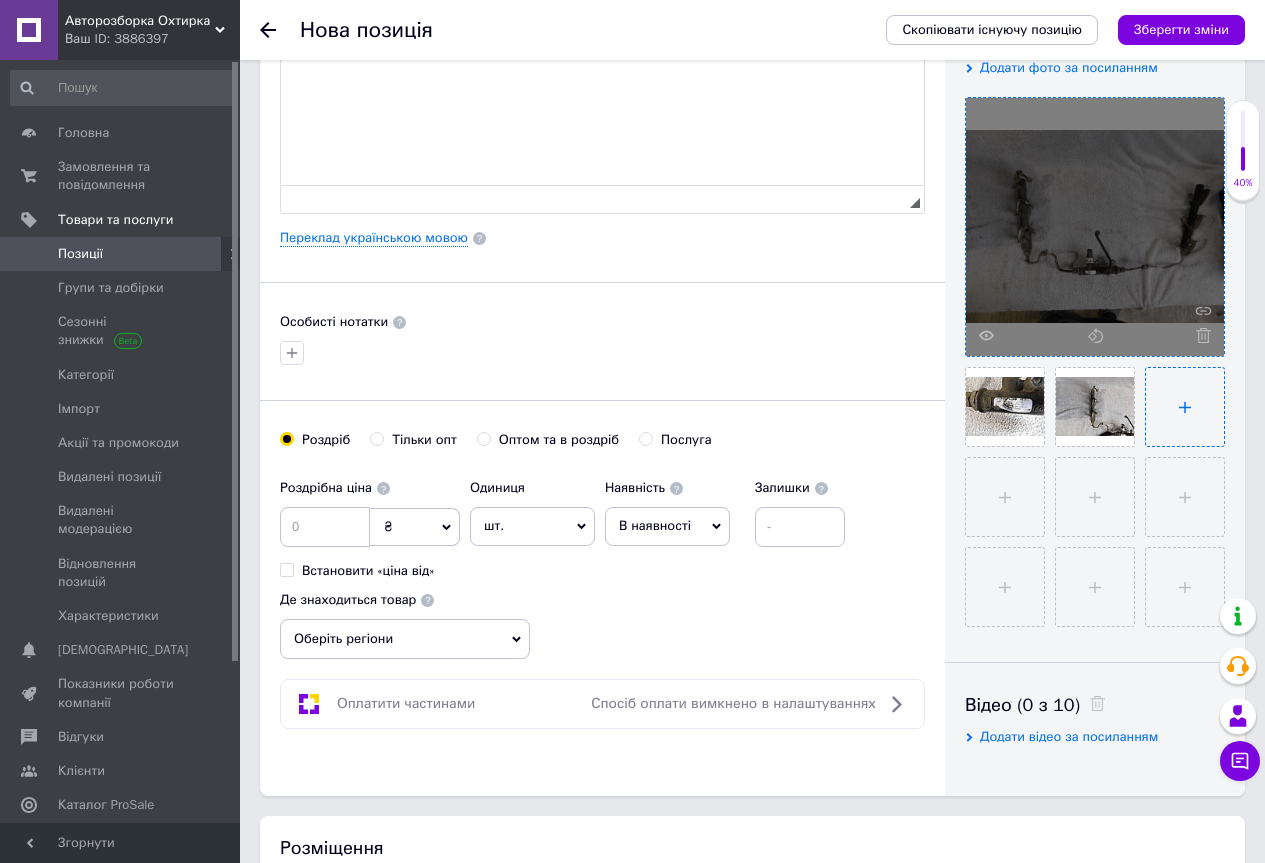 type on "C:\fakepath\DSCN7418.JPG" 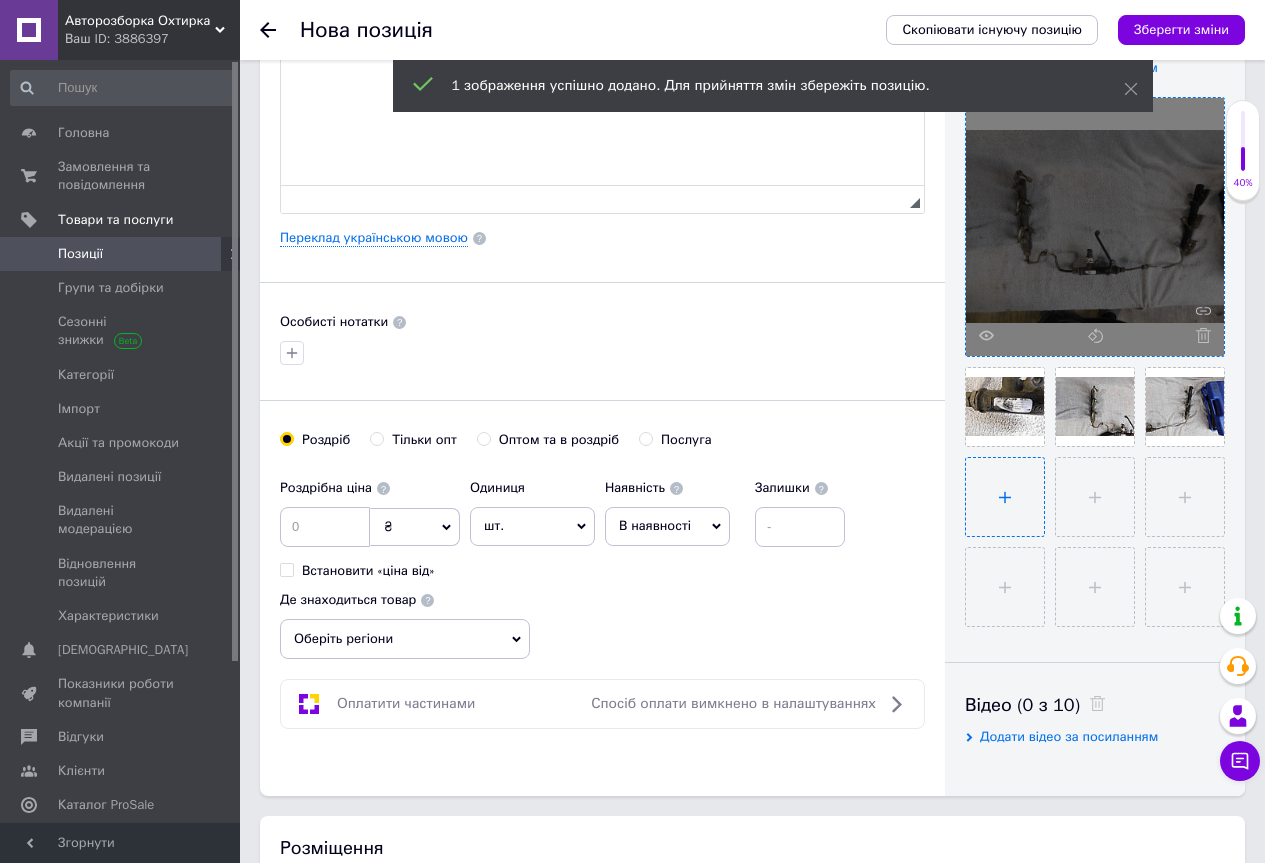 click at bounding box center [1005, 497] 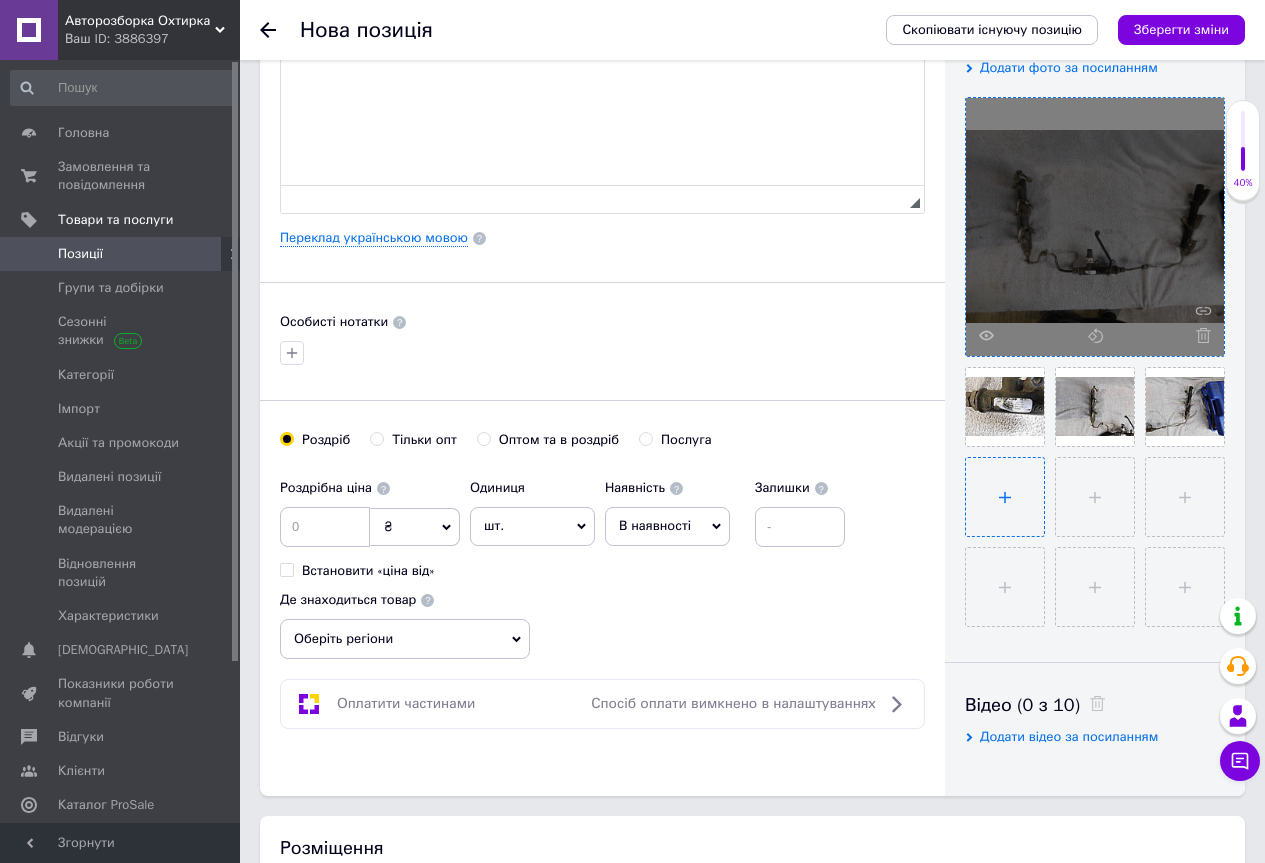 type on "C:\fakepath\DSCN7413.JPG" 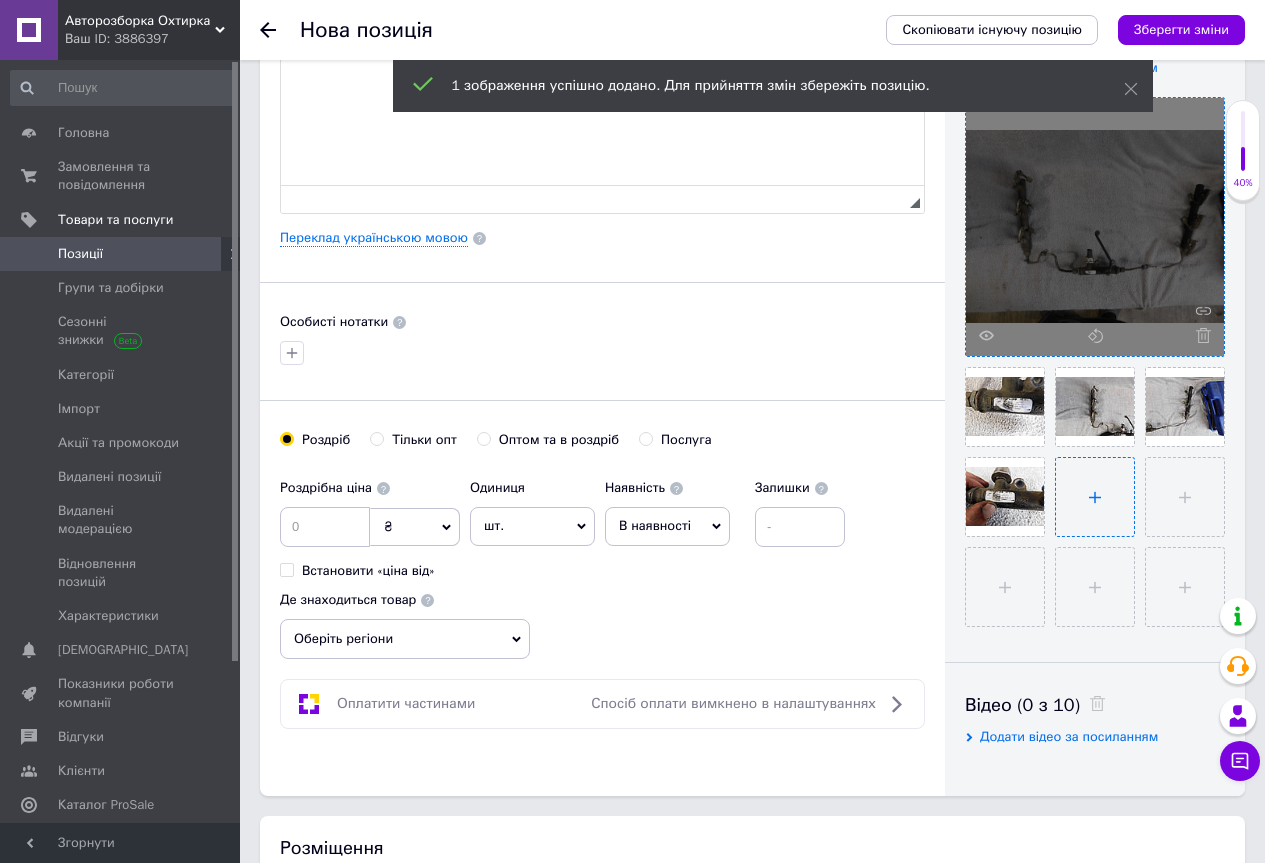 click at bounding box center [1095, 497] 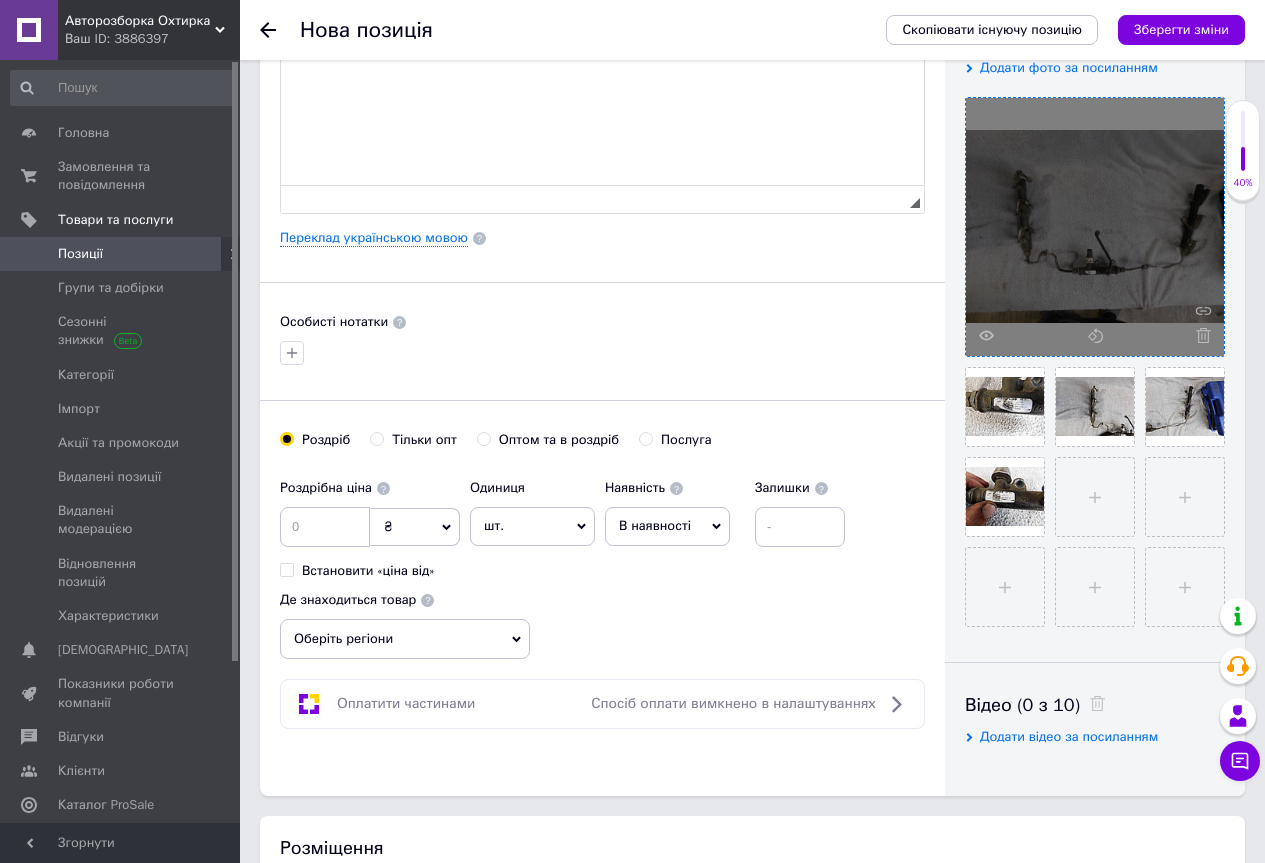 scroll, scrollTop: 100, scrollLeft: 0, axis: vertical 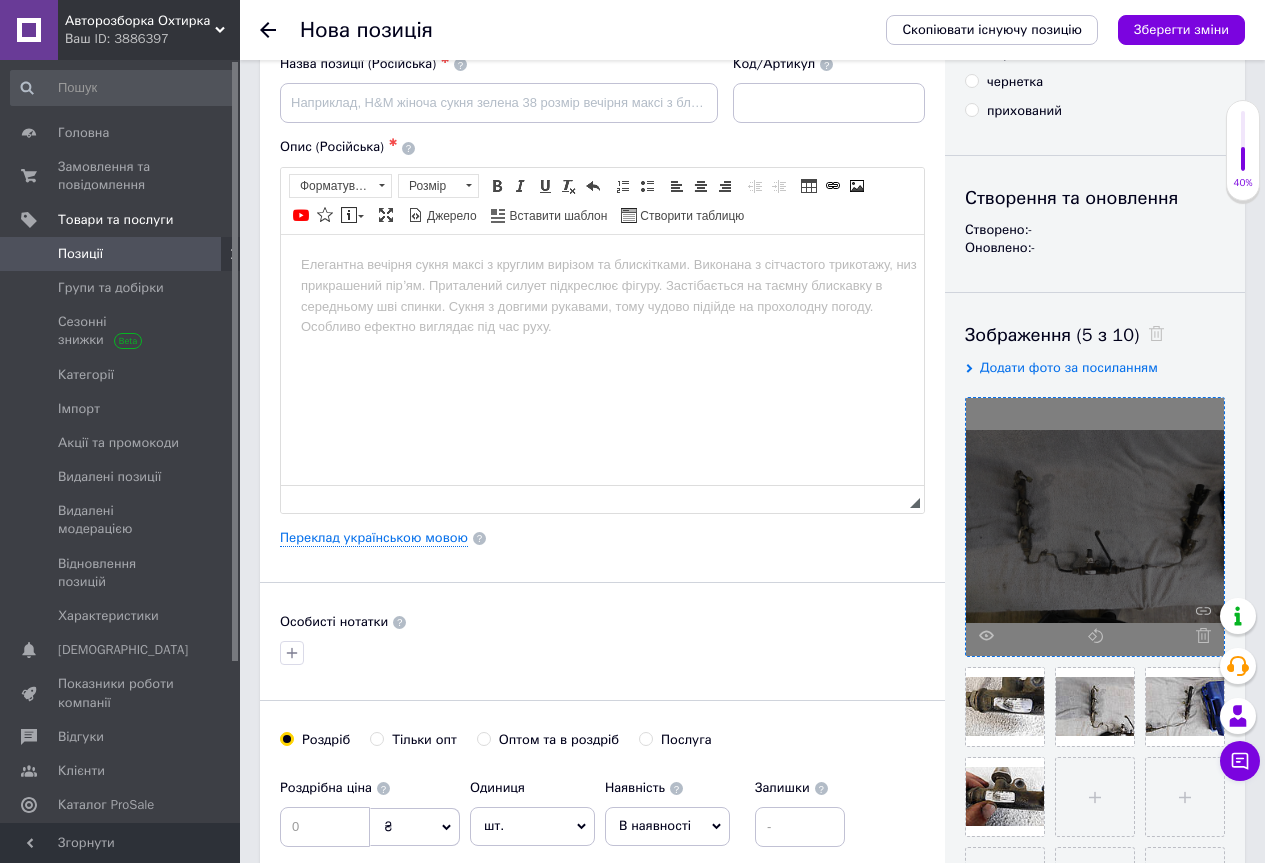 click at bounding box center [602, 264] 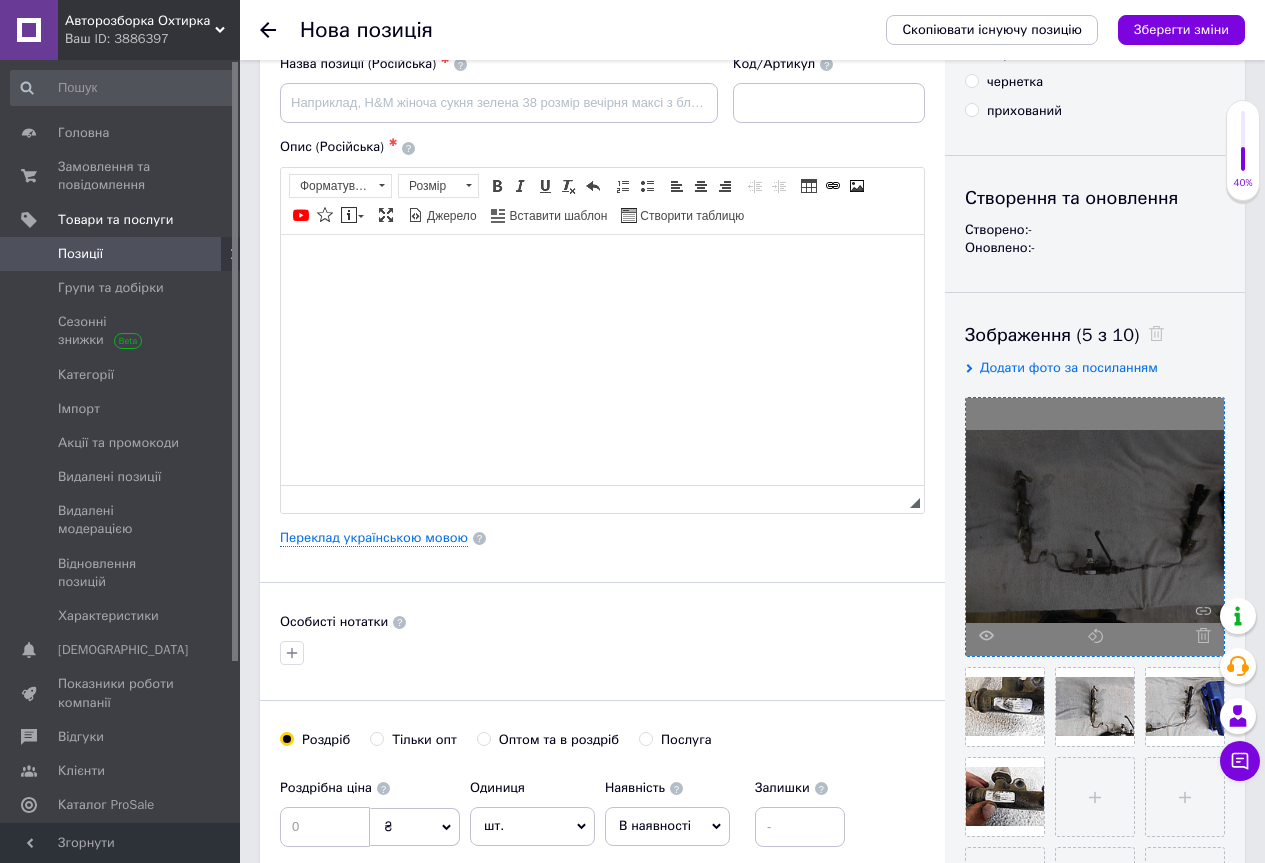 type 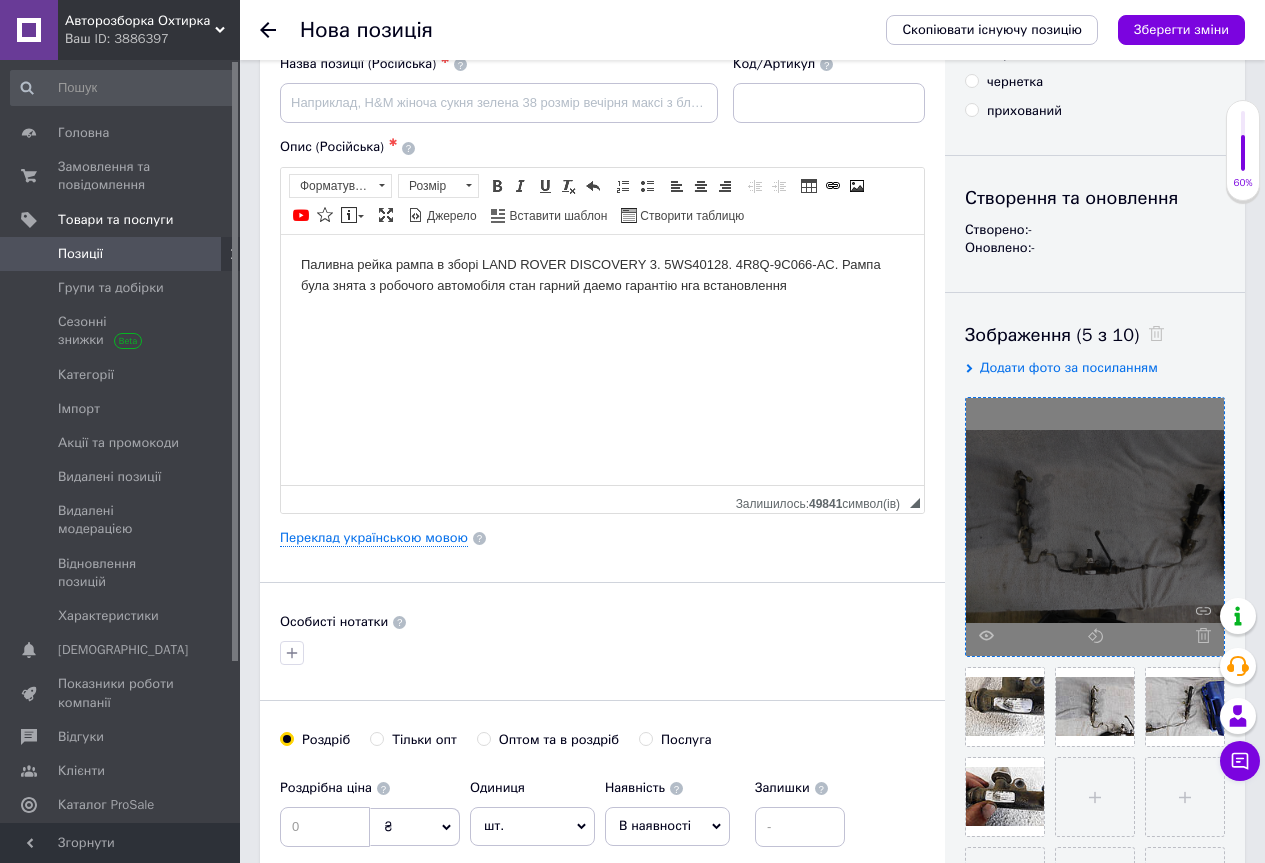 click on "Паливна рейка рампа в зборі LAND ROVER DISCOVERY 3. 5WS40128. 4R8Q-9C066-AC. Рампа була знята з робочого автомобіля стан гарний даемо гарантію нга встановлення" at bounding box center (602, 275) 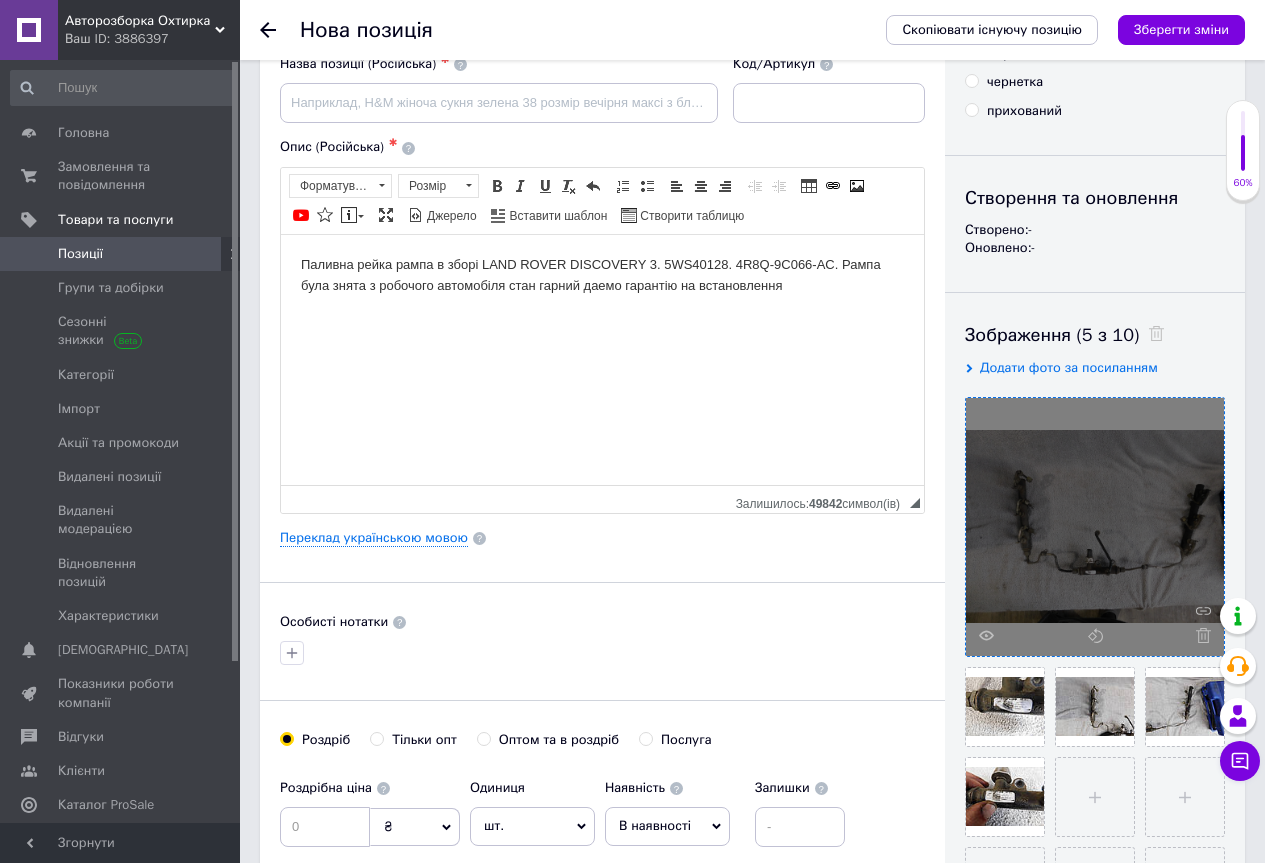 click on "Паливна рейка рампа в зборі LAND ROVER DISCOVERY 3. 5WS40128. 4R8Q-9C066-AC. Рампа була знята з робочого автомобіля стан гарний даемо гарантію на встановлення" at bounding box center [602, 275] 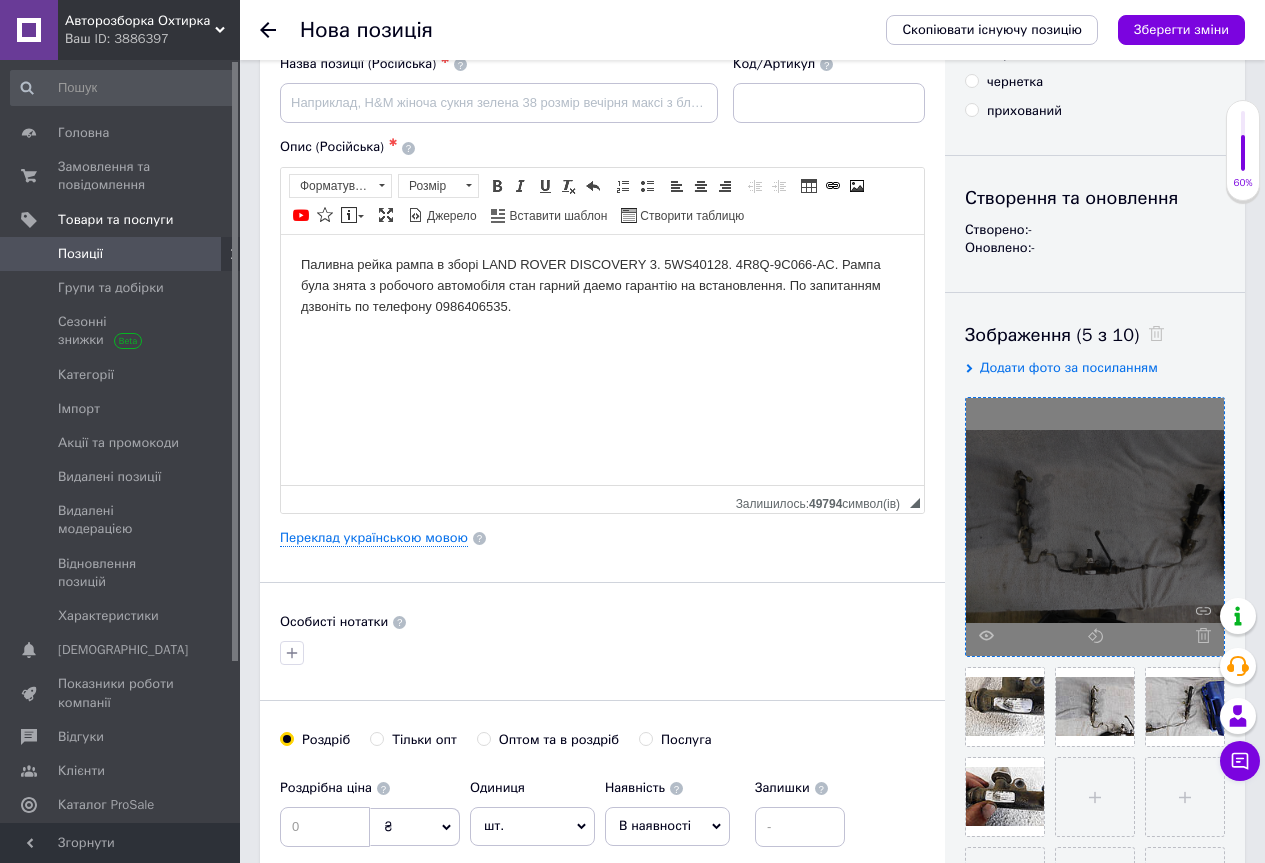 click on "Паливна рейка рампа в зборі LAND ROVER DISCOVERY 3. 5WS40128. 4R8Q-9C066-AC. Рампа була знята з робочого автомобіля стан гарний даемо гарантію на встановлення. По запитанням дзвоніть по телефону 0986406535." at bounding box center [602, 285] 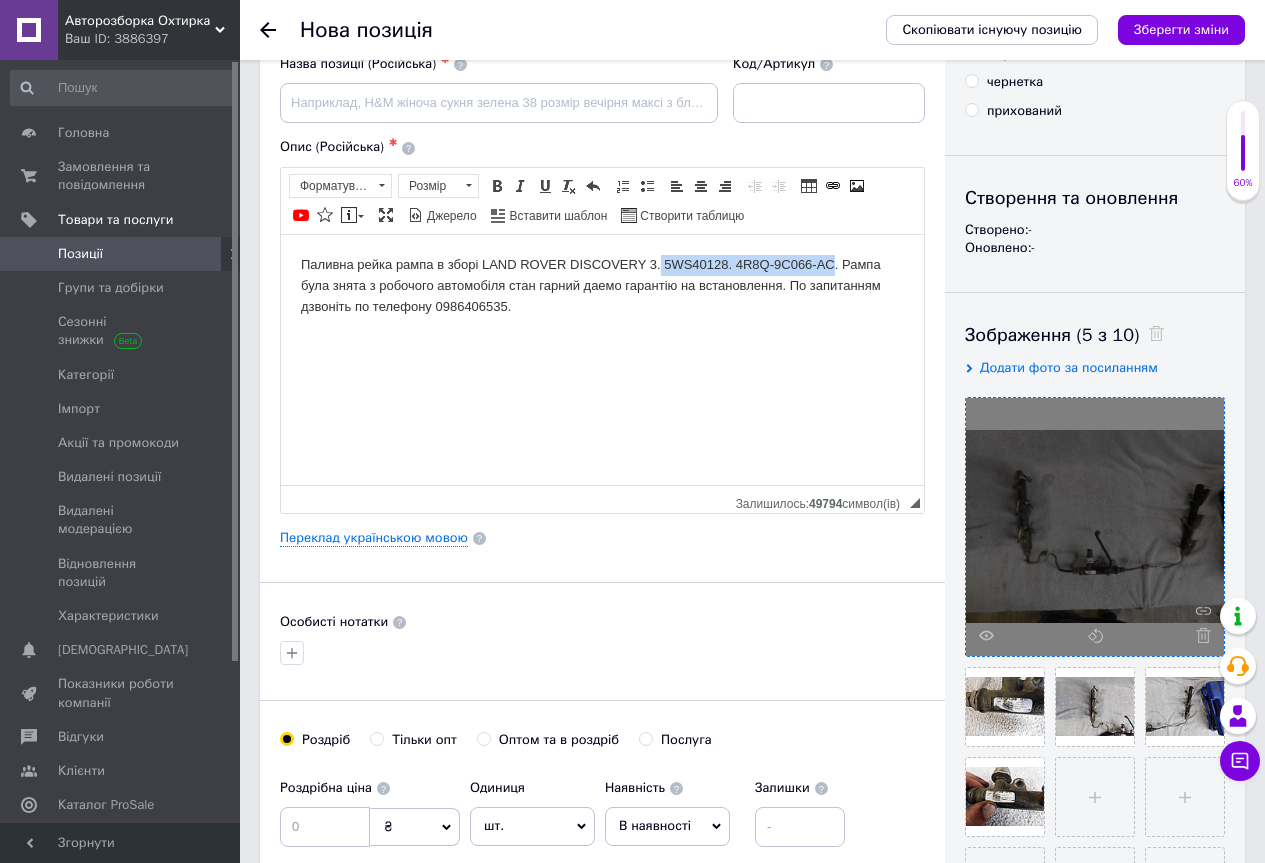 drag, startPoint x: 662, startPoint y: 261, endPoint x: 820, endPoint y: 257, distance: 158.05063 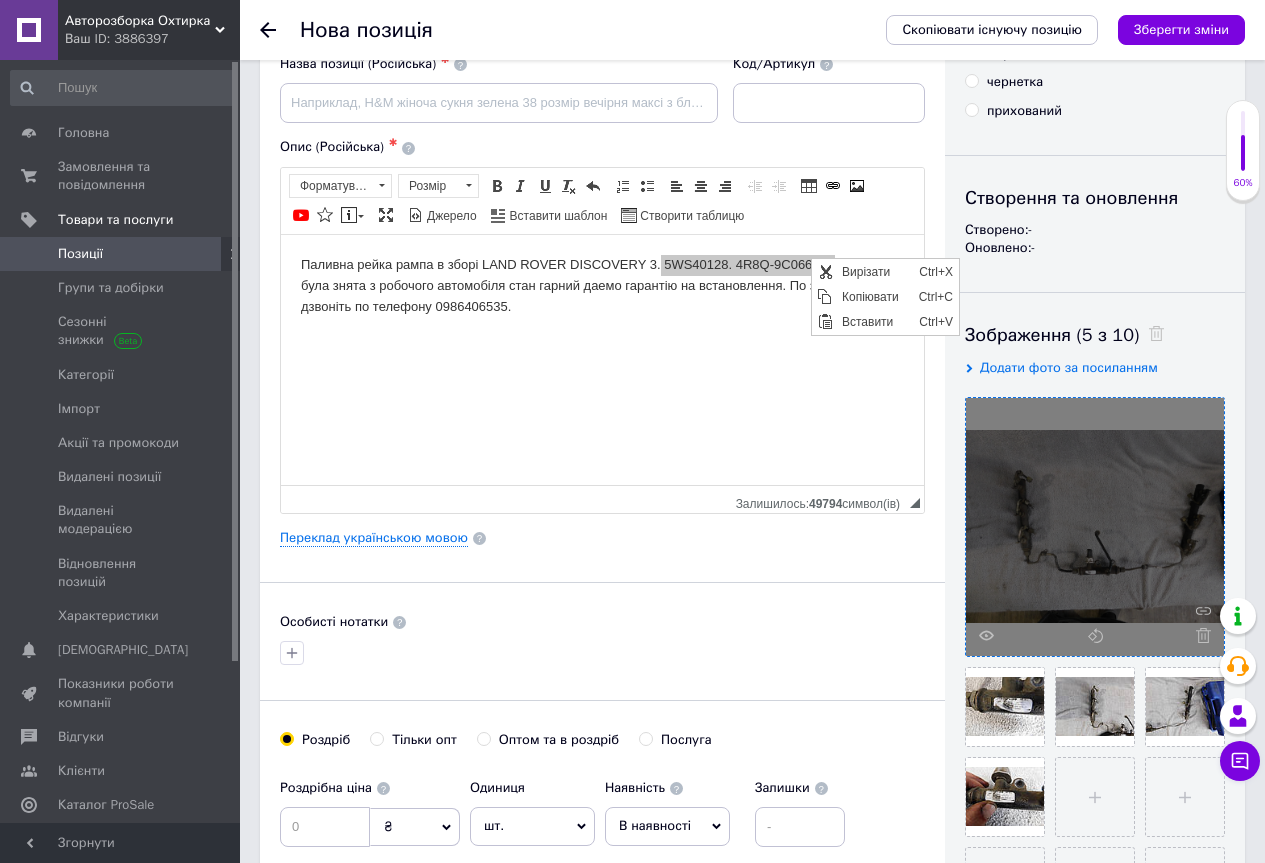 scroll, scrollTop: 0, scrollLeft: 0, axis: both 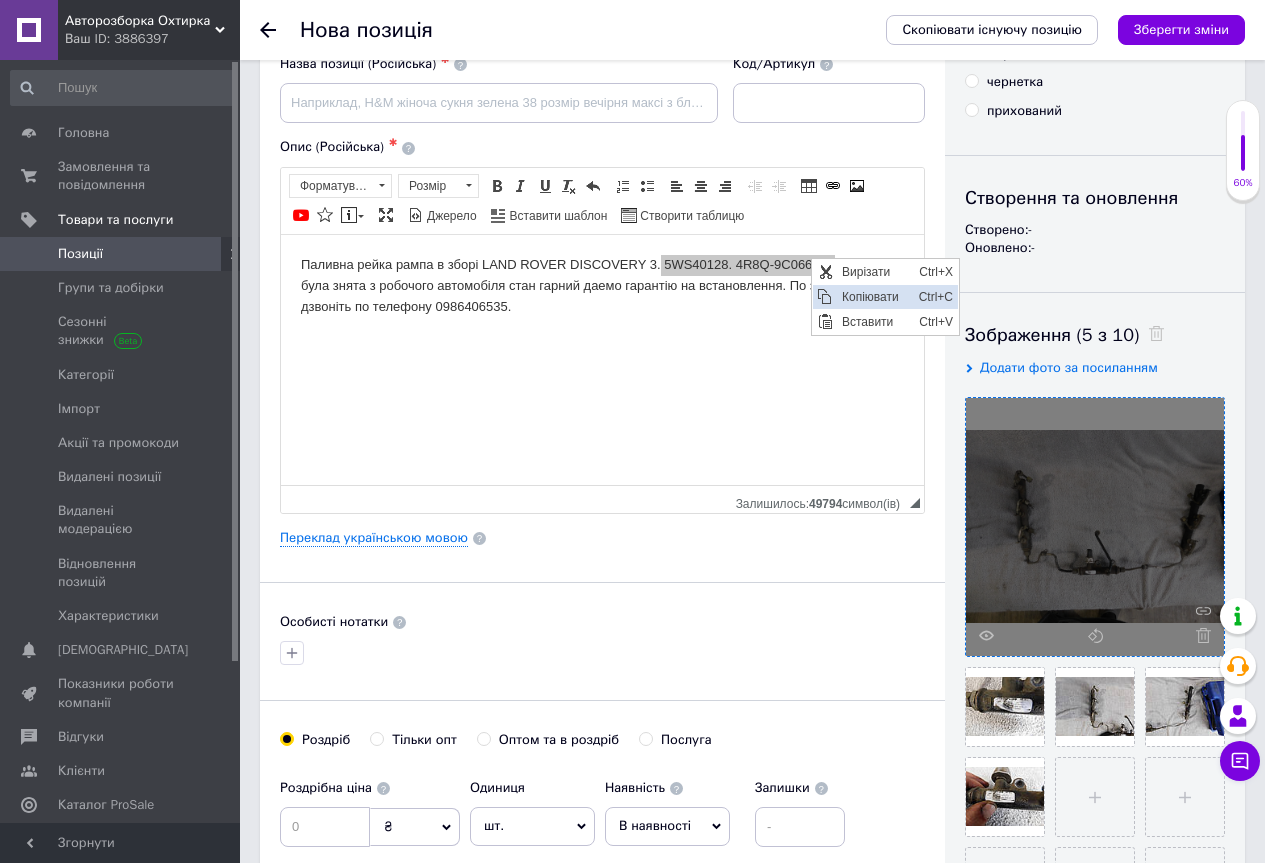 drag, startPoint x: 896, startPoint y: 299, endPoint x: 1444, endPoint y: 330, distance: 548.8761 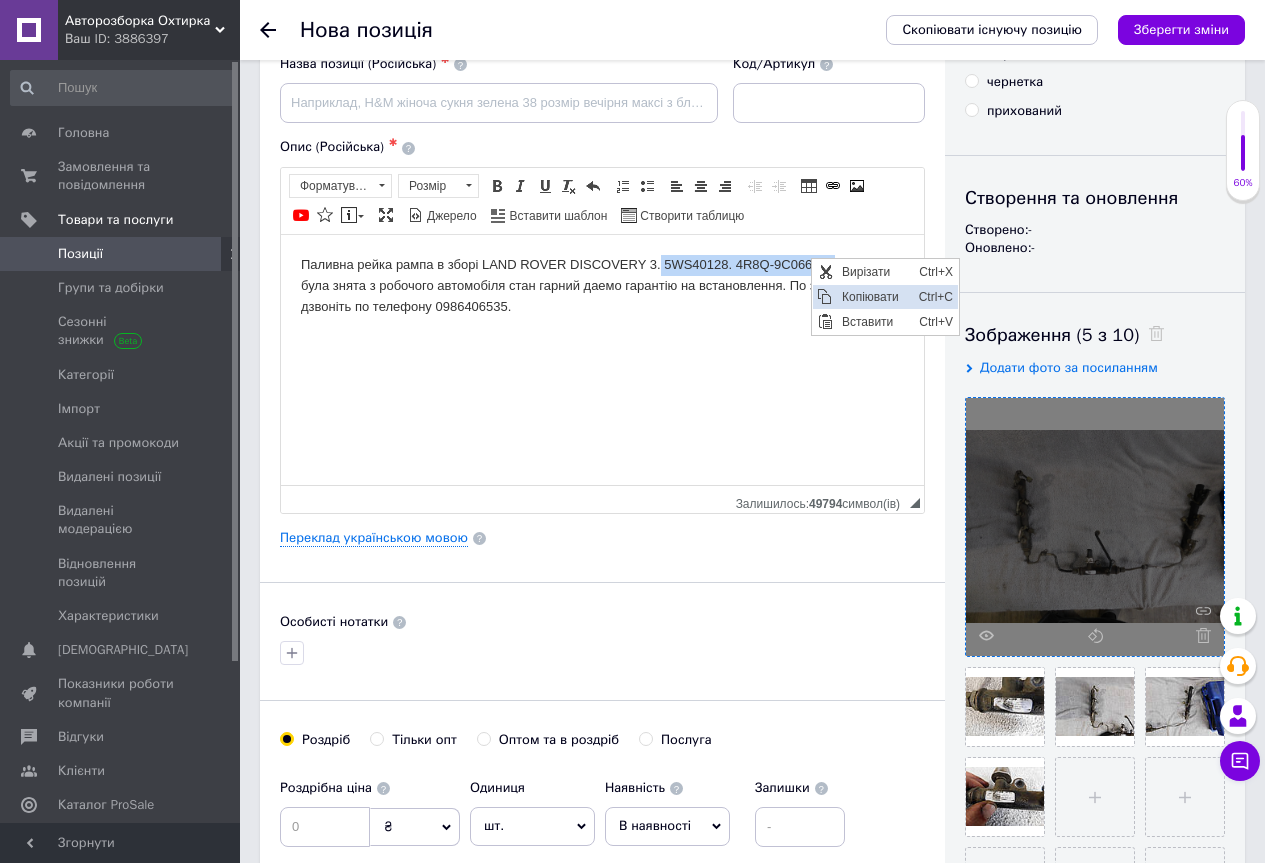 copy on "5WS40128. 4R8Q-9C066-AC" 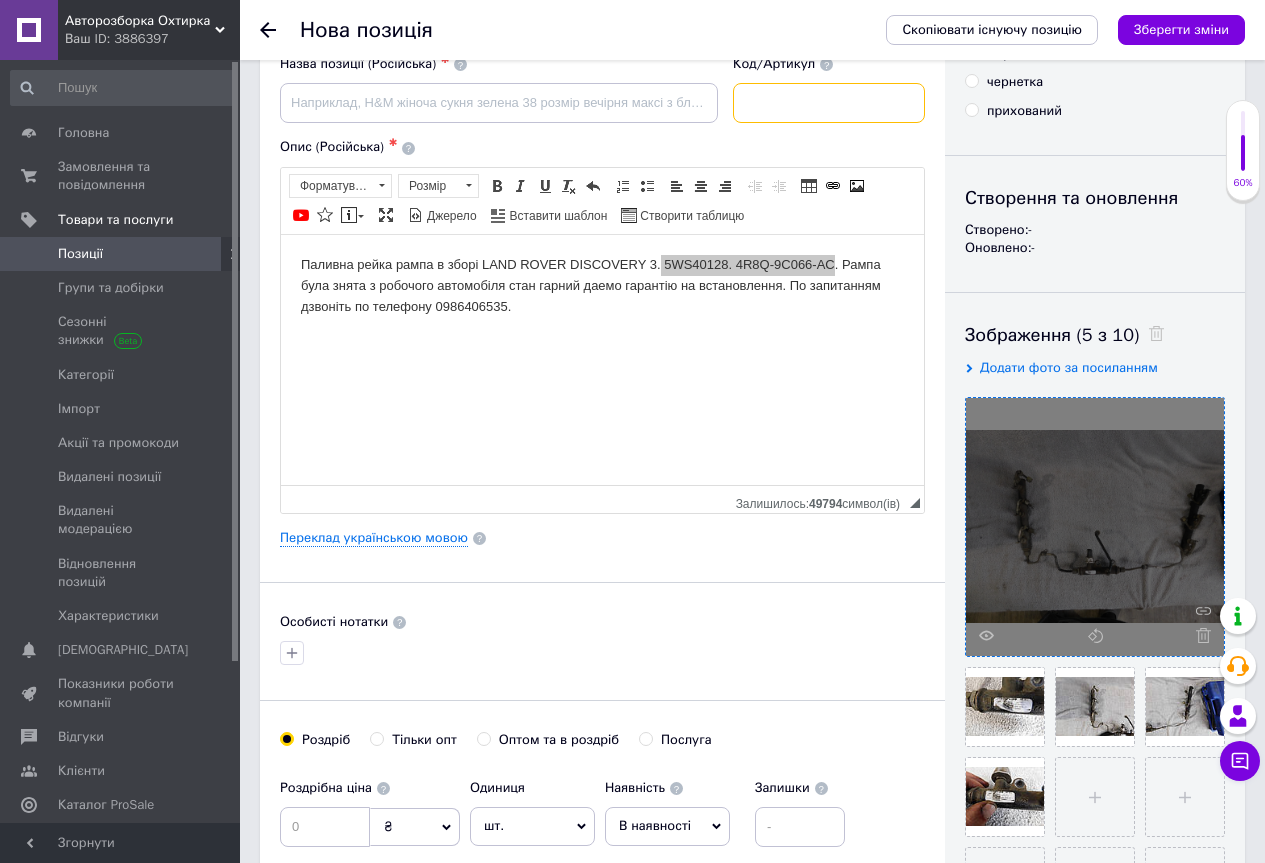 click at bounding box center [829, 103] 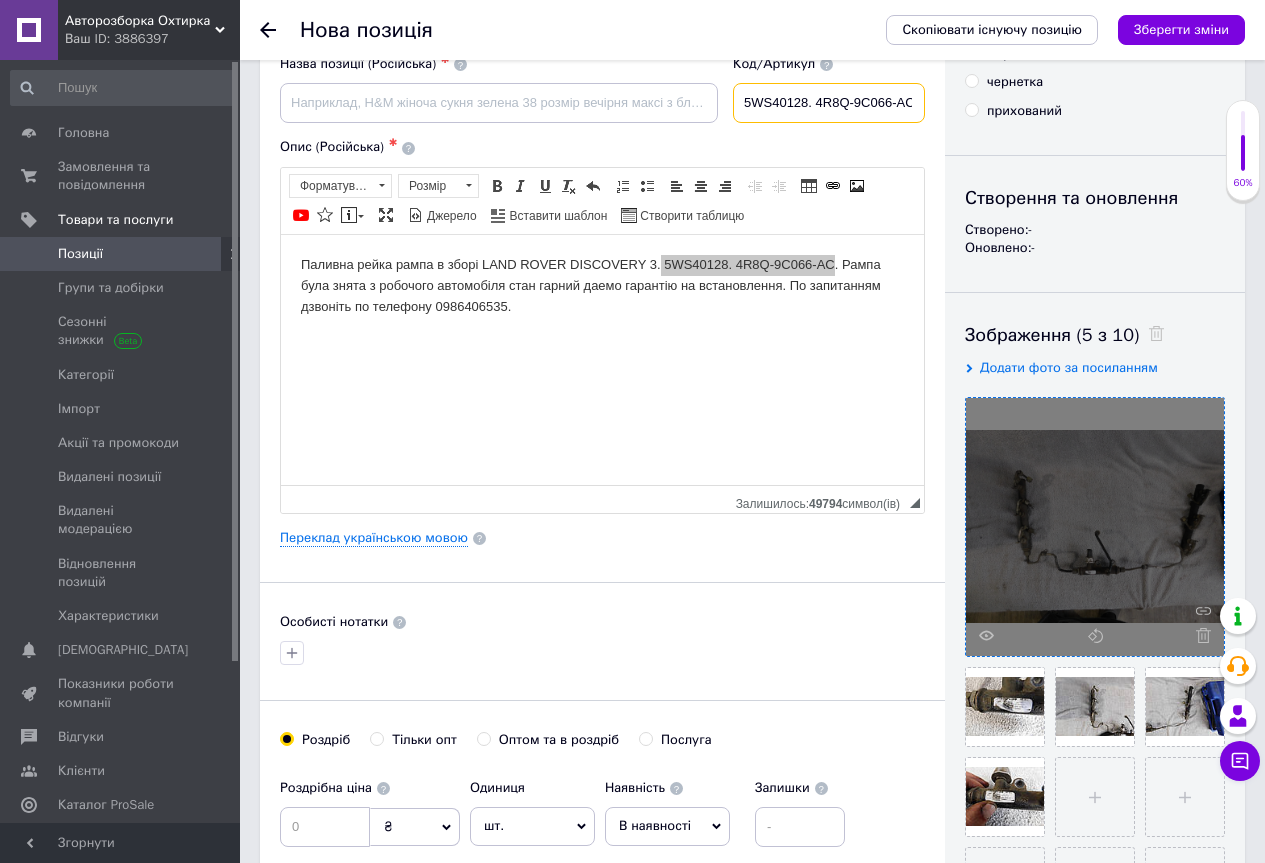 scroll, scrollTop: 0, scrollLeft: 6, axis: horizontal 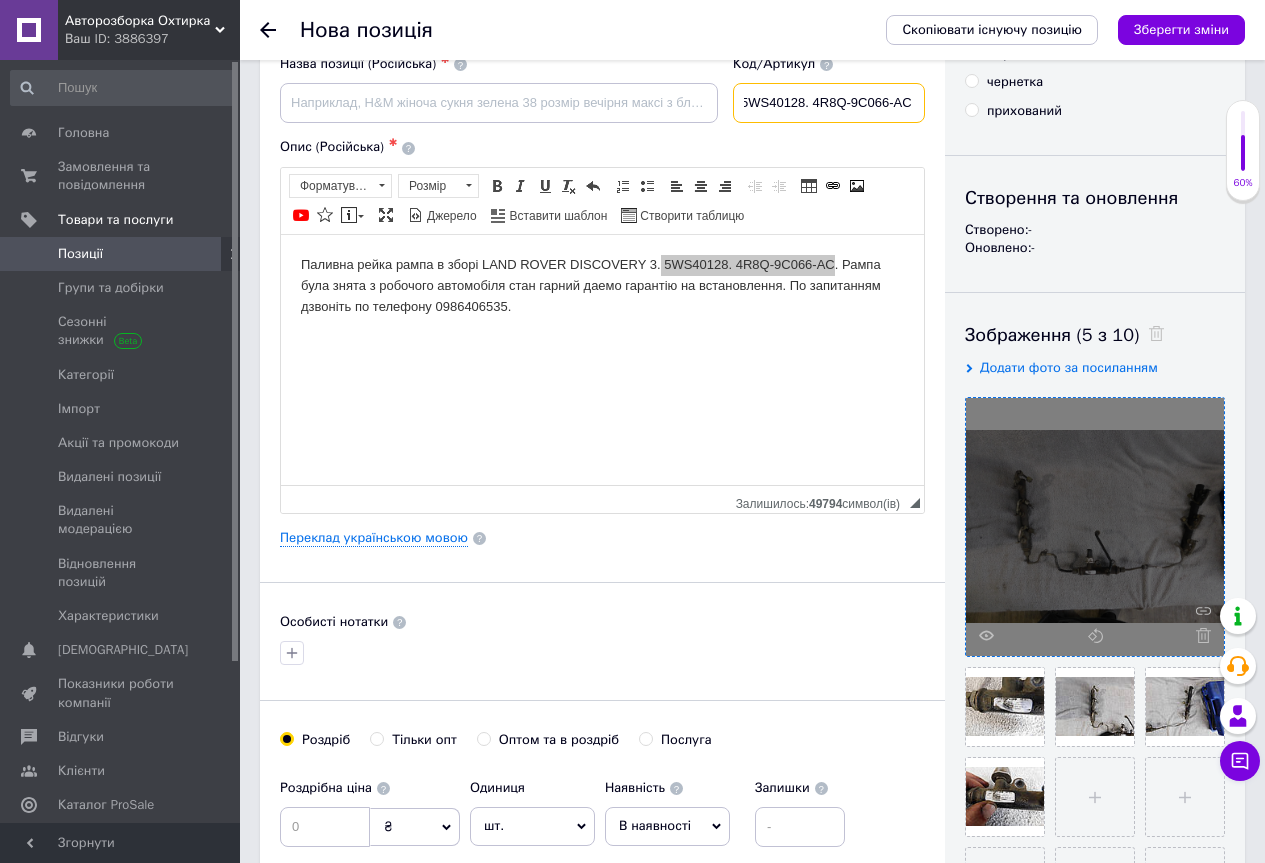 type on "5WS40128. 4R8Q-9C066-AC" 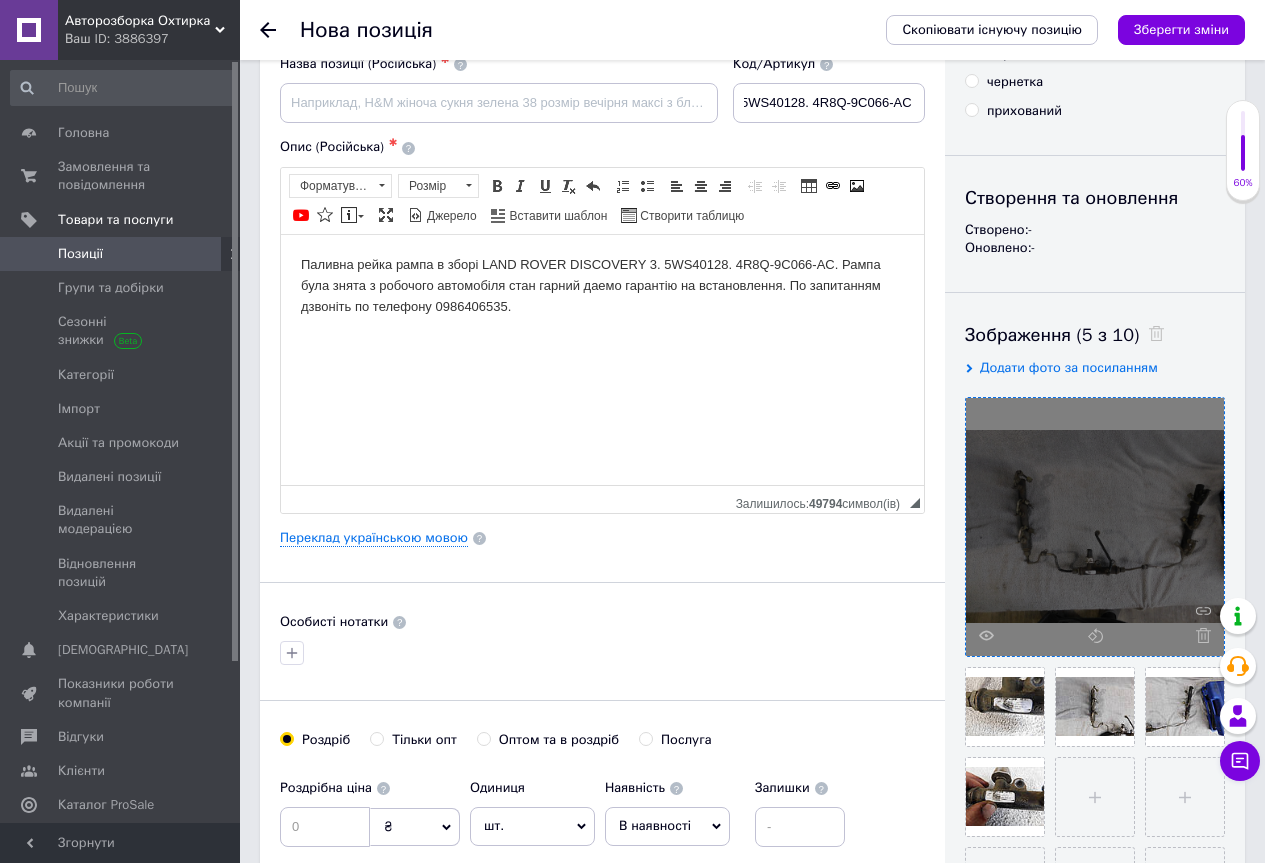 scroll, scrollTop: 0, scrollLeft: 0, axis: both 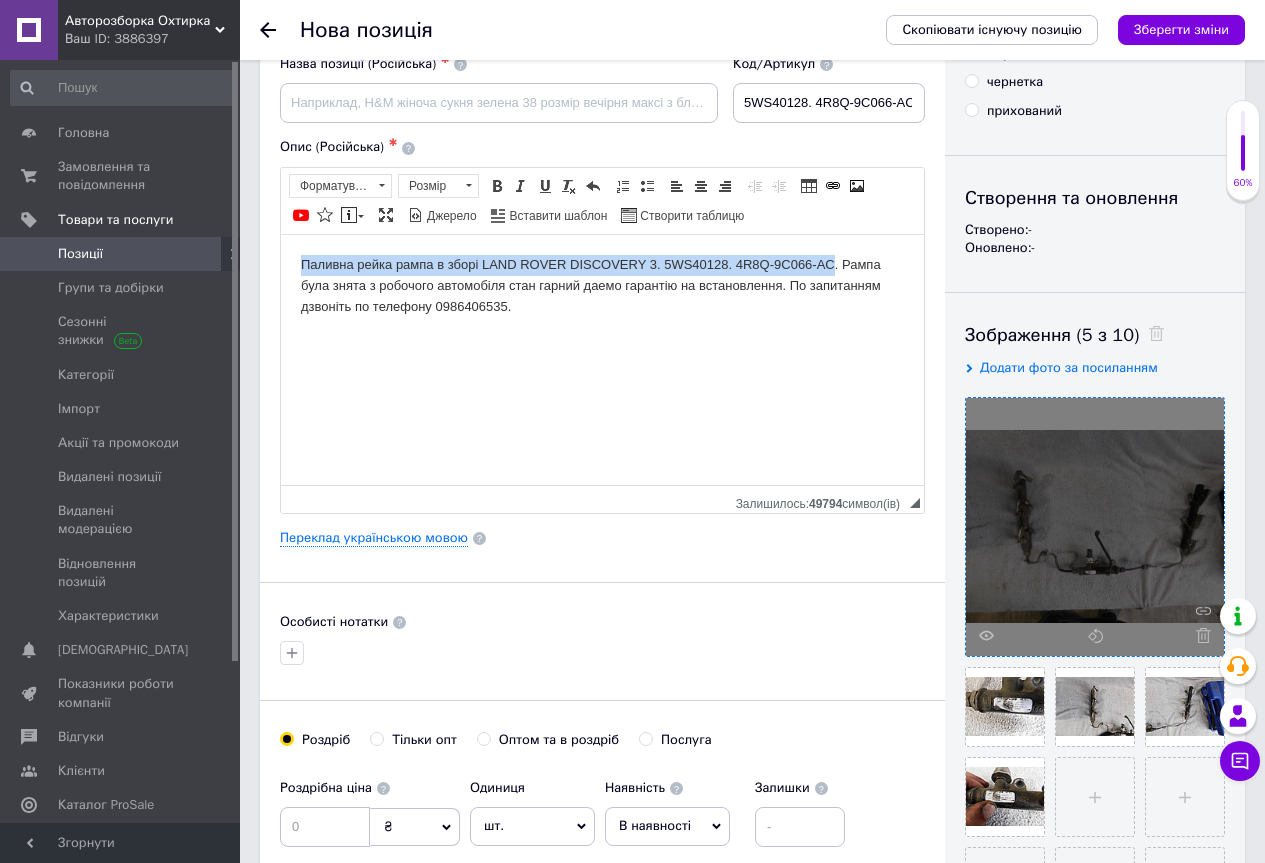 drag, startPoint x: 292, startPoint y: 260, endPoint x: 835, endPoint y: 255, distance: 543.023 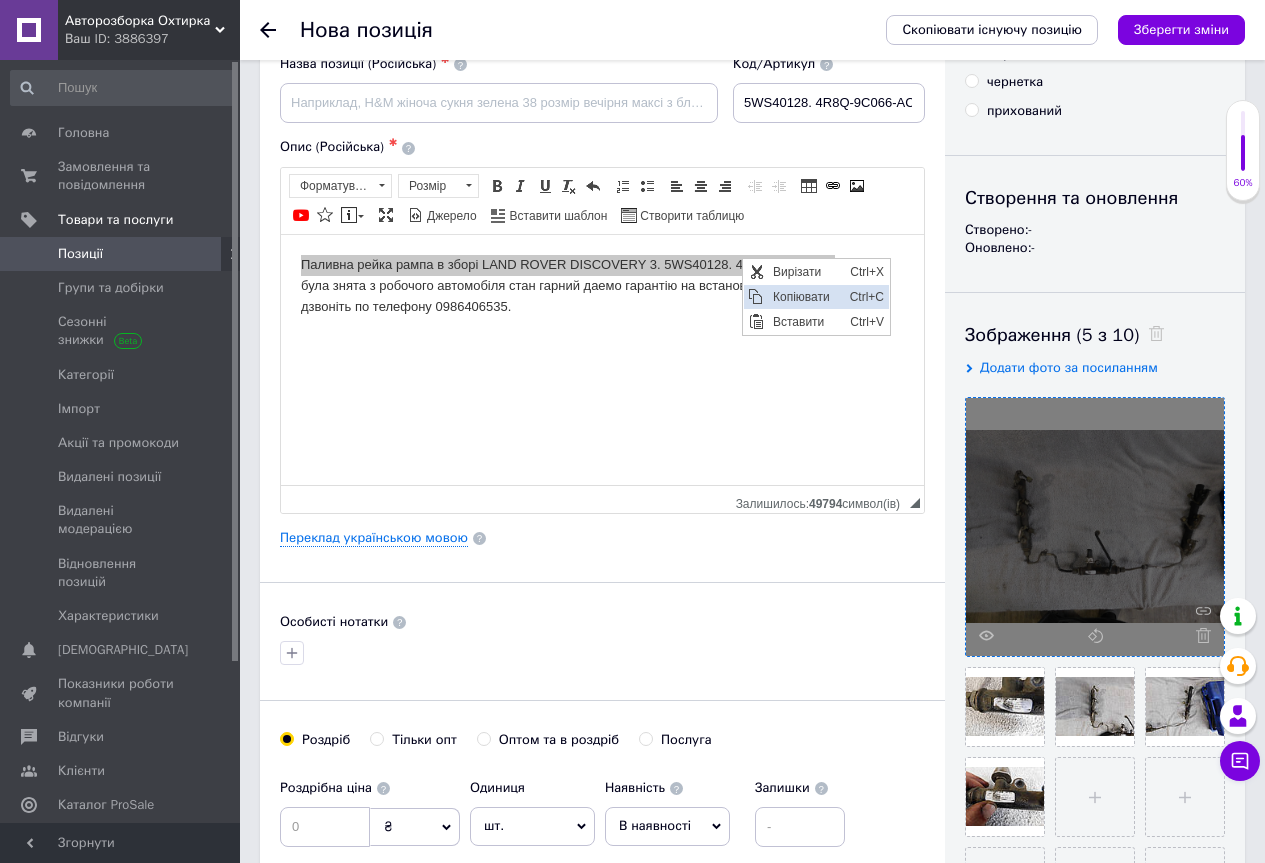 drag, startPoint x: 796, startPoint y: 293, endPoint x: 1259, endPoint y: 317, distance: 463.6216 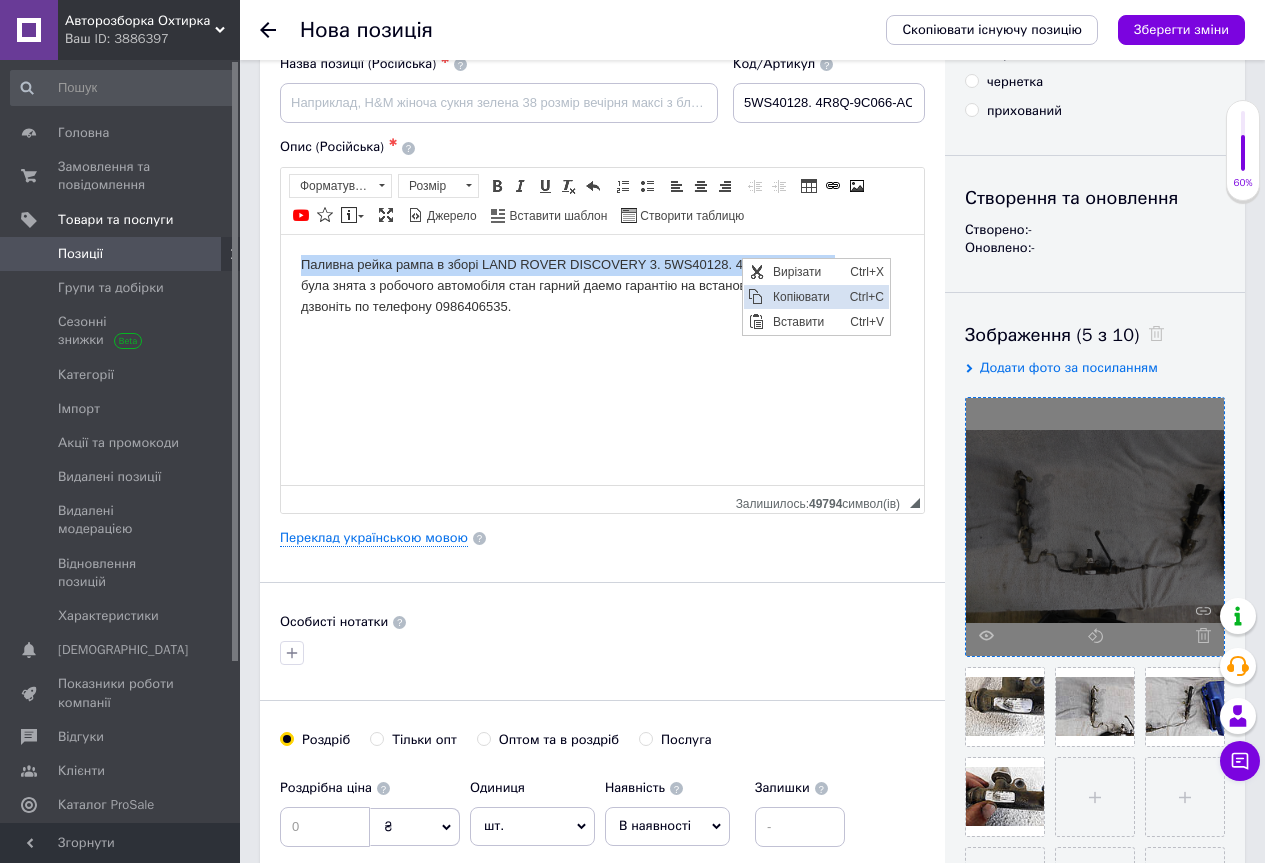 copy on "Паливна рейка рампа в зборі LAND ROVER DISCOVERY 3. 5WS40128. 4R8Q-9C066-AC" 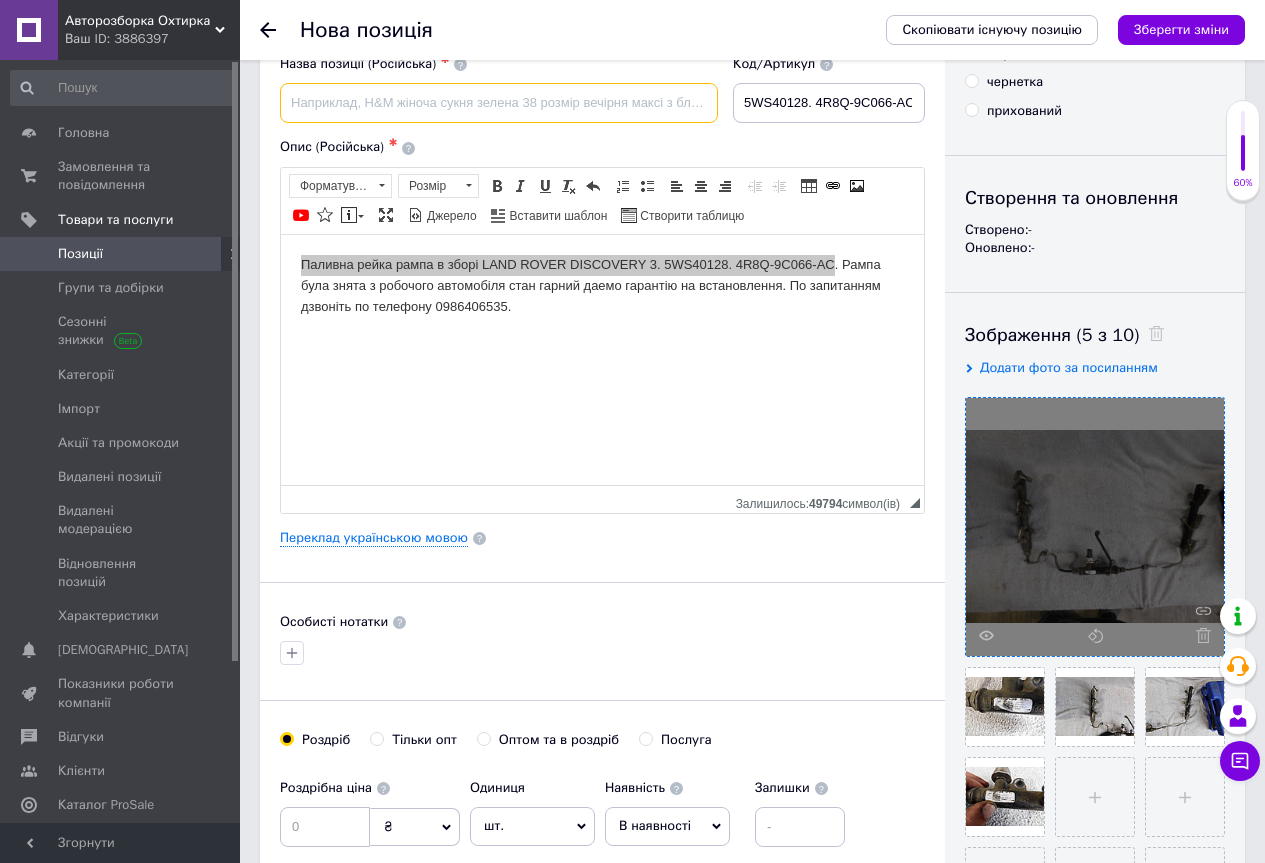 click at bounding box center [499, 103] 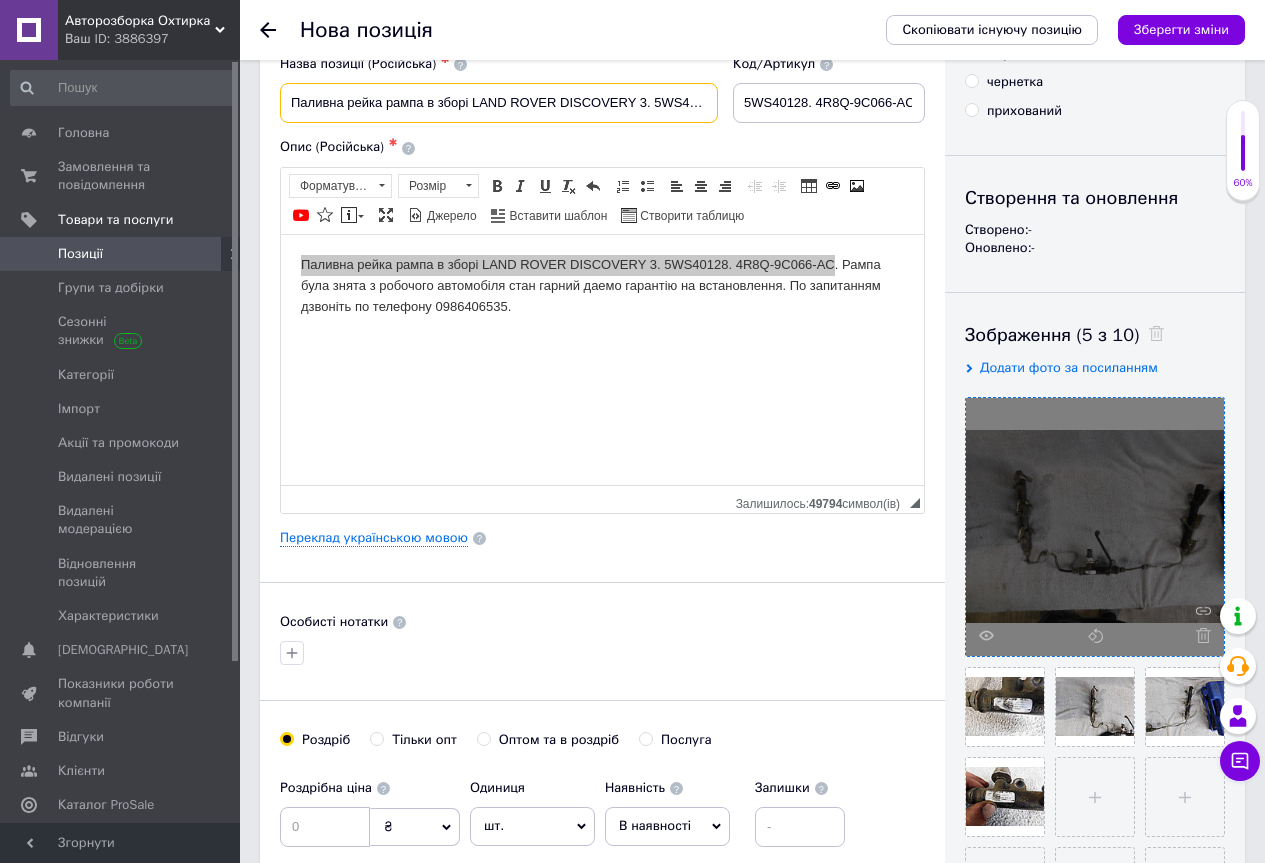 scroll, scrollTop: 0, scrollLeft: 119, axis: horizontal 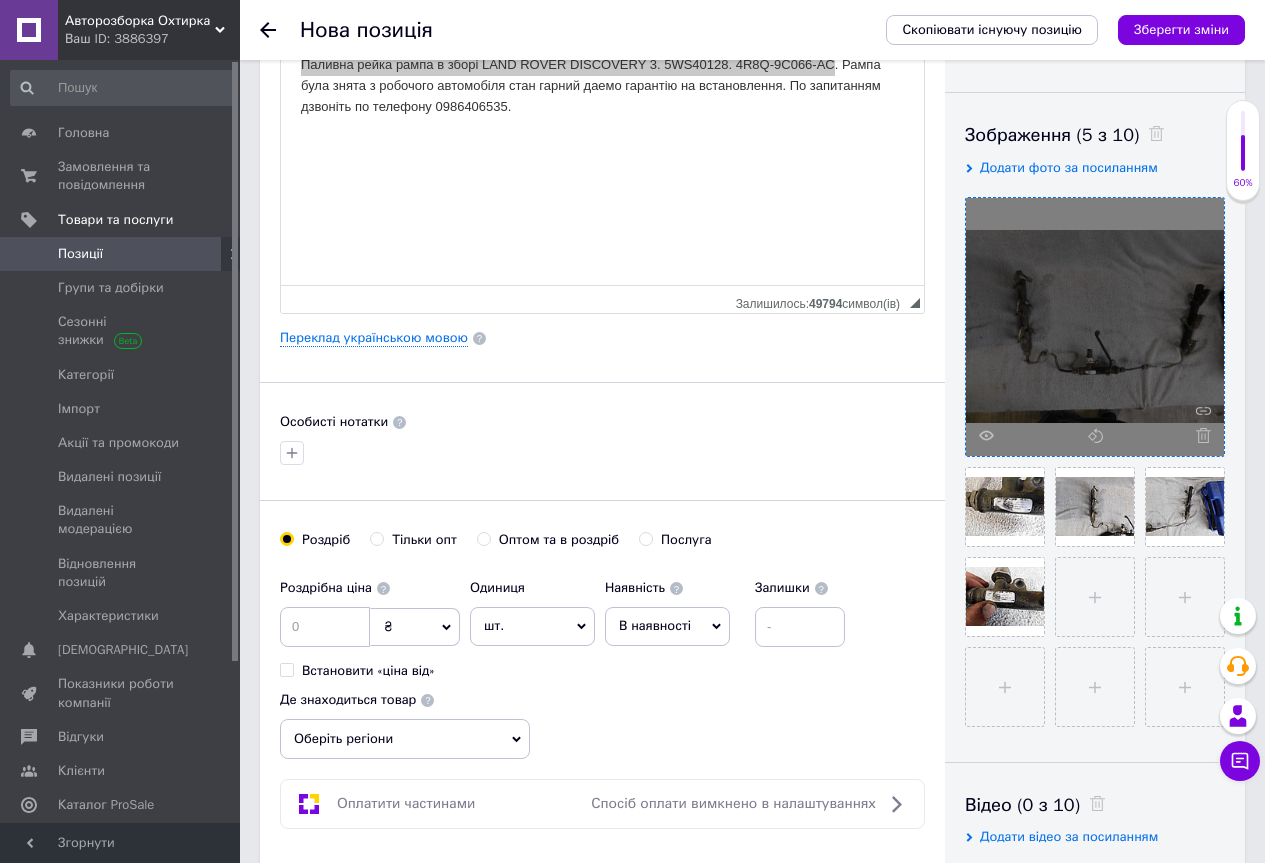type on "Паливна рейка рампа в зборі LAND ROVER DISCOVERY 3. 5WS40128. 4R8Q-9C066-AC" 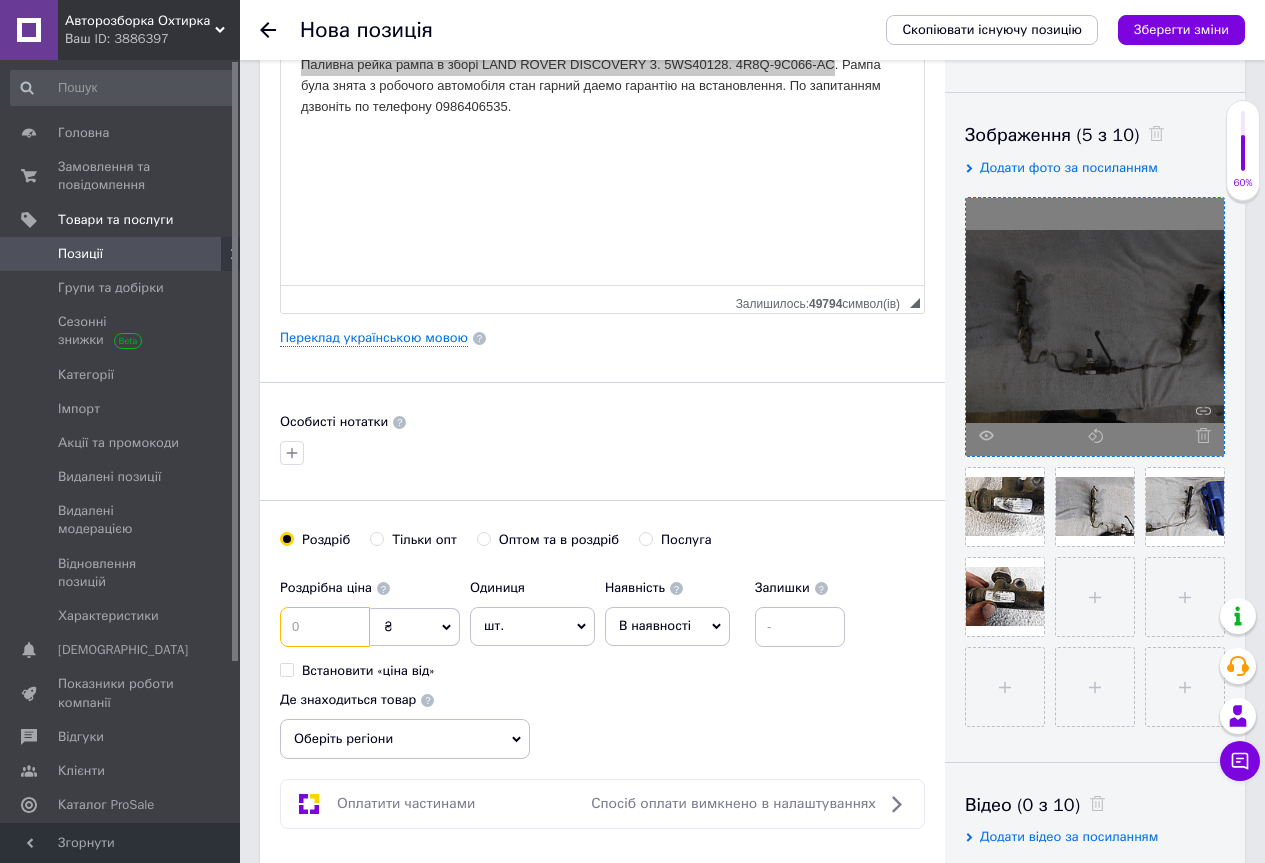 scroll, scrollTop: 0, scrollLeft: 0, axis: both 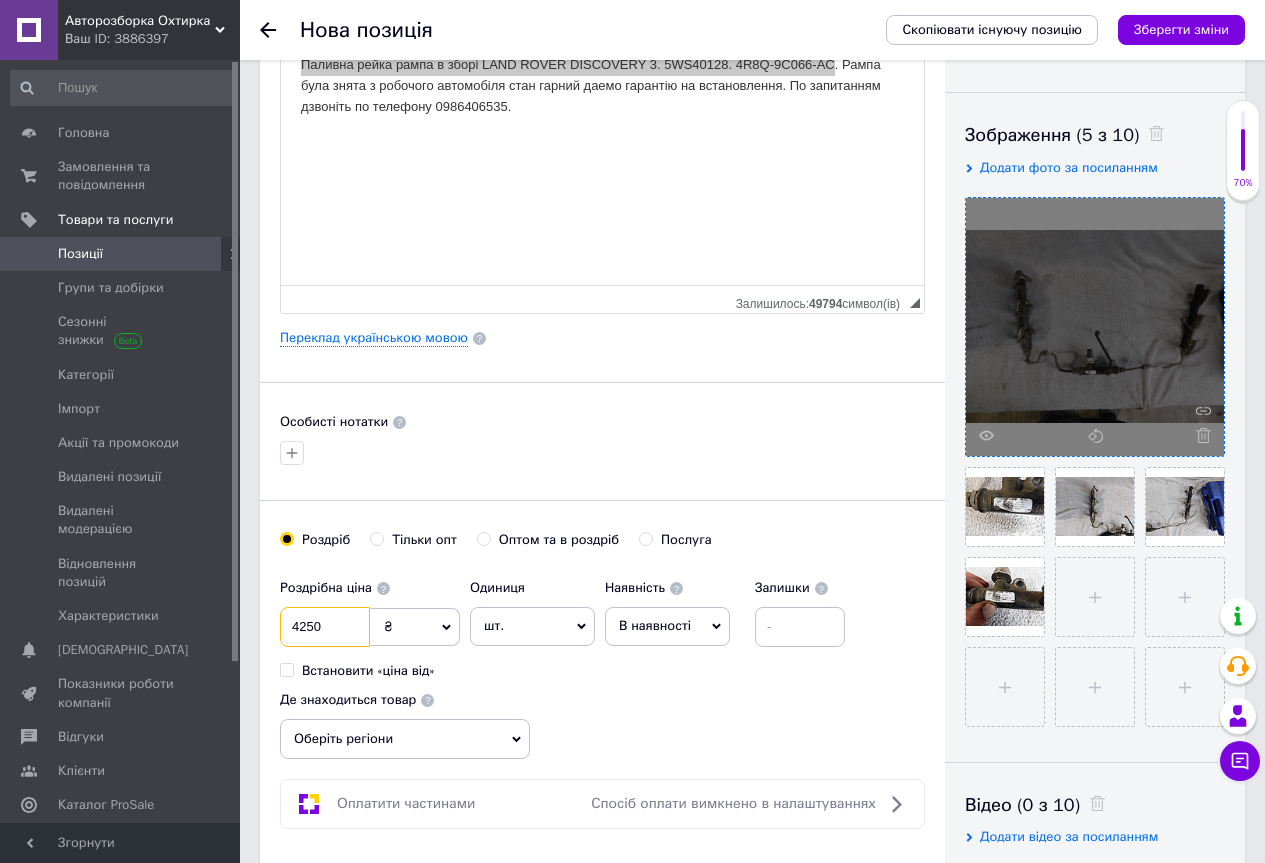 type on "4250" 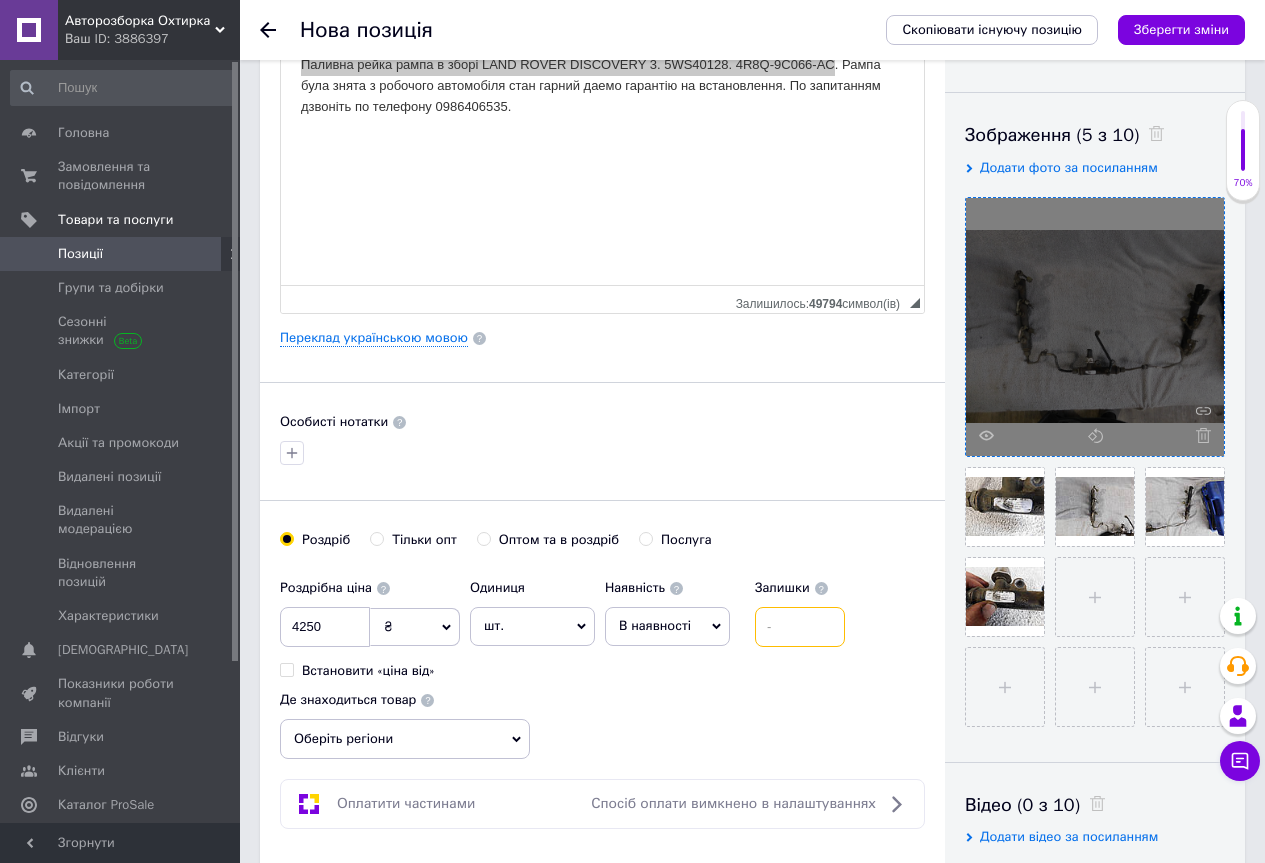 click at bounding box center [800, 627] 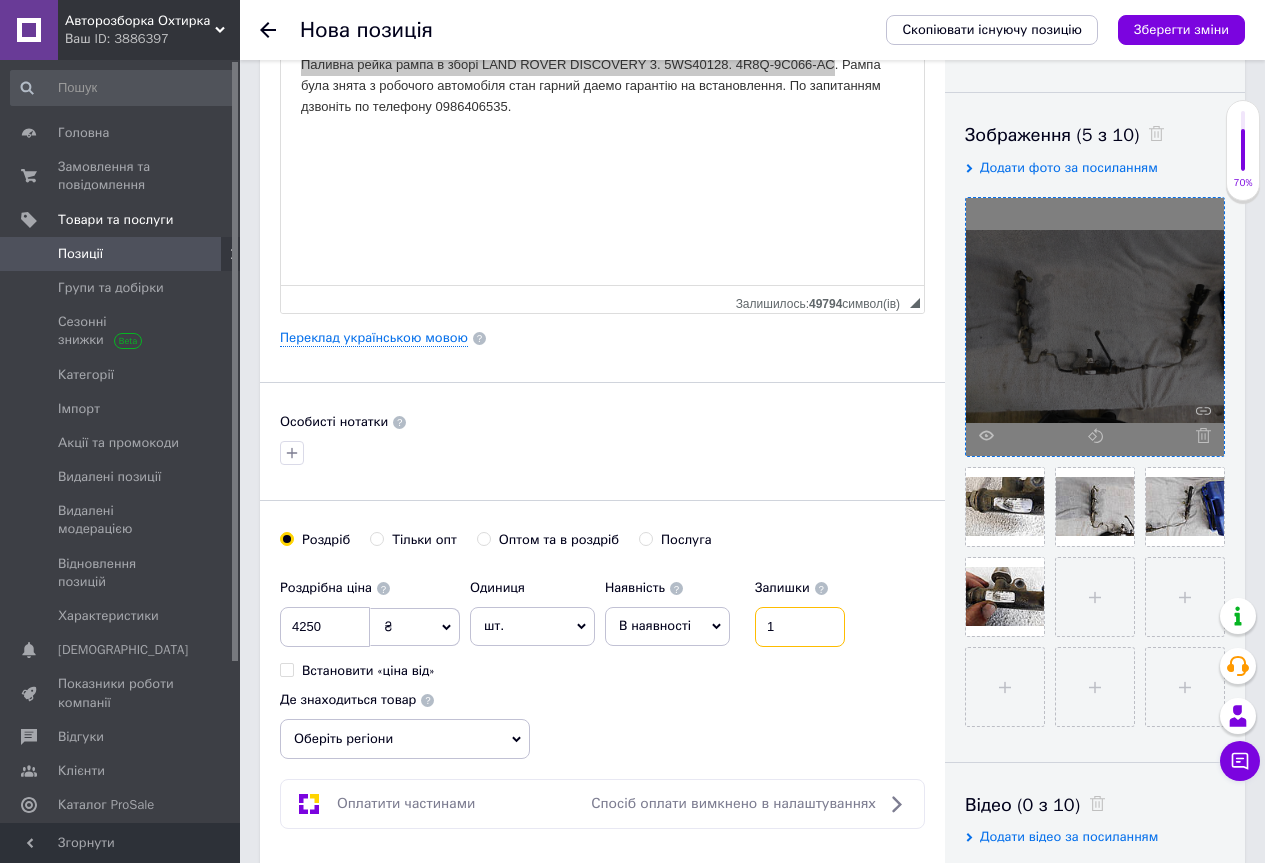 type on "1" 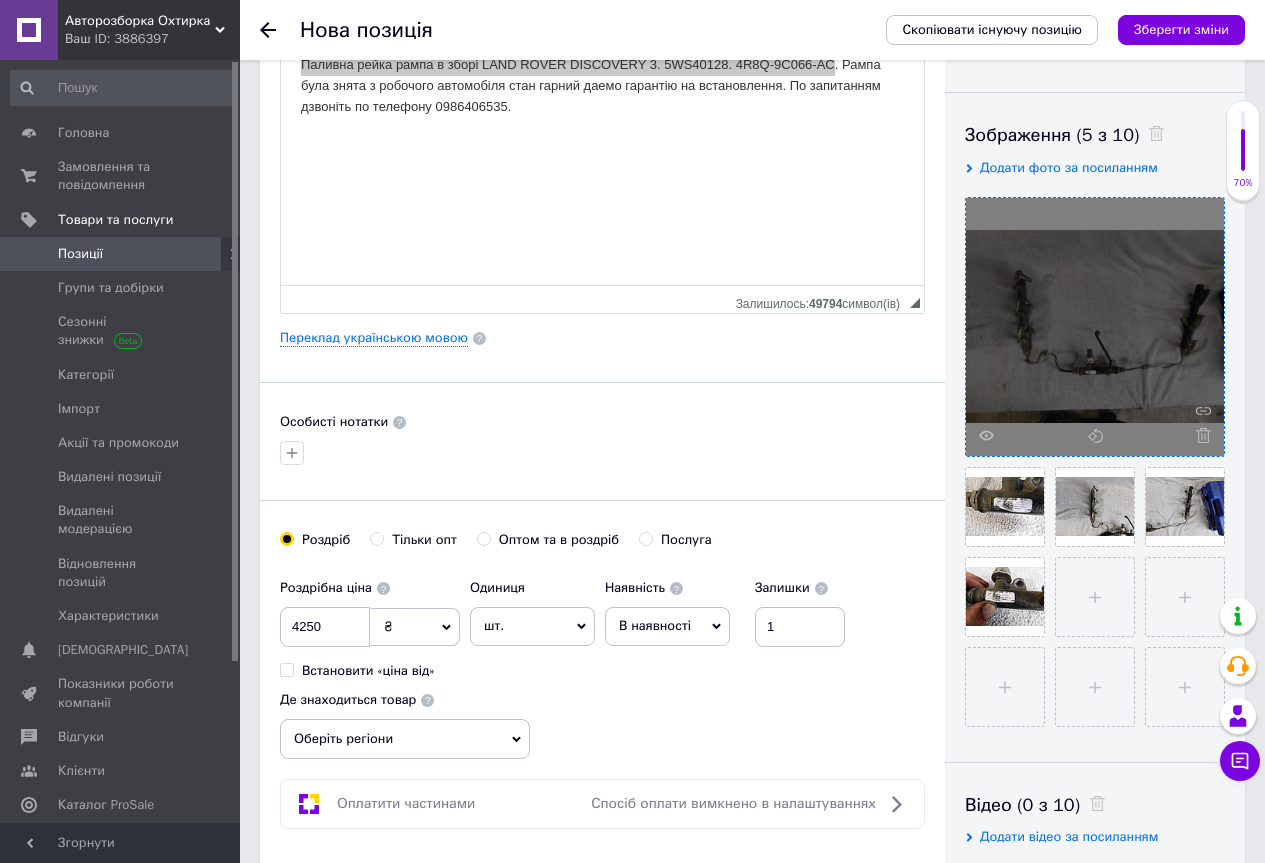 drag, startPoint x: 385, startPoint y: 754, endPoint x: 670, endPoint y: 468, distance: 403.7586 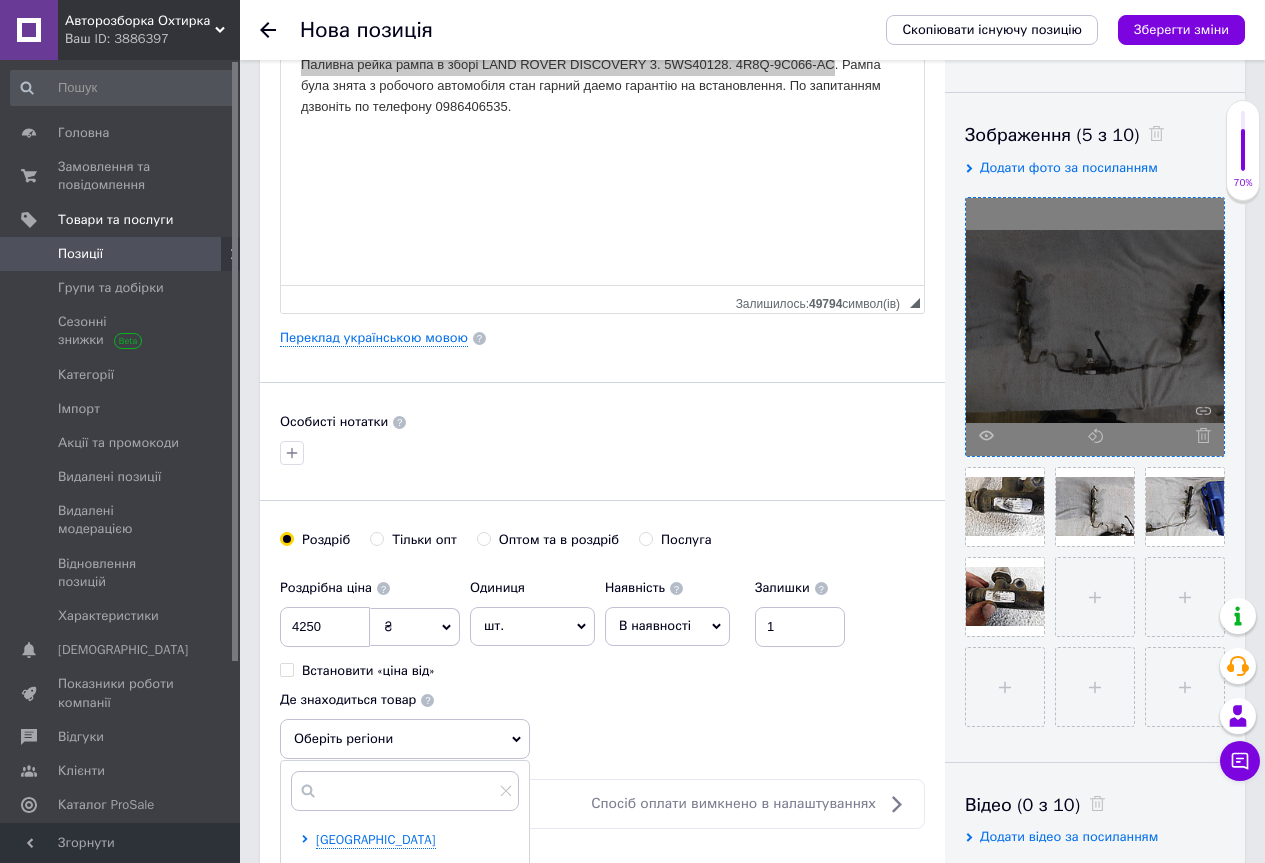 scroll, scrollTop: 700, scrollLeft: 0, axis: vertical 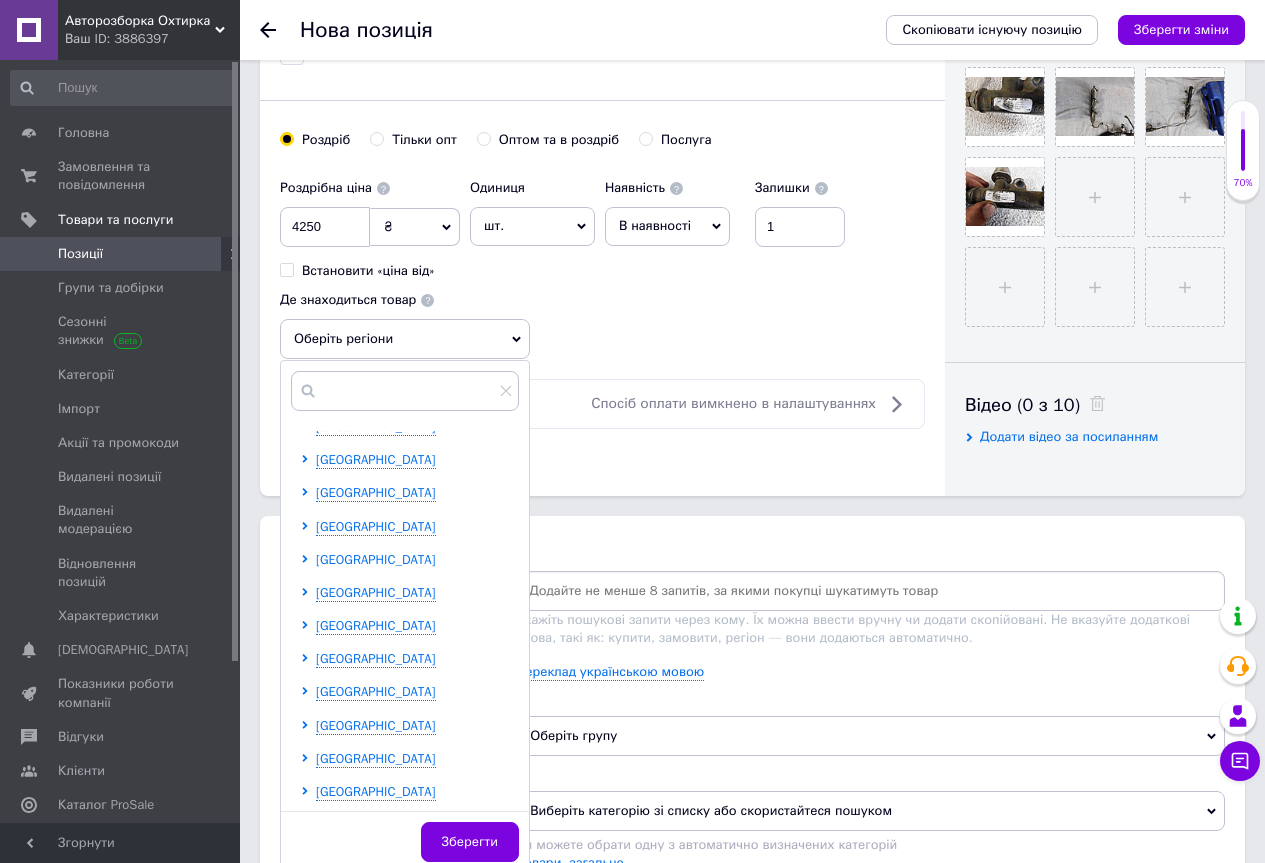 click on "[GEOGRAPHIC_DATA]" at bounding box center [376, 559] 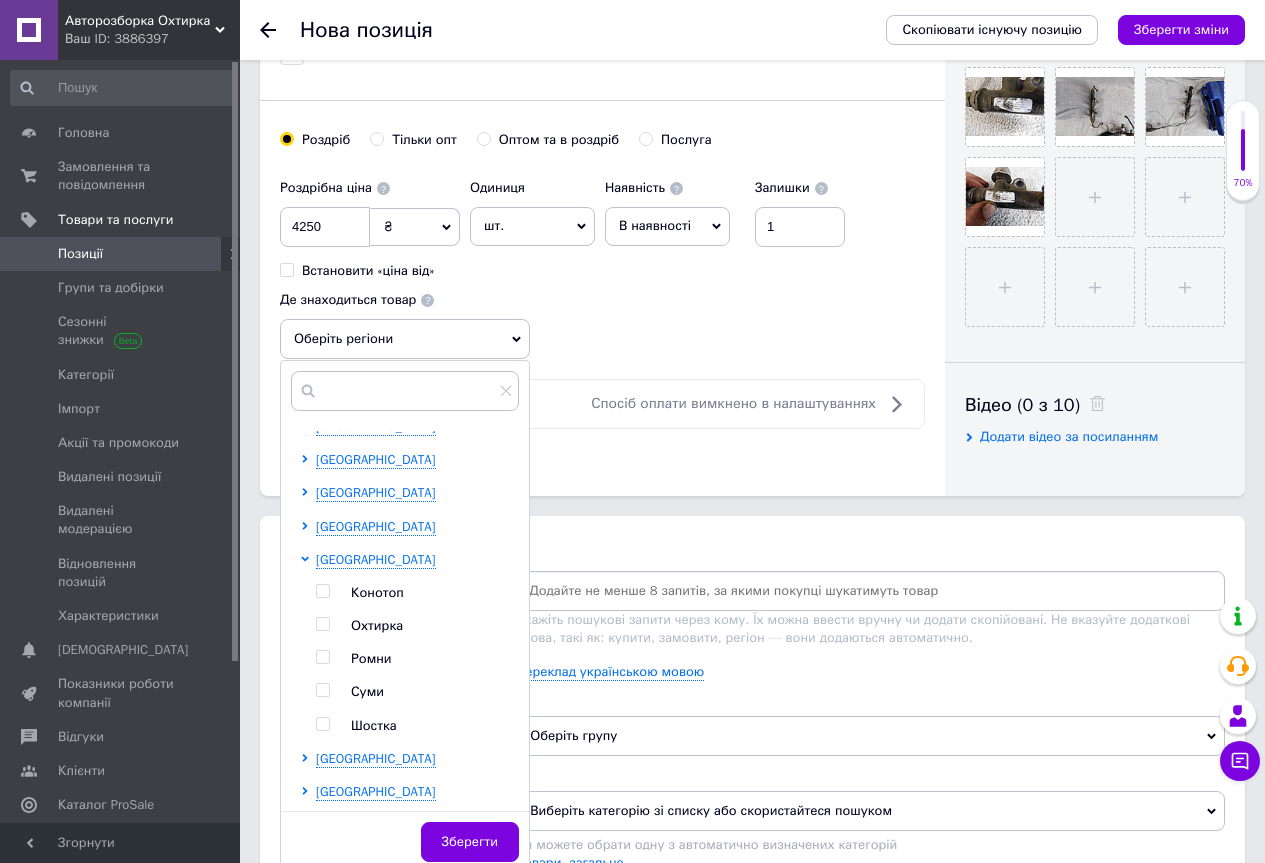 click on "Охтирка" at bounding box center (377, 625) 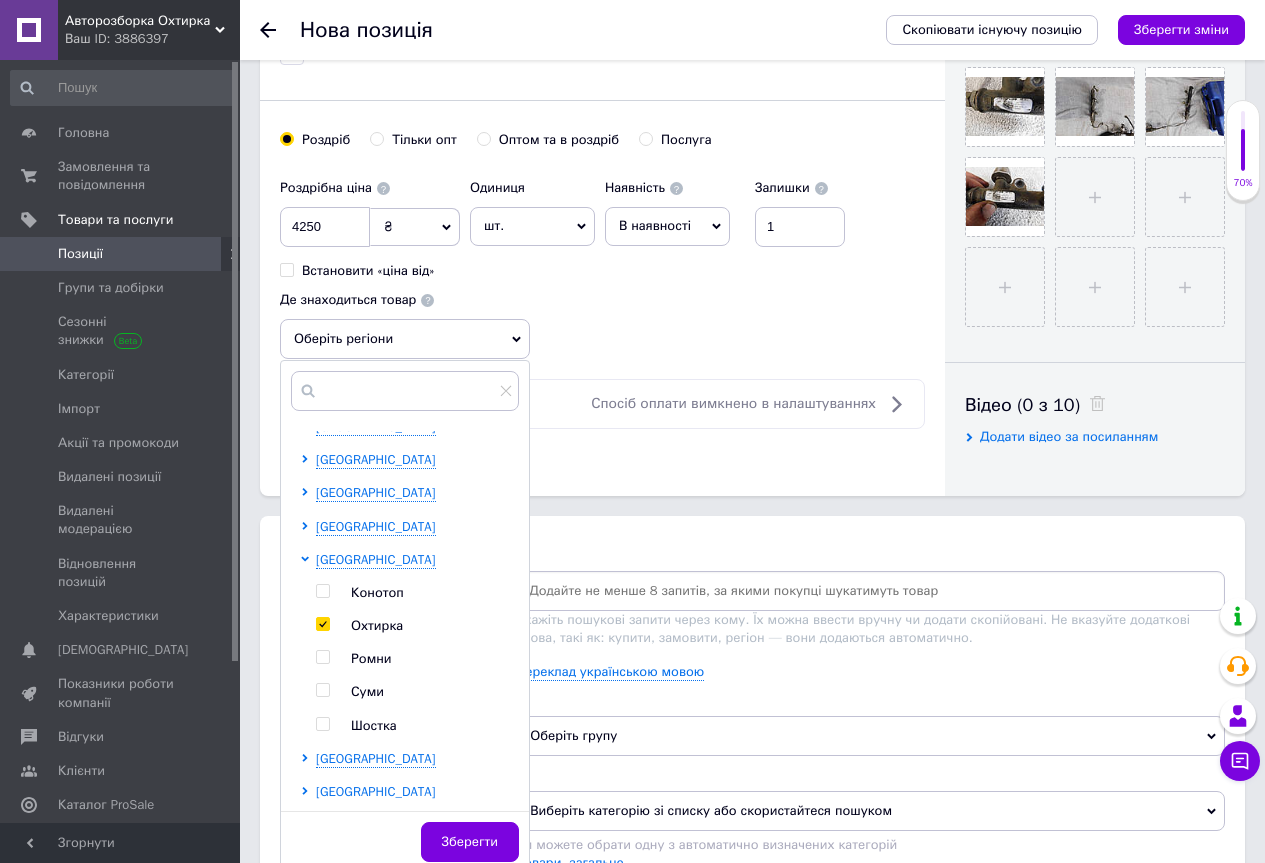 checkbox on "true" 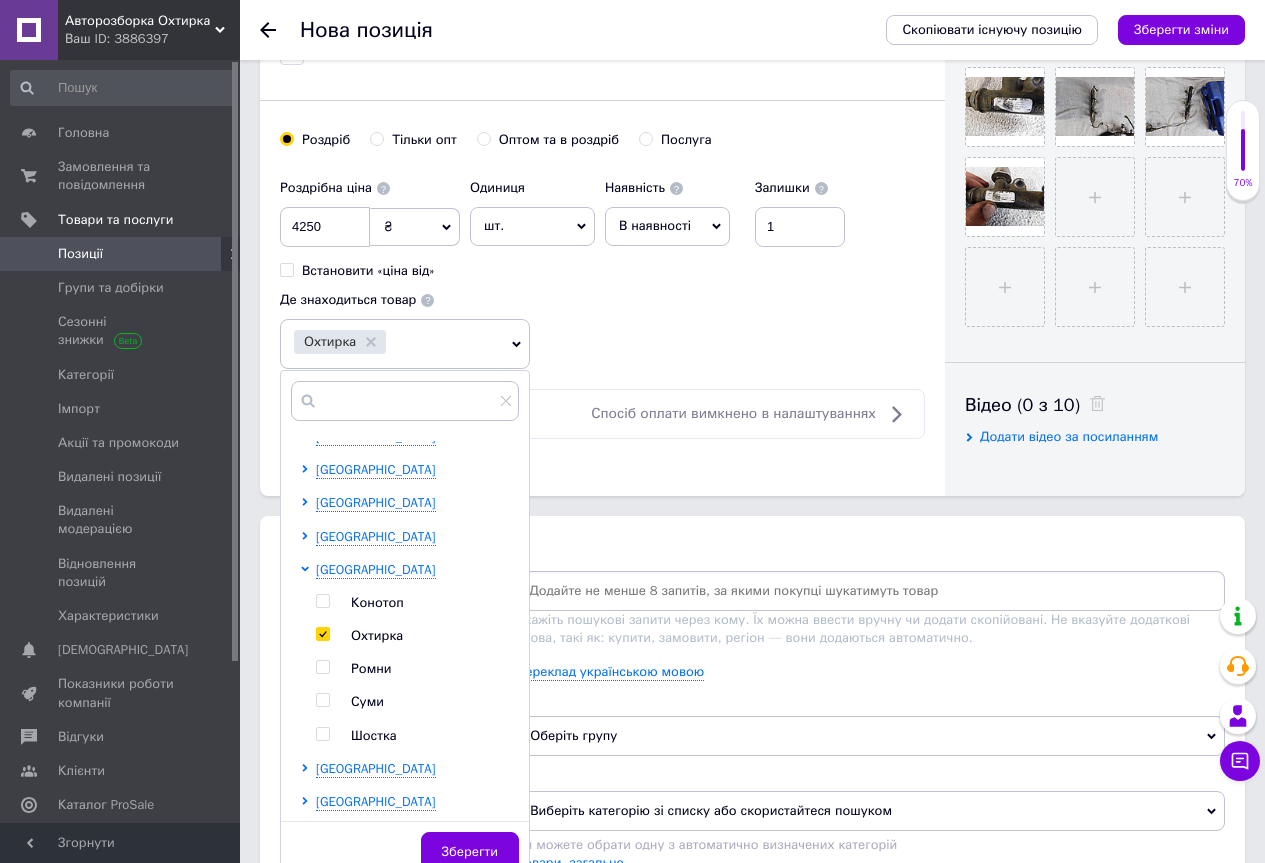 drag, startPoint x: 455, startPoint y: 837, endPoint x: 473, endPoint y: 826, distance: 21.095022 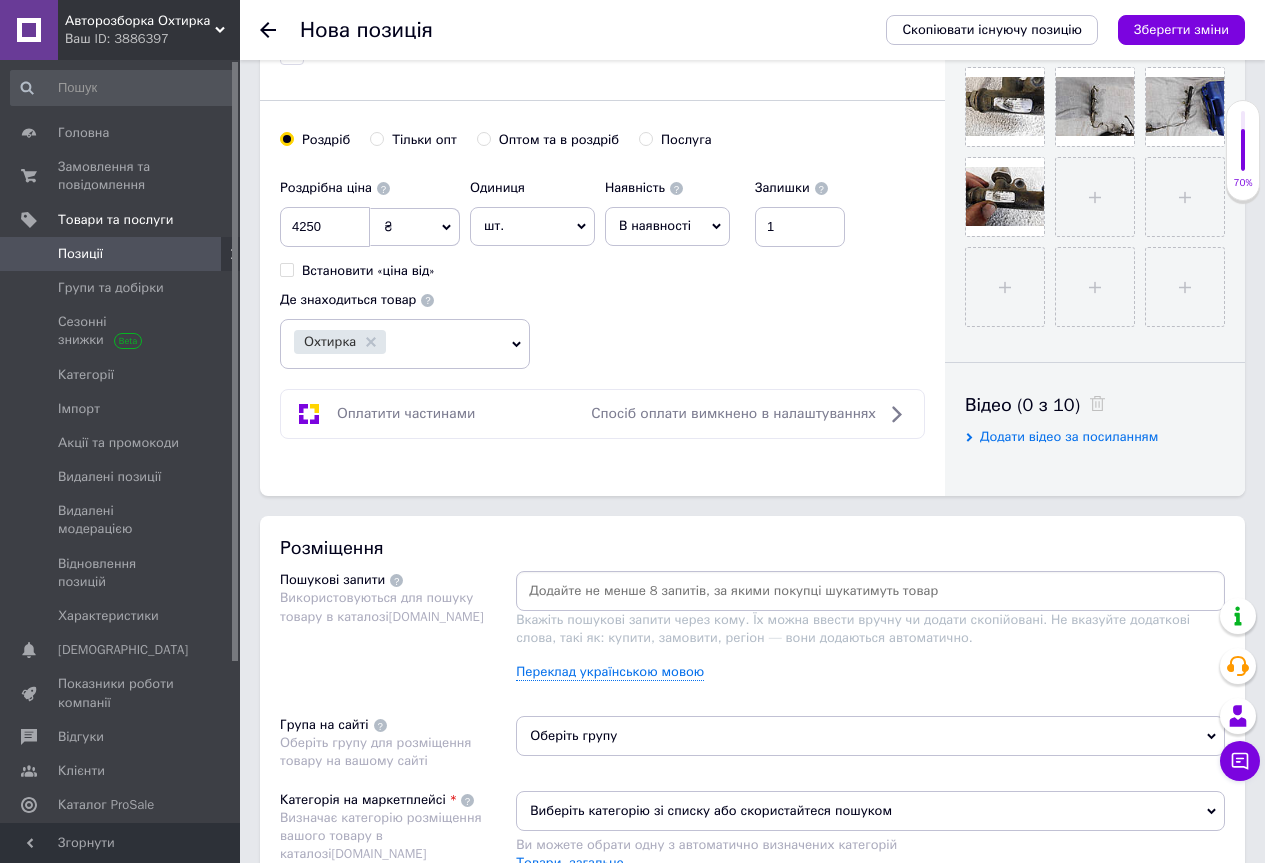 click at bounding box center [870, 591] 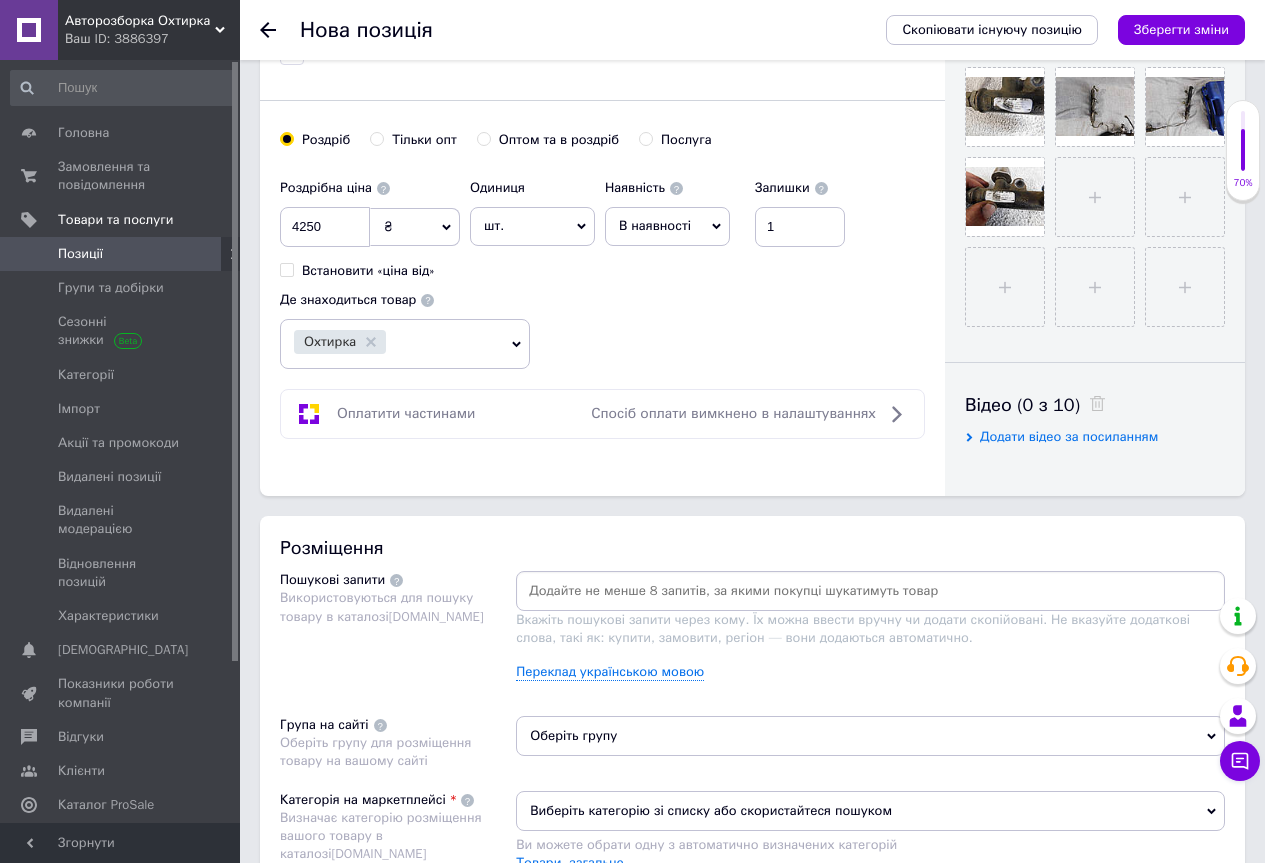 paste on "Паливна рейка рампа в зборі LAND ROVER DISCOVERY 3. 5WS40128. 4R8Q-9C066-AC" 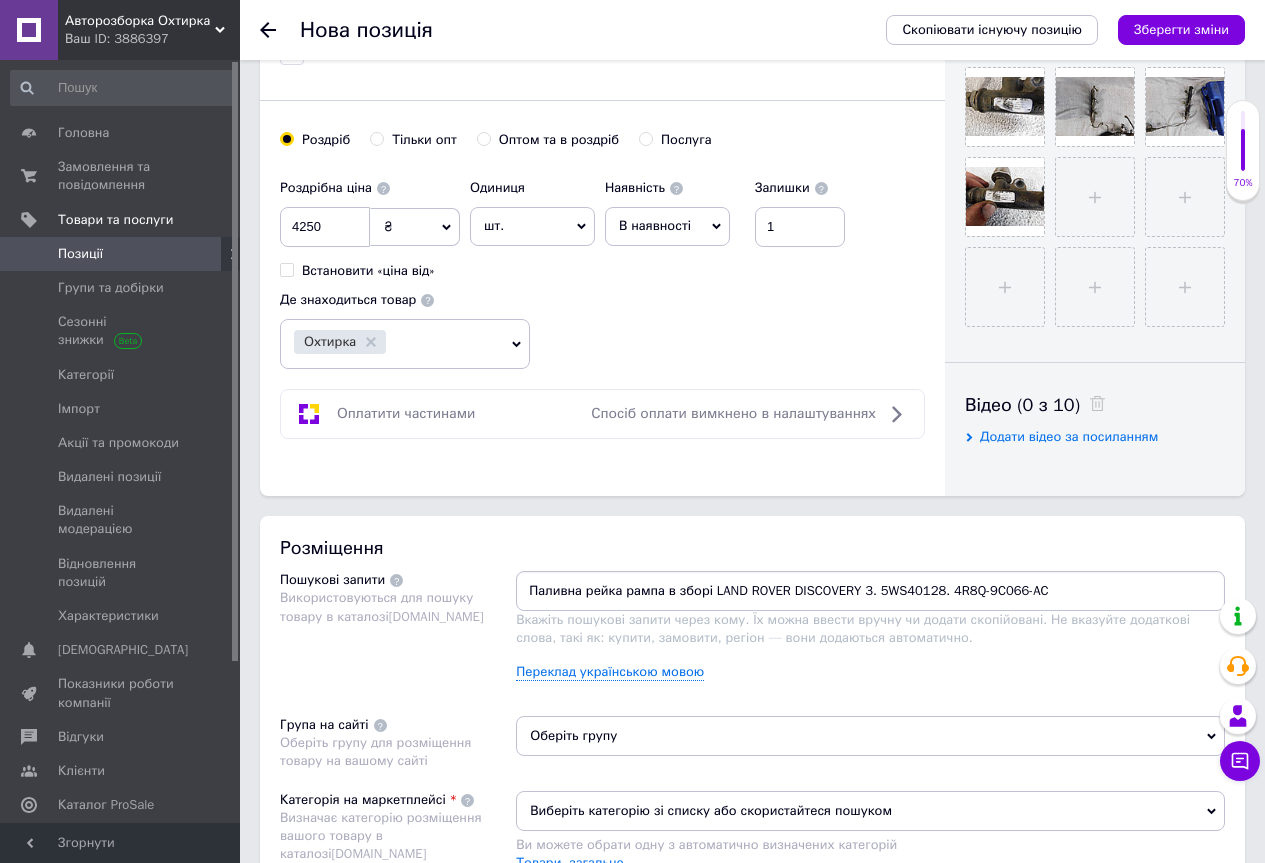 scroll, scrollTop: 1000, scrollLeft: 0, axis: vertical 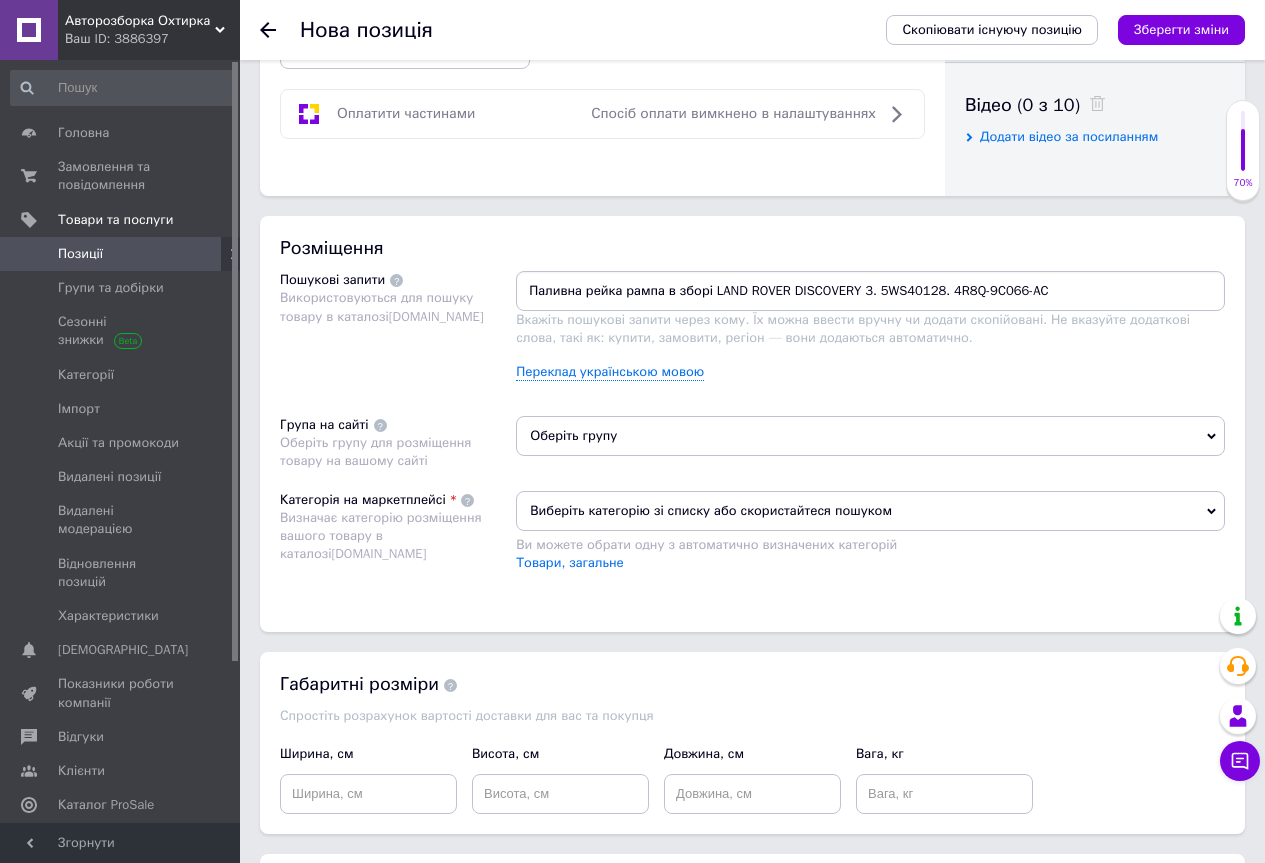 type on "Паливна рейка рампа в зборі LAND ROVER DISCOVERY 3. 5WS40128. 4R8Q-9C066-AC" 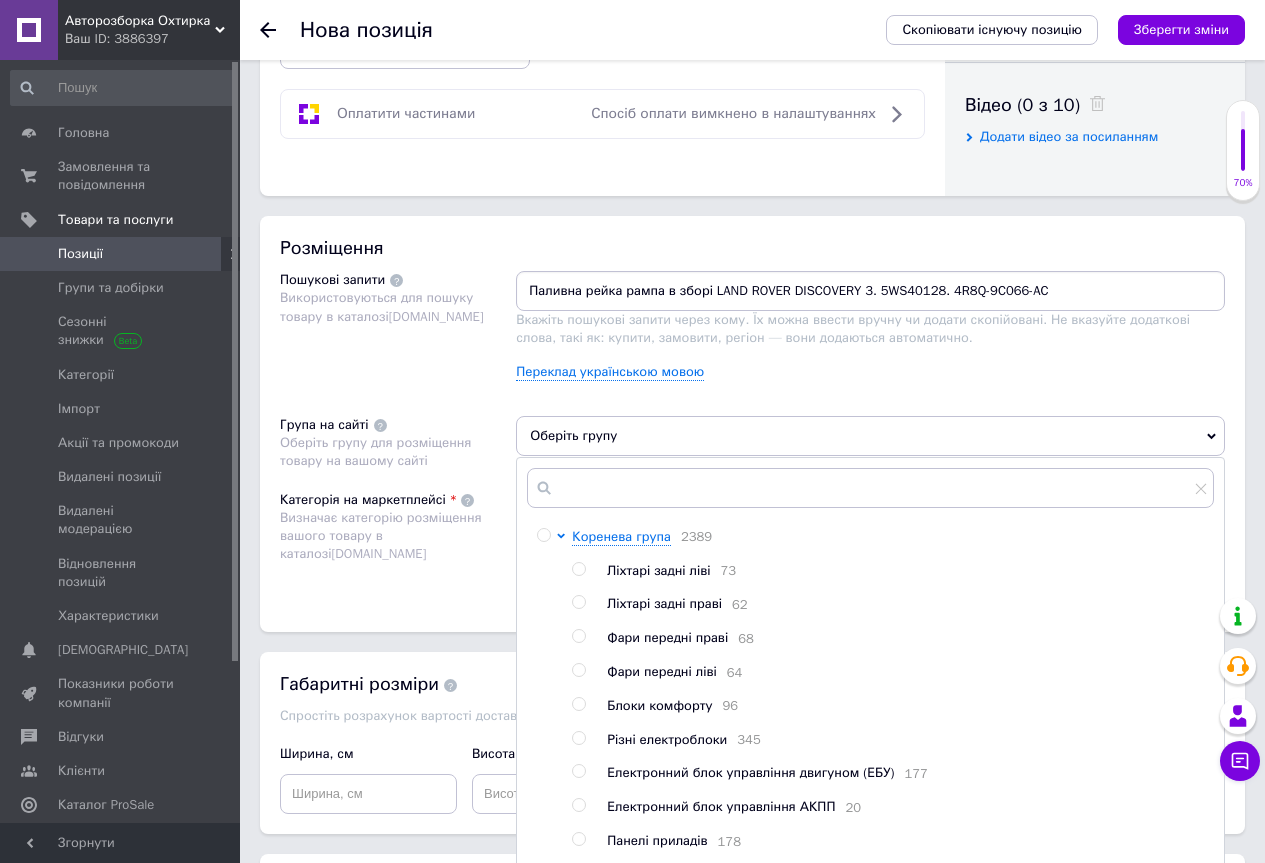 scroll, scrollTop: 1276, scrollLeft: 0, axis: vertical 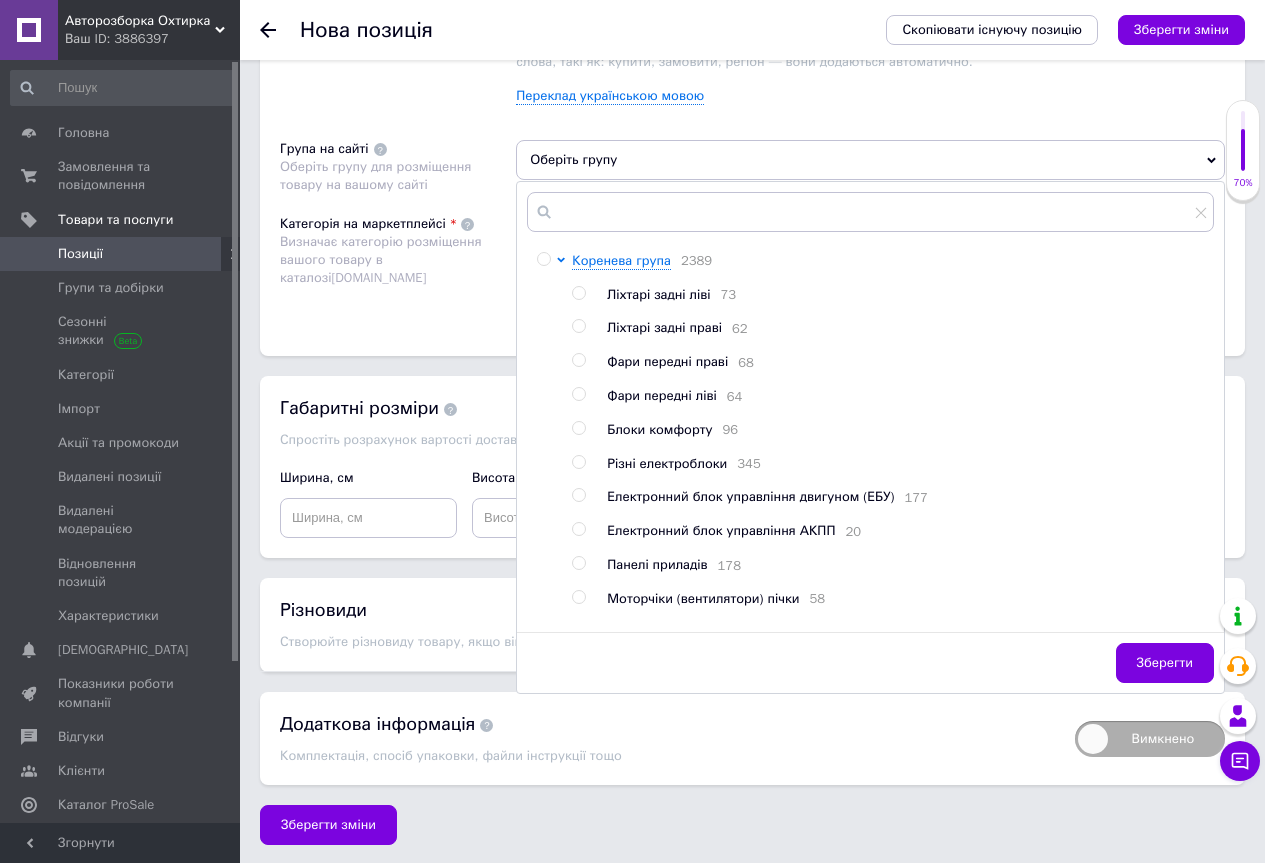 drag, startPoint x: 610, startPoint y: 259, endPoint x: 631, endPoint y: 300, distance: 46.06517 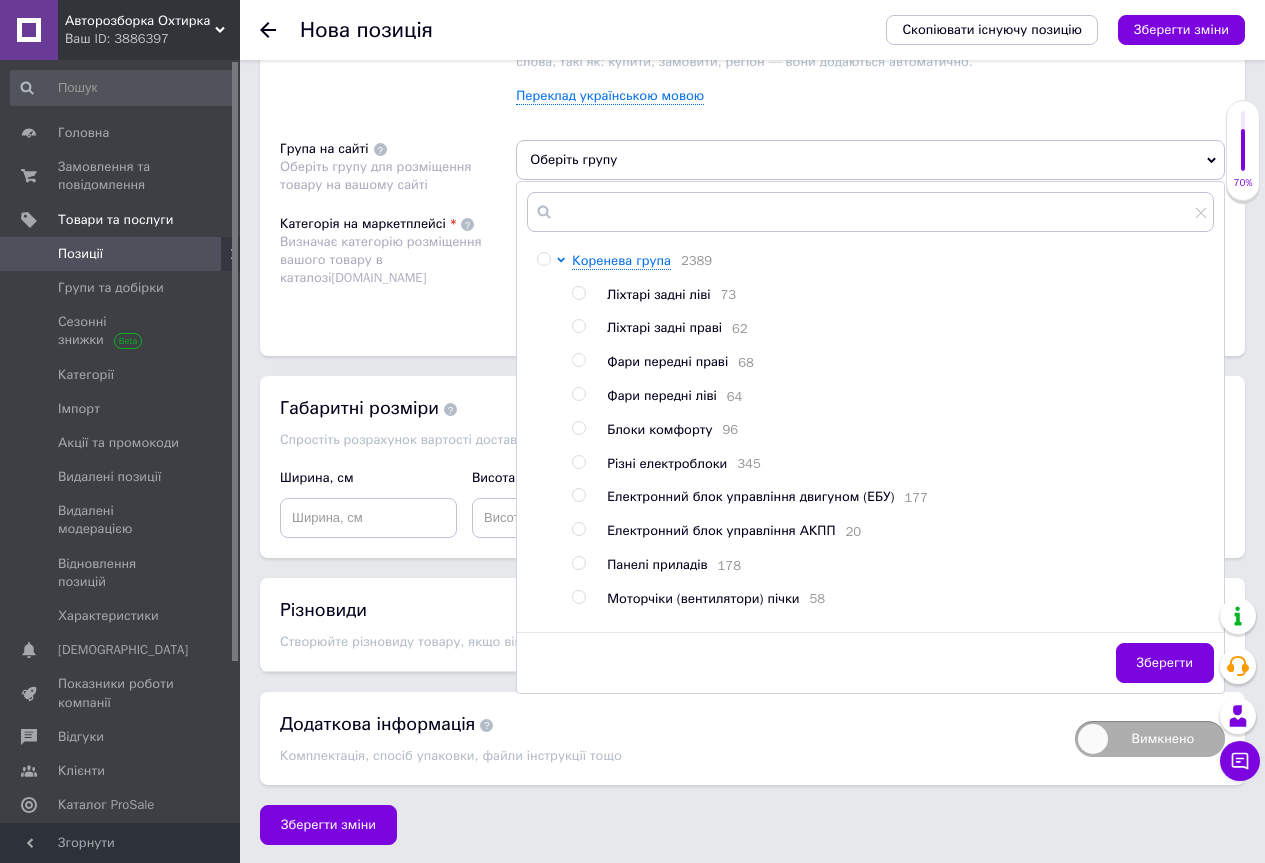 click on "Коренева група" at bounding box center (621, 260) 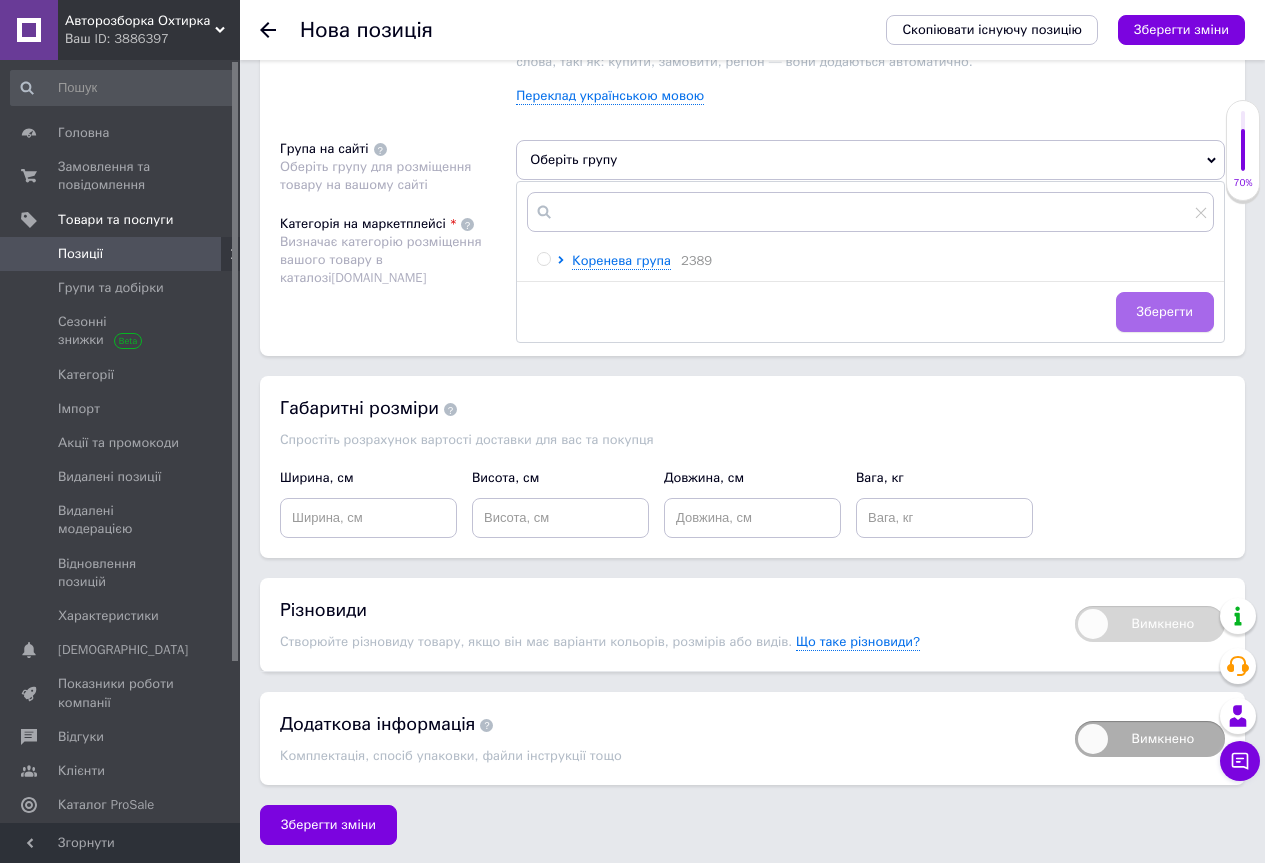 click on "Зберегти" at bounding box center [1165, 312] 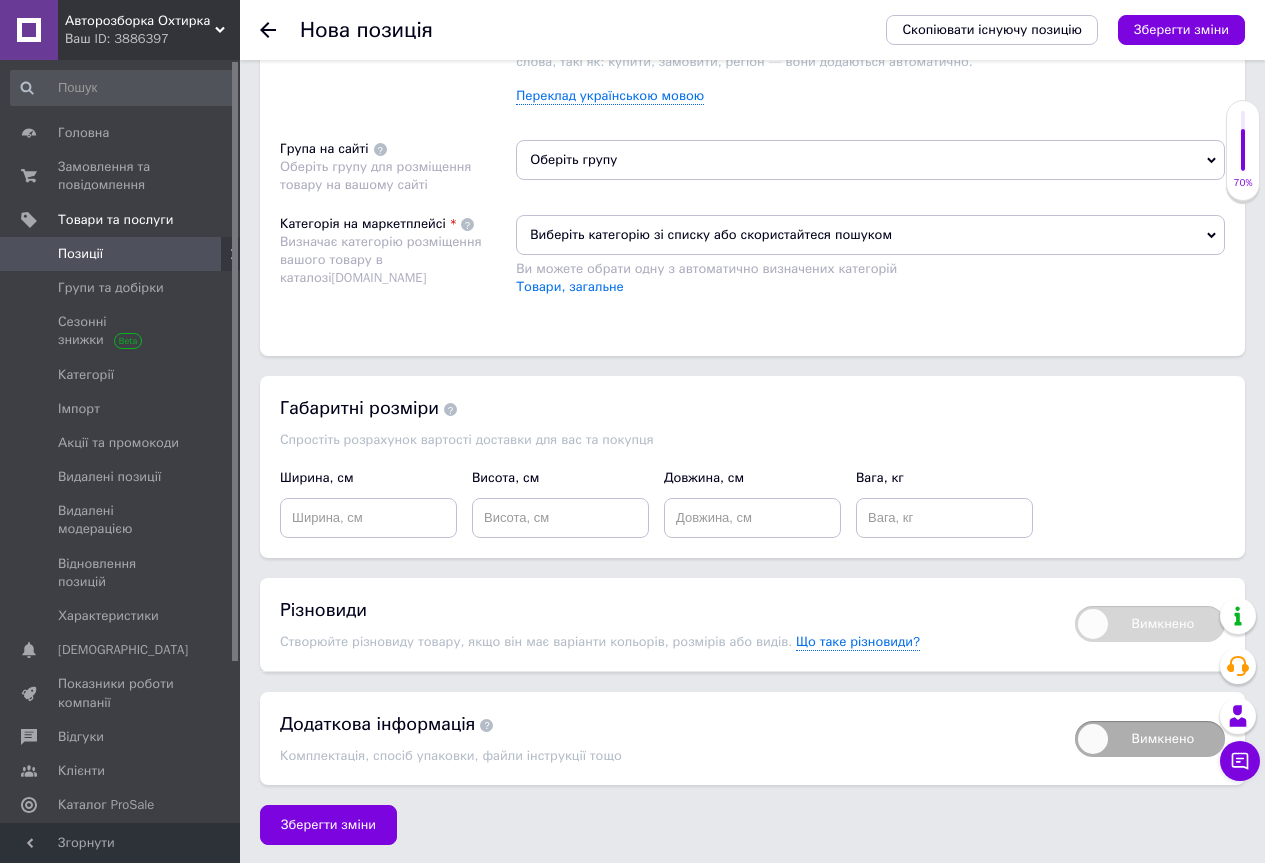 click on "Виберіть категорію зі списку або скористайтеся пошуком" at bounding box center (870, 235) 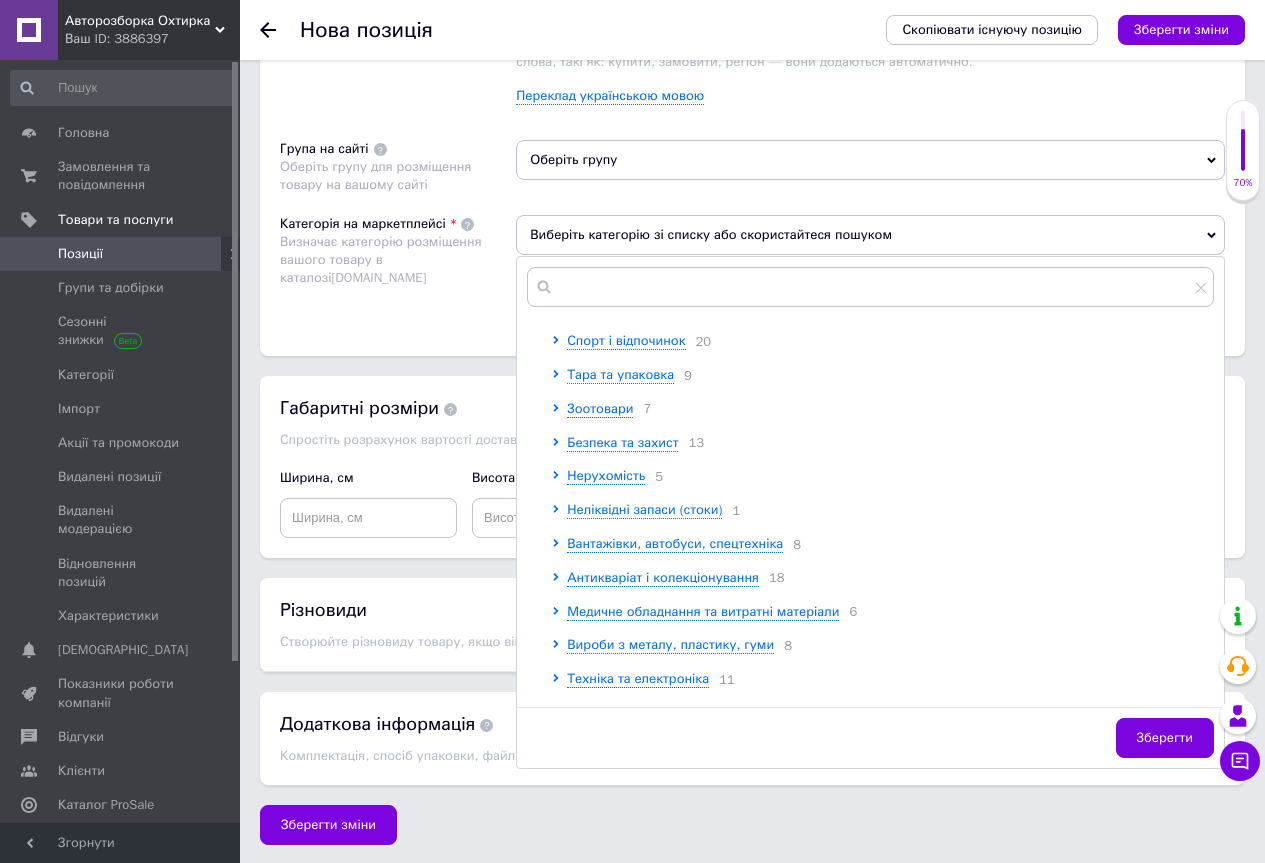 scroll, scrollTop: 600, scrollLeft: 0, axis: vertical 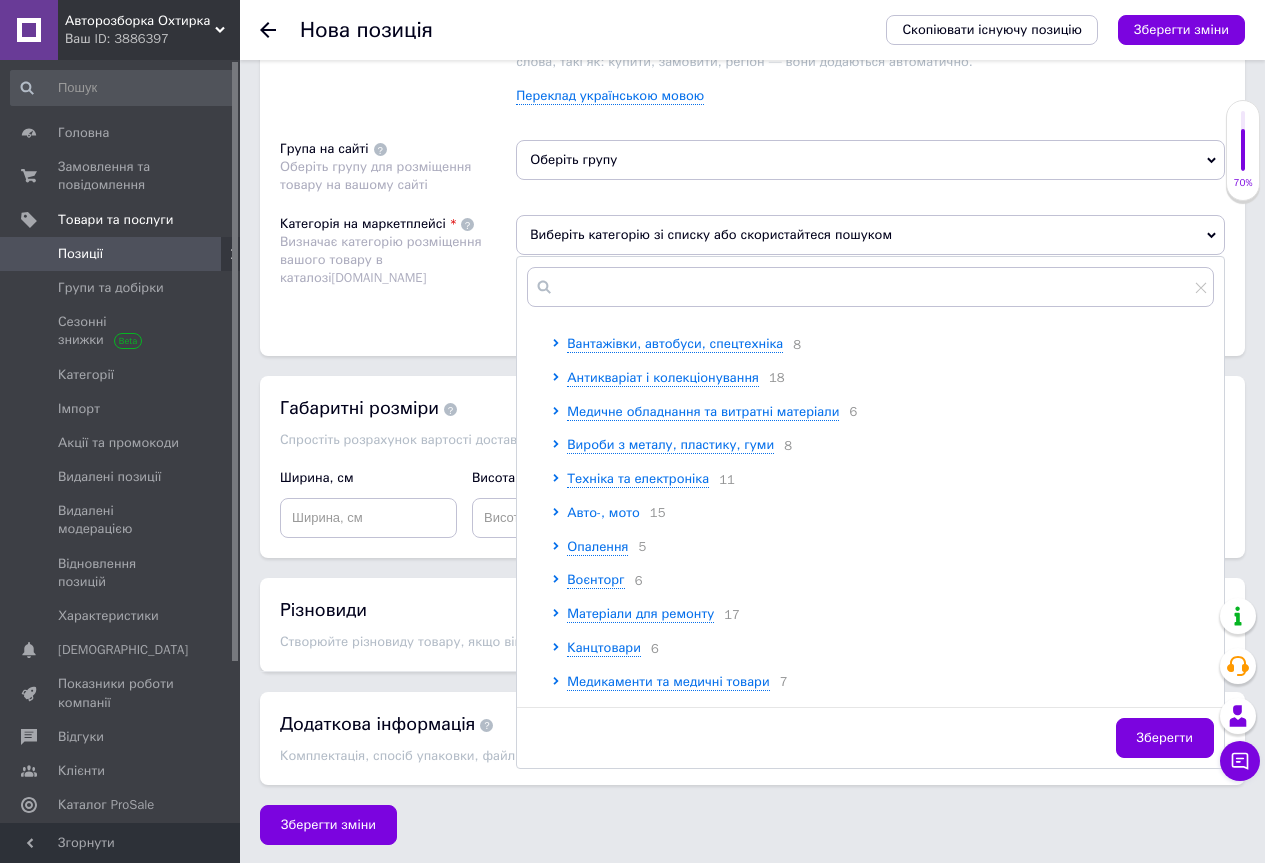 click on "Авто-, мото" at bounding box center (603, 512) 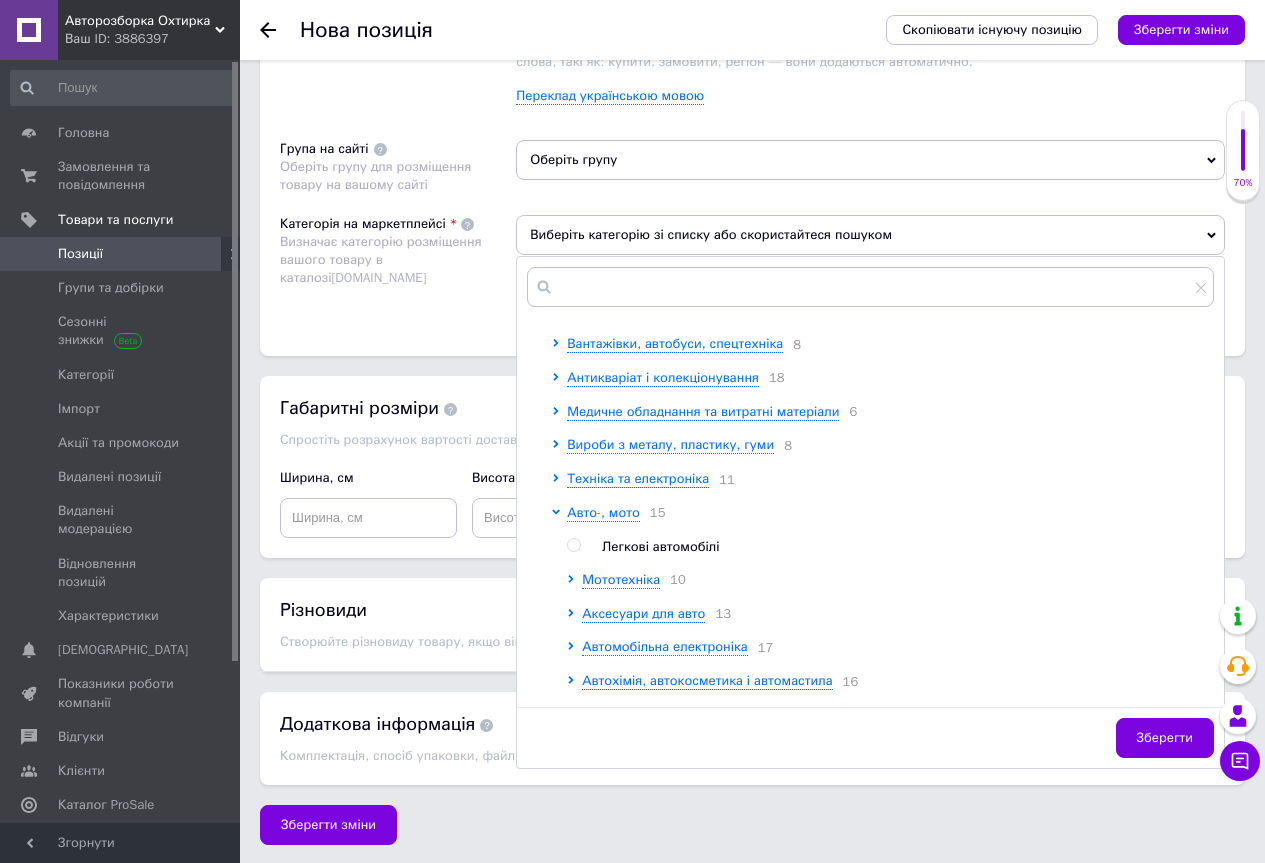 drag, startPoint x: 682, startPoint y: 575, endPoint x: 824, endPoint y: 600, distance: 144.18391 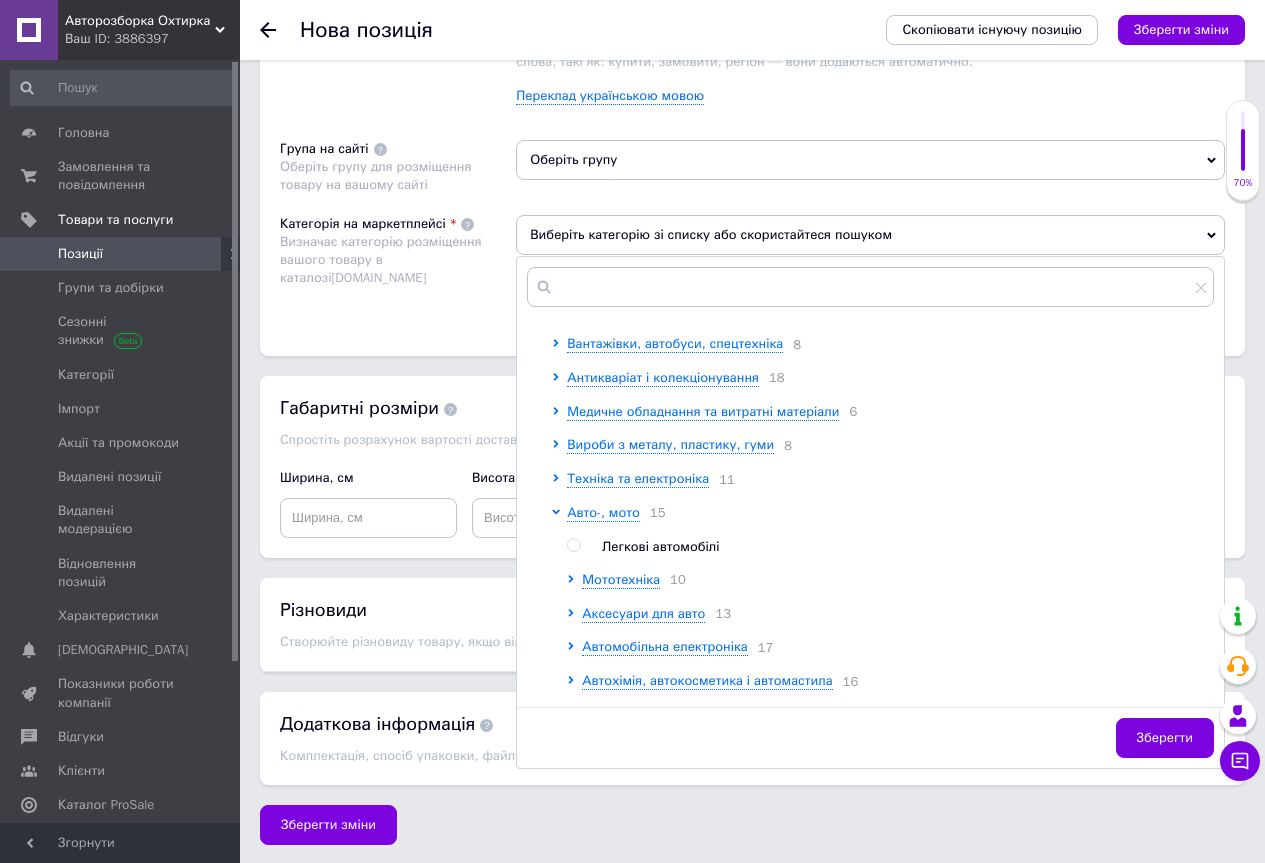 click on "Легкові автомобілі" at bounding box center (660, 546) 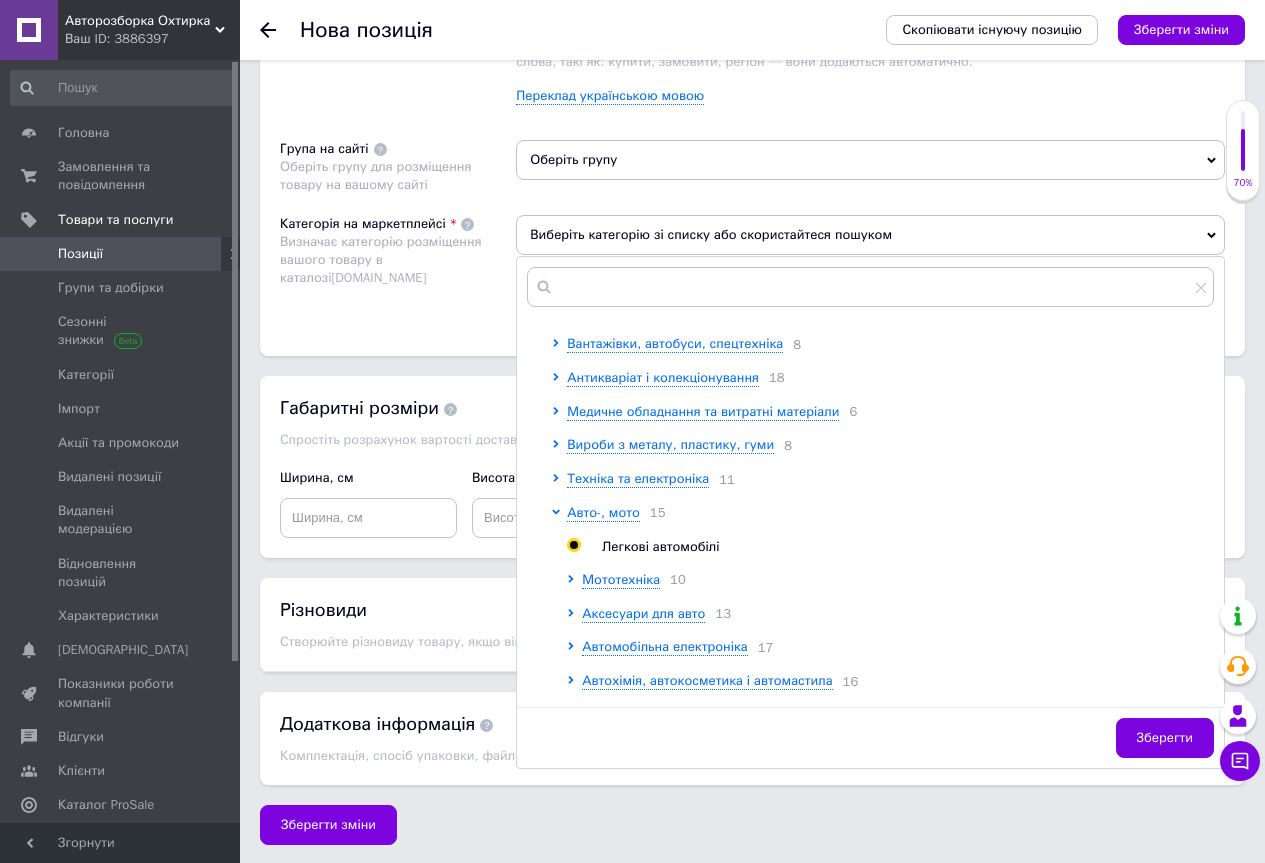 radio on "true" 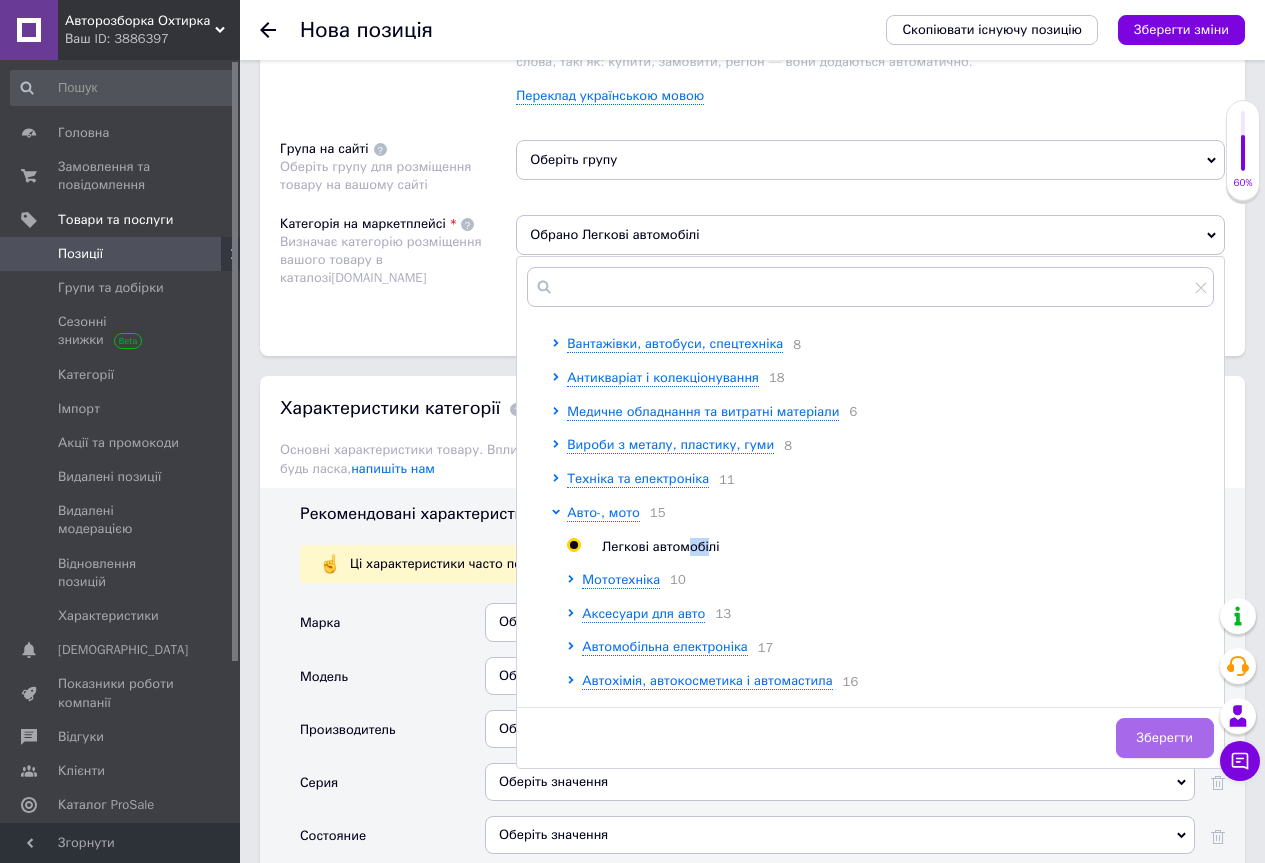 click on "Зберегти" at bounding box center [1165, 738] 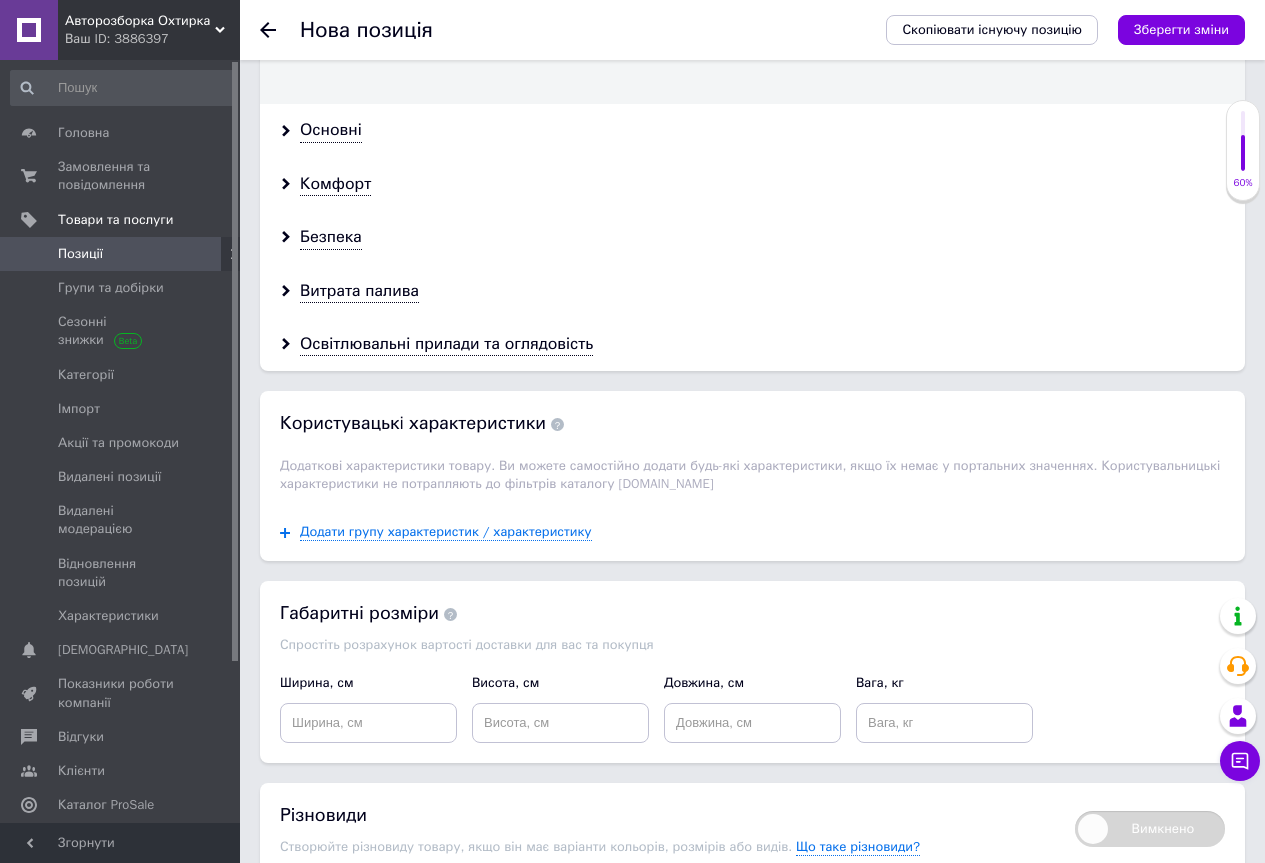 scroll, scrollTop: 2281, scrollLeft: 0, axis: vertical 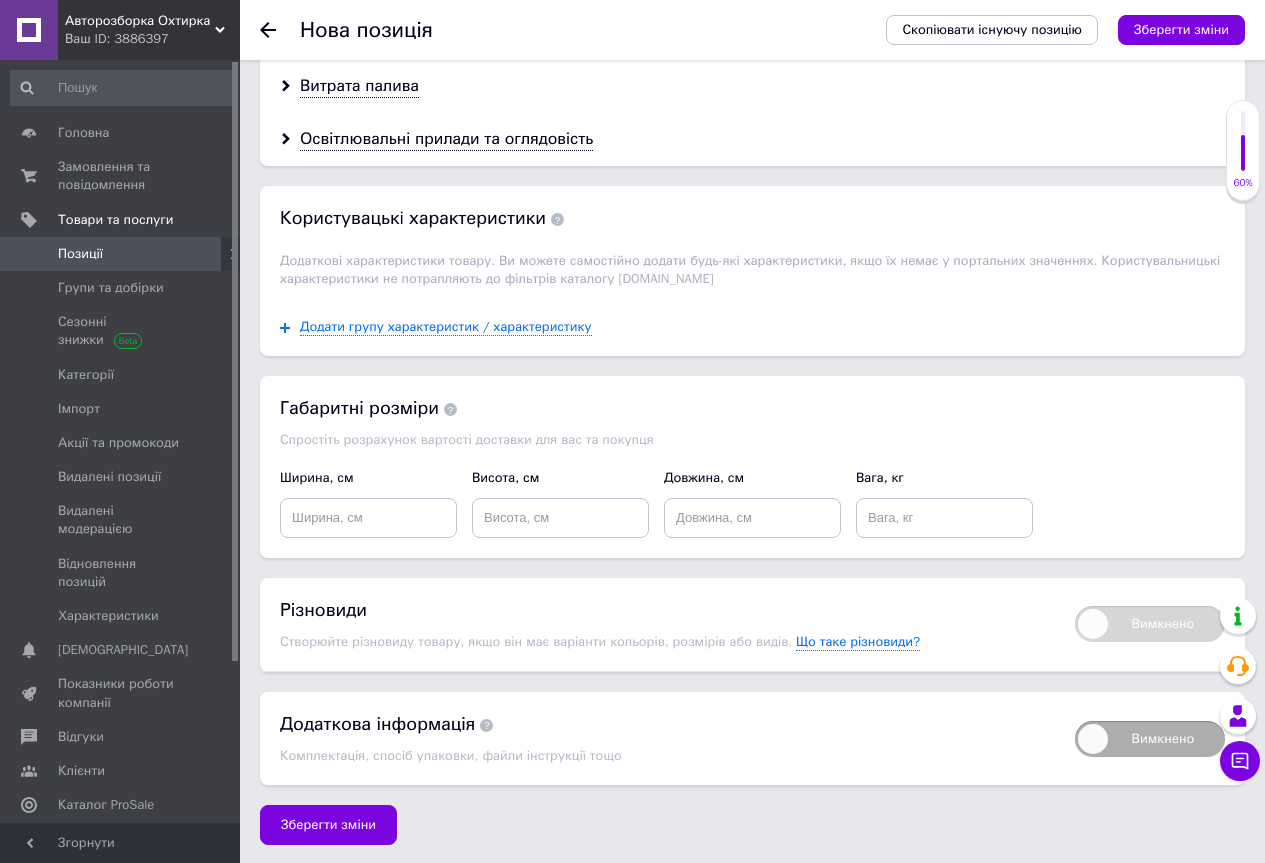 click on "Зберегти зміни" at bounding box center (328, 825) 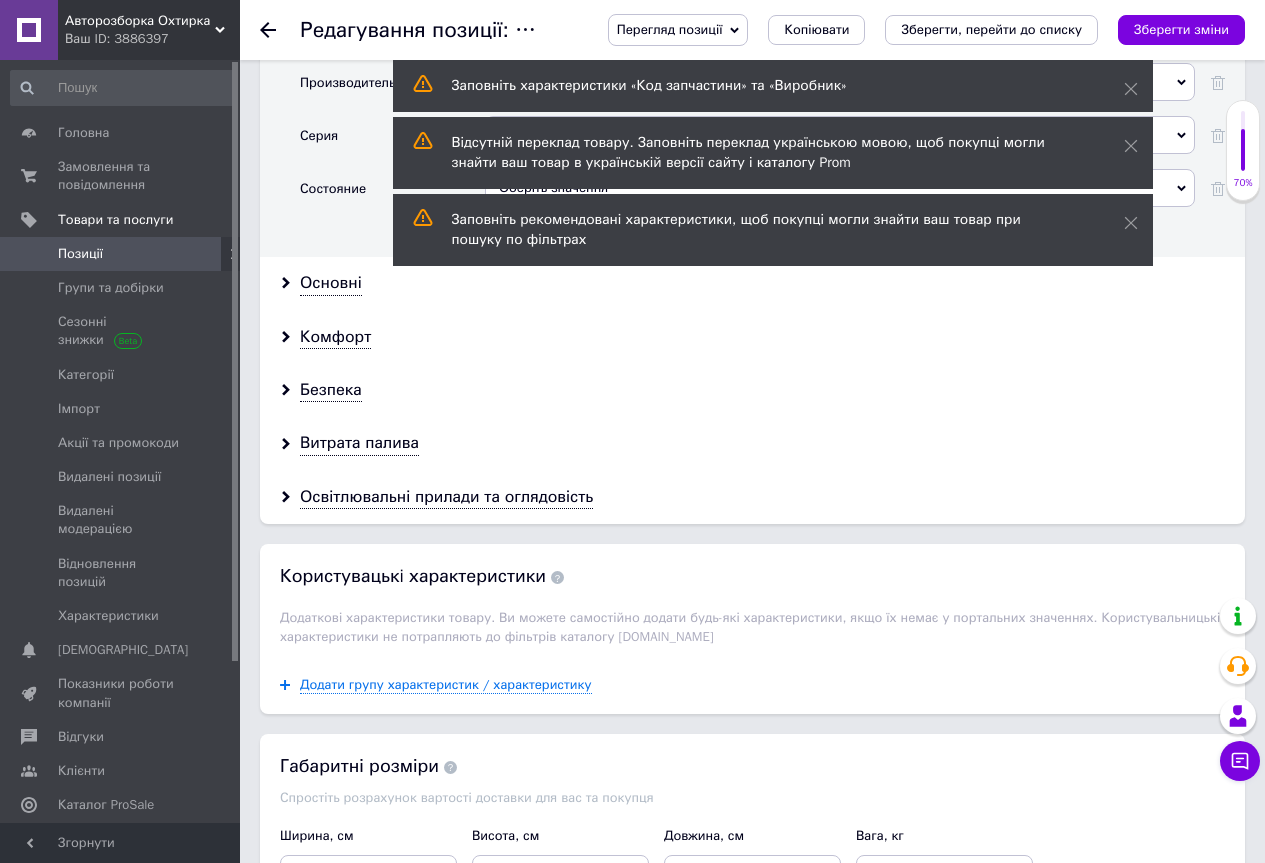 scroll, scrollTop: 2466, scrollLeft: 0, axis: vertical 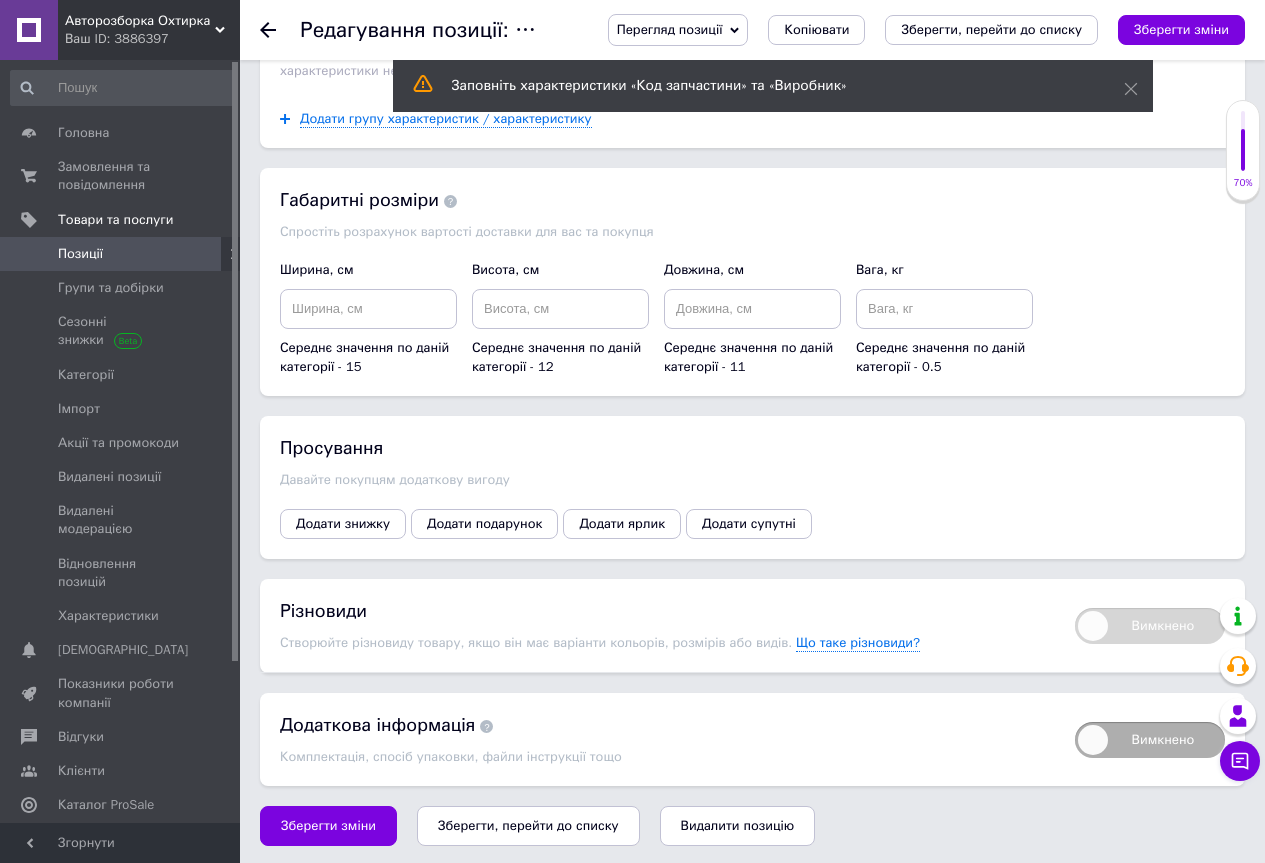 click on "Зберегти, перейти до списку" at bounding box center (528, 825) 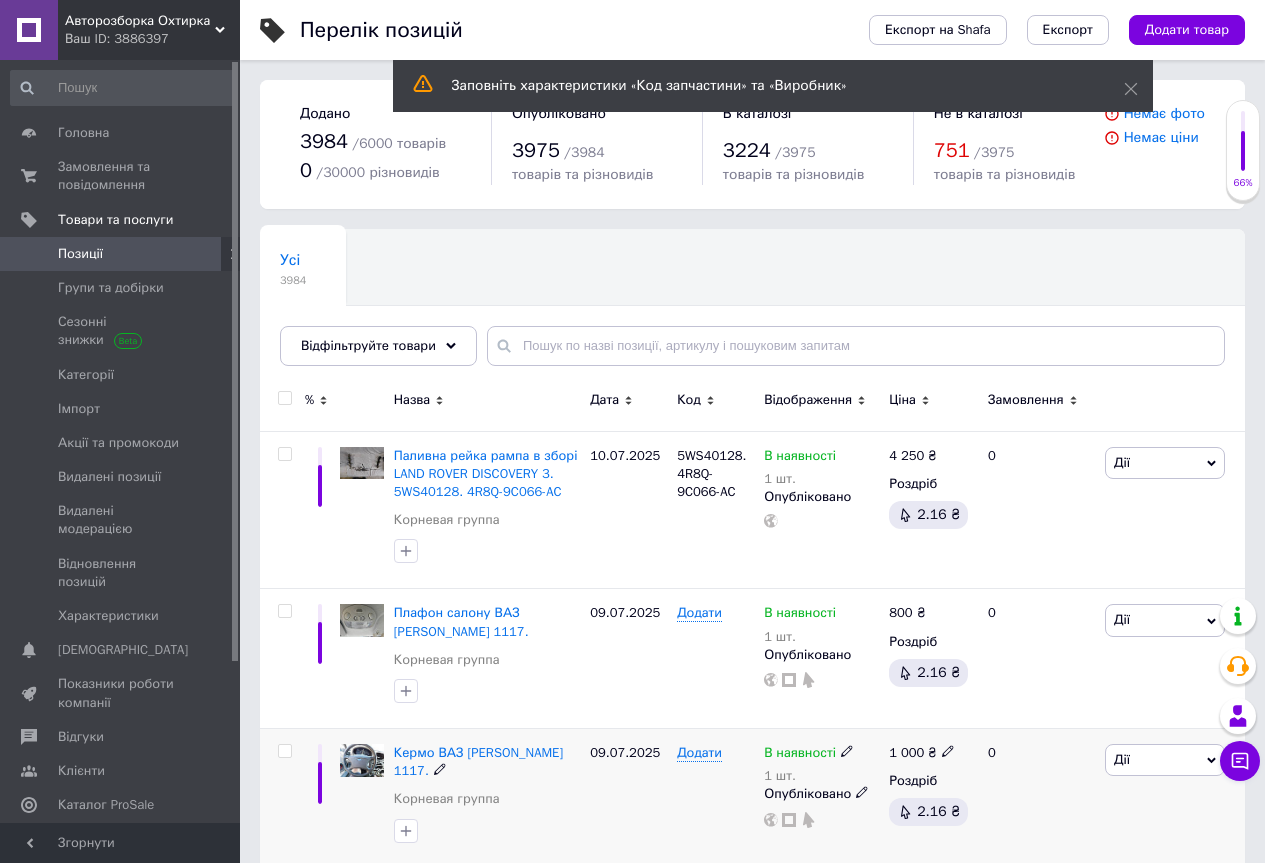 scroll, scrollTop: 300, scrollLeft: 0, axis: vertical 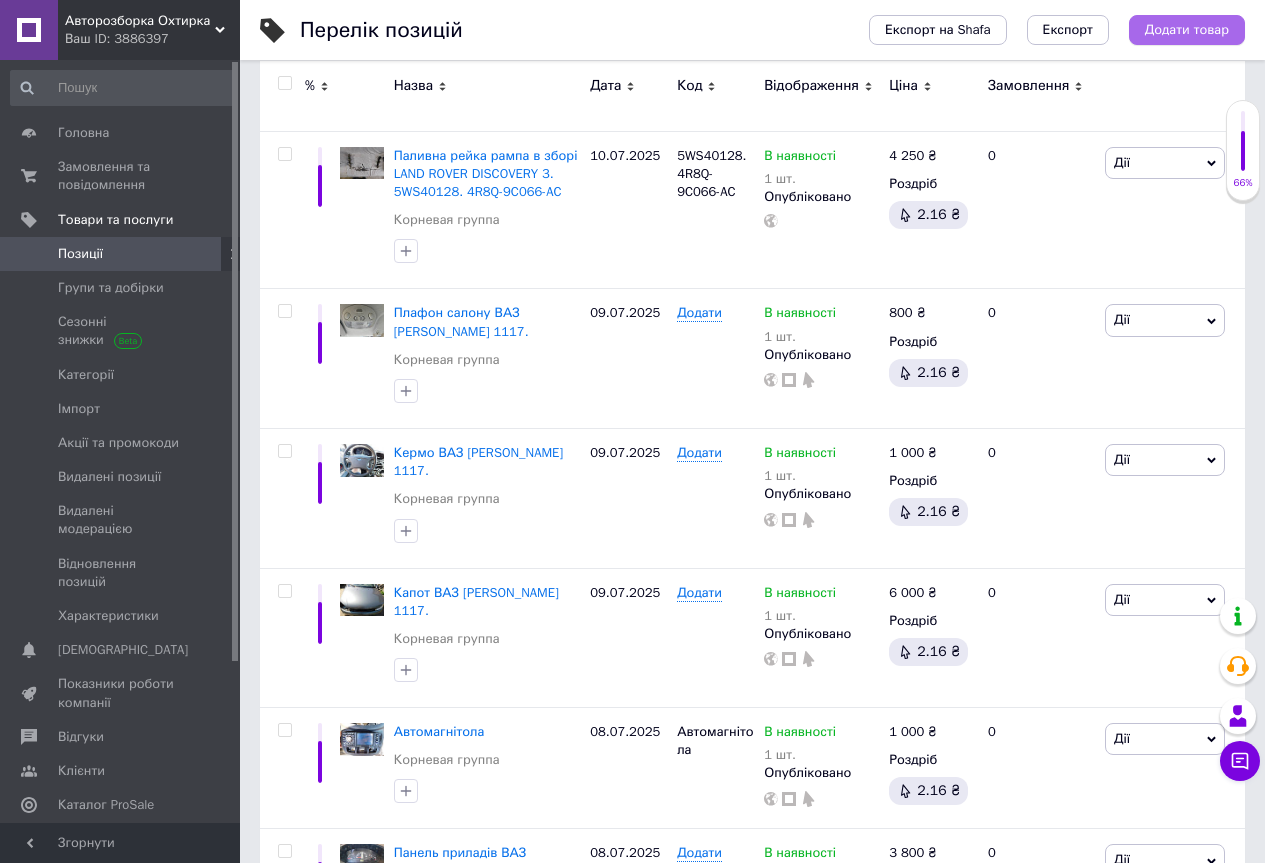click on "Додати товар" at bounding box center (1187, 30) 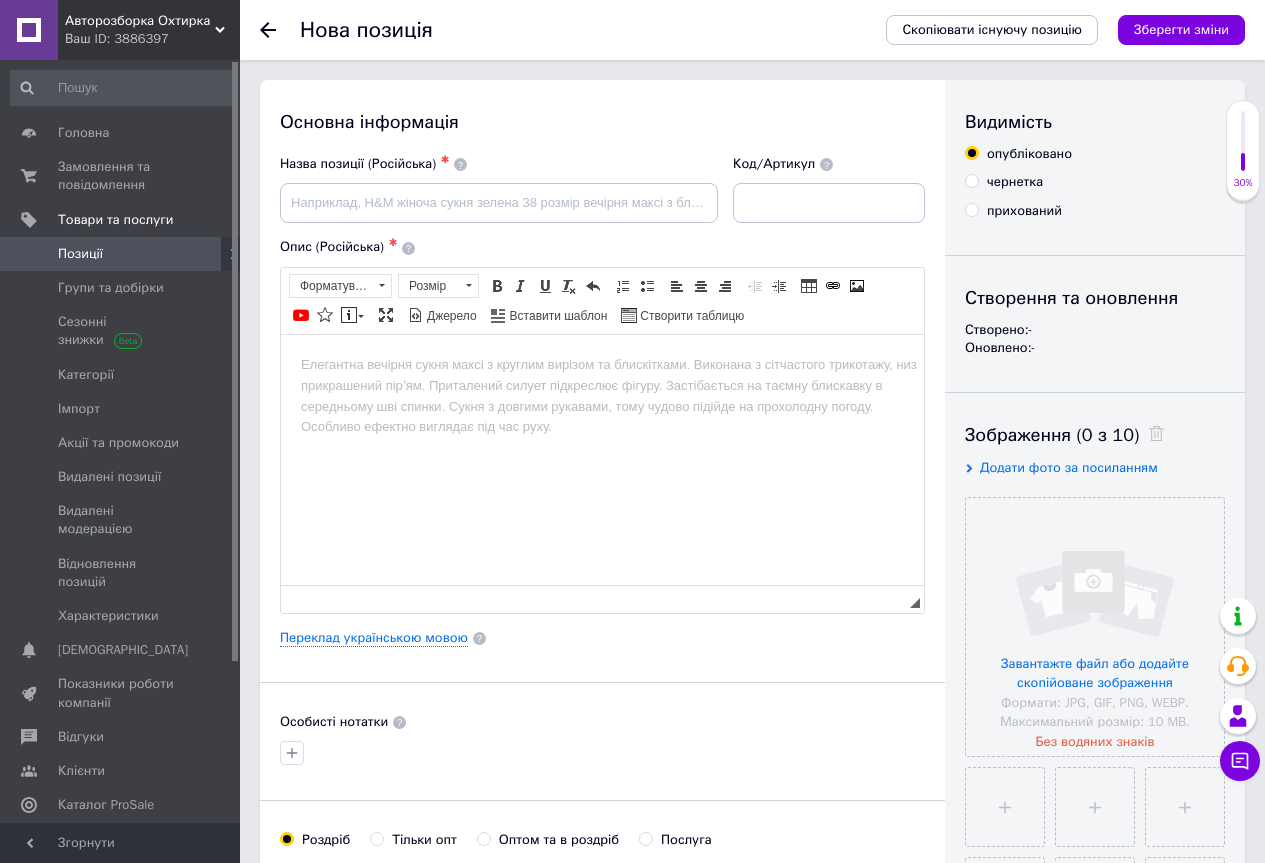 scroll, scrollTop: 300, scrollLeft: 0, axis: vertical 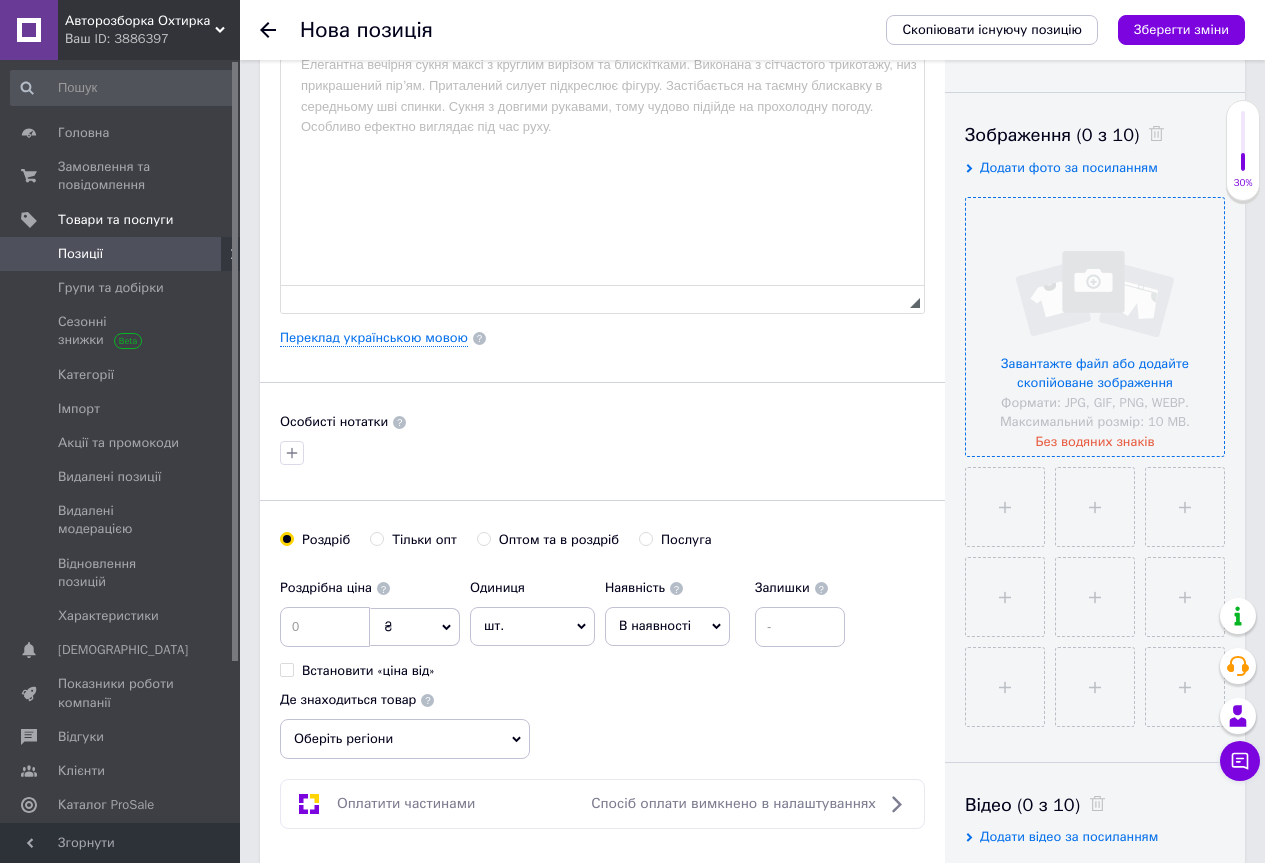 click at bounding box center (1095, 327) 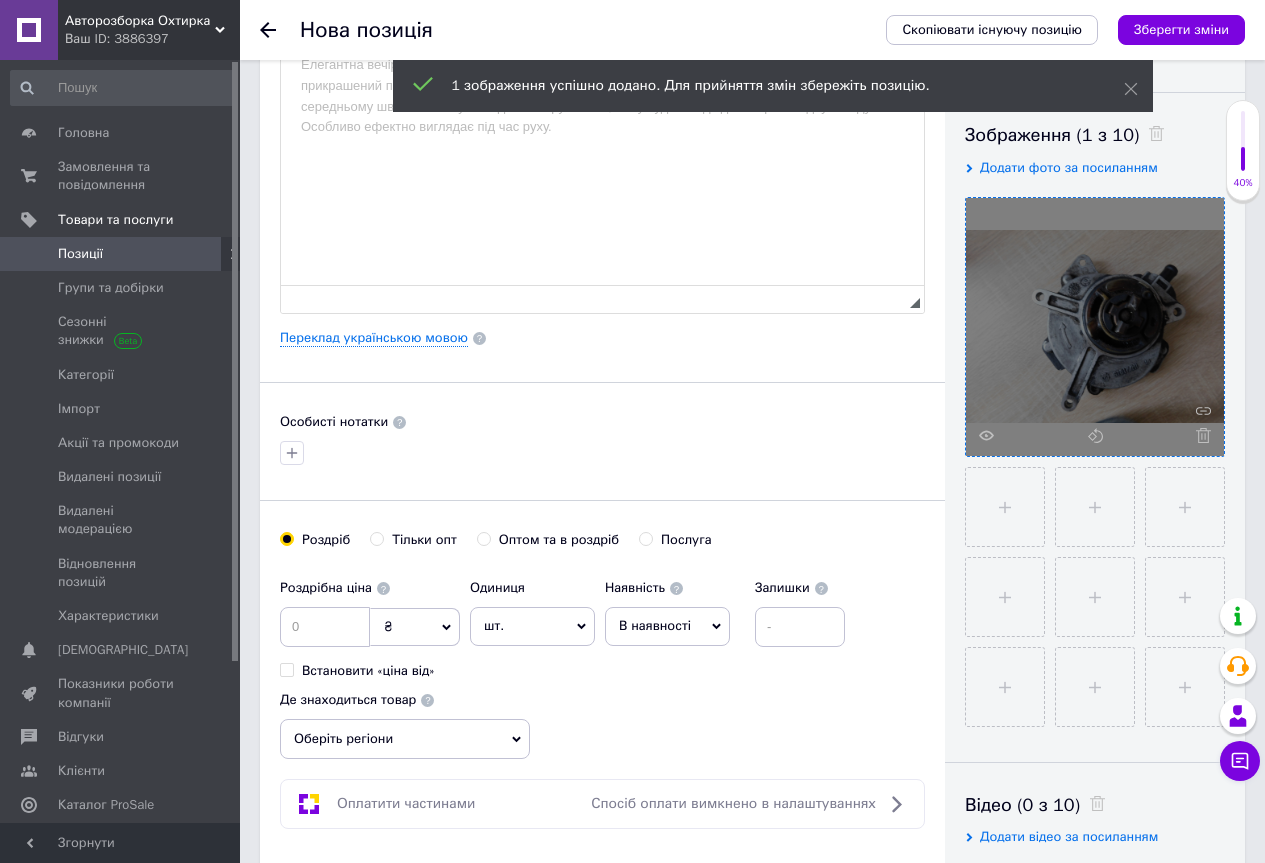 scroll, scrollTop: 0, scrollLeft: 0, axis: both 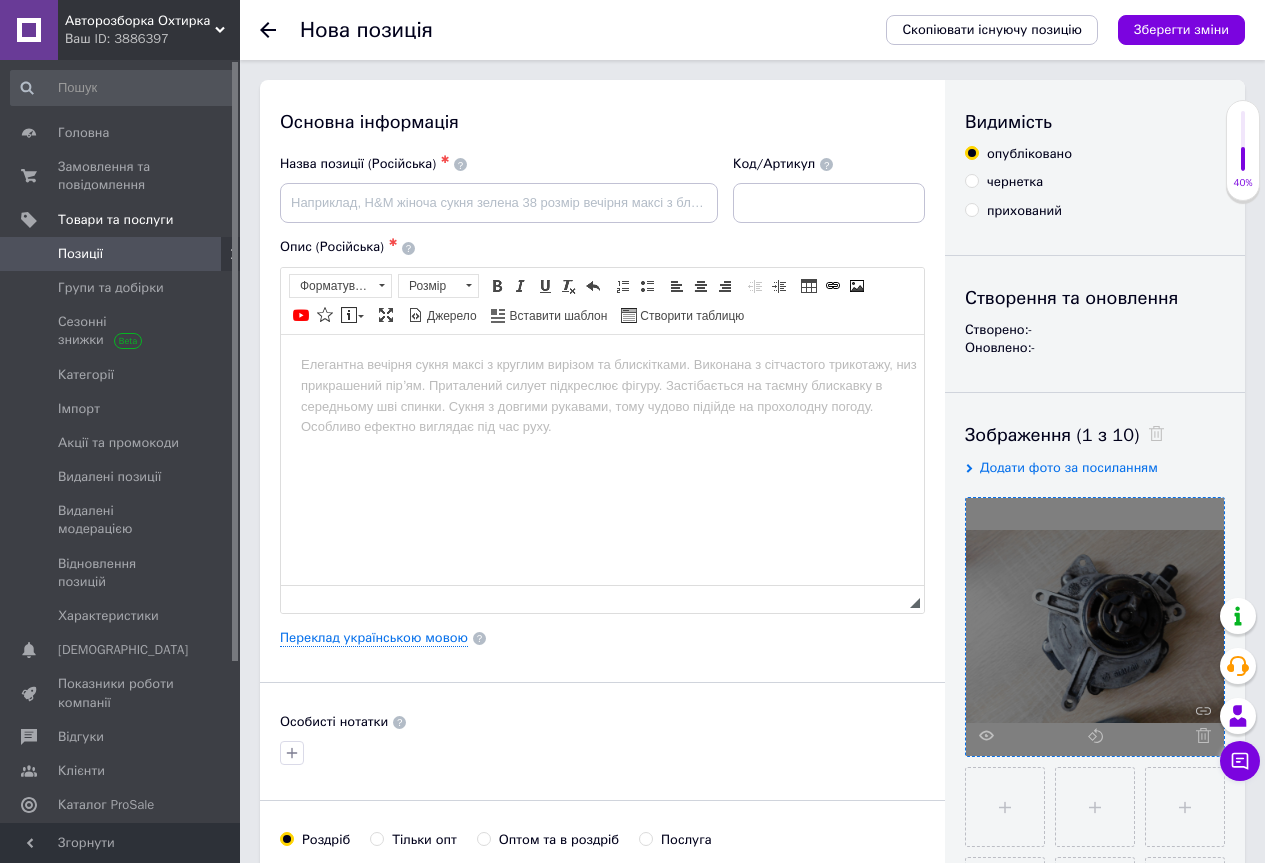 drag, startPoint x: 265, startPoint y: 25, endPoint x: 269, endPoint y: 1, distance: 24.33105 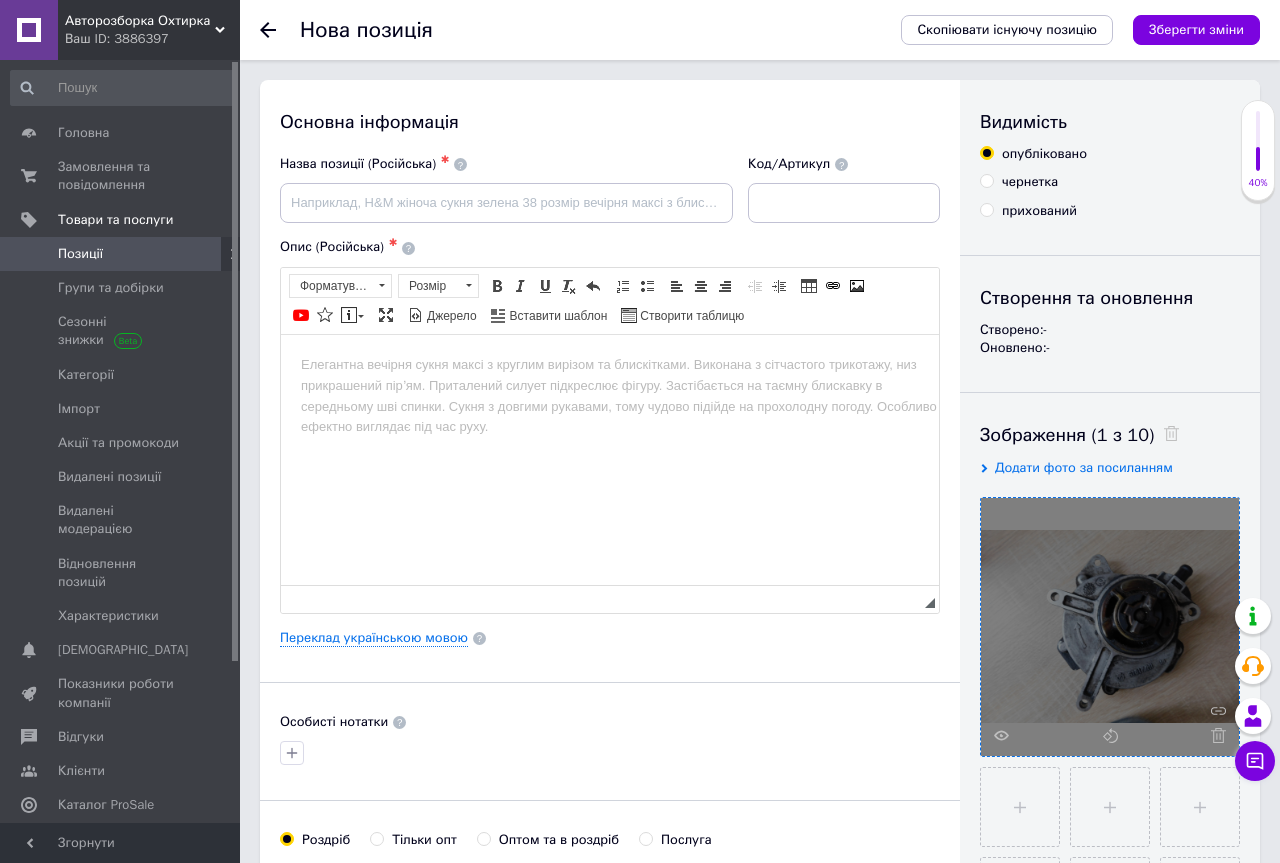 click on "Авторозборка Охтирка Ваш ID: 3886397 Сайт Авторозборка Охтирка Кабінет покупця Перевірити стан системи Сторінка на порталі Довідка Вийти Головна Замовлення та повідомлення 0 0 Товари та послуги Позиції Групи та добірки Сезонні знижки Категорії Імпорт Акції та промокоди Видалені позиції Видалені модерацією Відновлення позицій Характеристики Сповіщення 0 0 Показники роботи компанії Відгуки Клієнти Каталог ProSale Аналітика Управління сайтом Гаманець компанії [PERSON_NAME] Тарифи та рахунки Згорнути" at bounding box center (640, 1059) 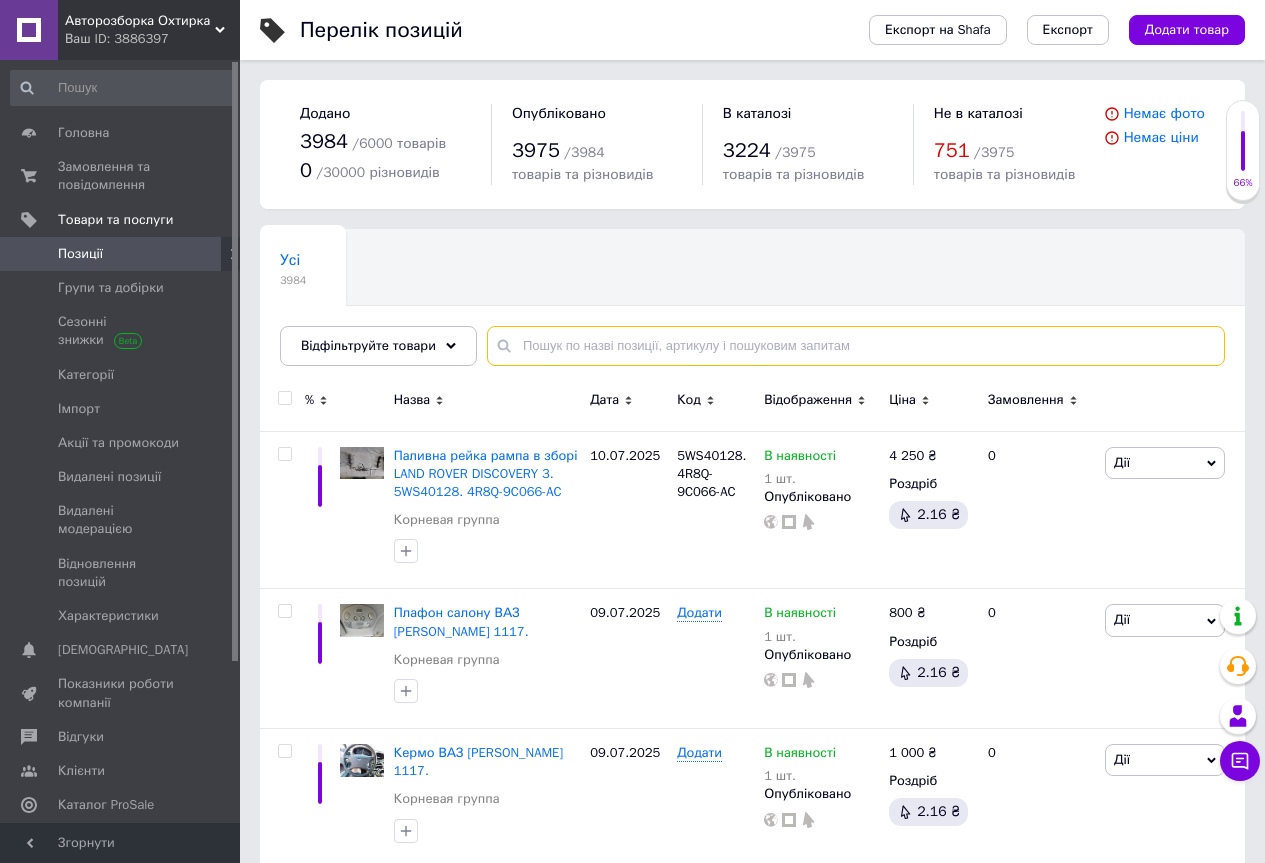 click at bounding box center (856, 346) 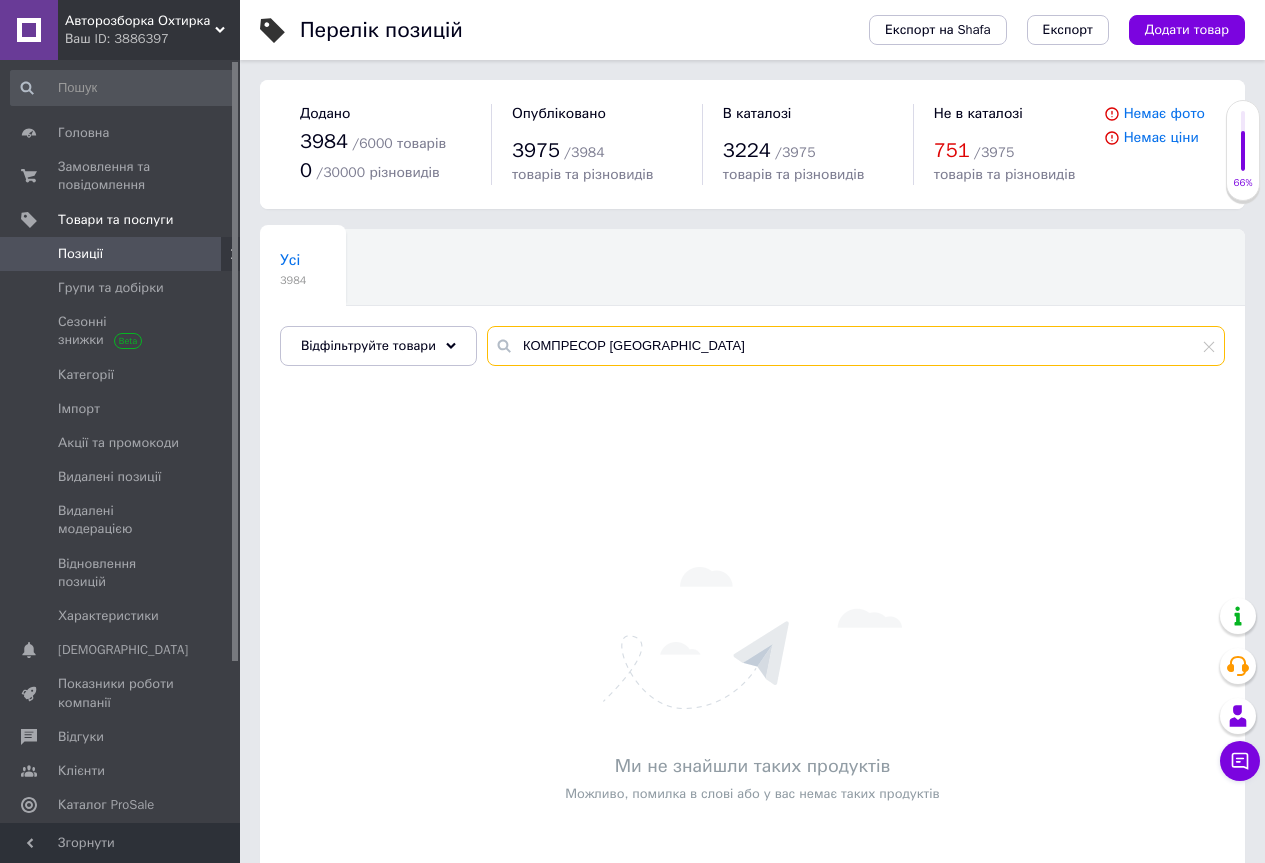 click on "КОМПРЕСОР [GEOGRAPHIC_DATA]" at bounding box center [856, 346] 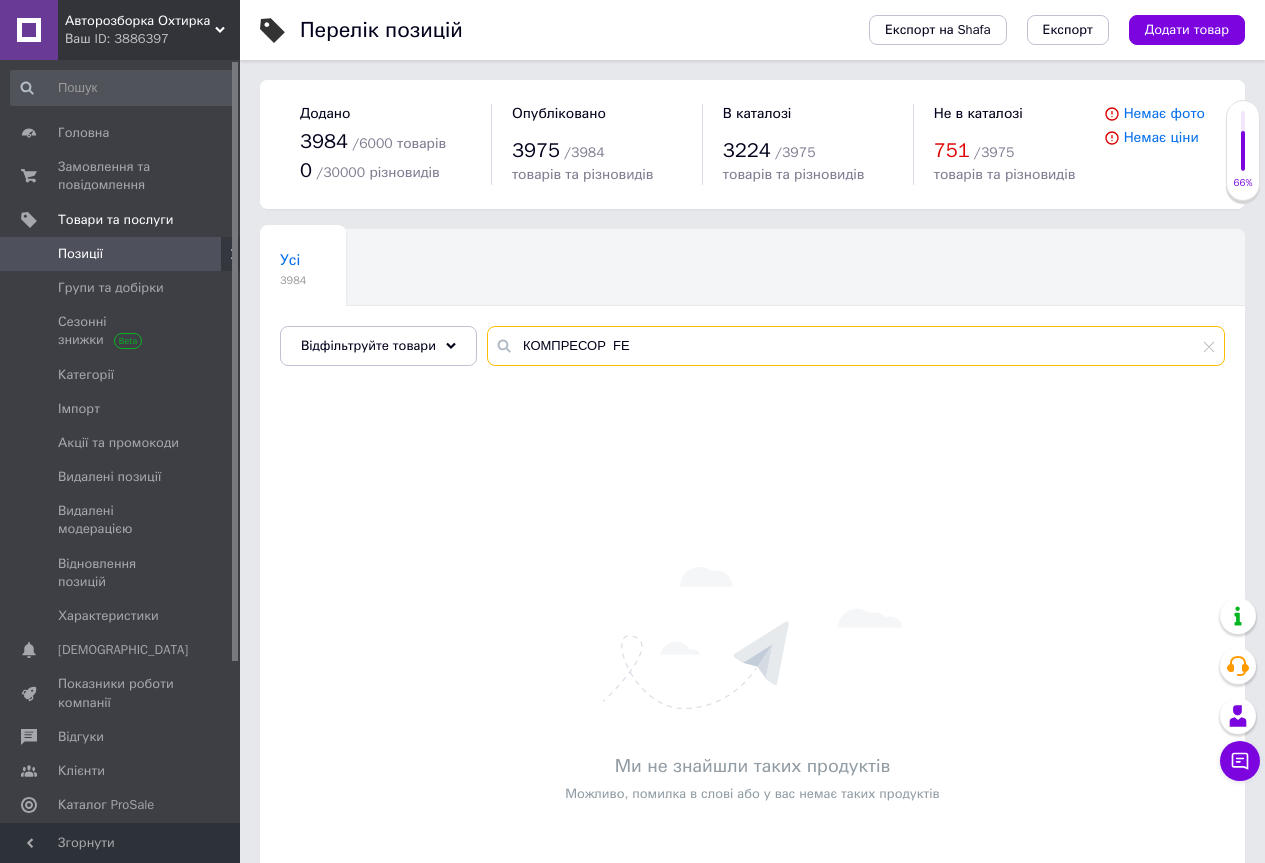 click on "КОМПРЕСОР  FE" at bounding box center (856, 346) 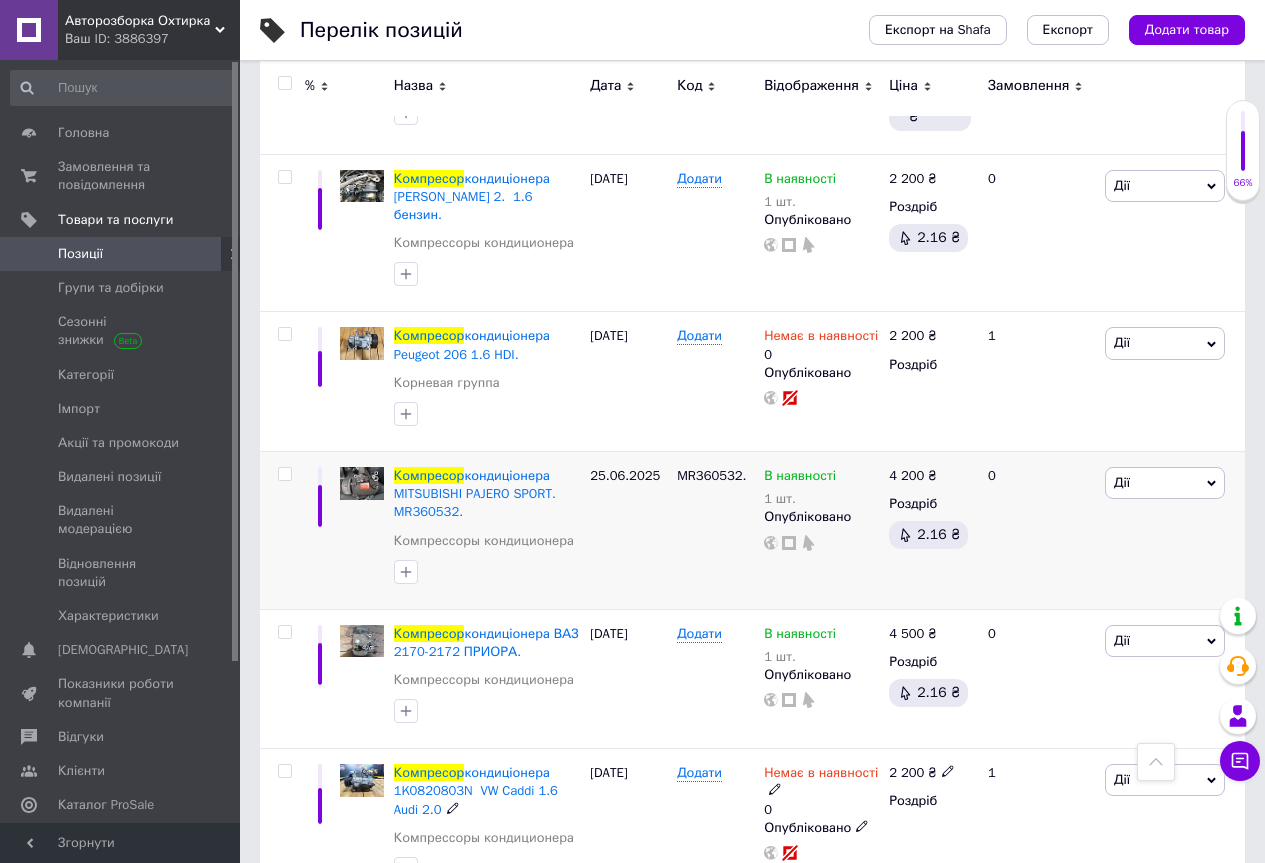 scroll, scrollTop: 2684, scrollLeft: 0, axis: vertical 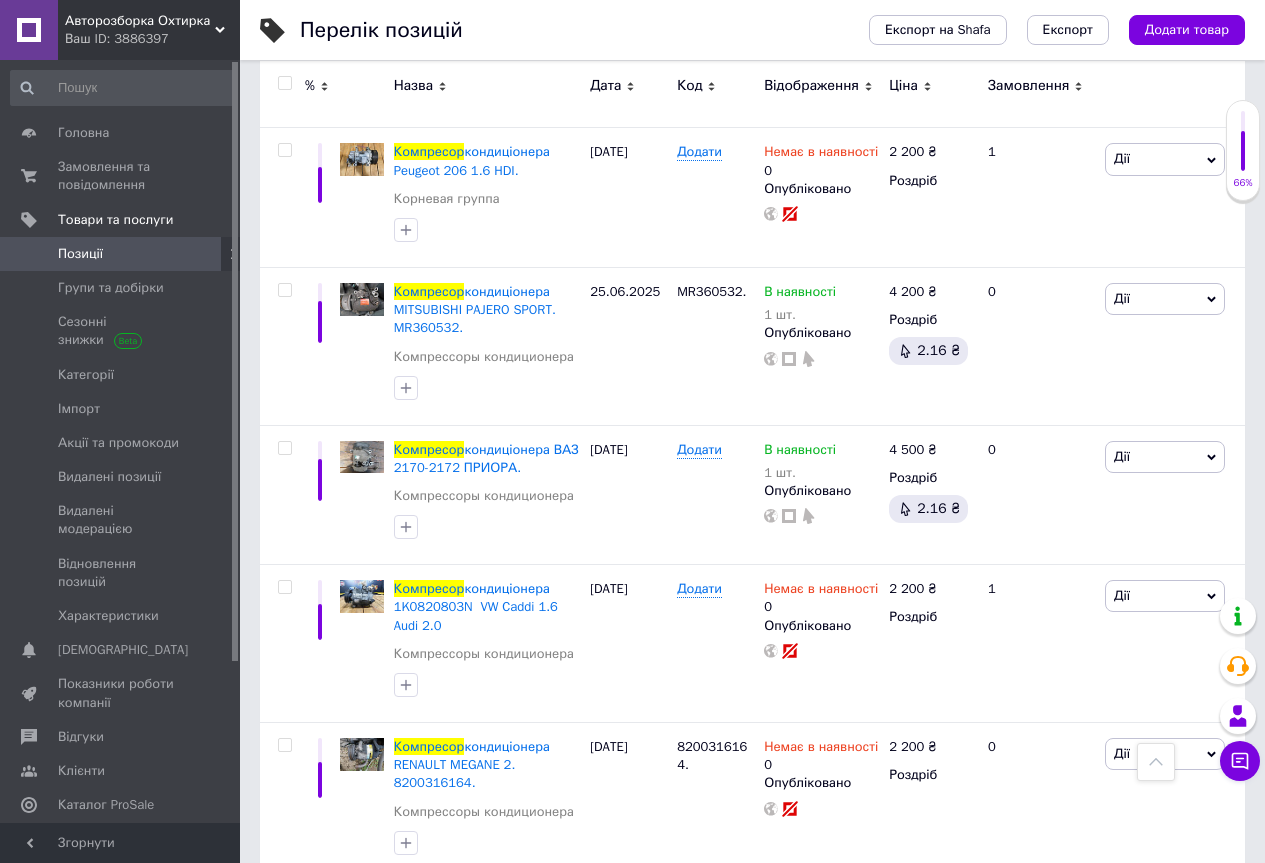 click on "2" at bounding box center [327, 921] 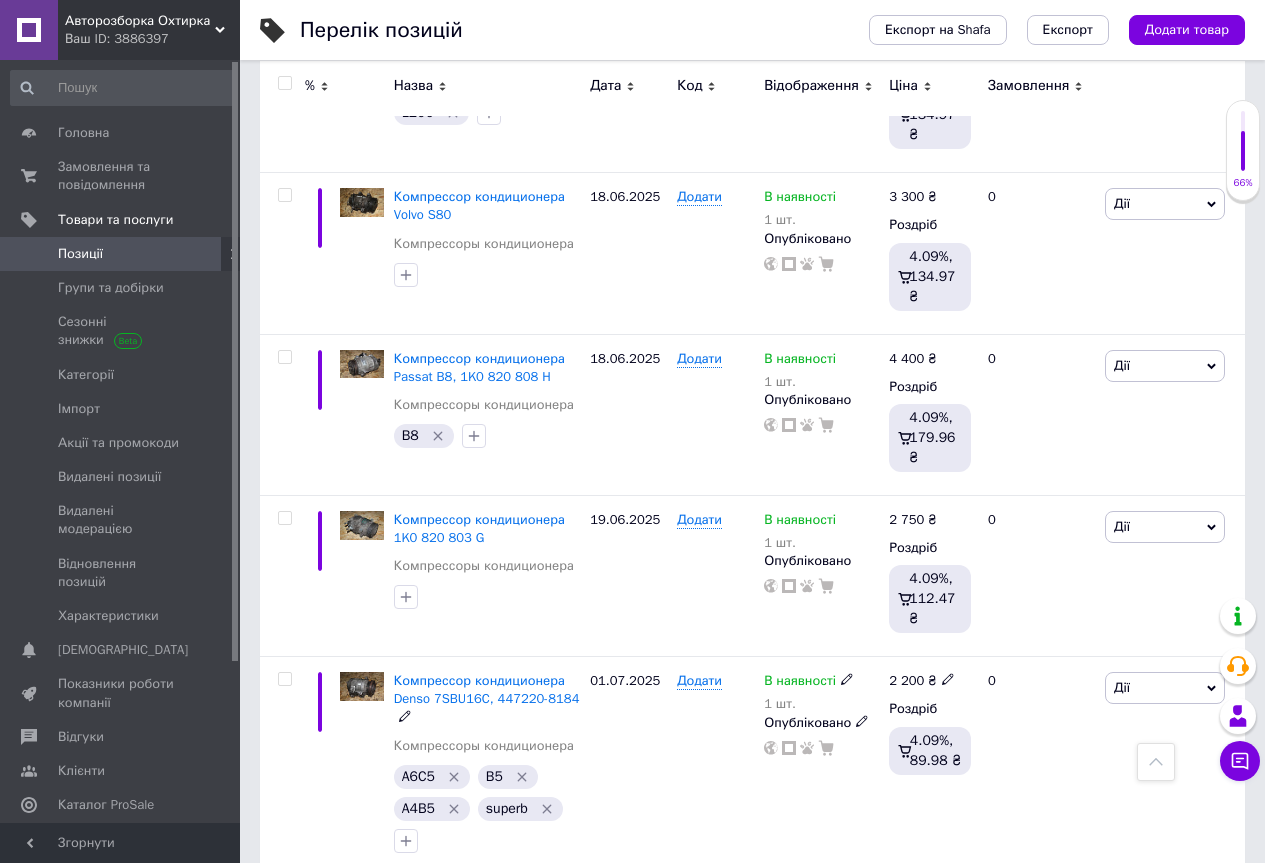 scroll, scrollTop: 3206, scrollLeft: 0, axis: vertical 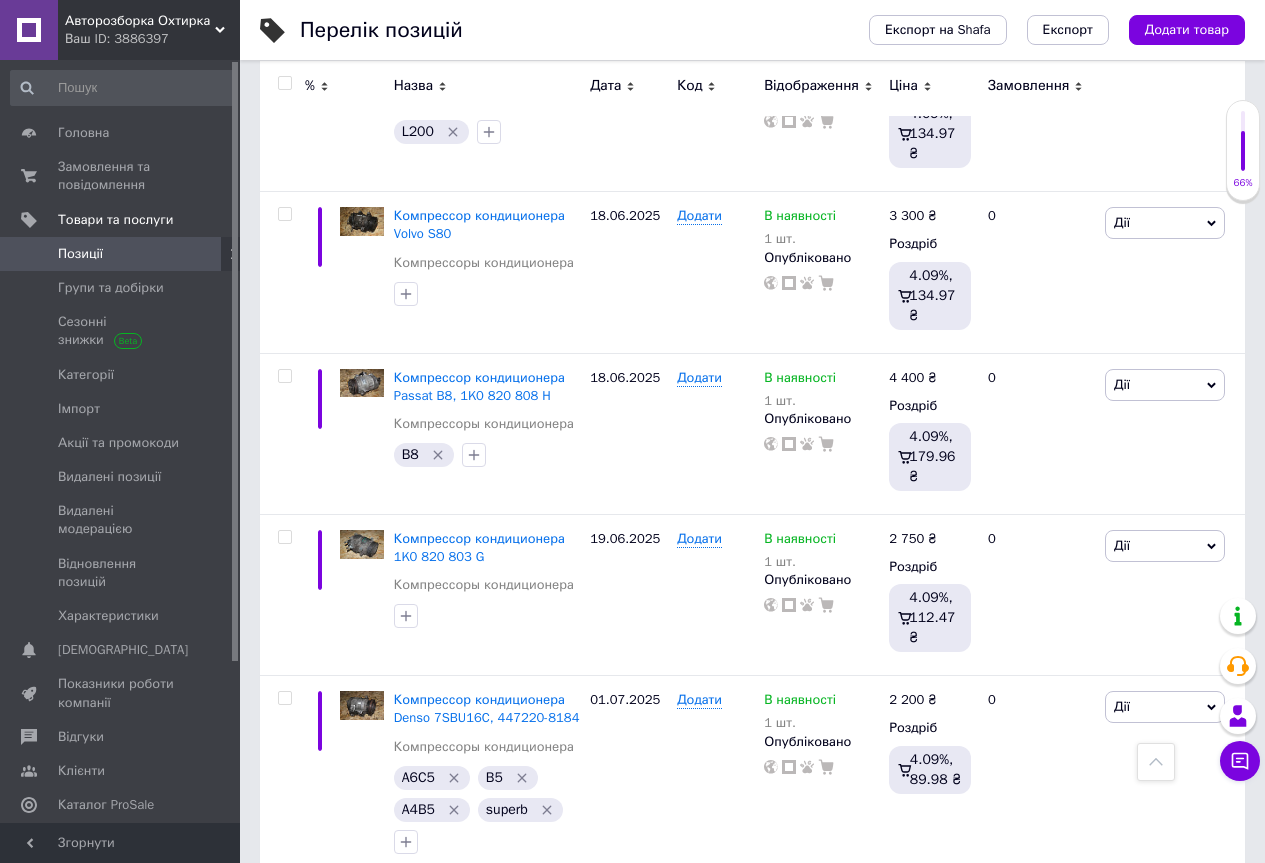 click on "3" at bounding box center [494, 920] 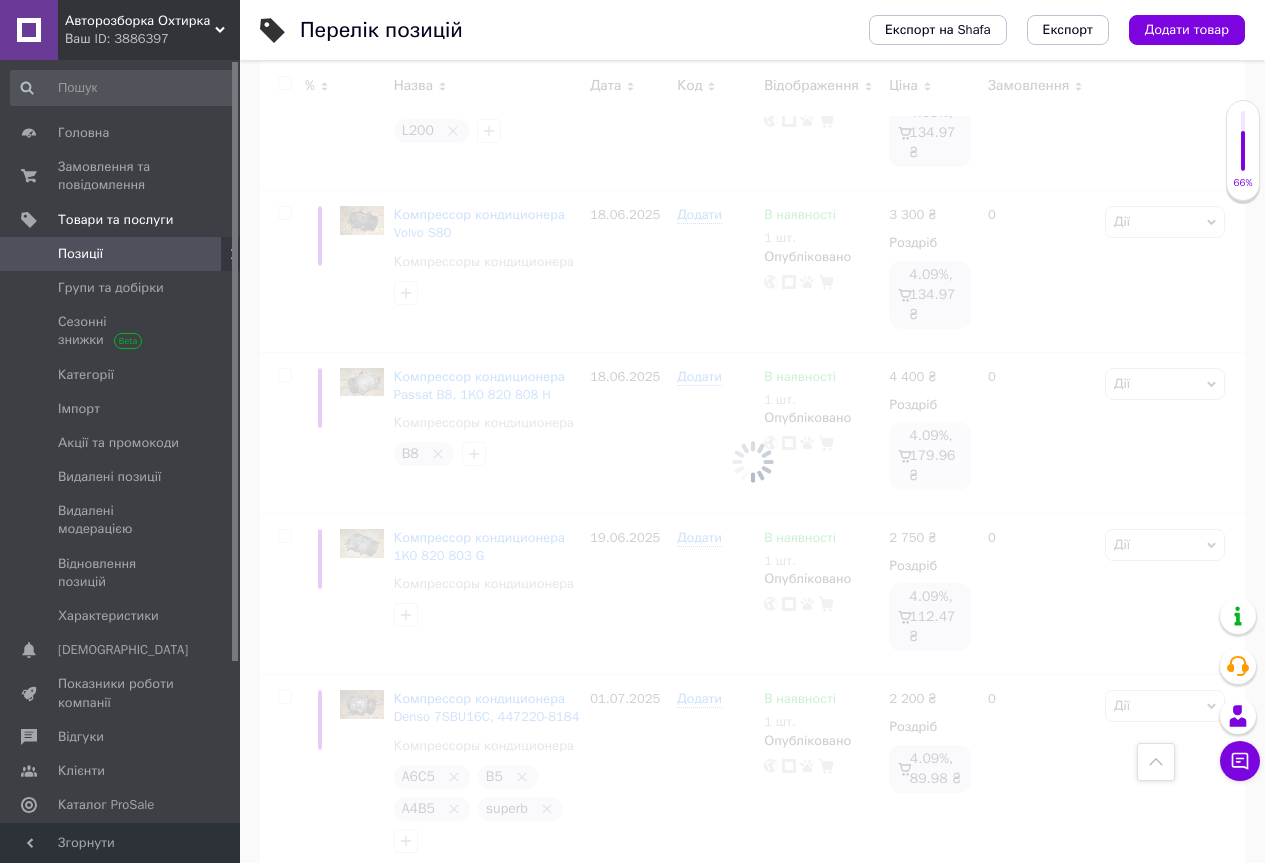 scroll, scrollTop: 0, scrollLeft: 0, axis: both 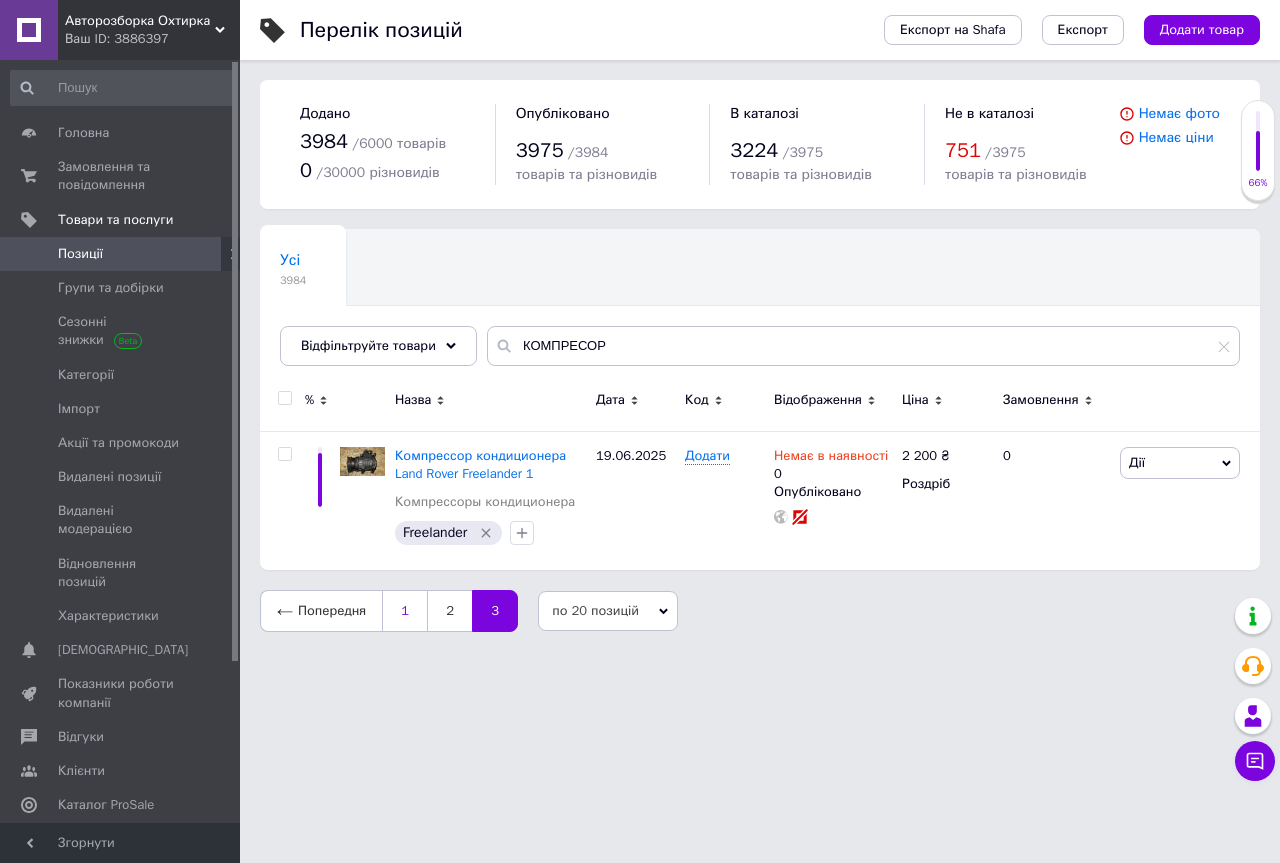 click on "1" at bounding box center (404, 611) 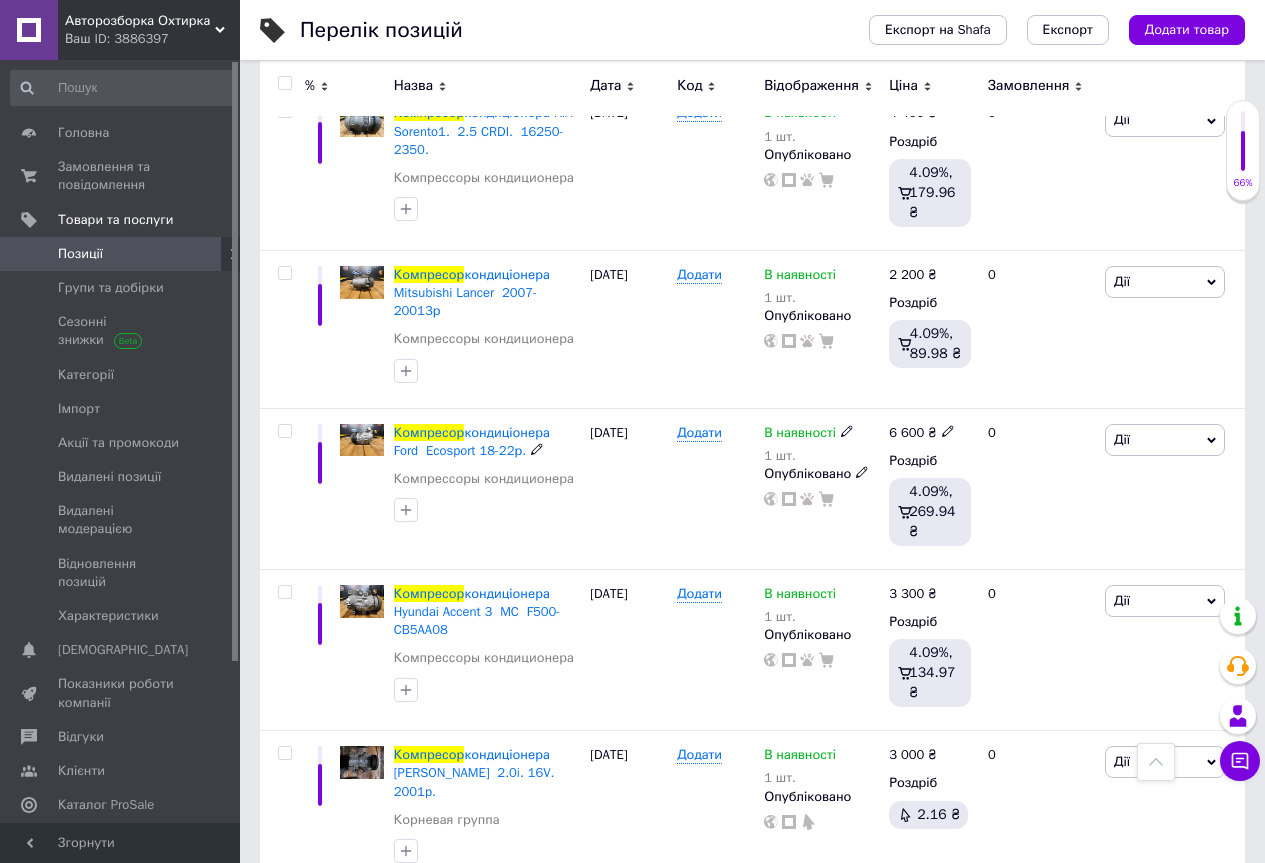 scroll, scrollTop: 0, scrollLeft: 0, axis: both 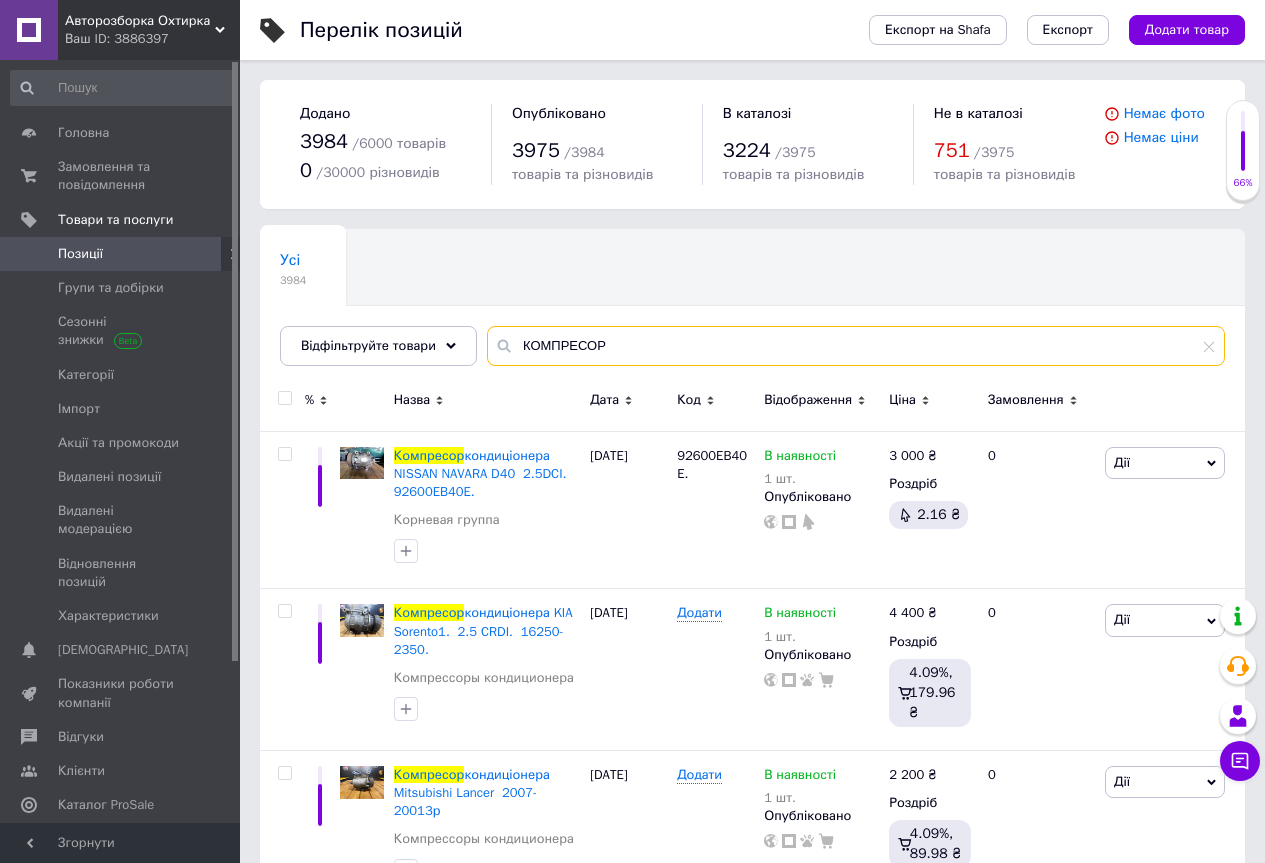 click on "КОМПРЕСОР" at bounding box center (856, 346) 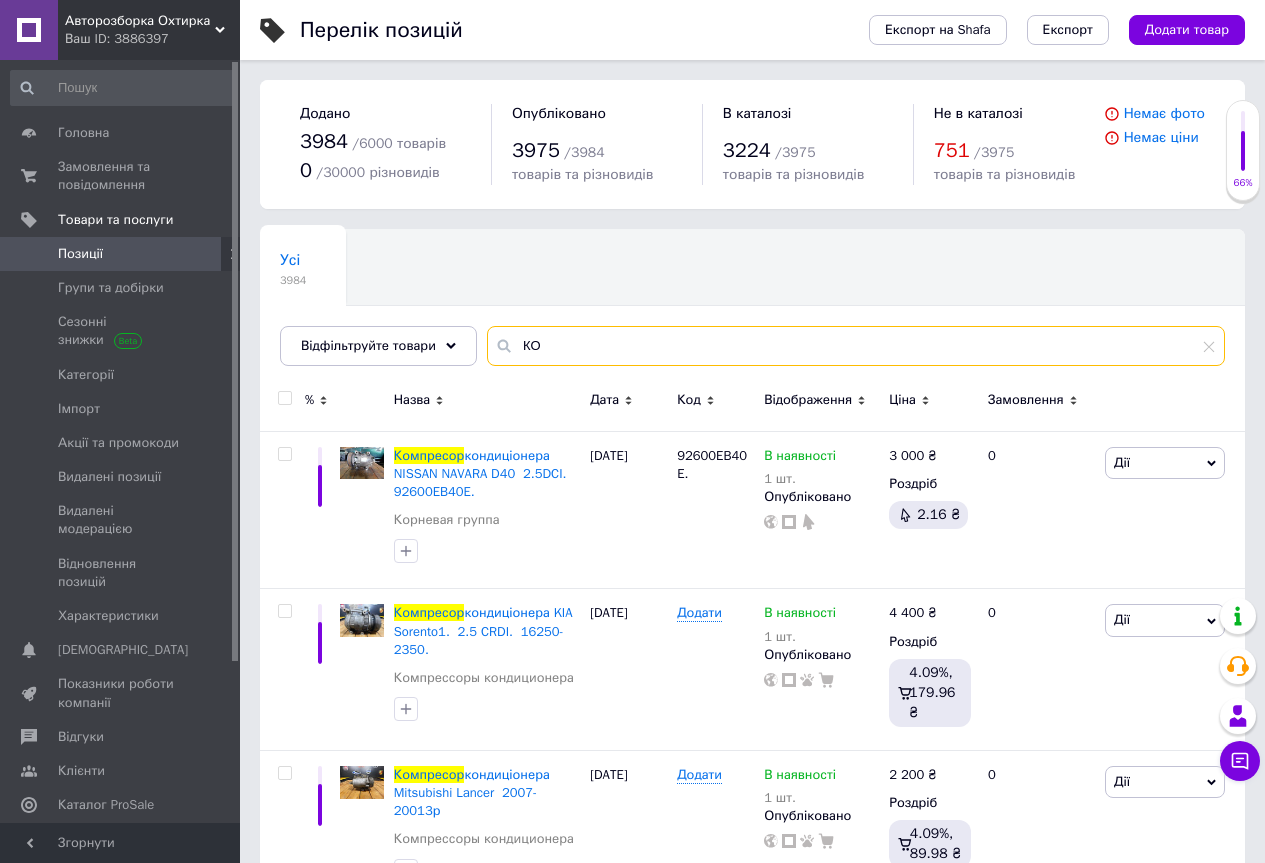 type on "К" 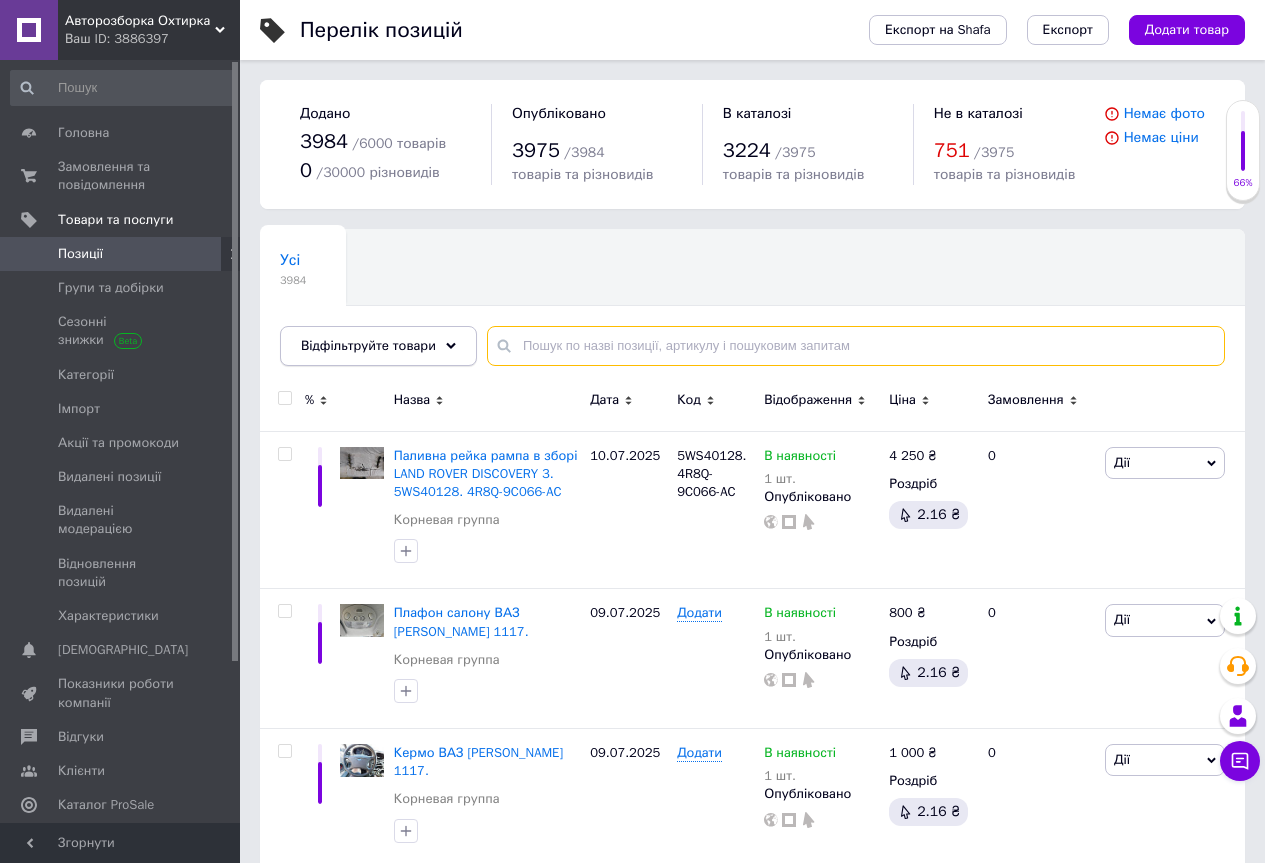 type 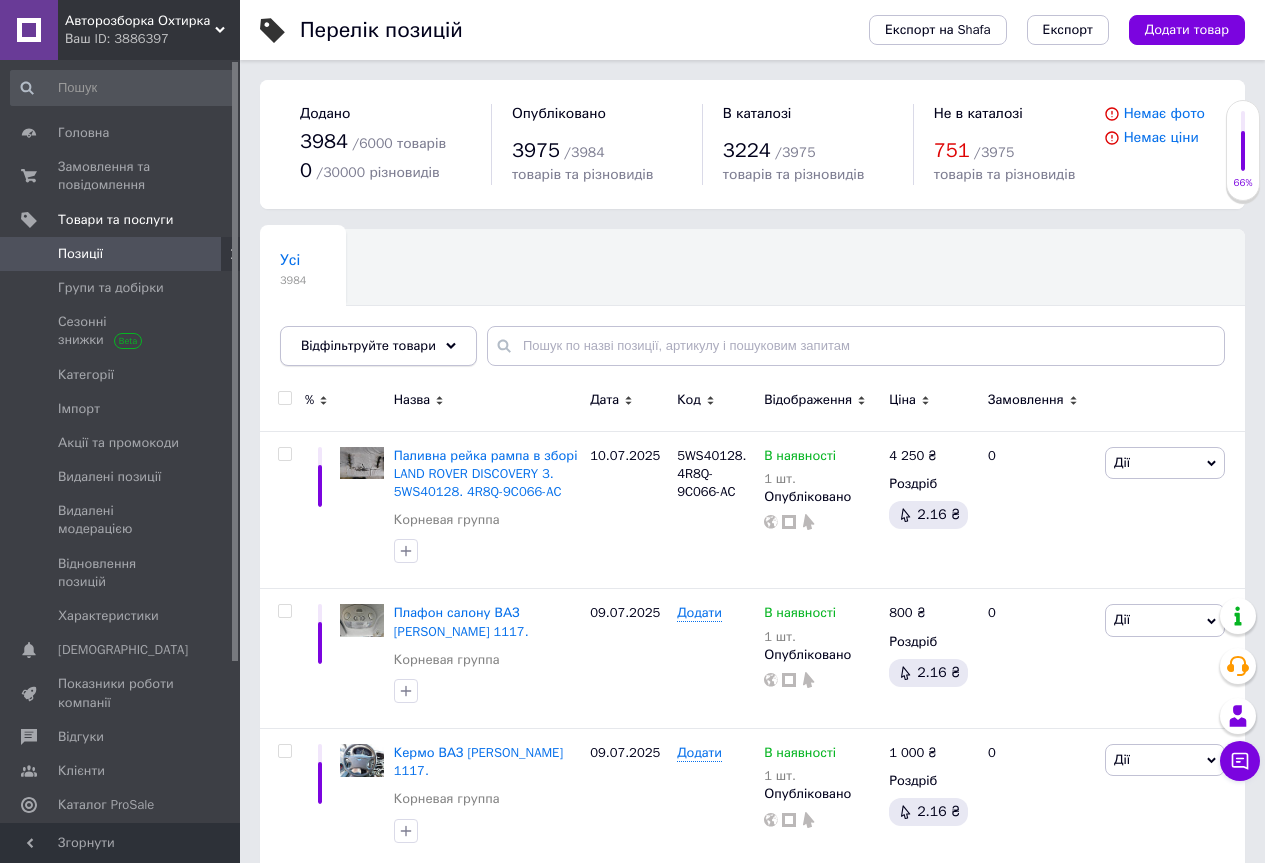 click 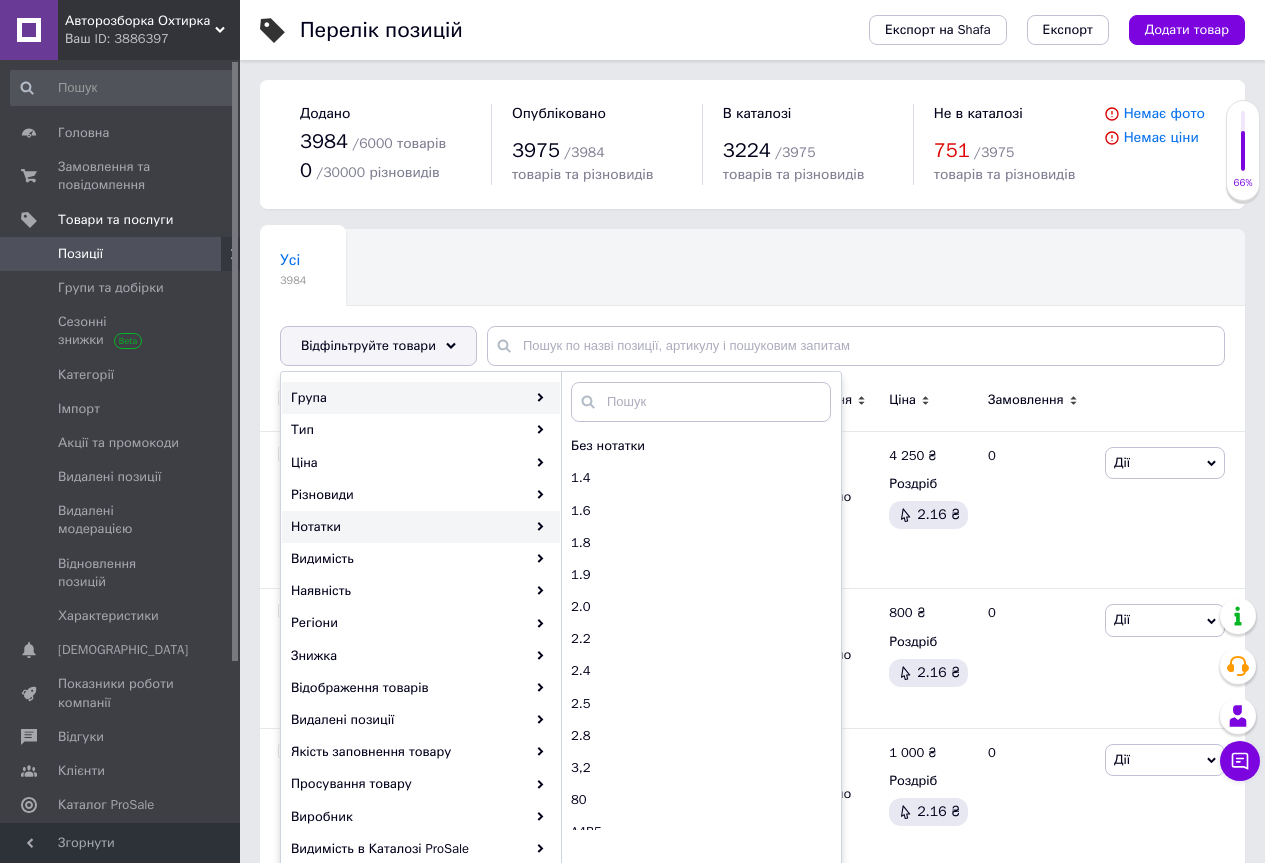 click on "Група" at bounding box center [421, 398] 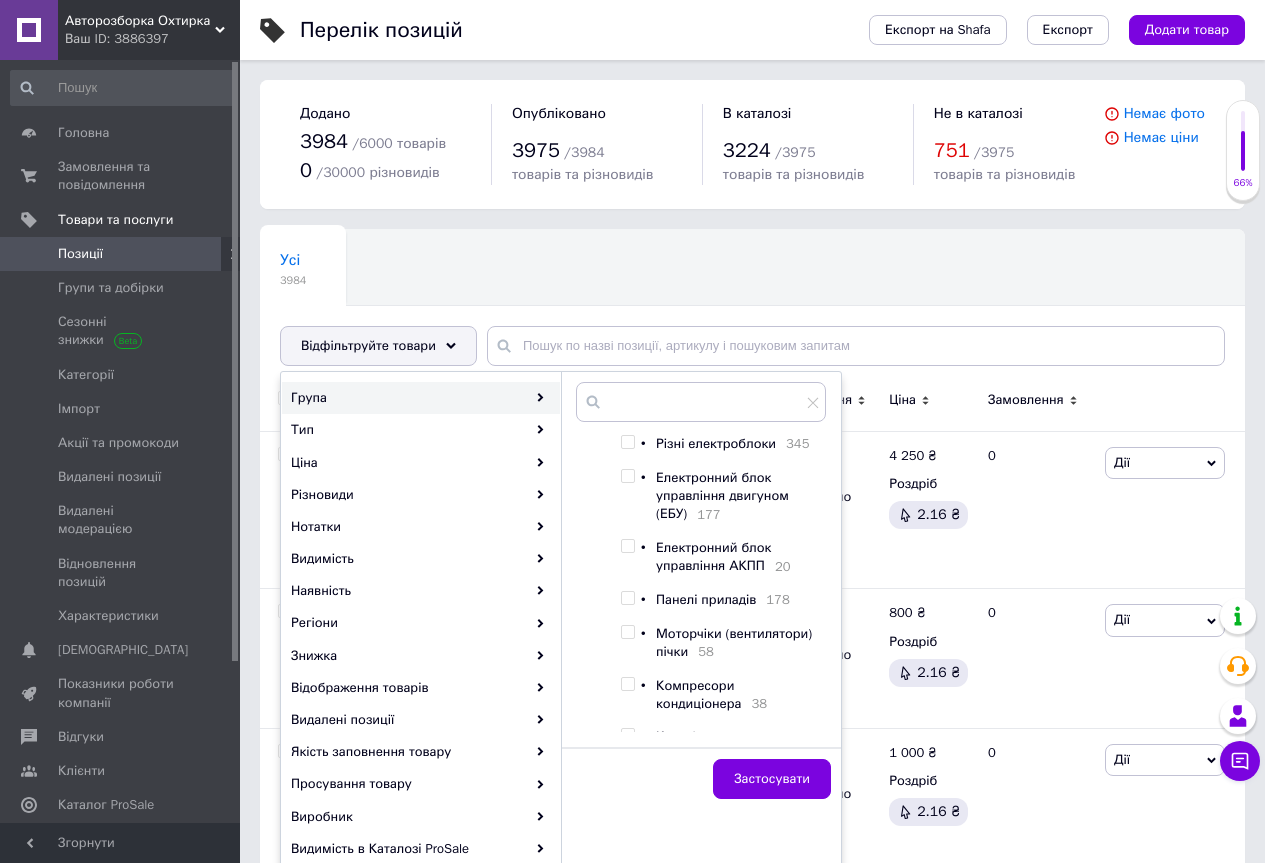 scroll, scrollTop: 300, scrollLeft: 0, axis: vertical 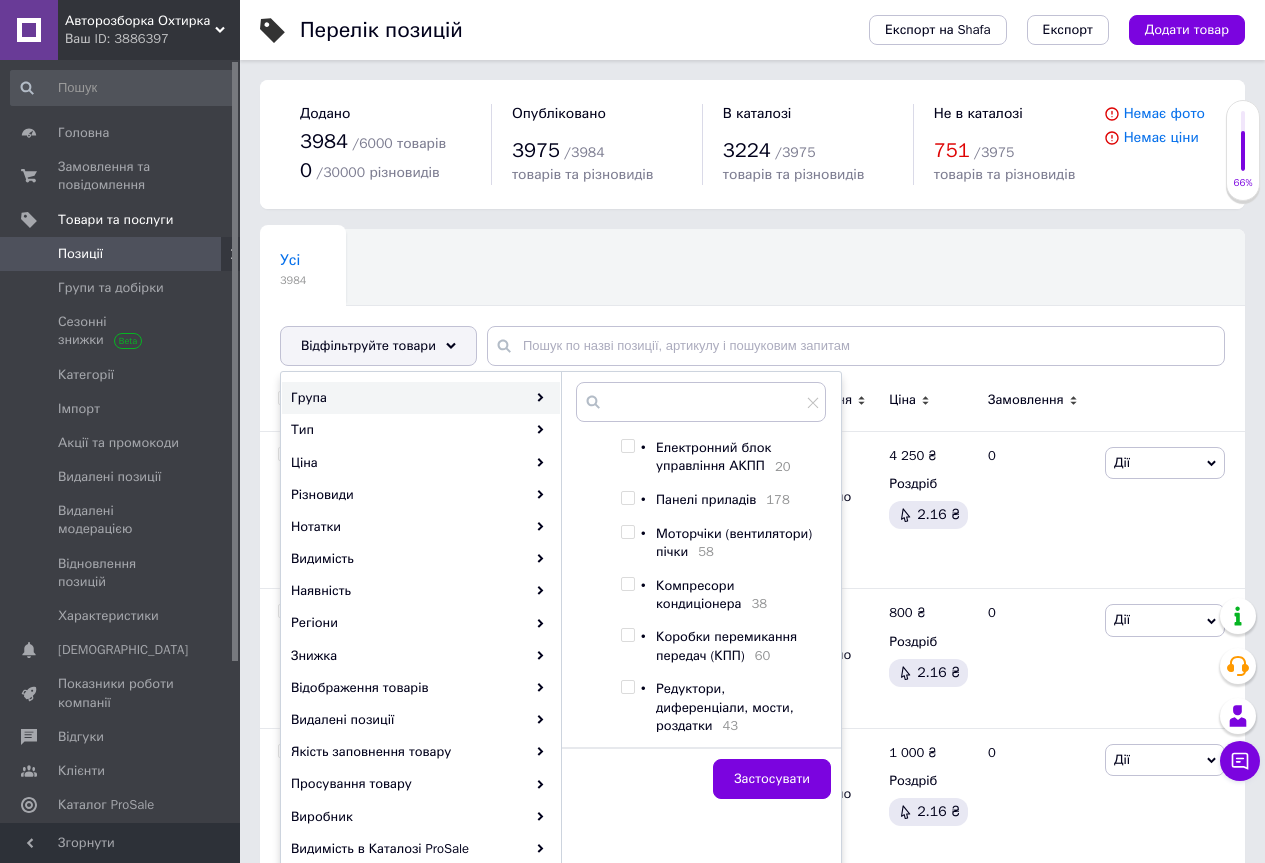 click on "Компресори кондиціонера" at bounding box center (698, 594) 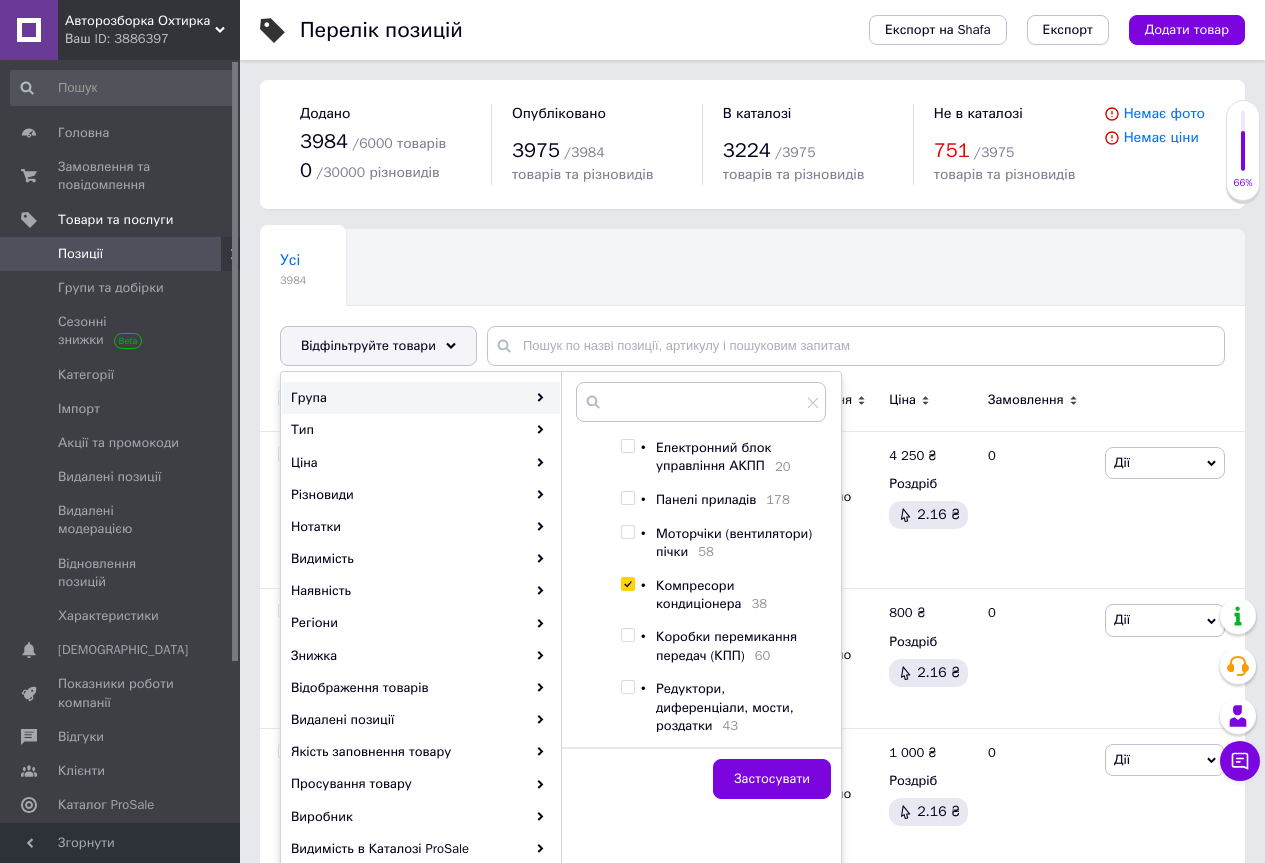checkbox on "true" 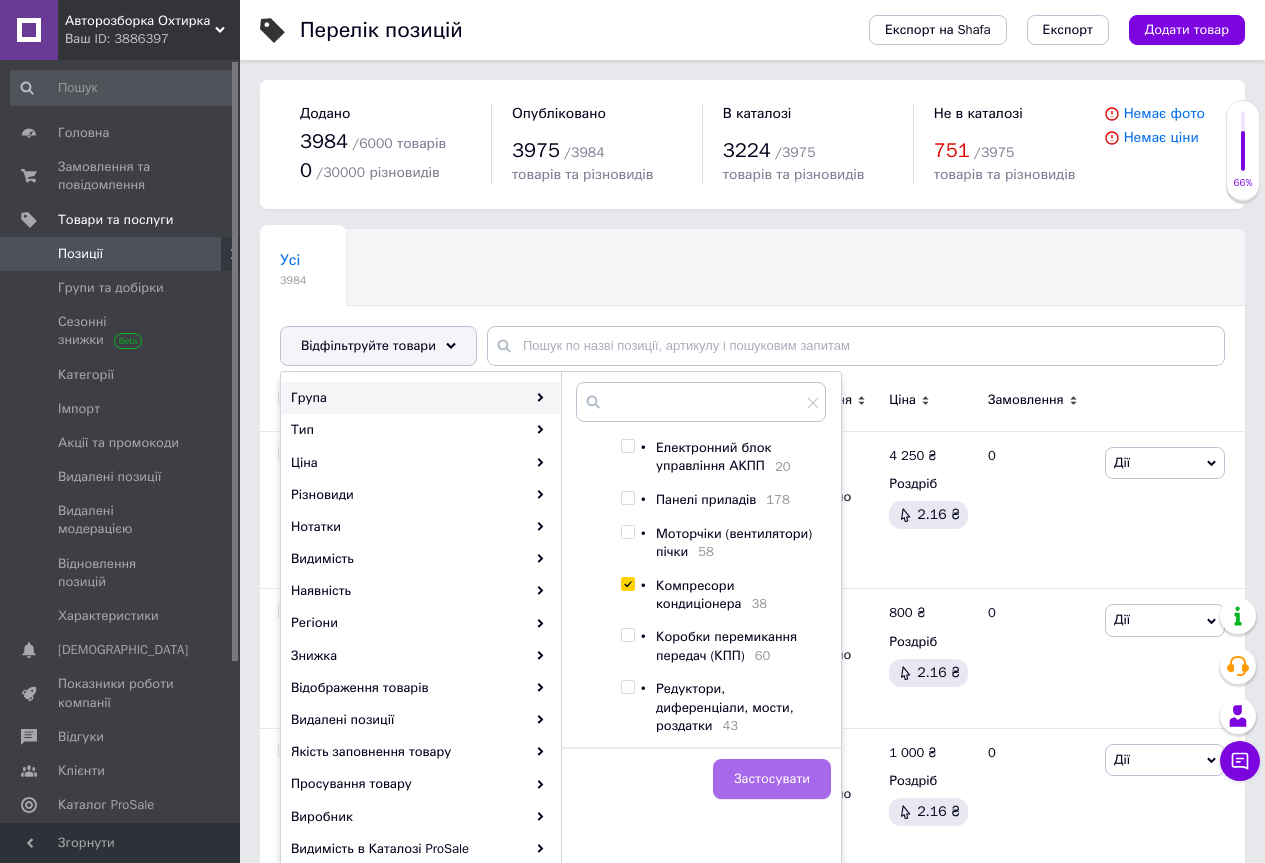 click on "Застосувати" at bounding box center [772, 779] 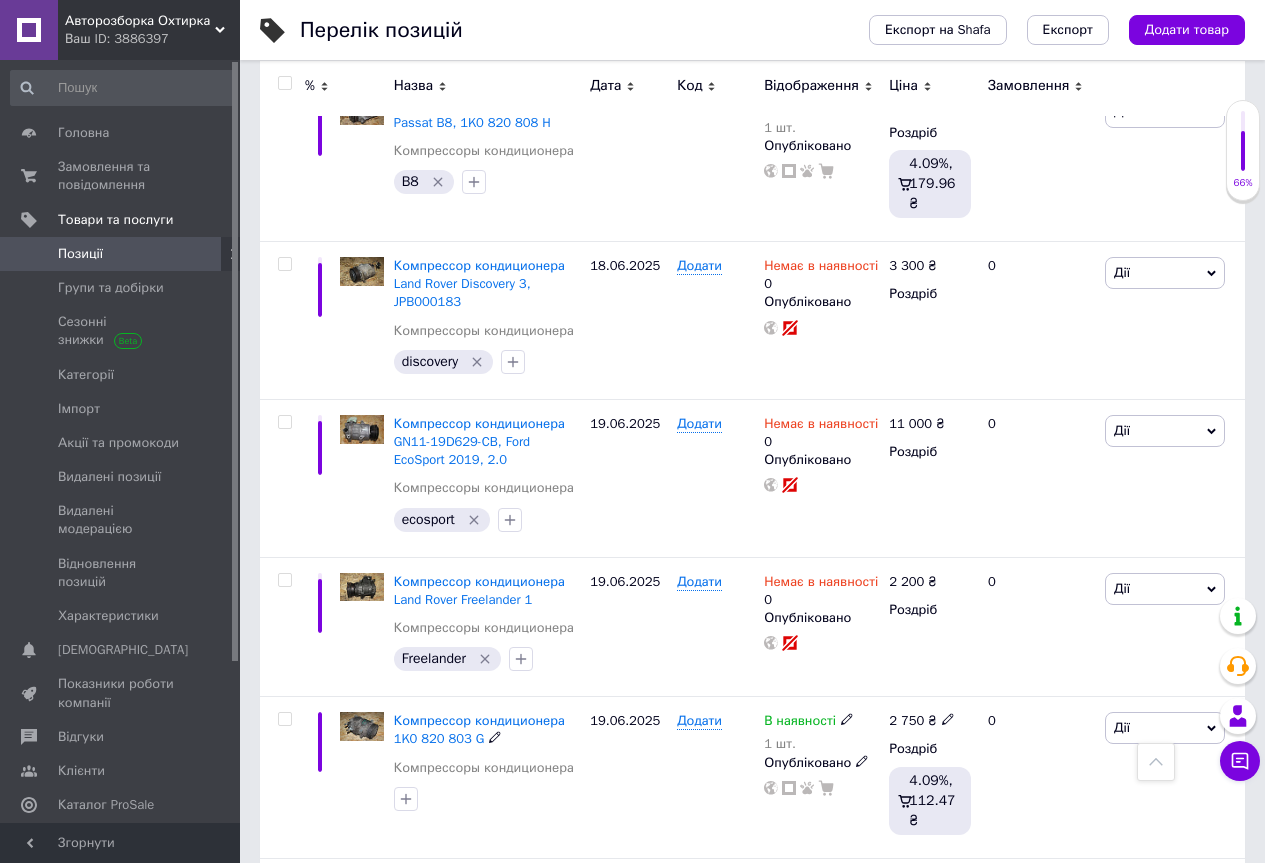 scroll, scrollTop: 3199, scrollLeft: 0, axis: vertical 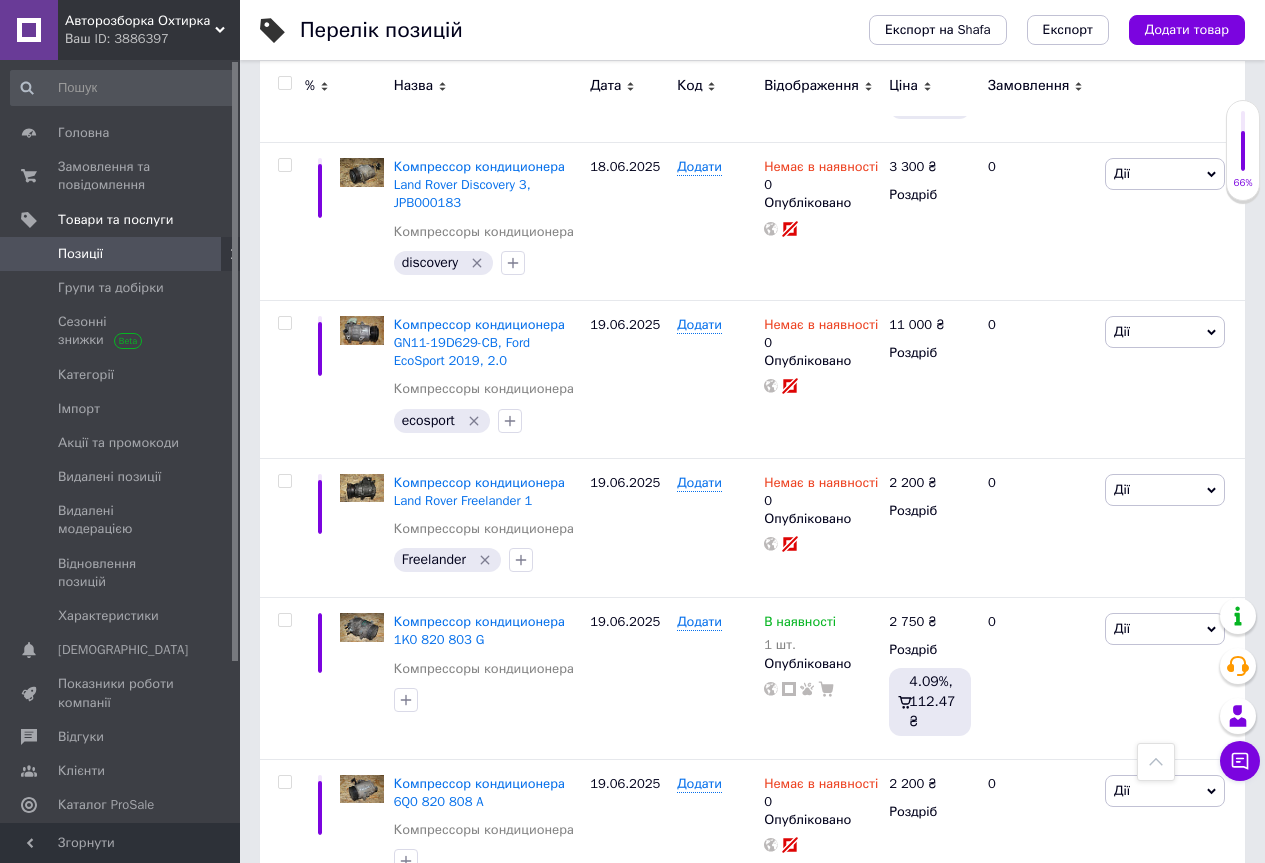click on "2" at bounding box center (327, 939) 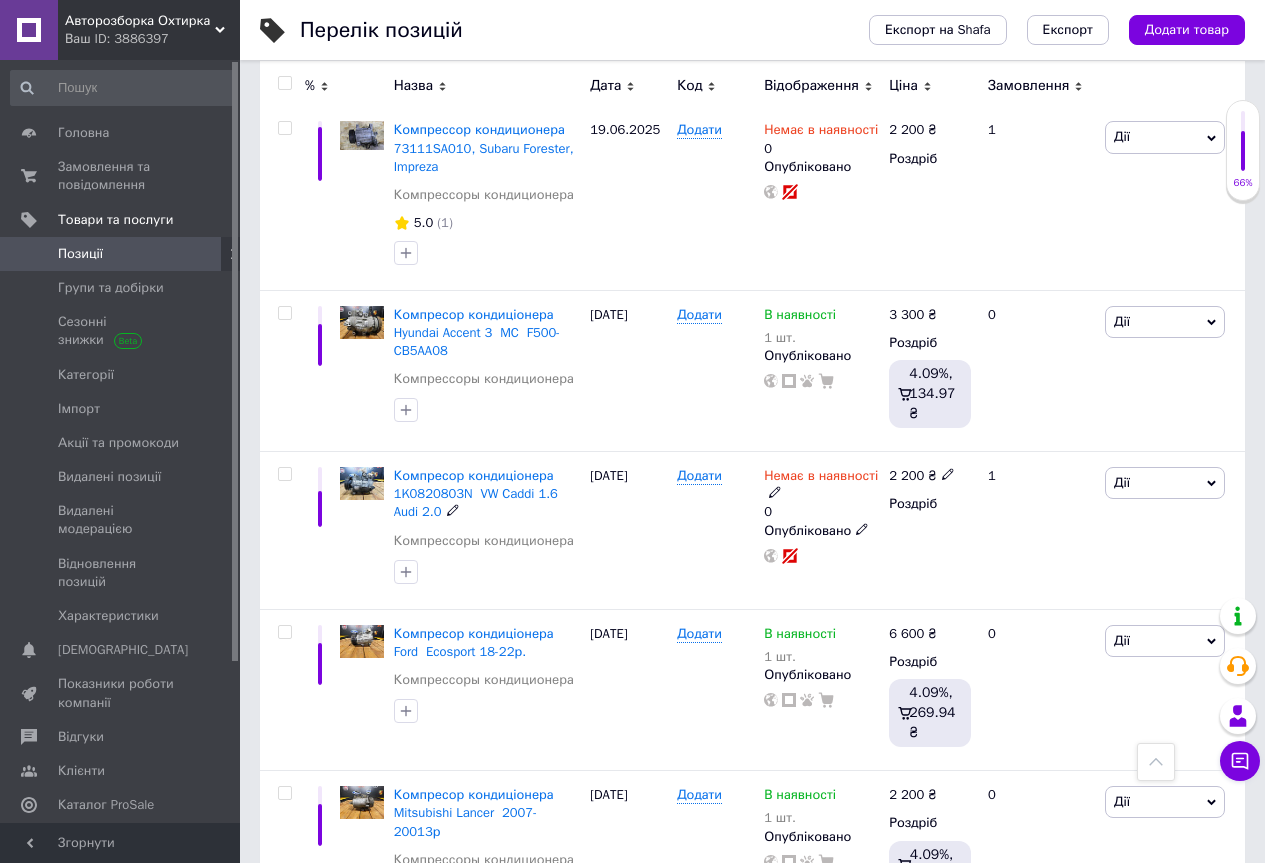 scroll, scrollTop: 0, scrollLeft: 0, axis: both 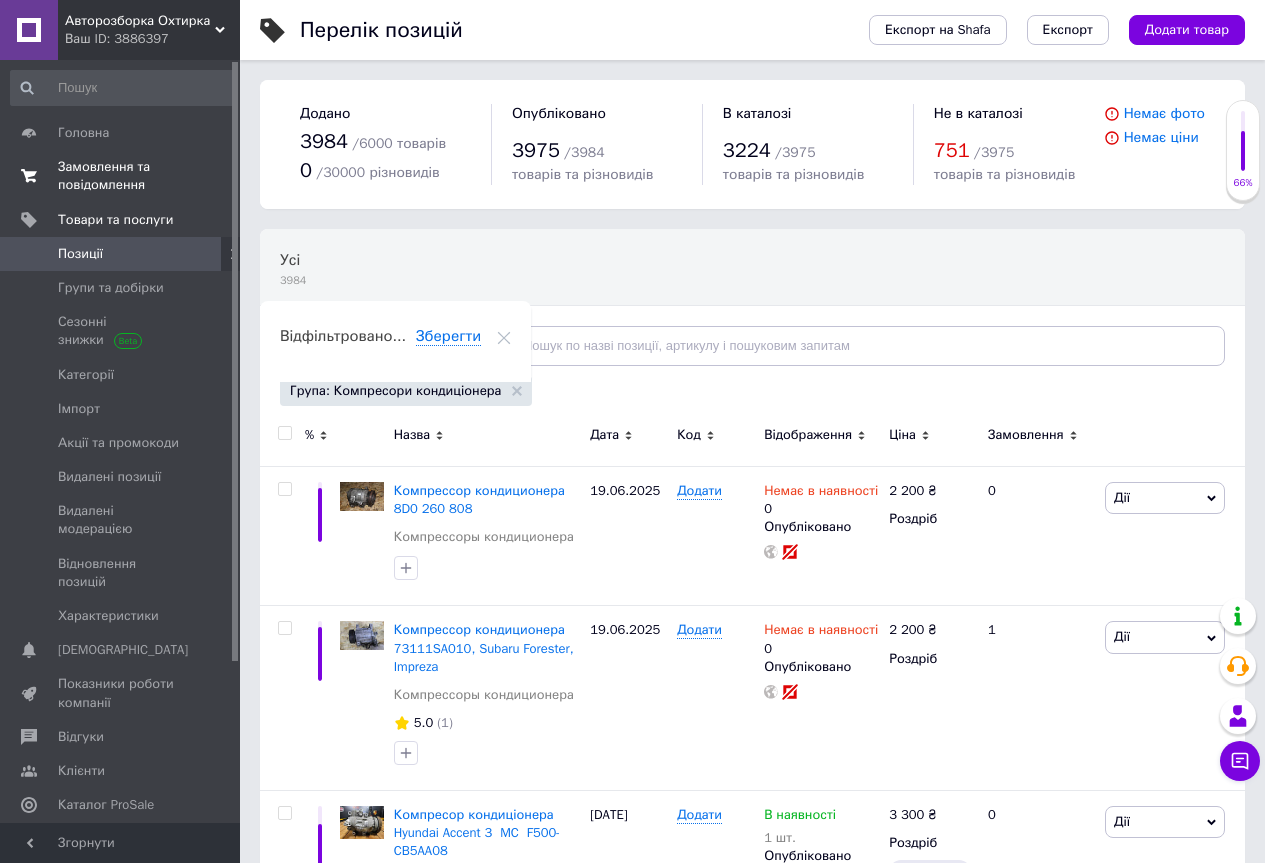 drag, startPoint x: 81, startPoint y: 170, endPoint x: 245, endPoint y: 358, distance: 249.47946 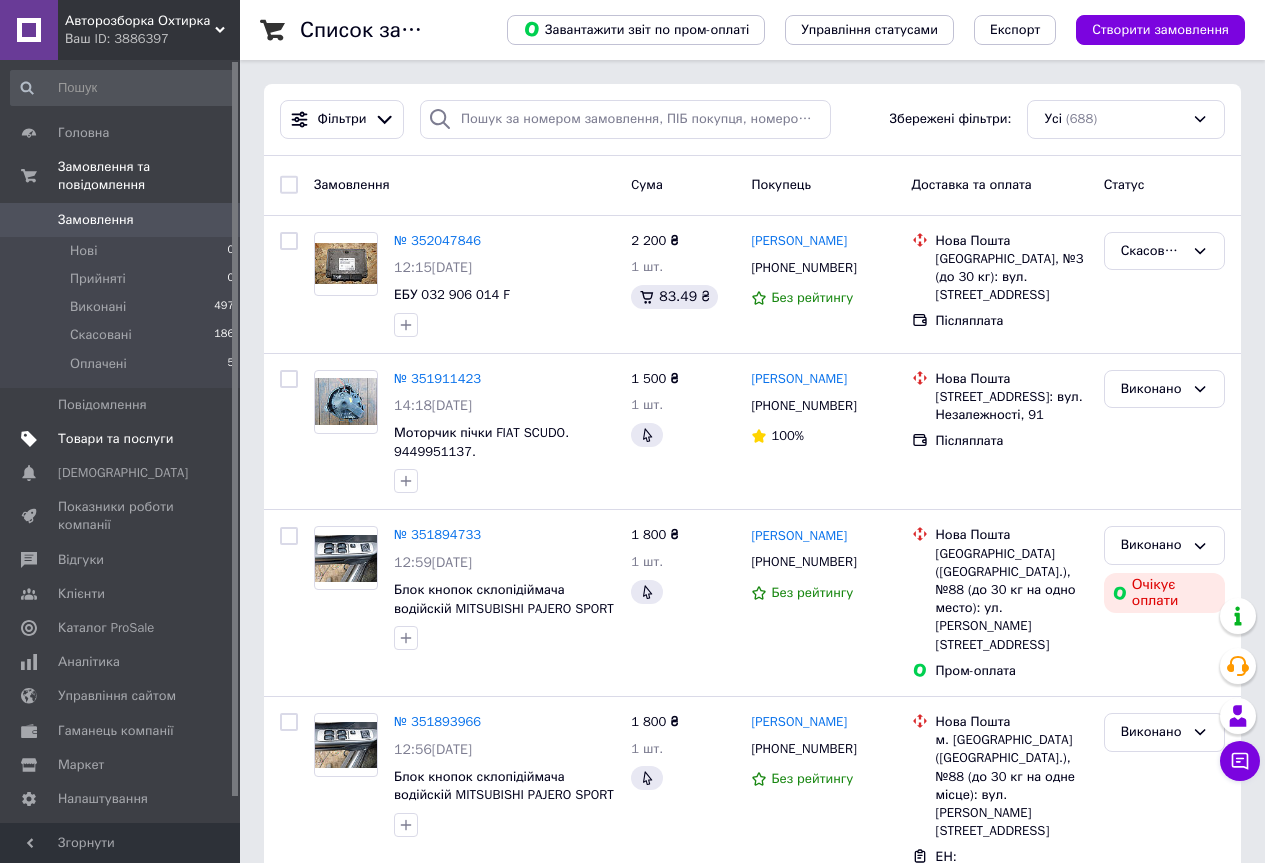 click on "Товари та послуги" at bounding box center [115, 439] 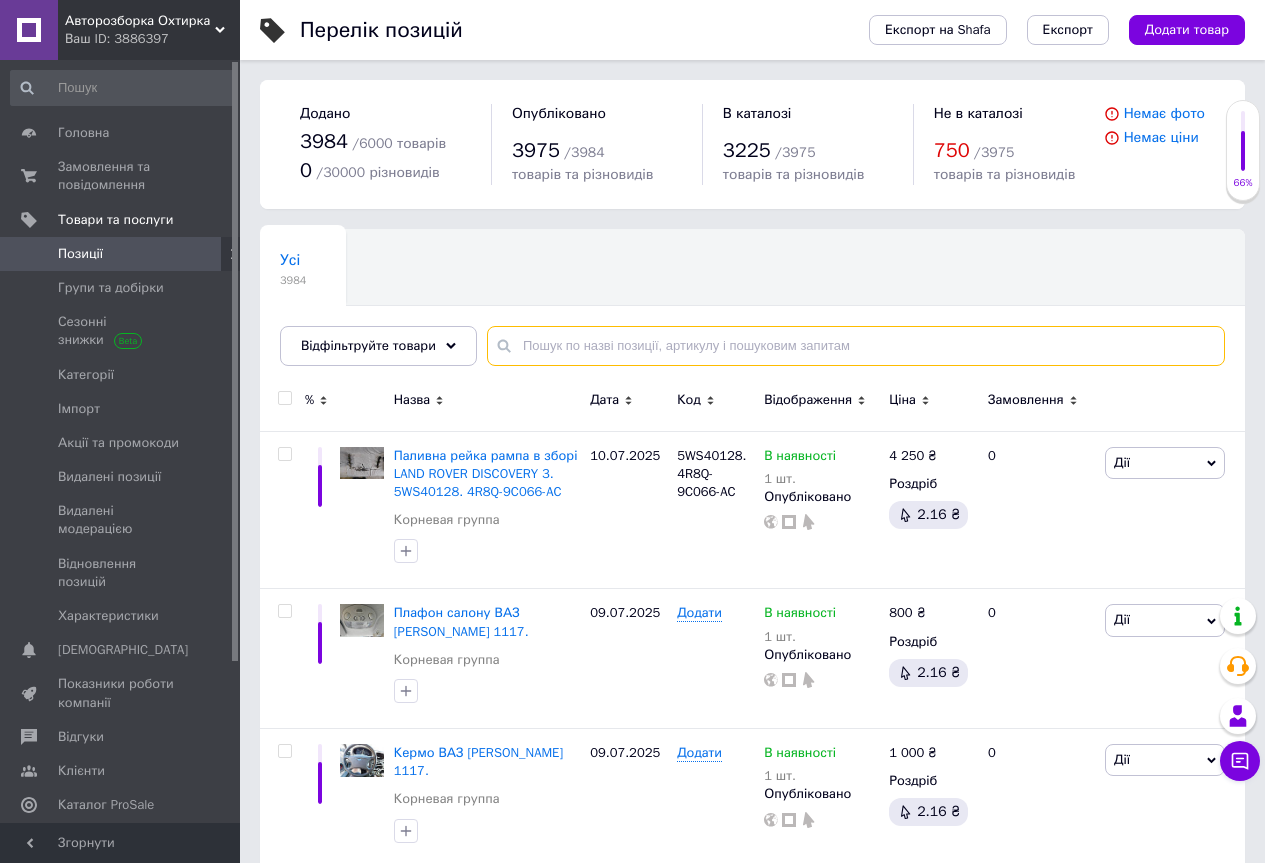 click at bounding box center (856, 346) 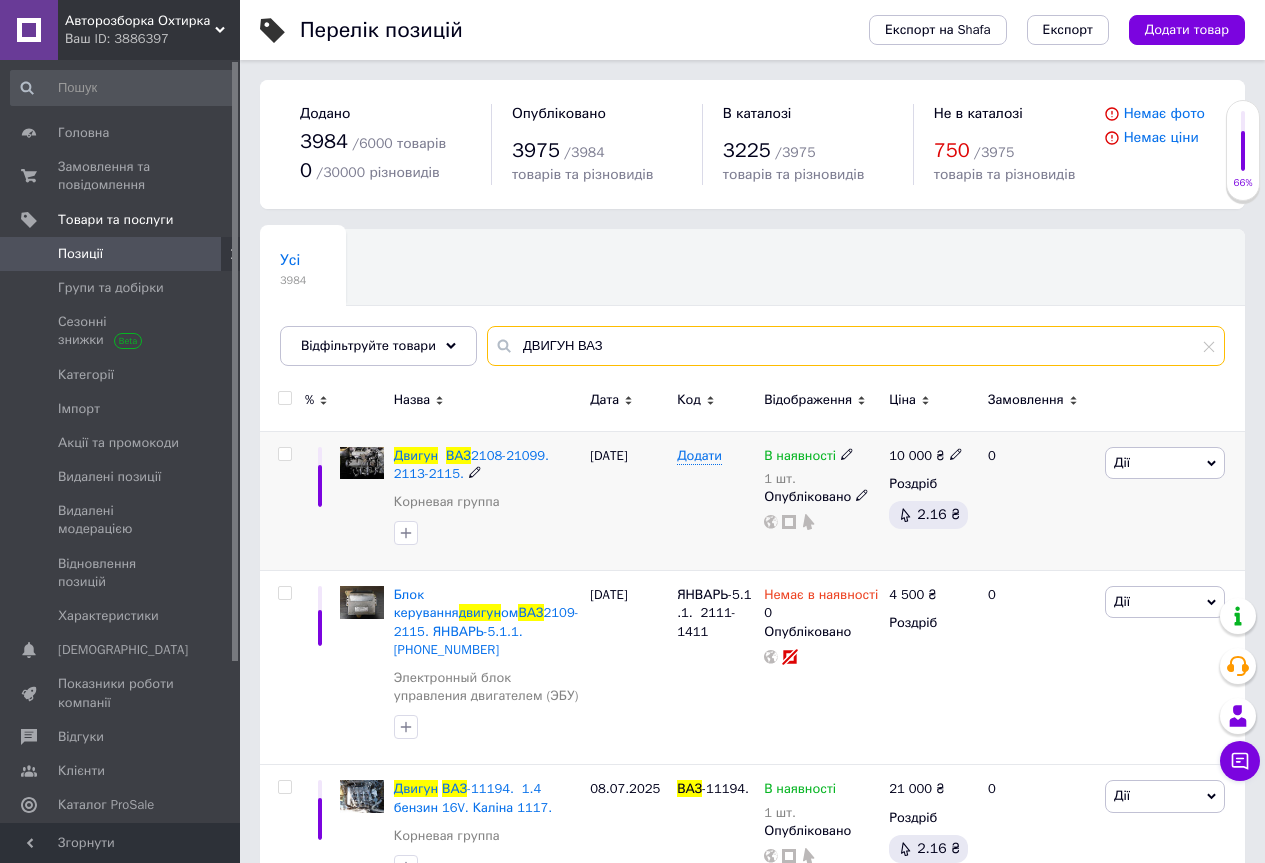 type on "ДВИГУН ВАЗ" 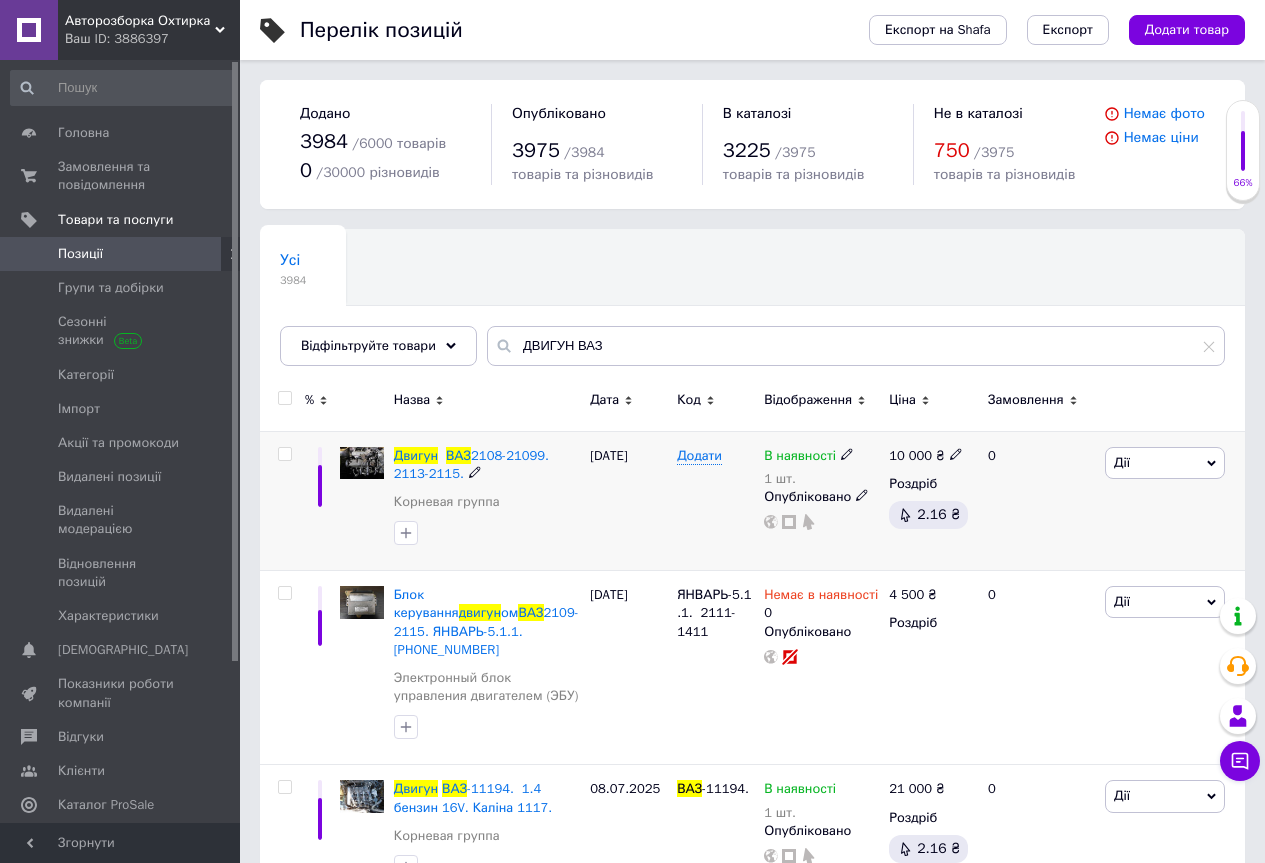 click on "Двигун    ВАЗ  2108-21099. 2113-2115. Корневая группа" at bounding box center [487, 501] 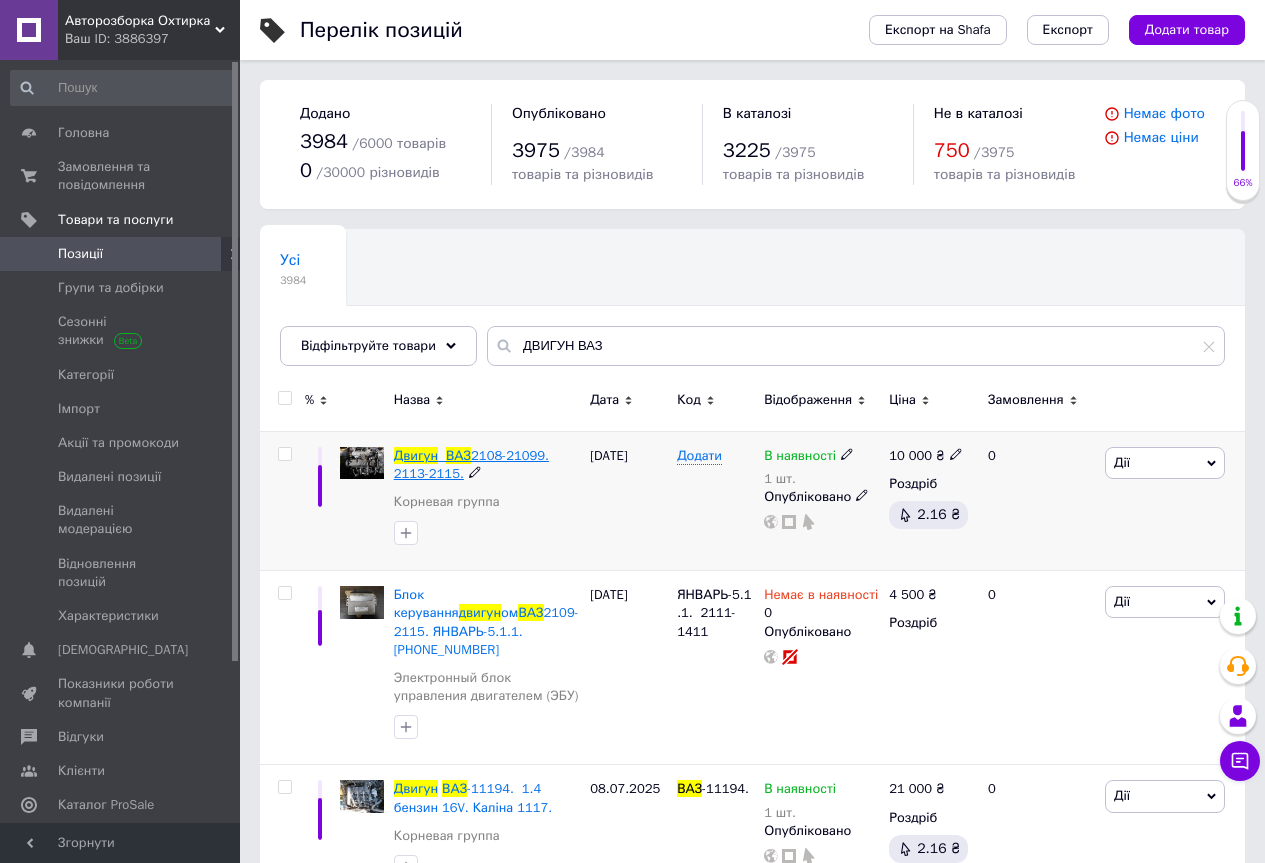 click on "2108-21099. 2113-2115." at bounding box center (471, 464) 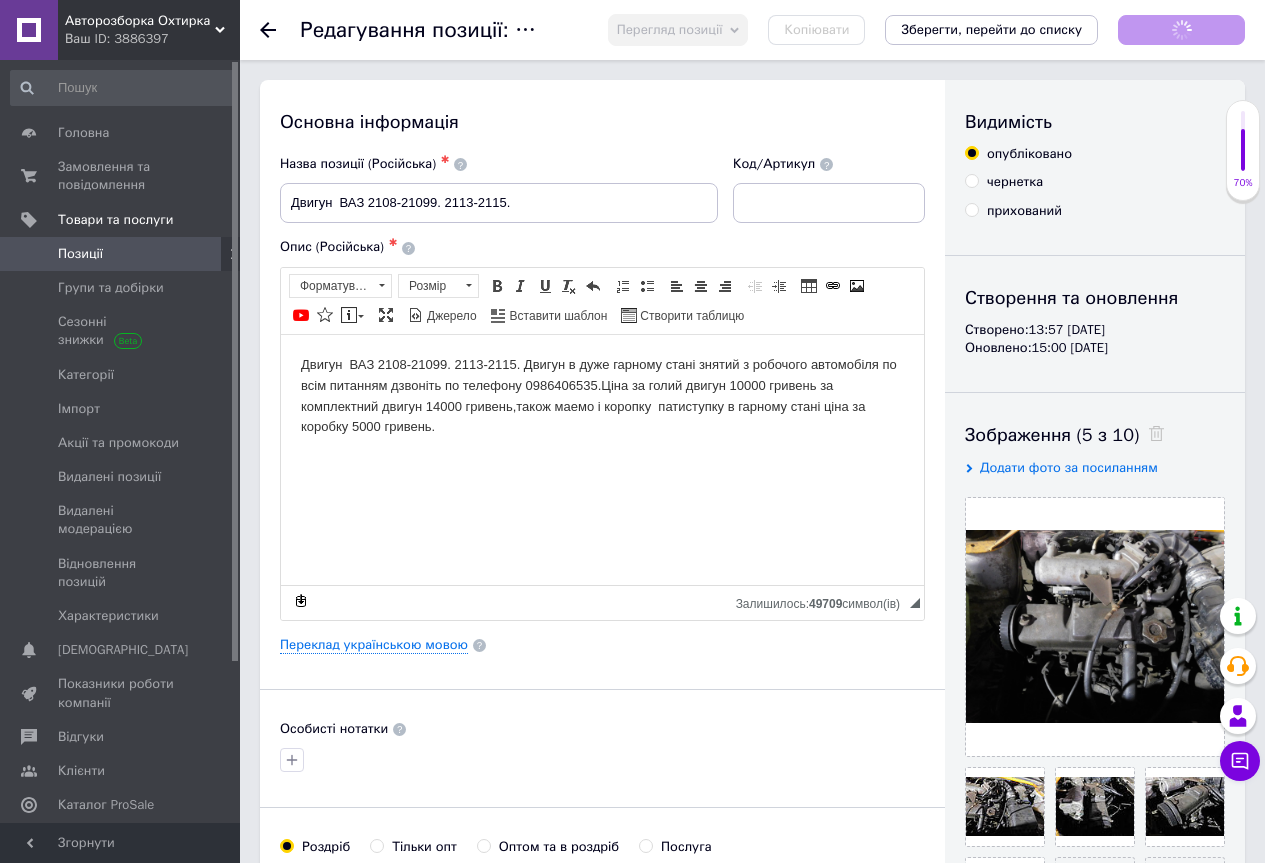 scroll, scrollTop: 200, scrollLeft: 0, axis: vertical 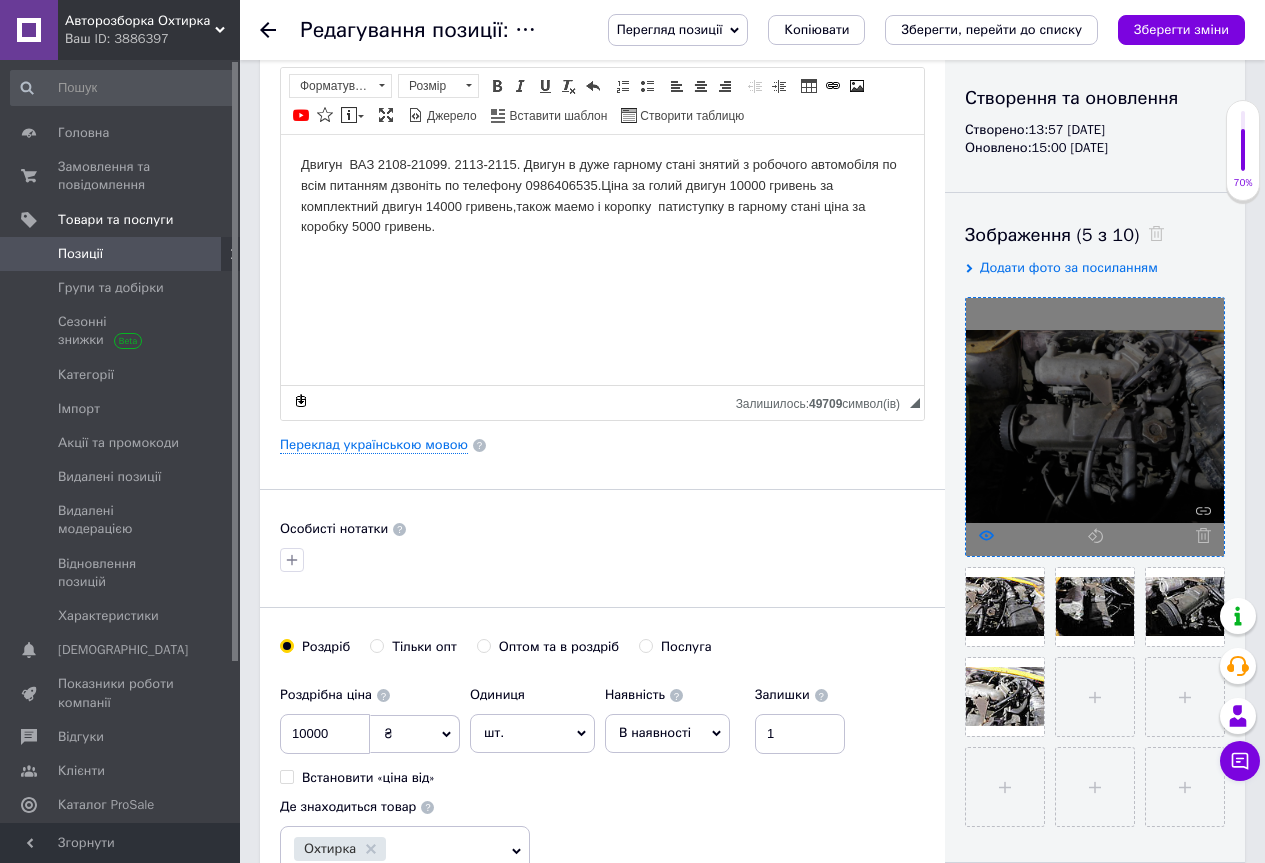 click 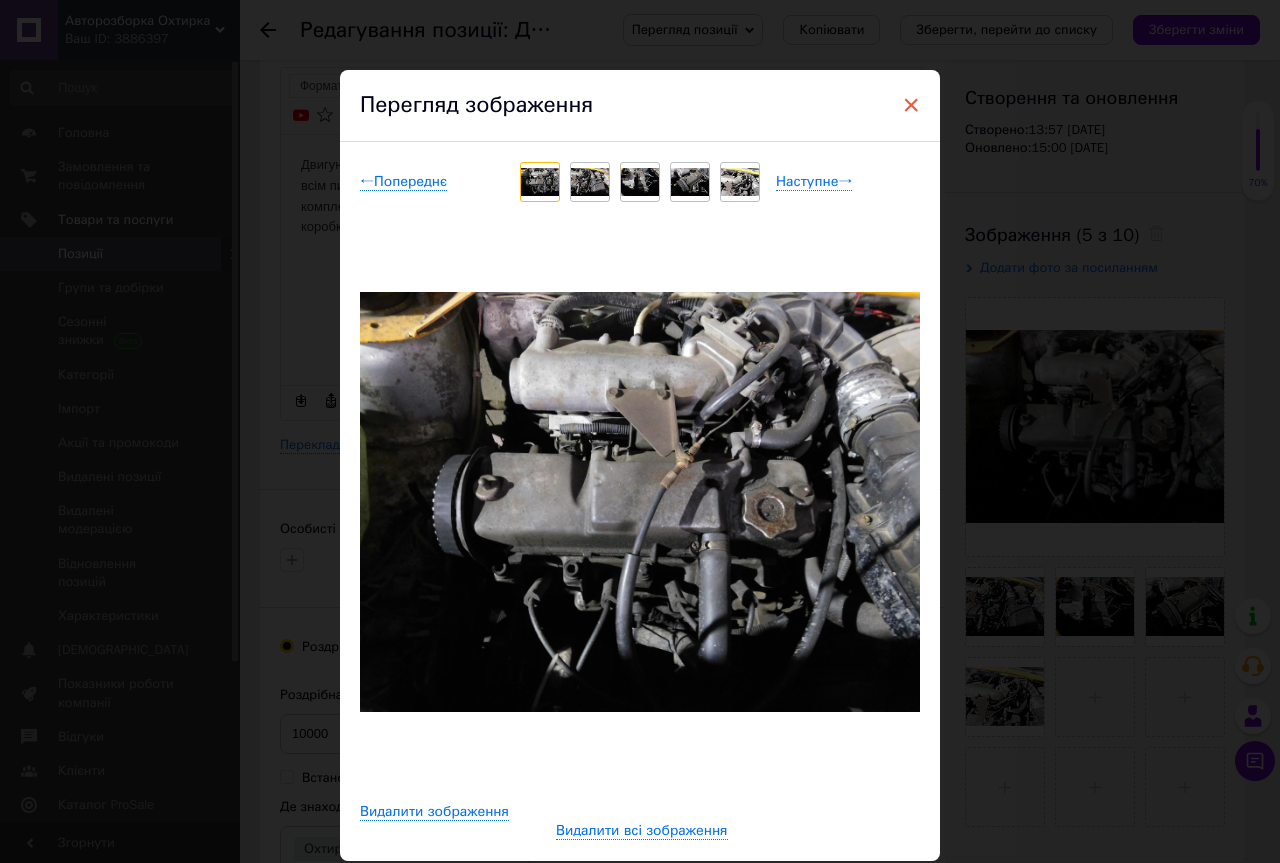 click on "×" at bounding box center (911, 105) 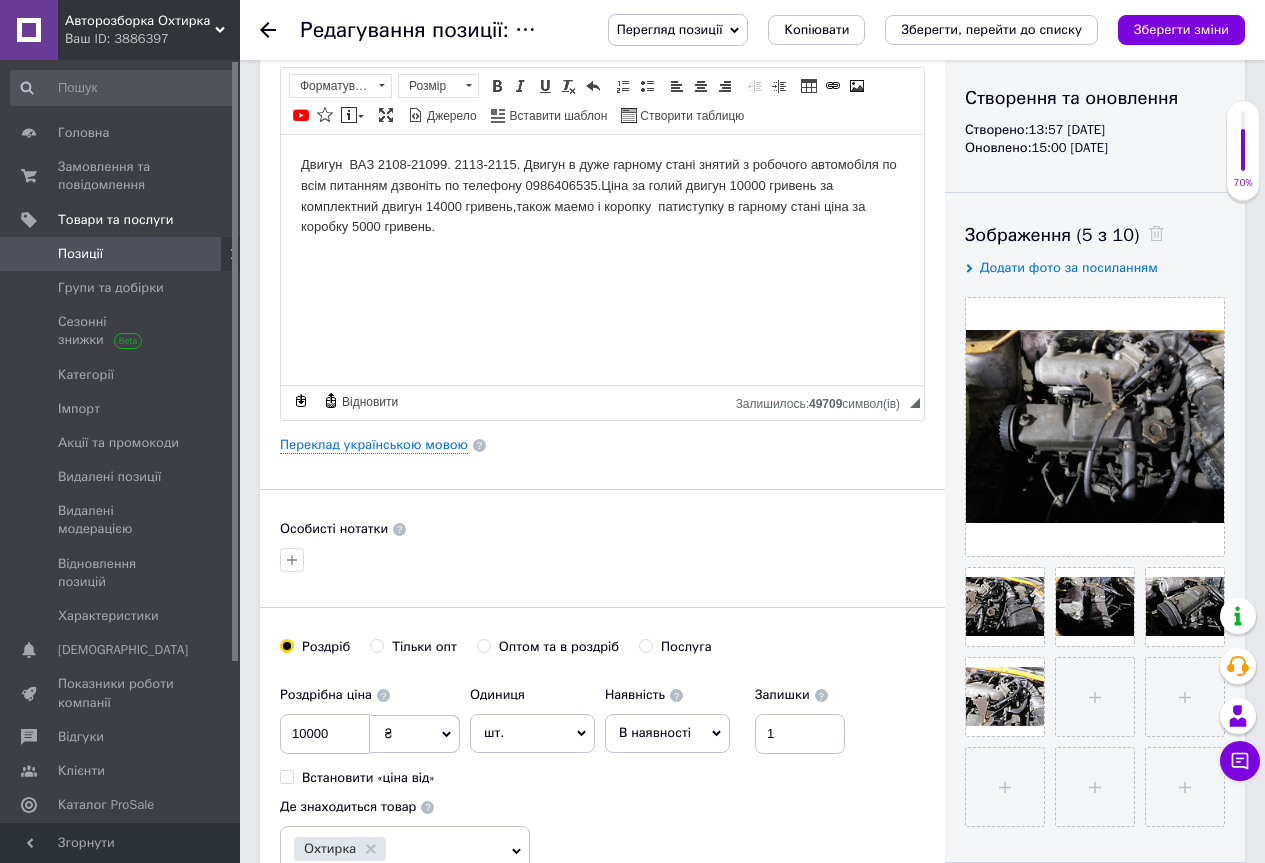 click 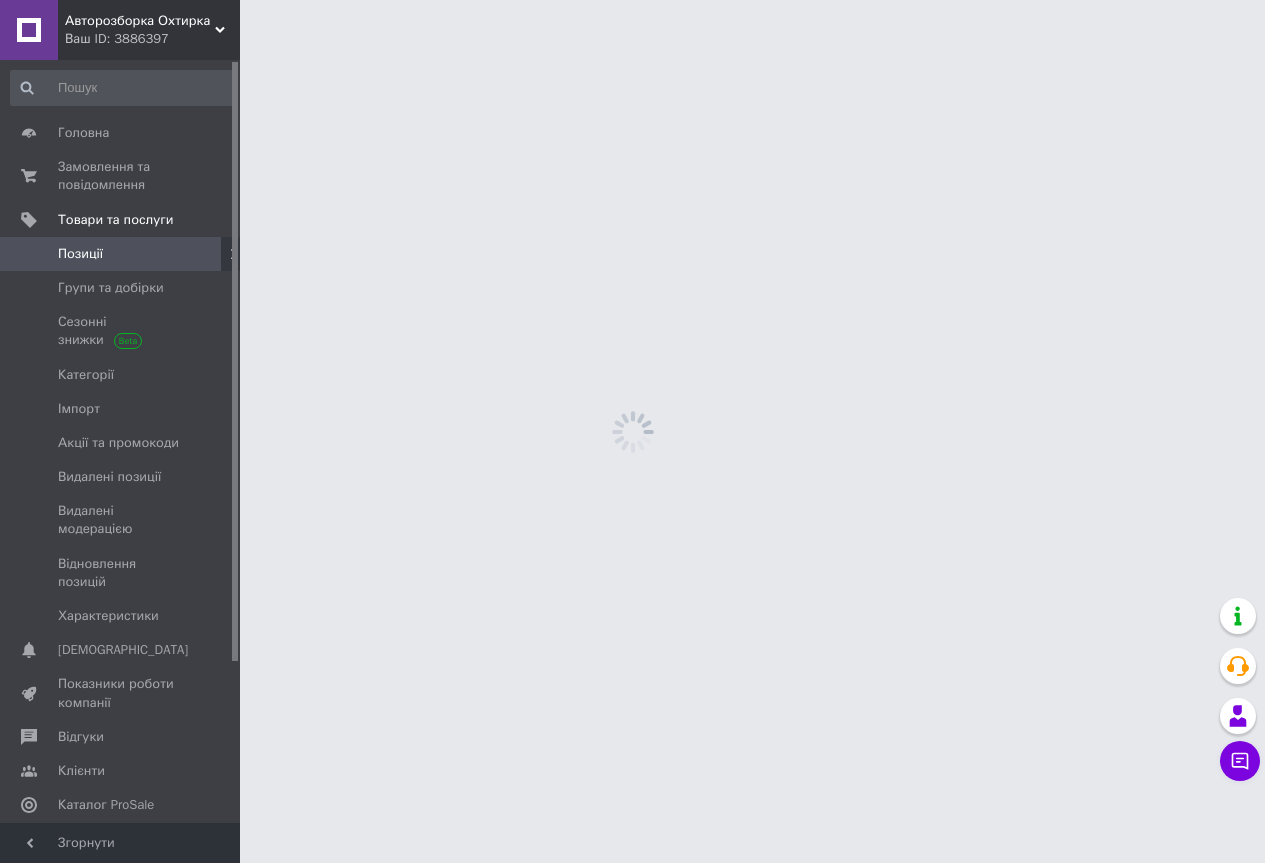 scroll, scrollTop: 0, scrollLeft: 0, axis: both 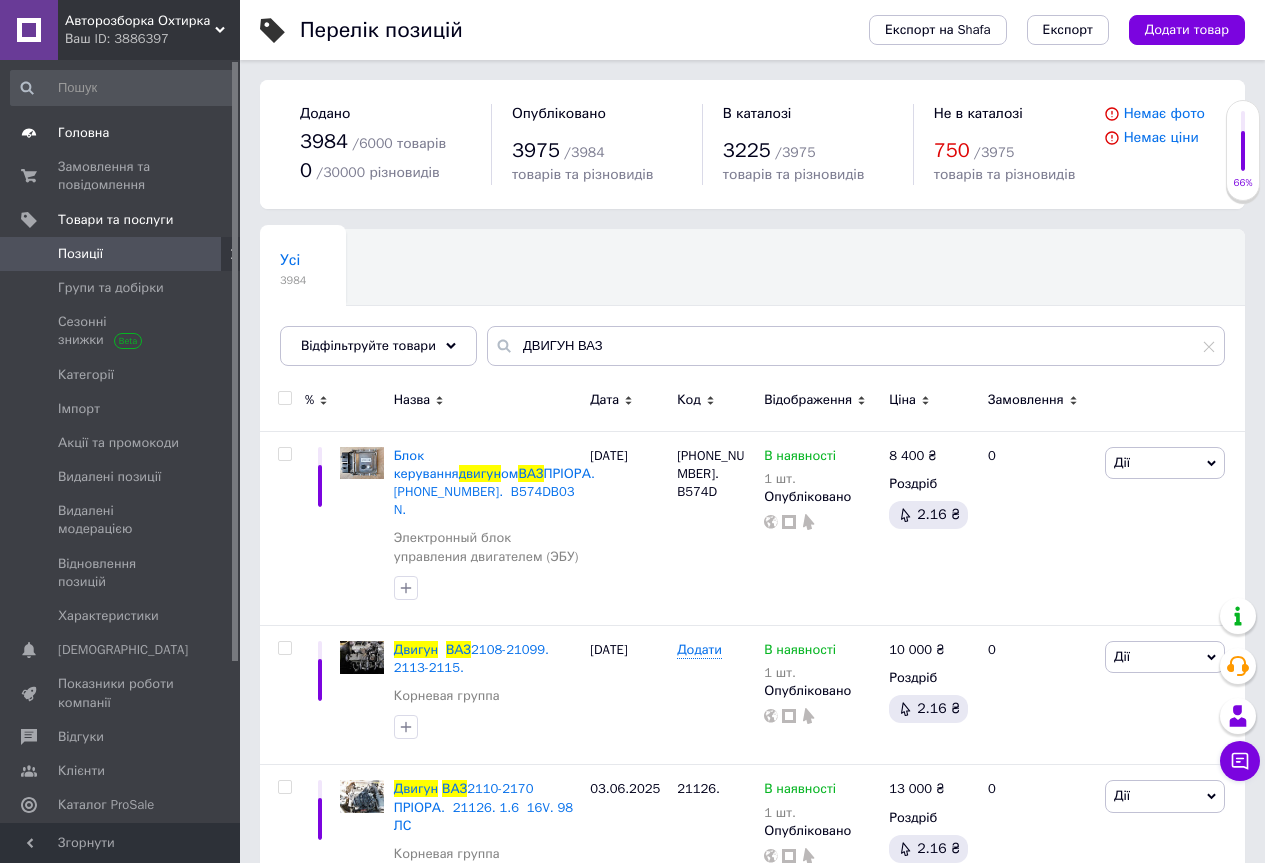 click on "Головна" at bounding box center [83, 133] 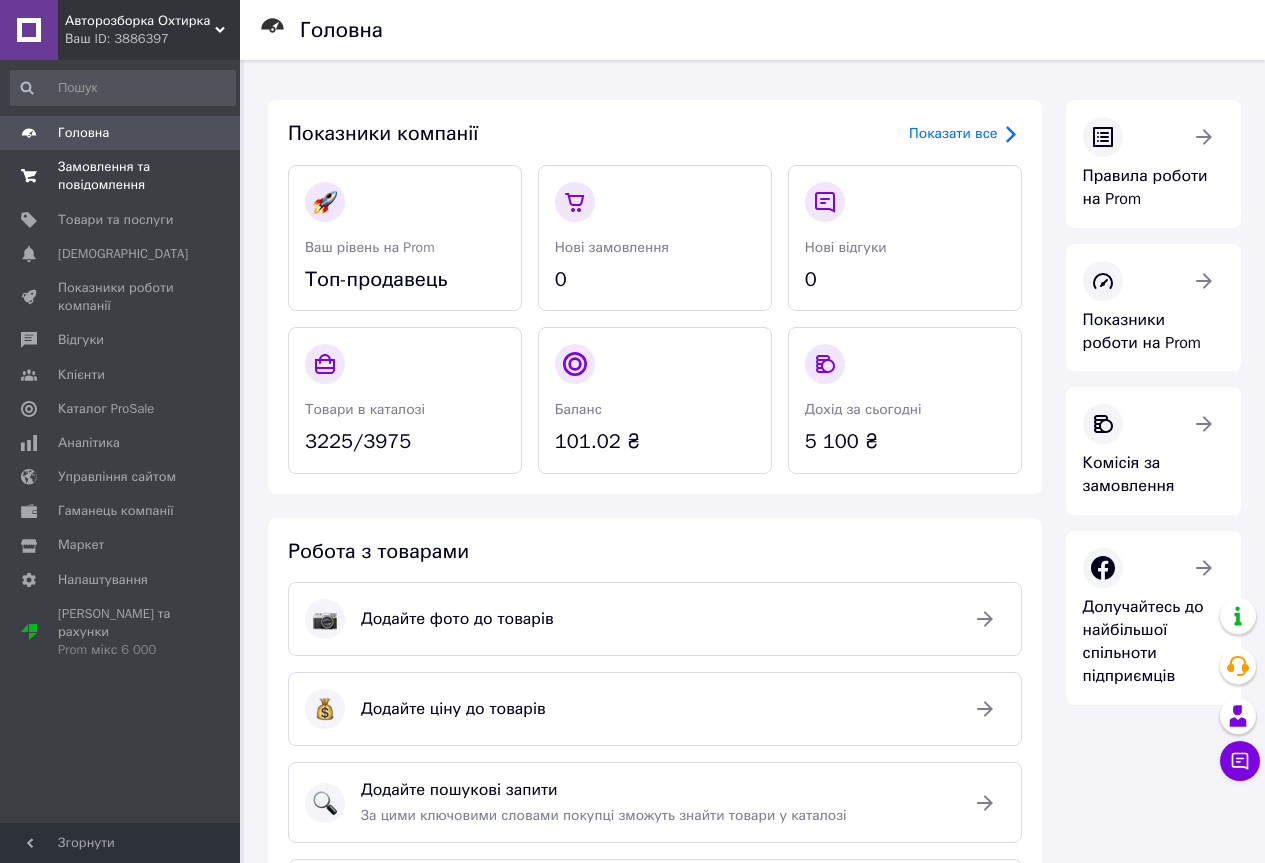 click on "Замовлення та повідомлення" at bounding box center [121, 176] 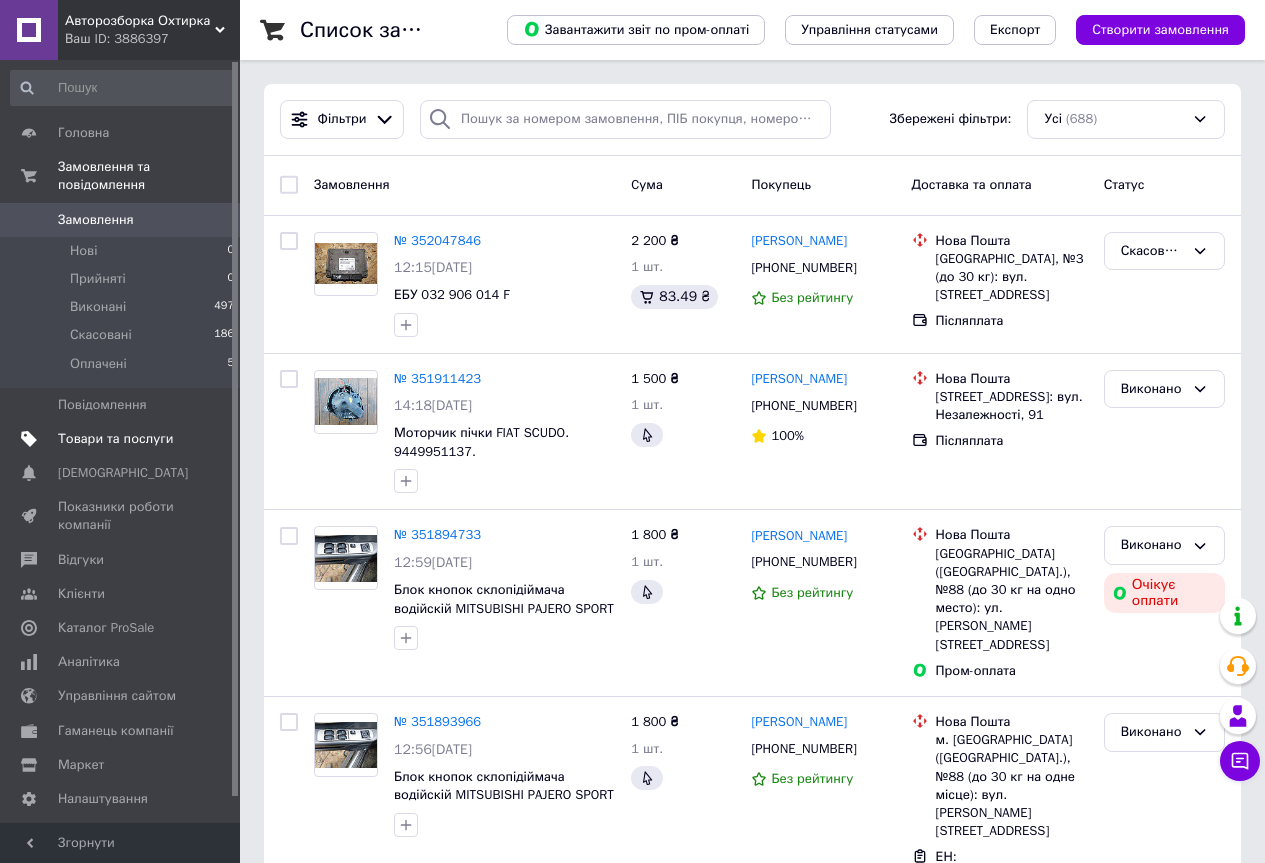 click on "Товари та послуги" at bounding box center (115, 439) 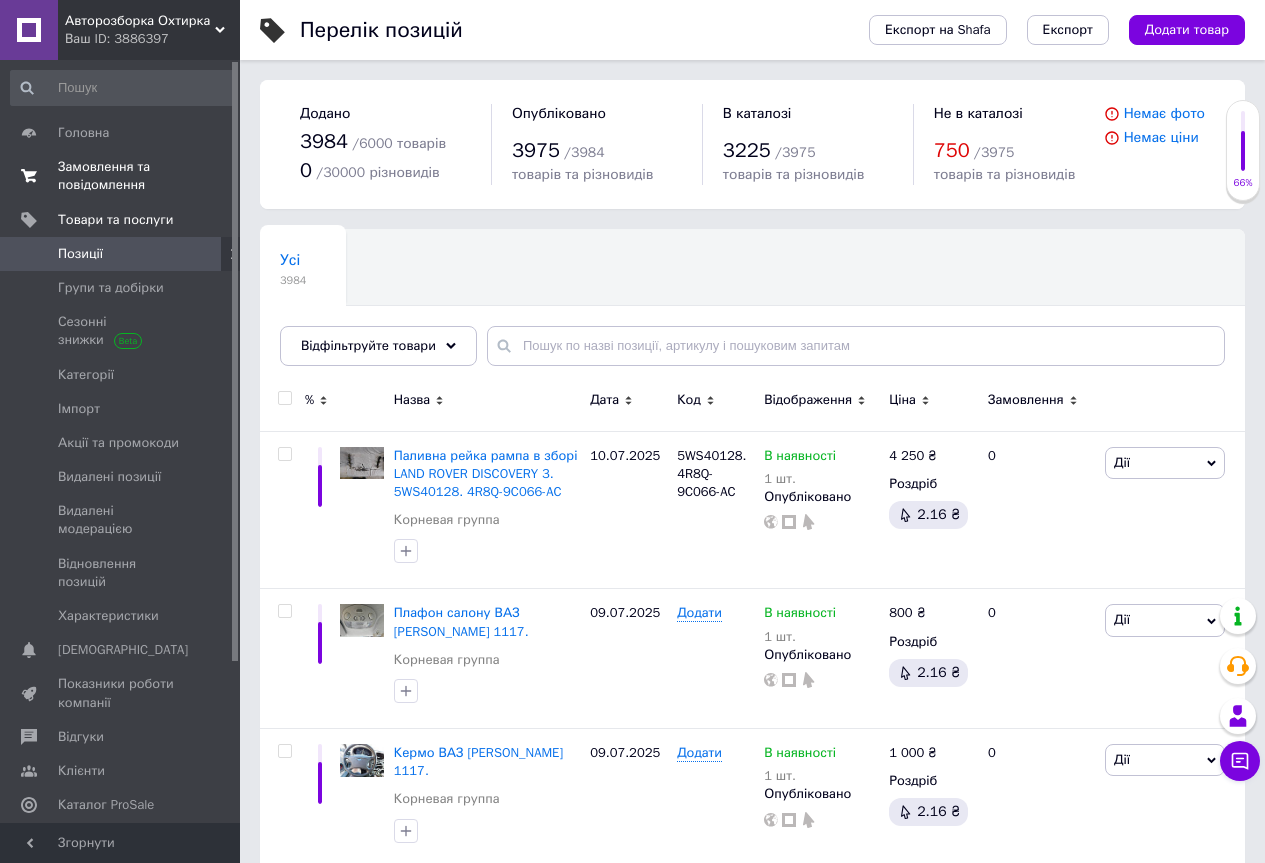 click on "Замовлення та повідомлення" at bounding box center [121, 176] 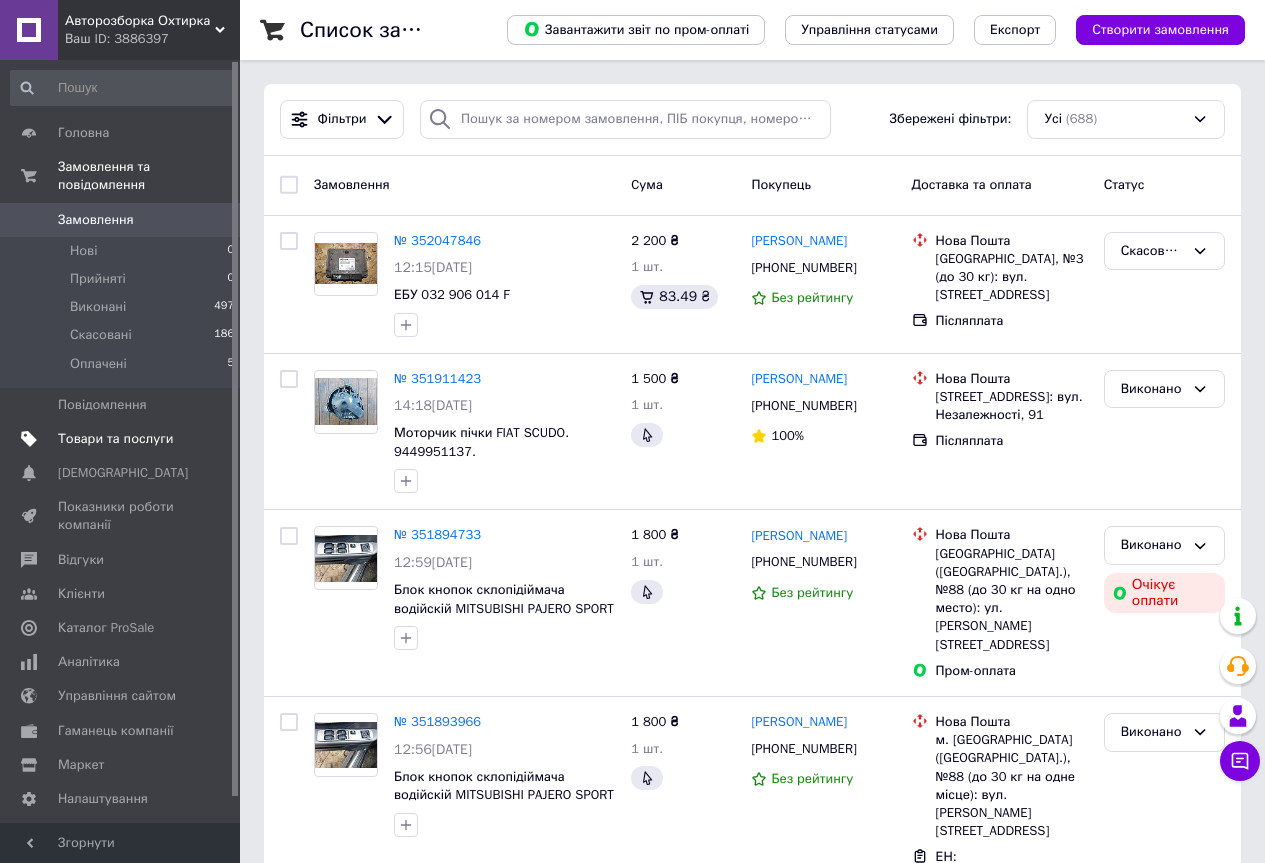 click on "Товари та послуги" at bounding box center (115, 439) 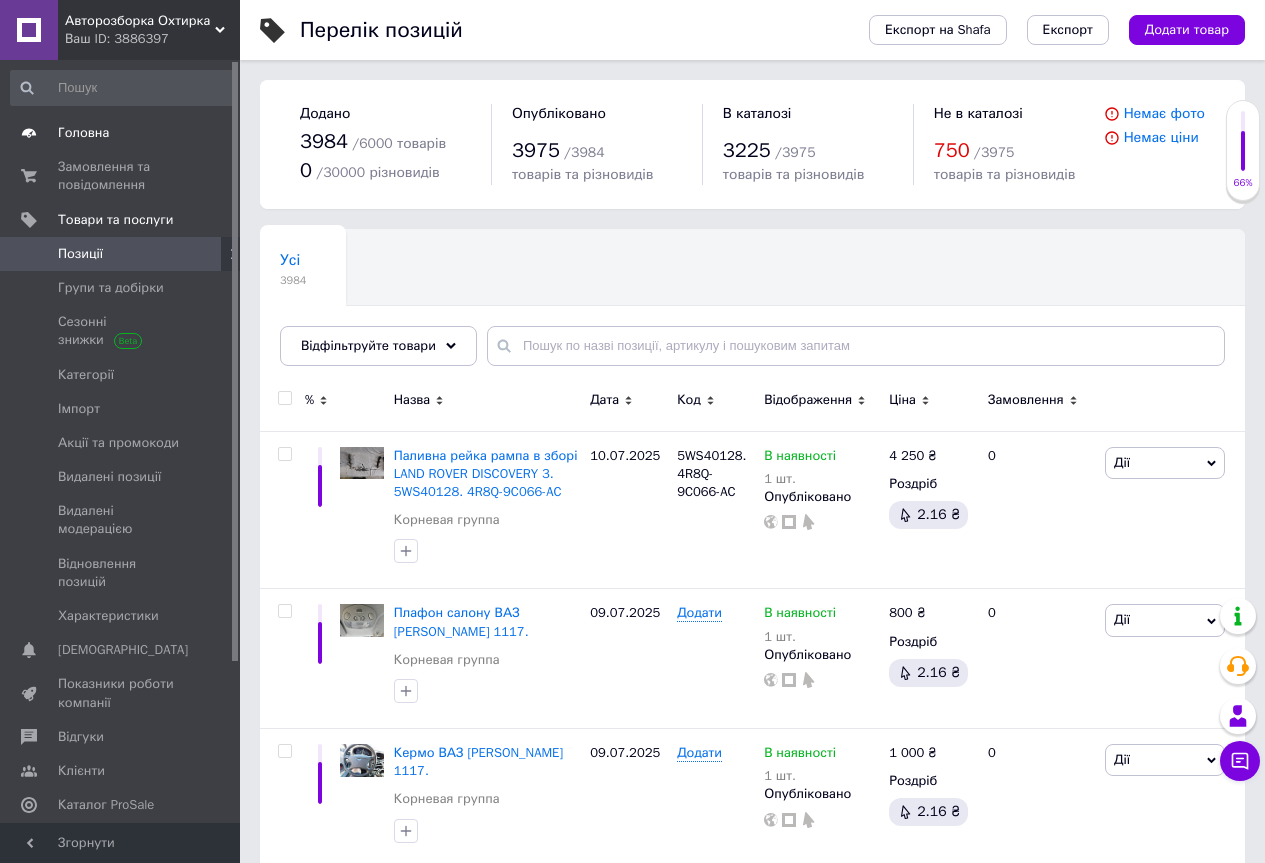 click on "Головна" at bounding box center [83, 133] 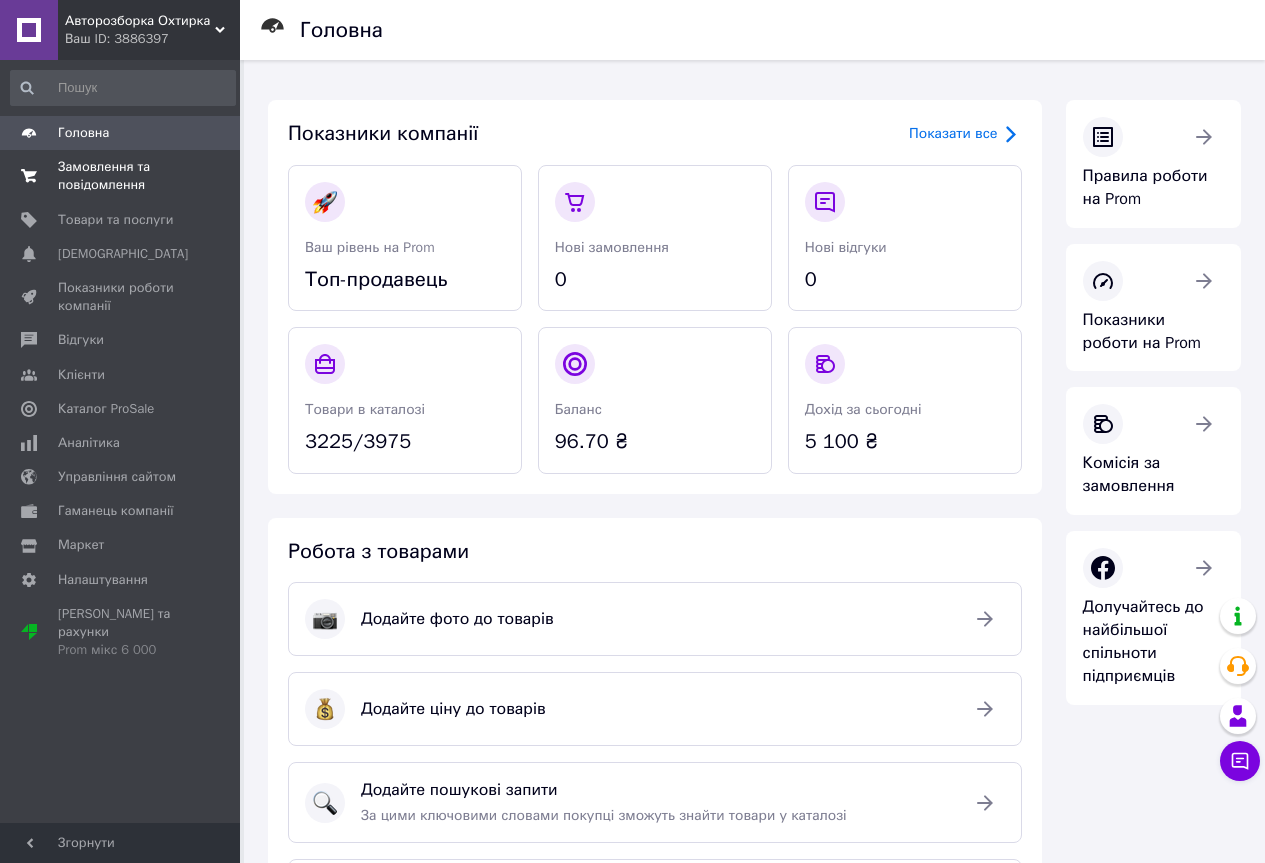 click on "Замовлення та повідомлення" at bounding box center (121, 176) 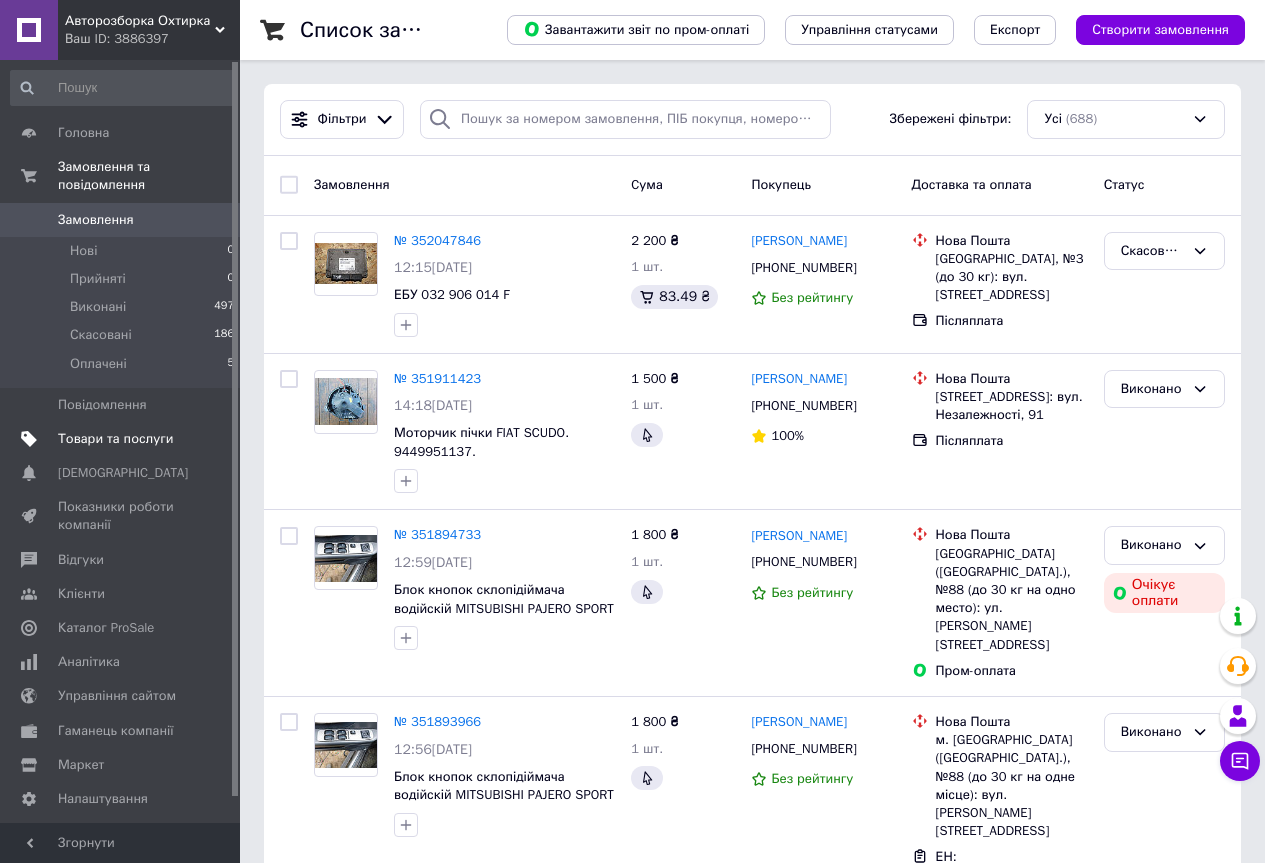click on "Товари та послуги" at bounding box center (115, 439) 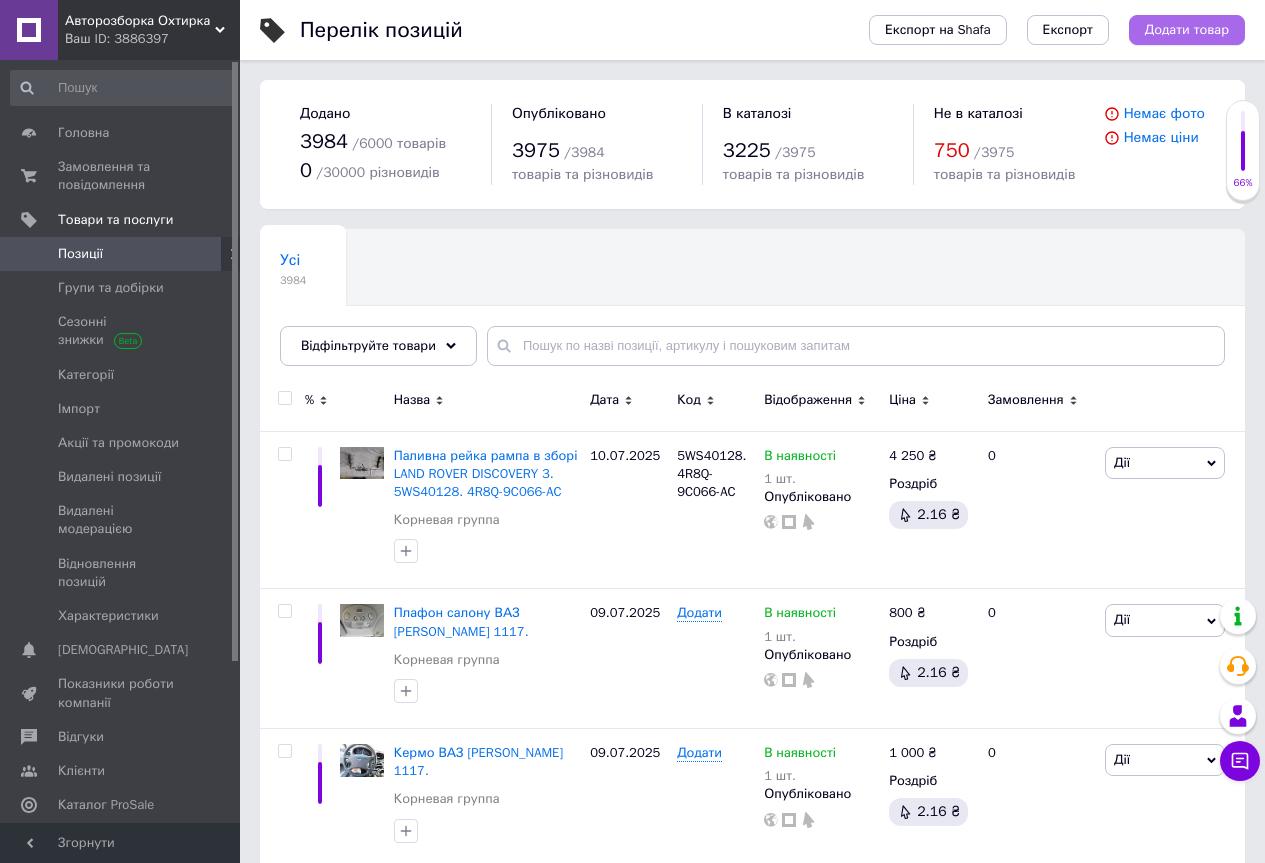 click on "Додати товар" at bounding box center [1187, 30] 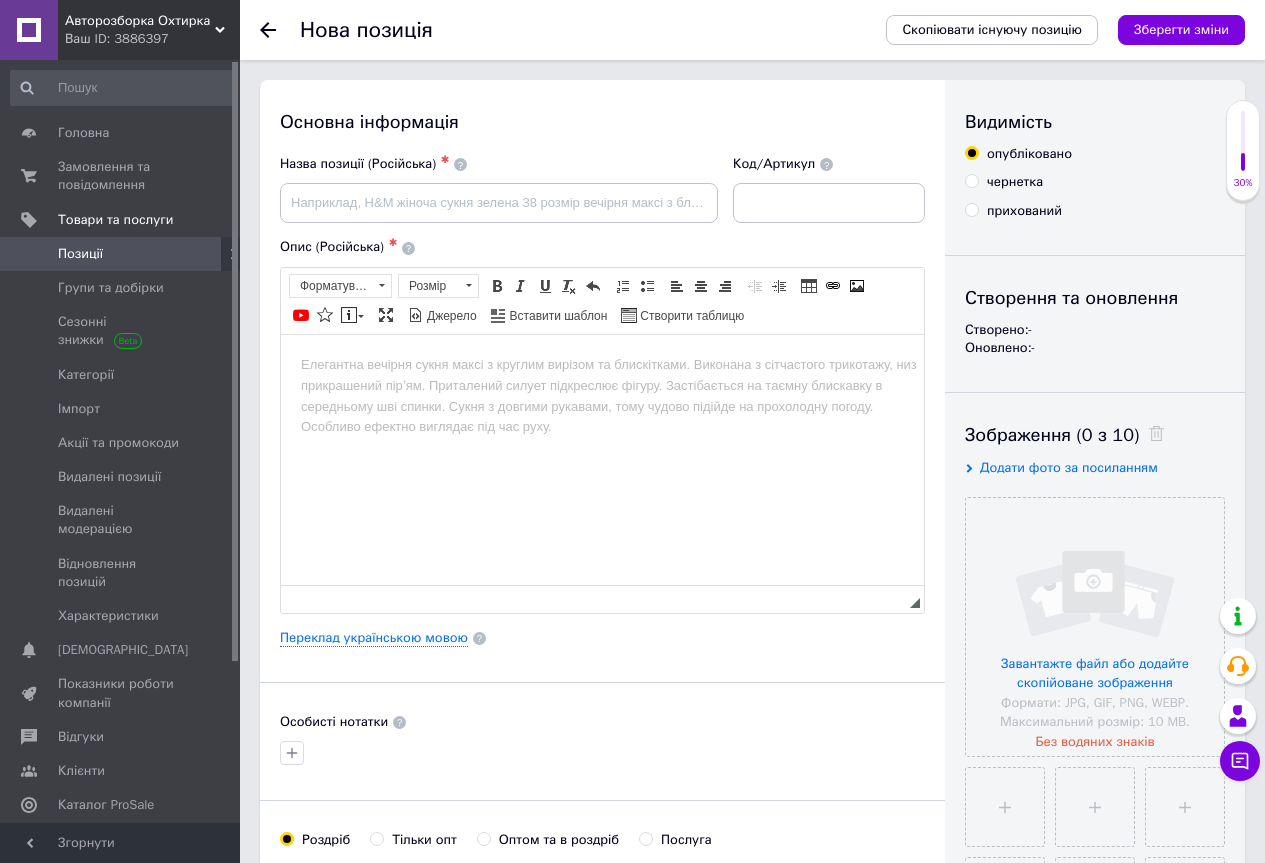 scroll, scrollTop: 200, scrollLeft: 0, axis: vertical 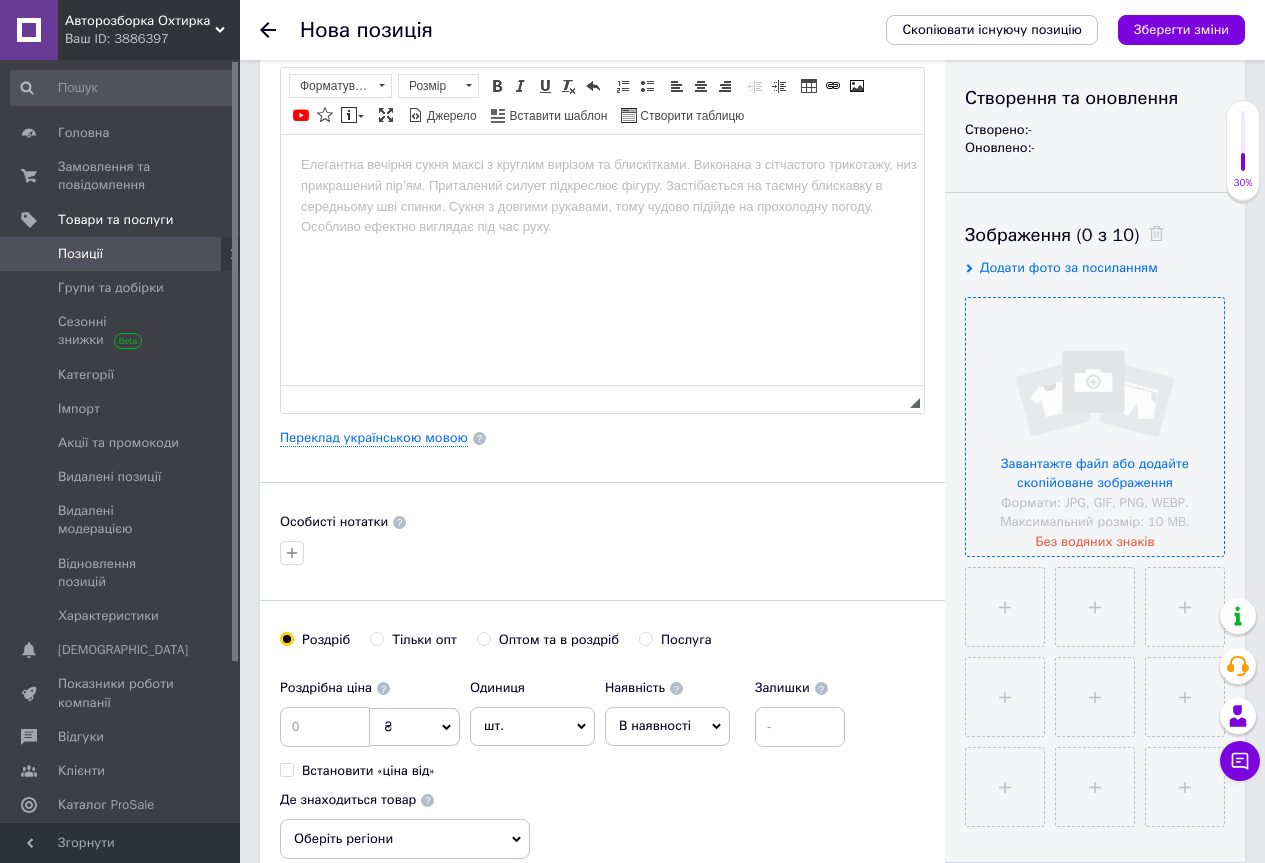 click at bounding box center [1095, 427] 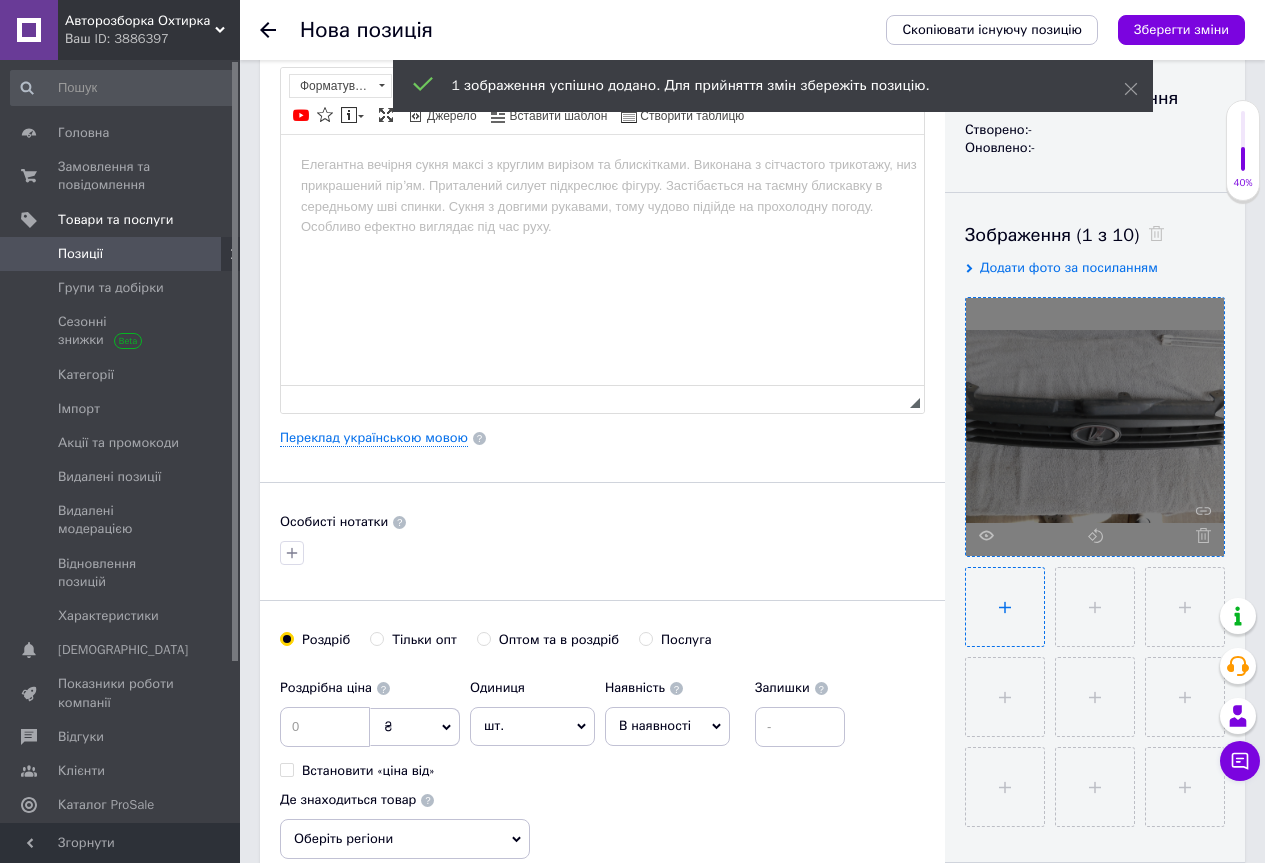 click at bounding box center [1005, 607] 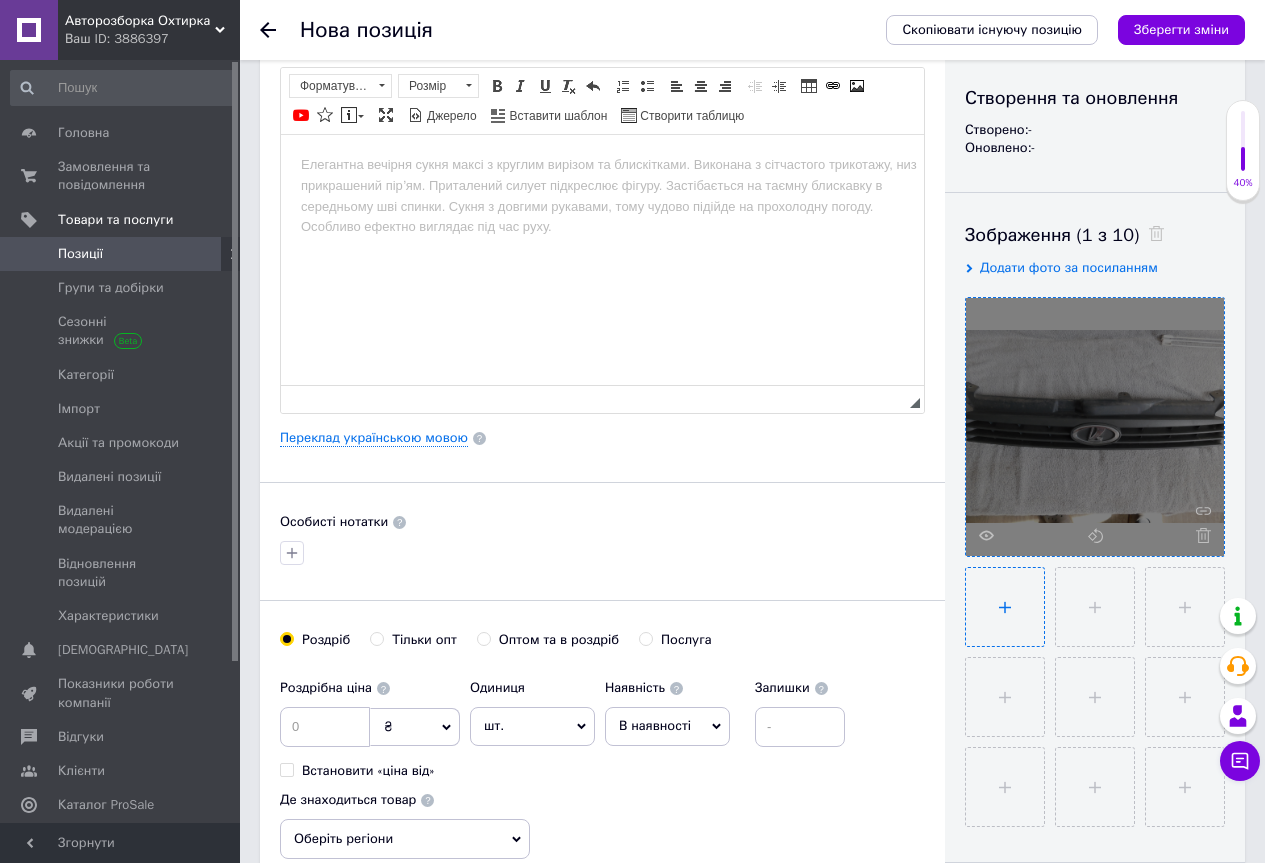 type on "C:\fakepath\DSCN7360.JPG" 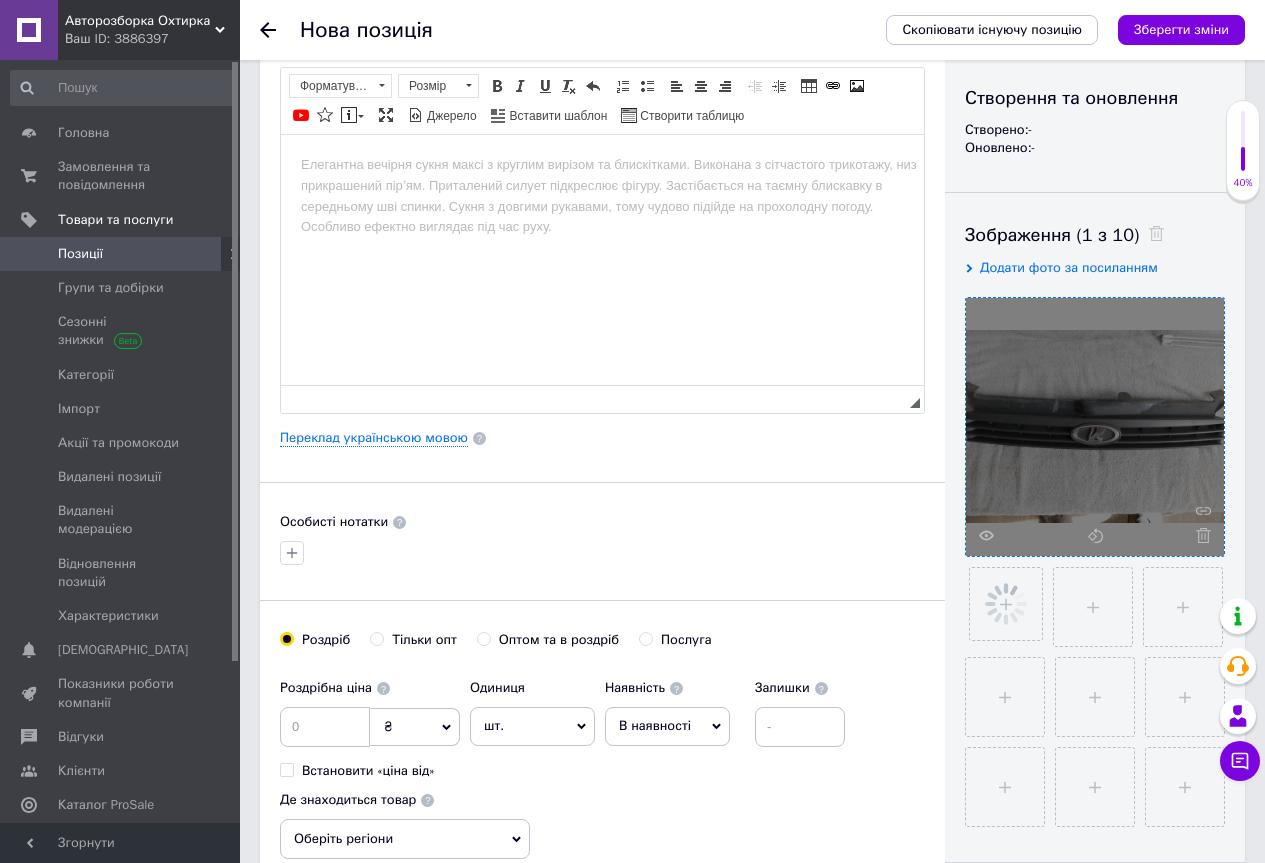 scroll, scrollTop: 300, scrollLeft: 0, axis: vertical 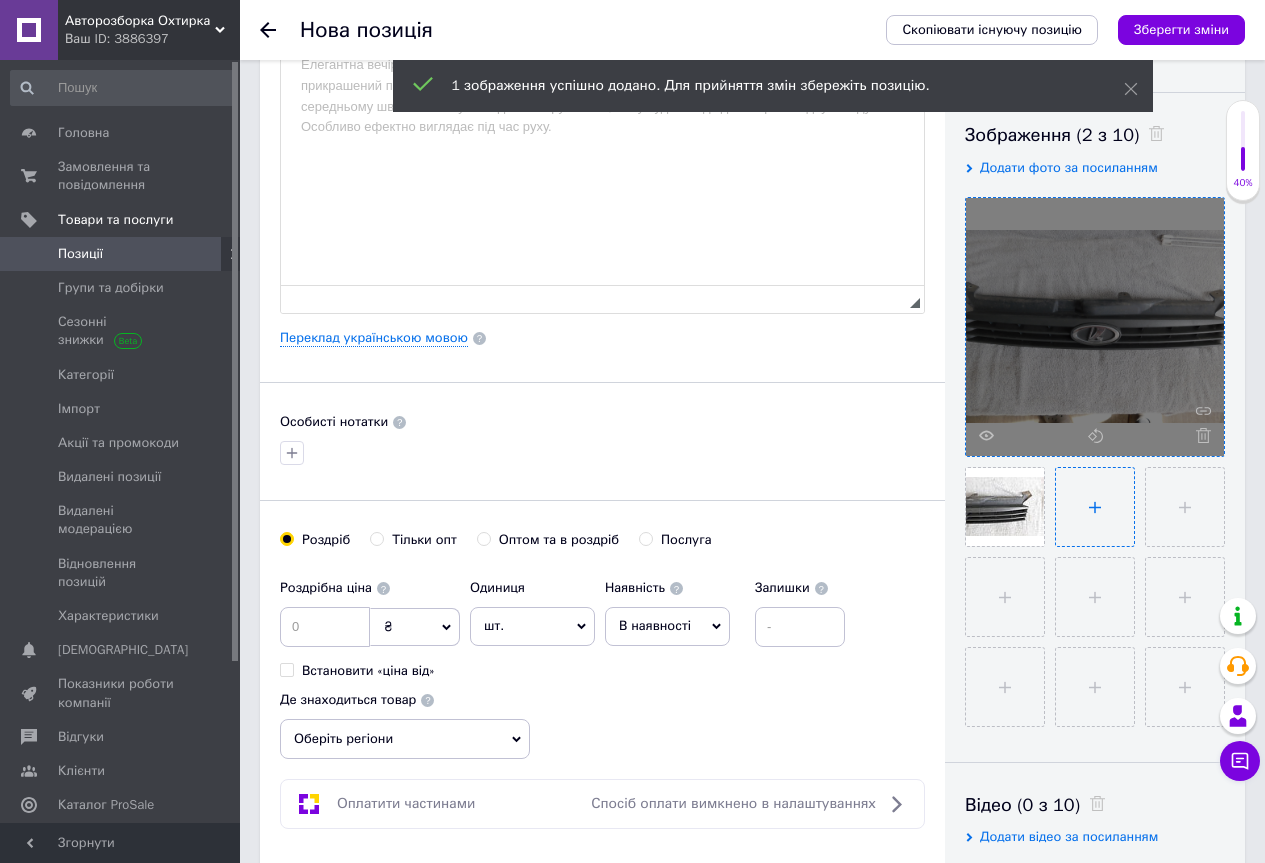 click at bounding box center (1095, 507) 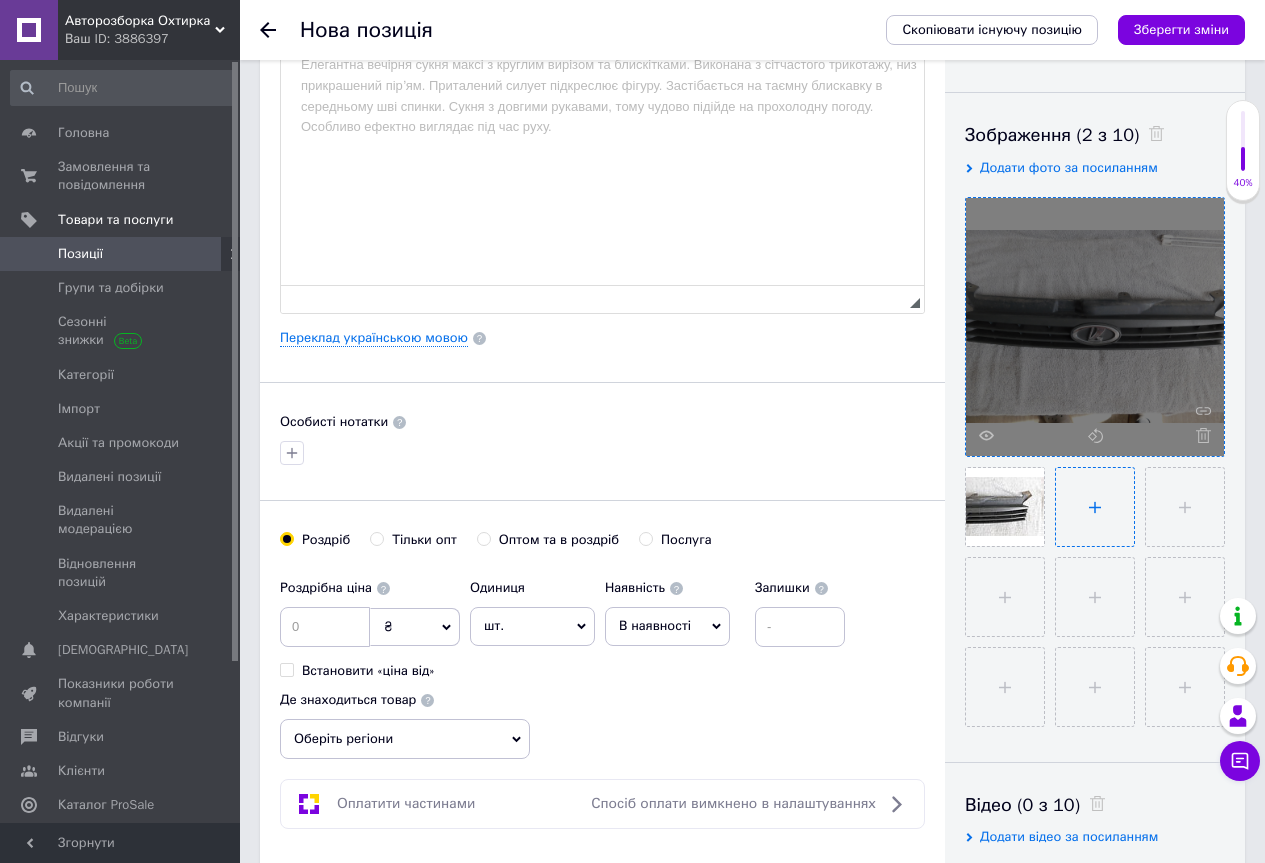 type on "C:\fakepath\DSCN7361.JPG" 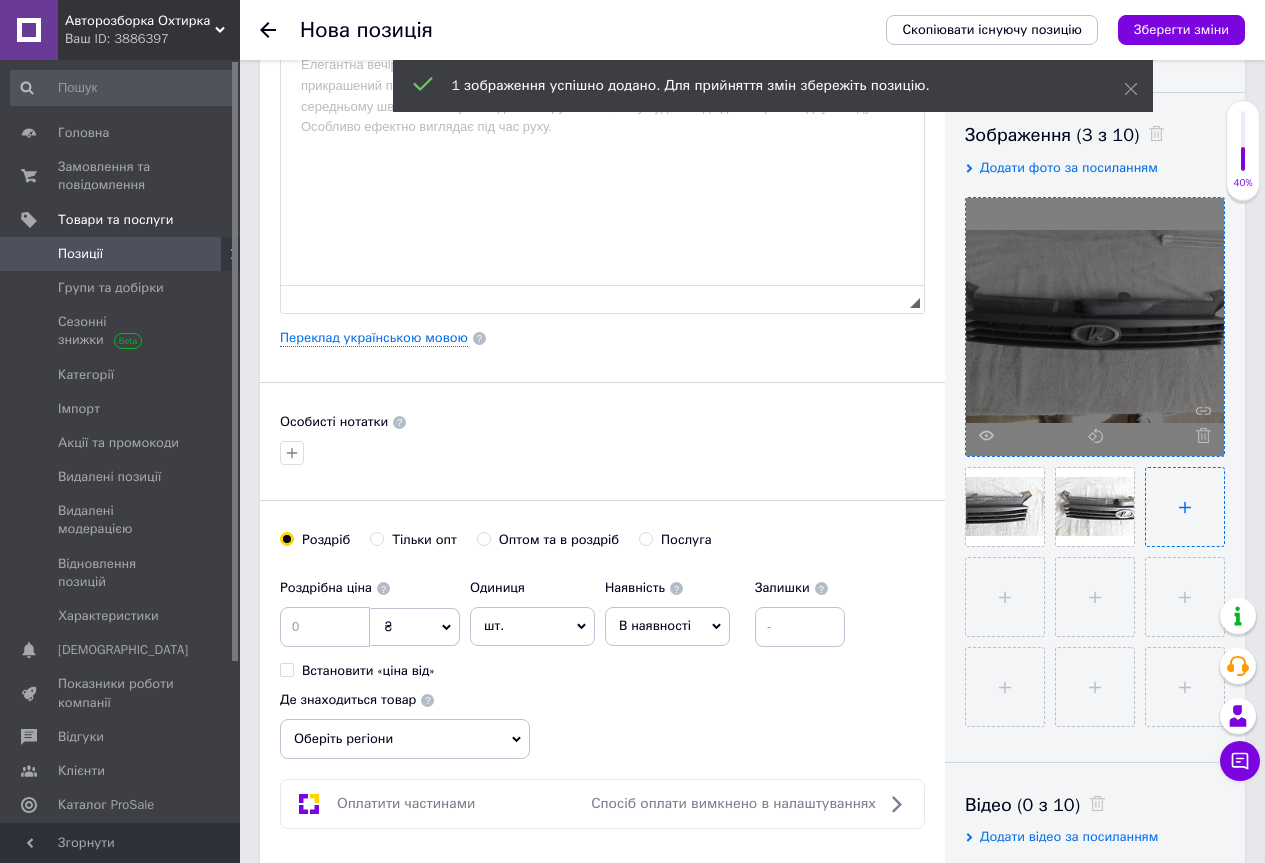 click at bounding box center [1185, 507] 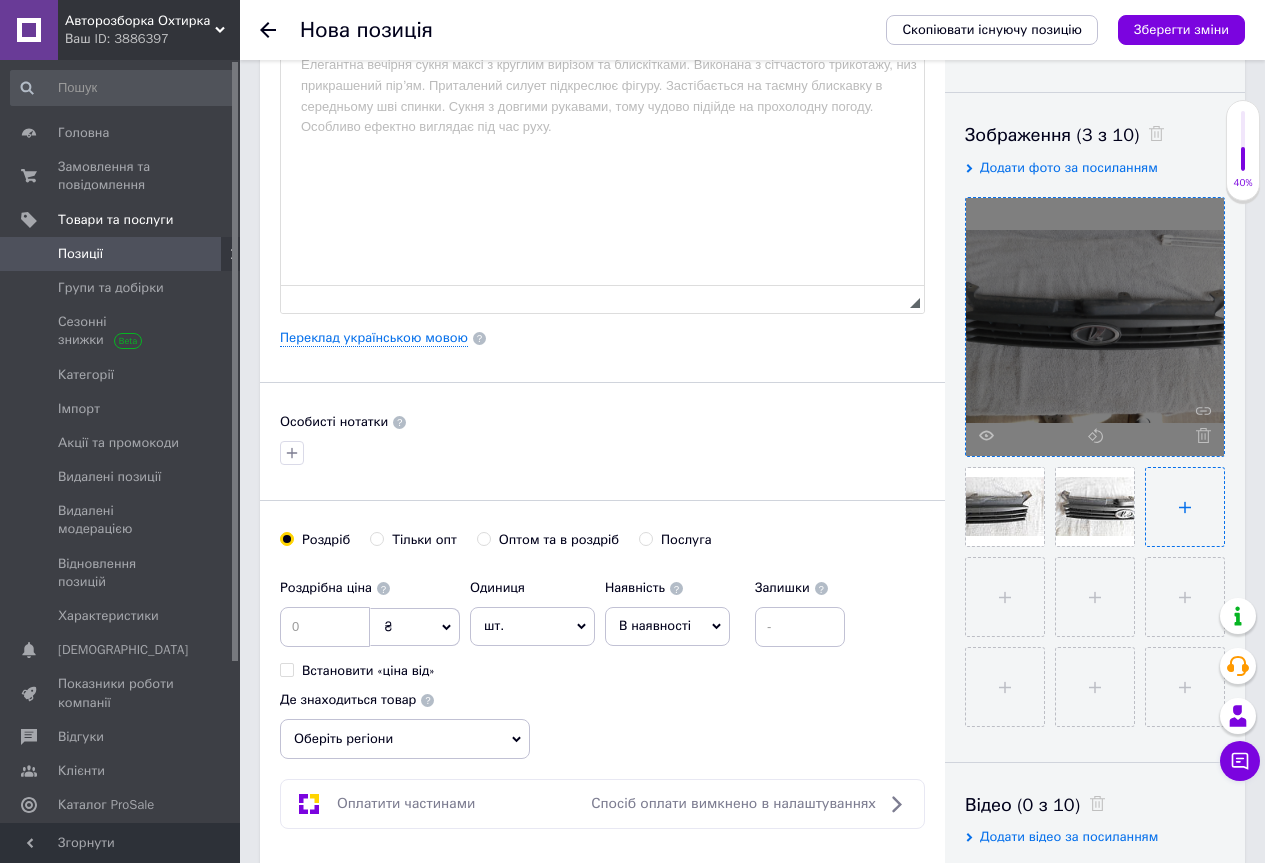 type on "C:\fakepath\DSCN7362.JPG" 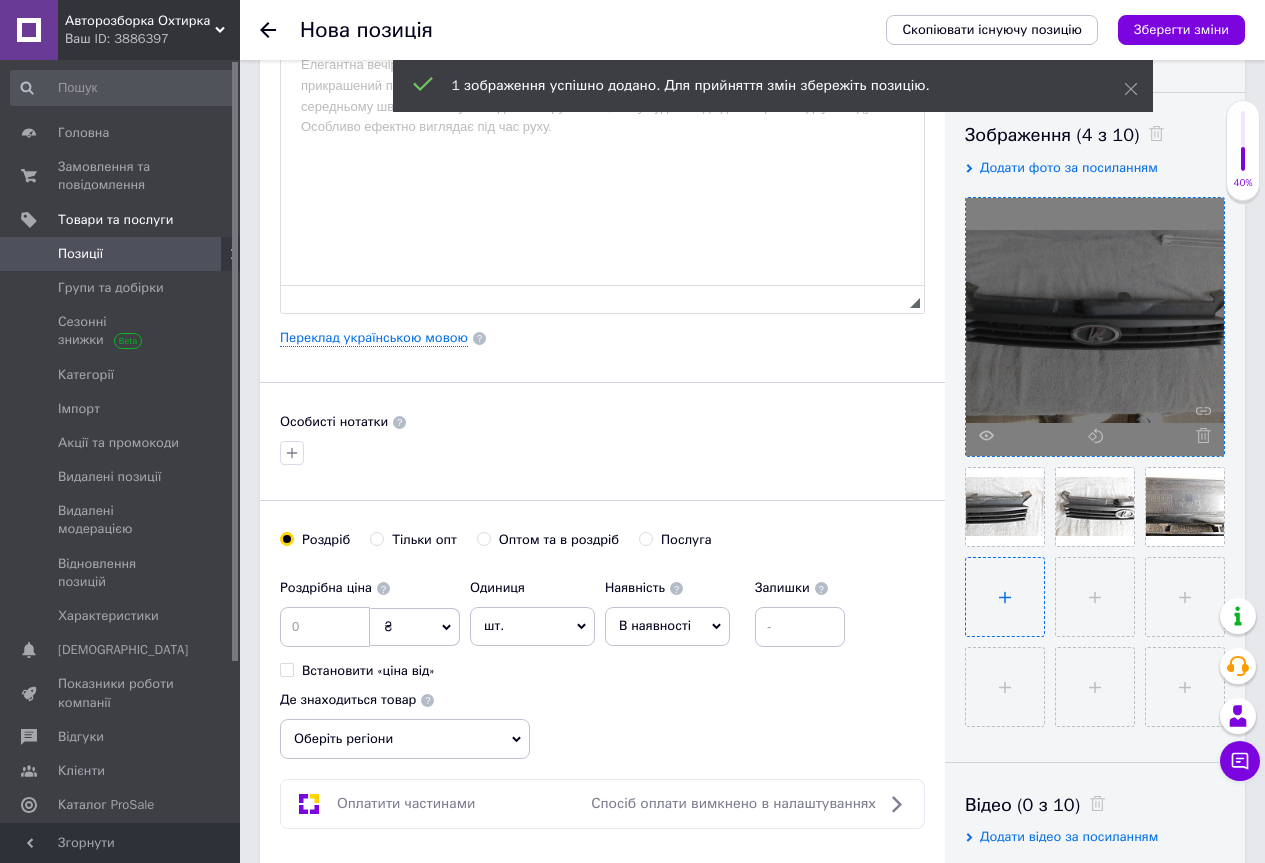 click at bounding box center (1005, 597) 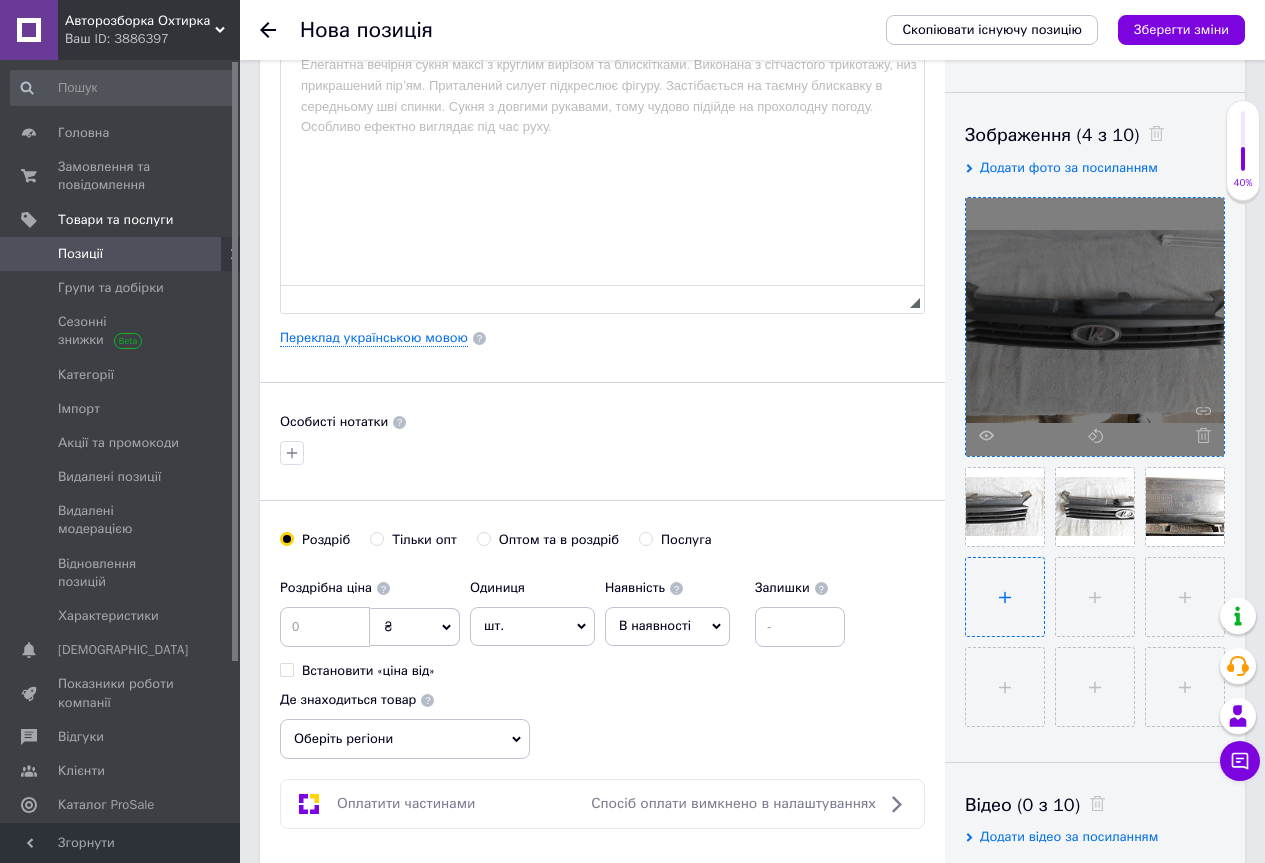 type on "C:\fakepath\DSCN7363.JPG" 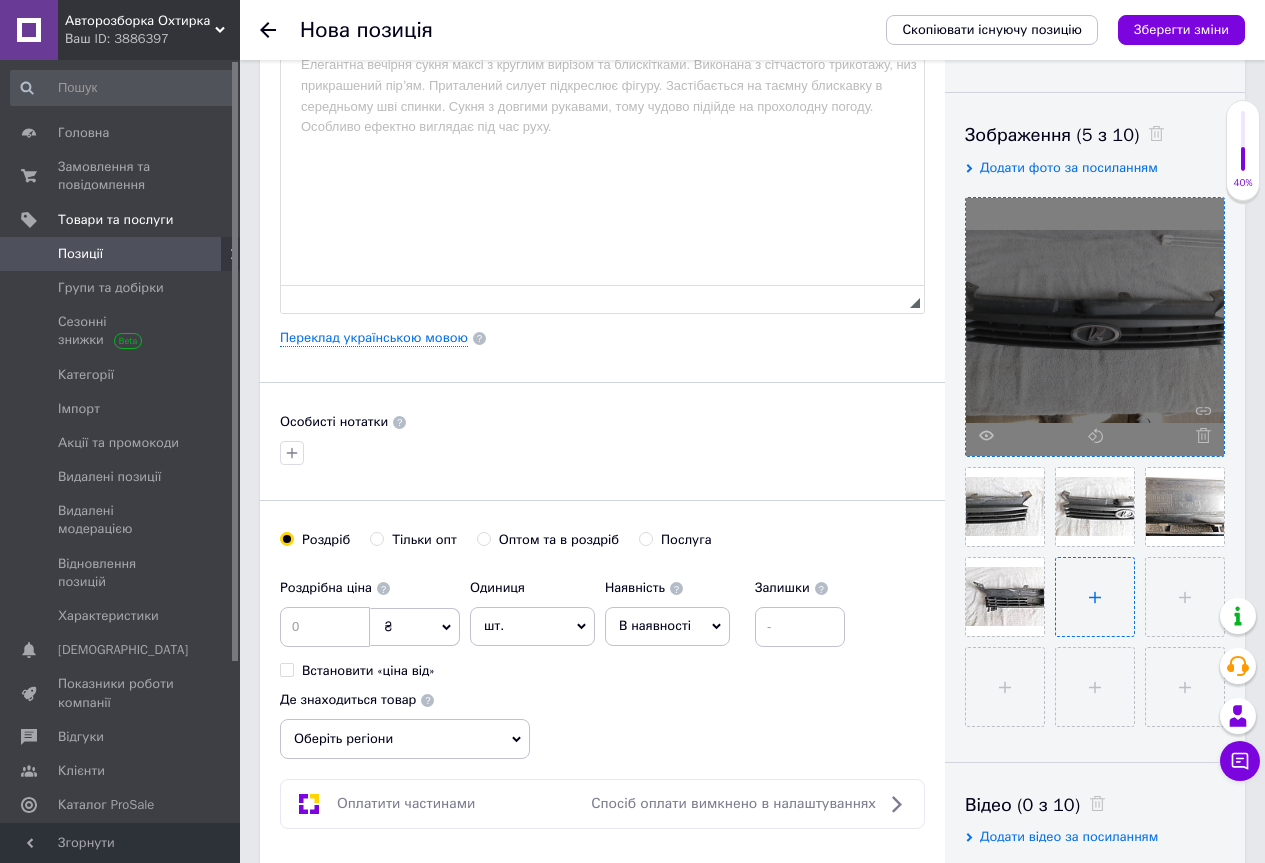 click at bounding box center (1095, 597) 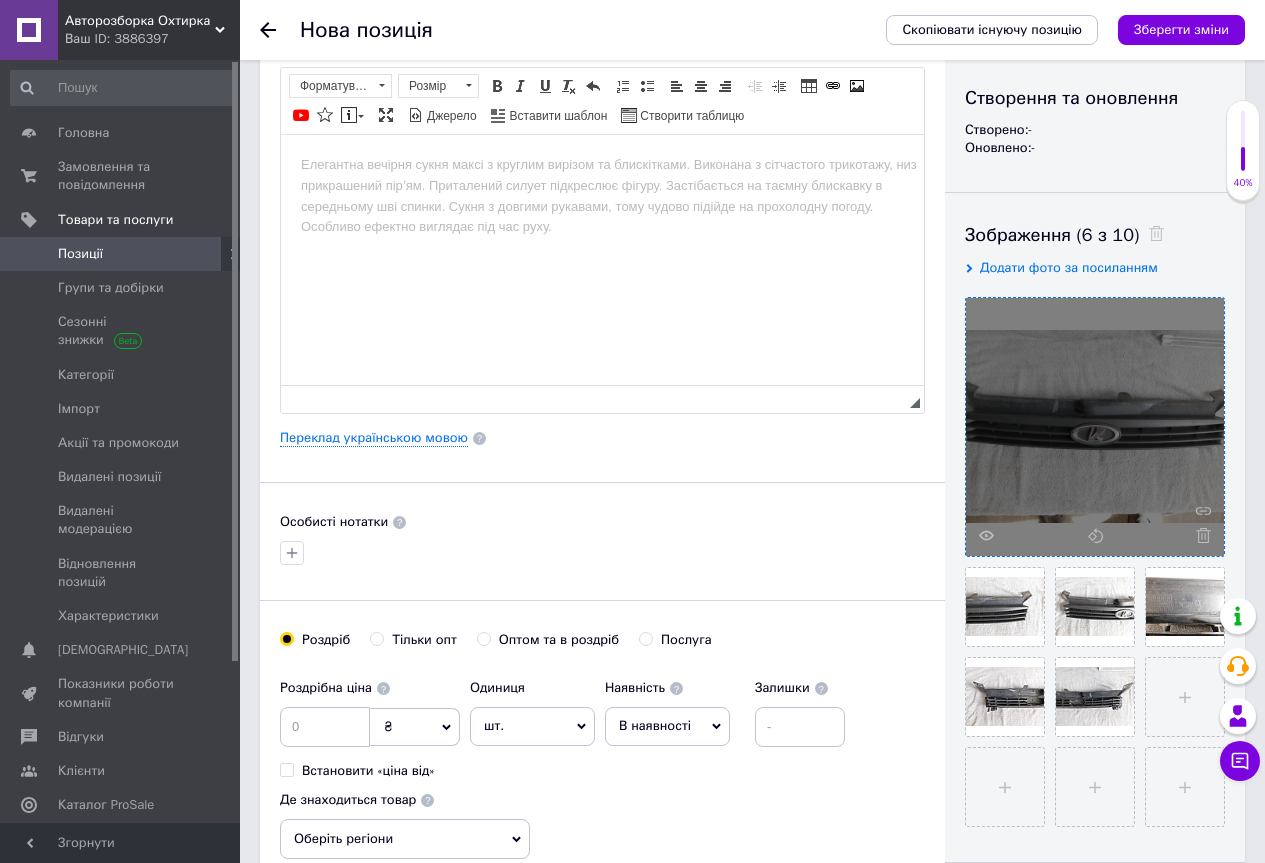 scroll, scrollTop: 100, scrollLeft: 0, axis: vertical 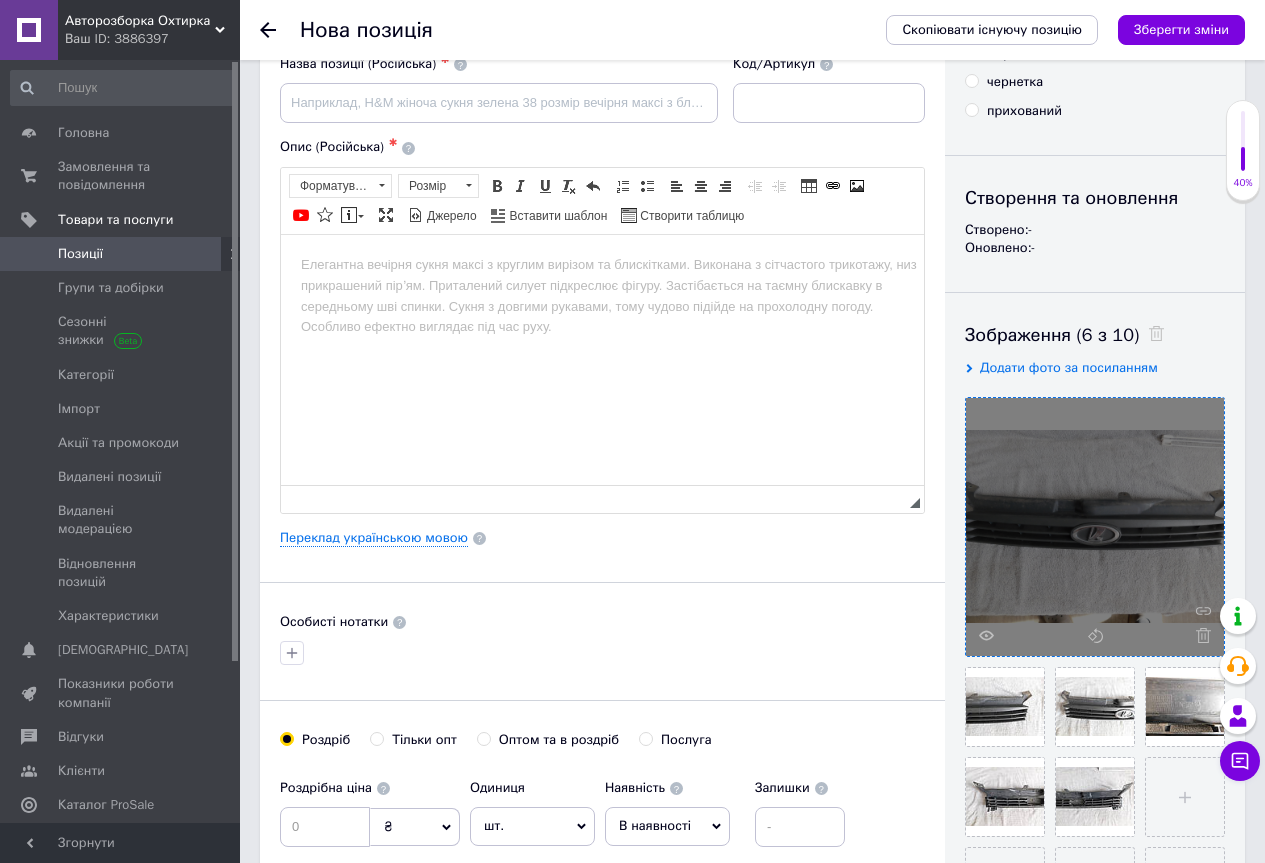 click at bounding box center [602, 264] 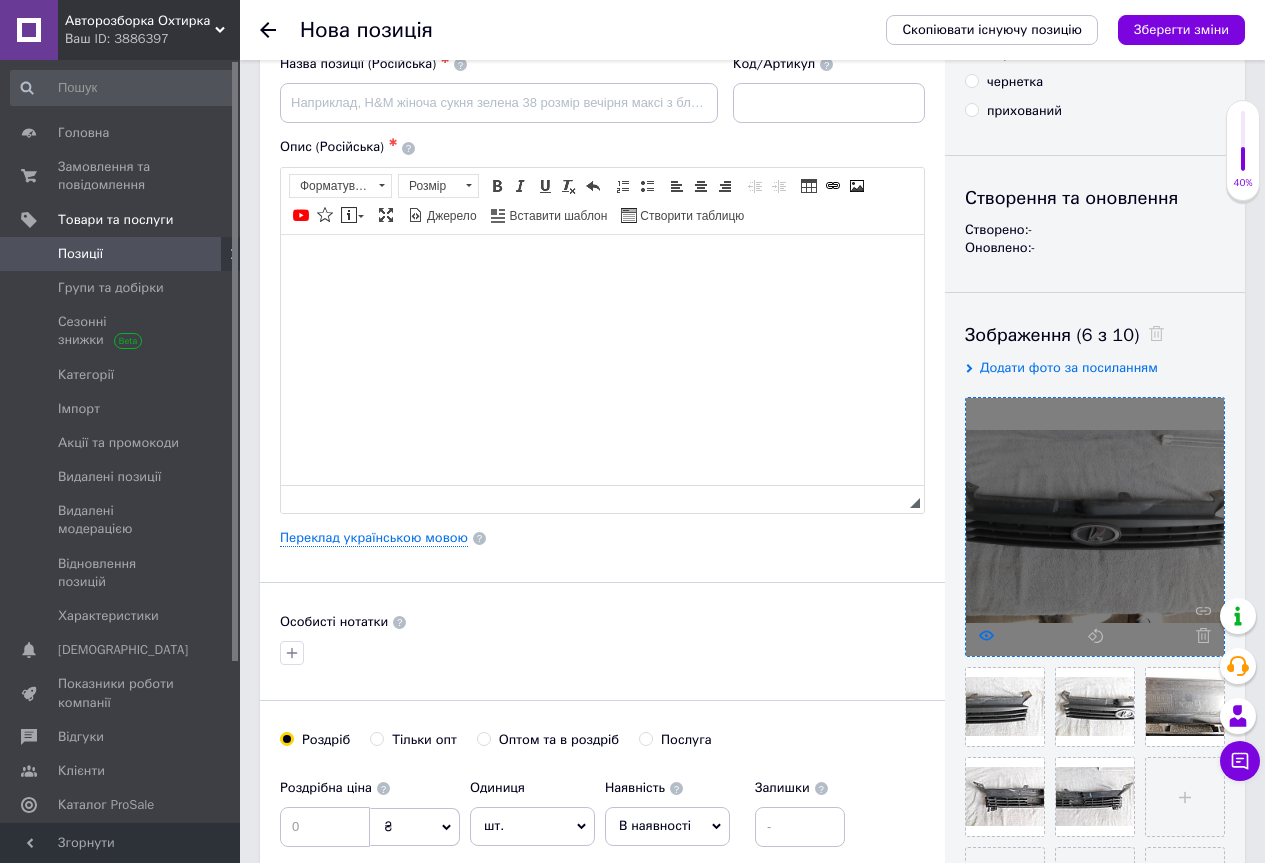 click 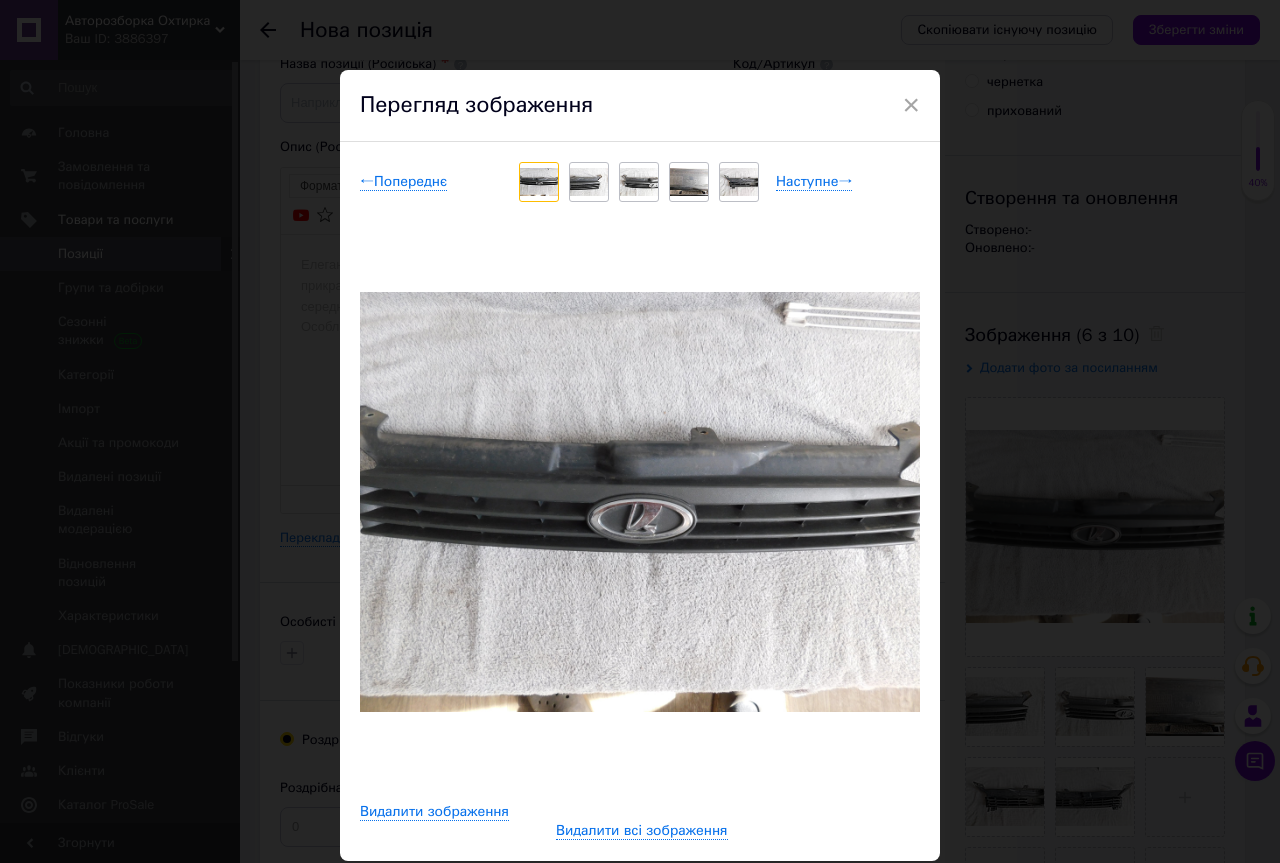 click at bounding box center [589, 182] 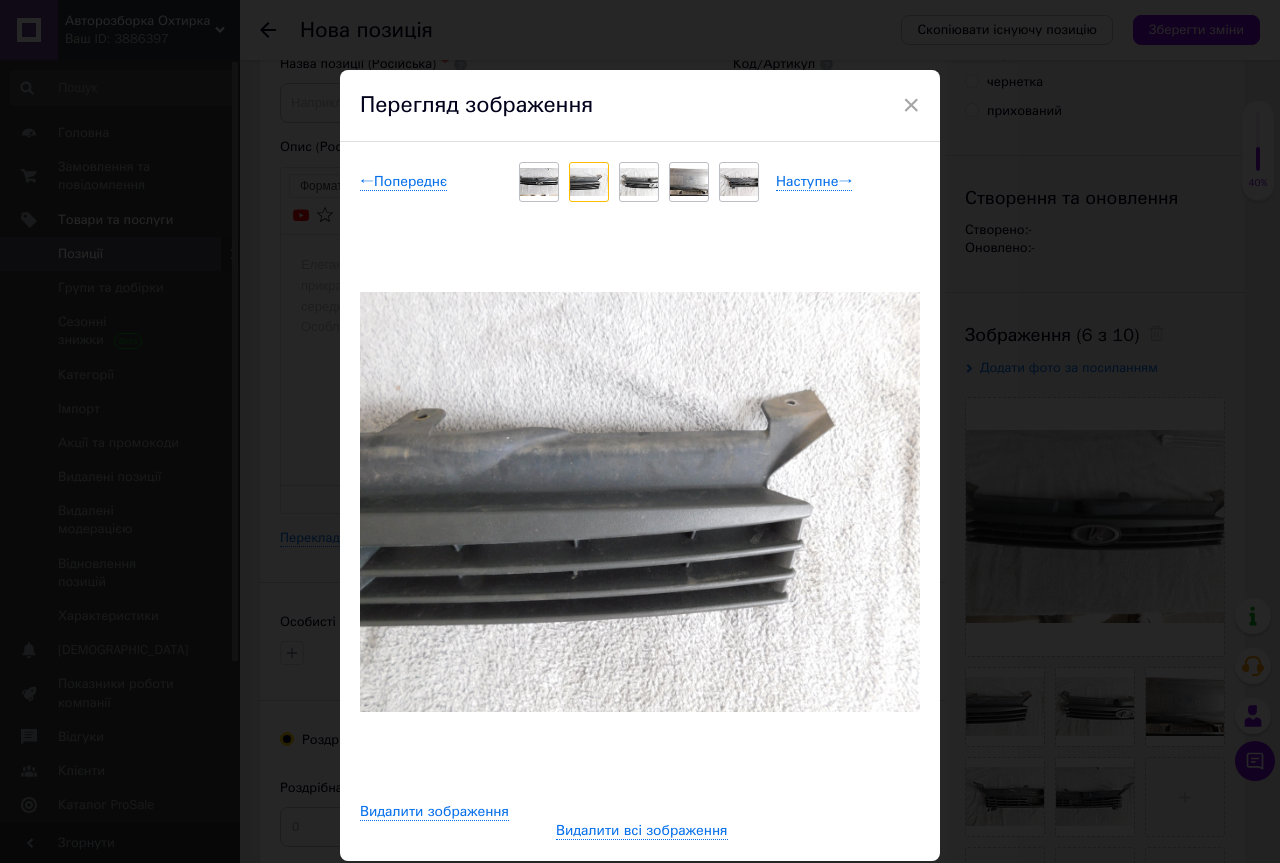 click at bounding box center (639, 182) 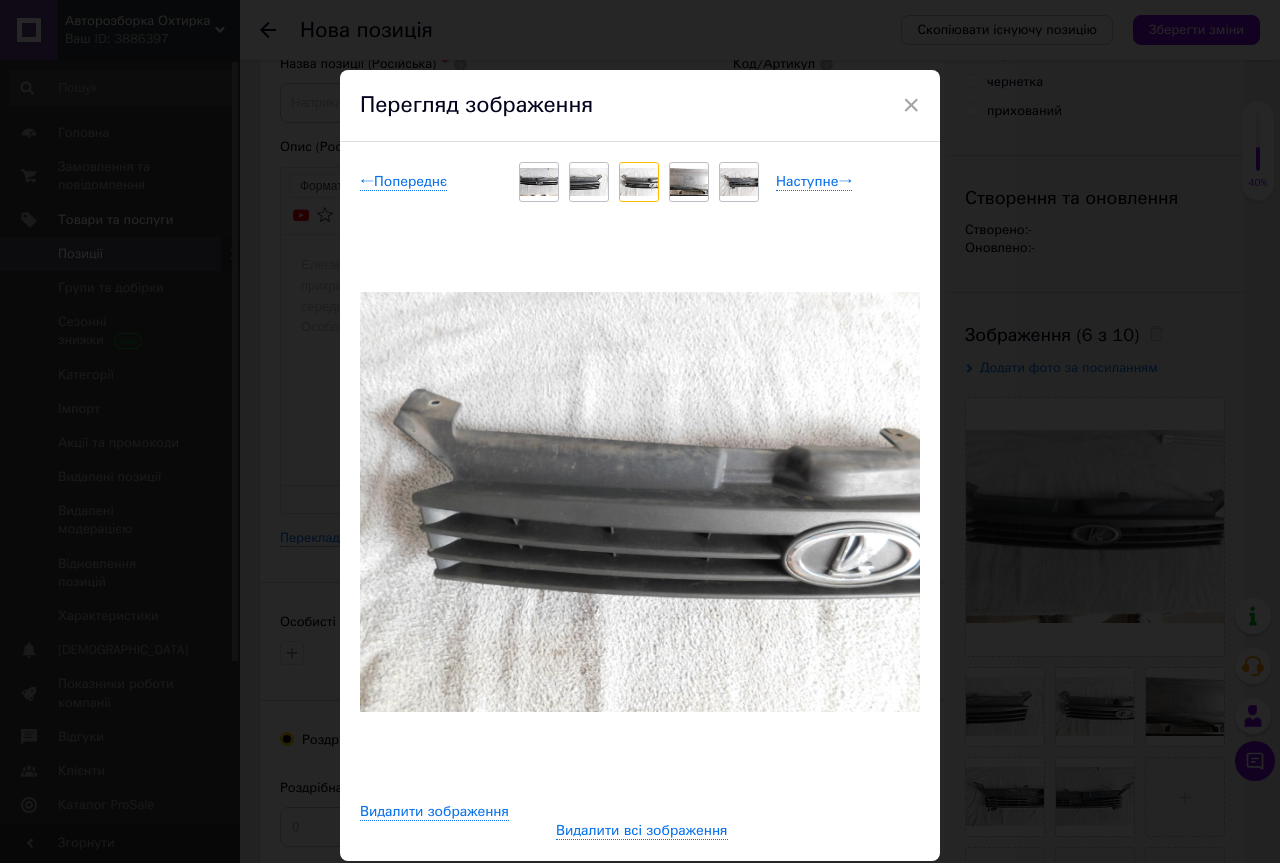 click at bounding box center [739, 182] 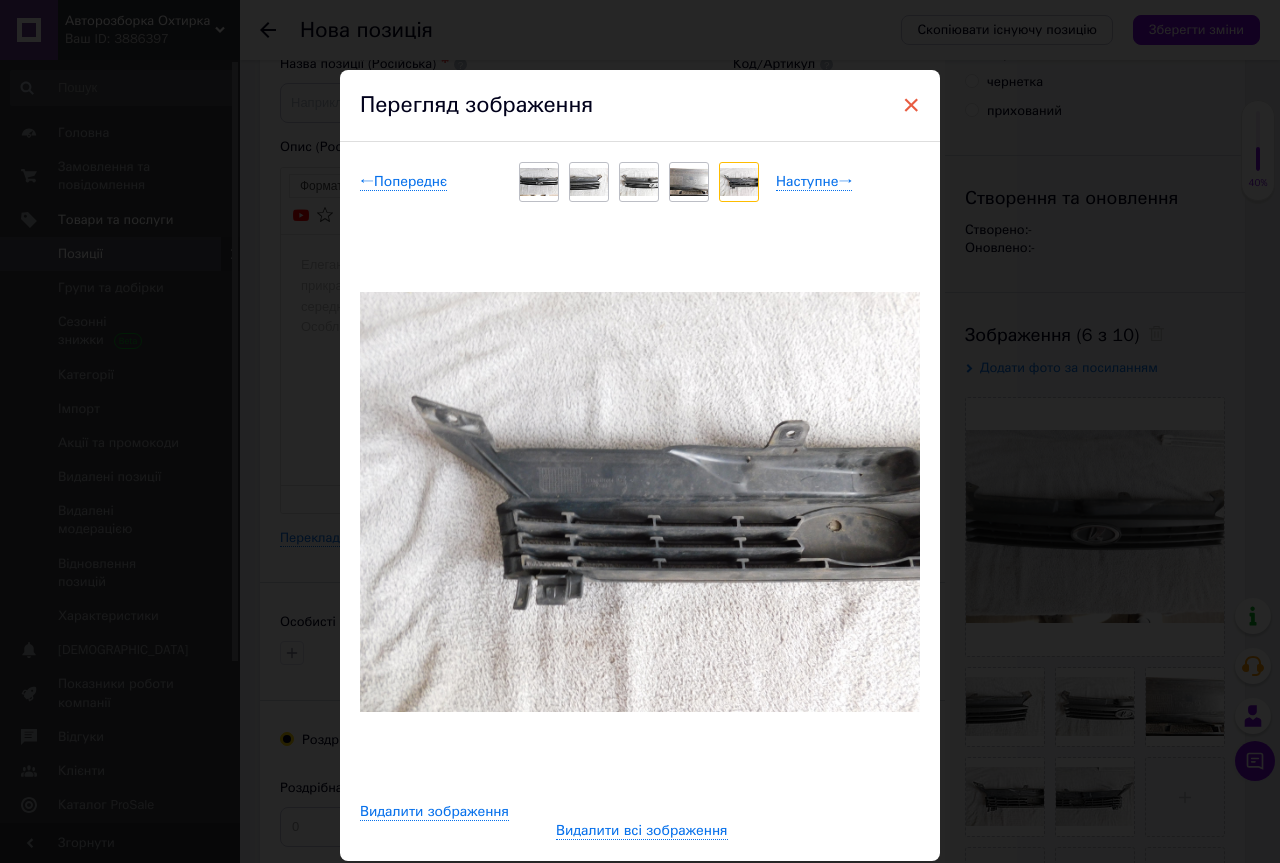click on "×" at bounding box center [911, 105] 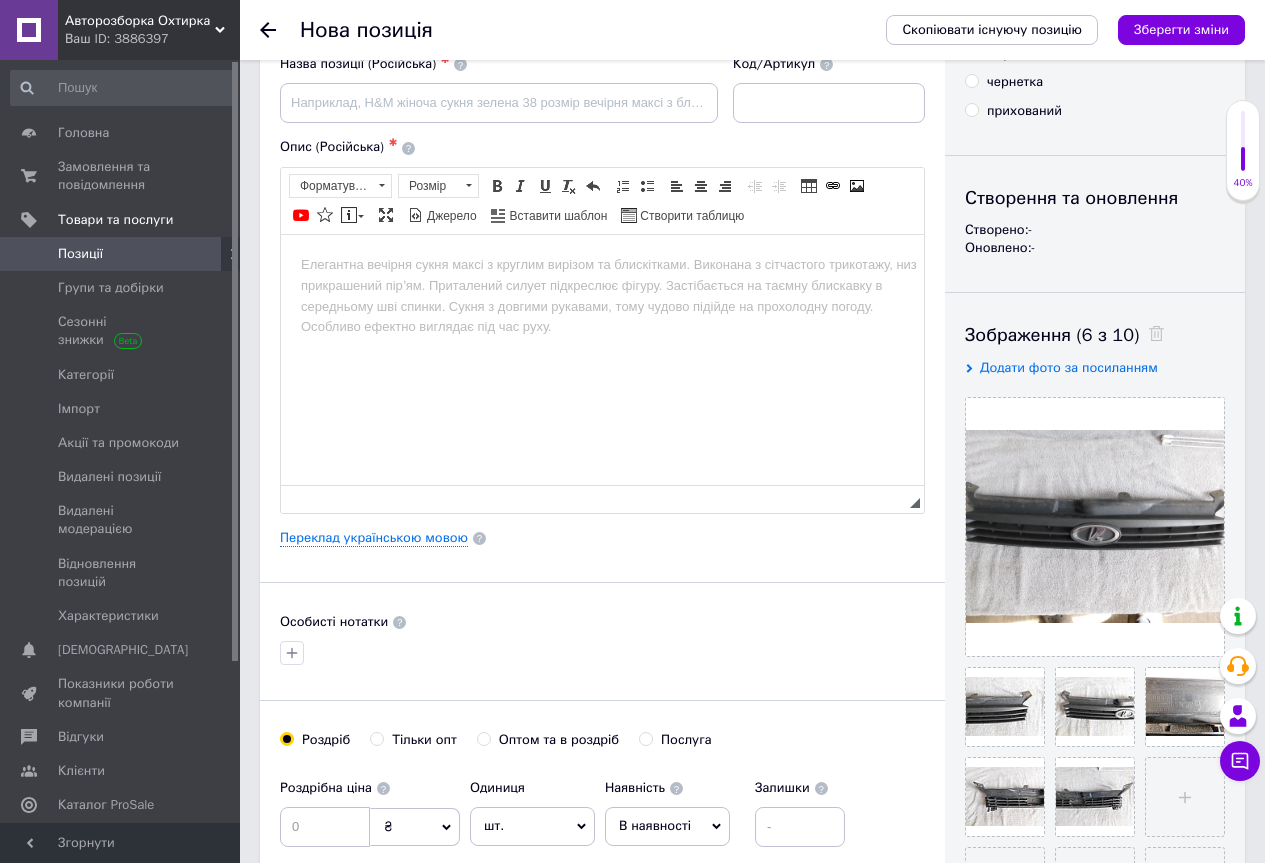 click at bounding box center [602, 264] 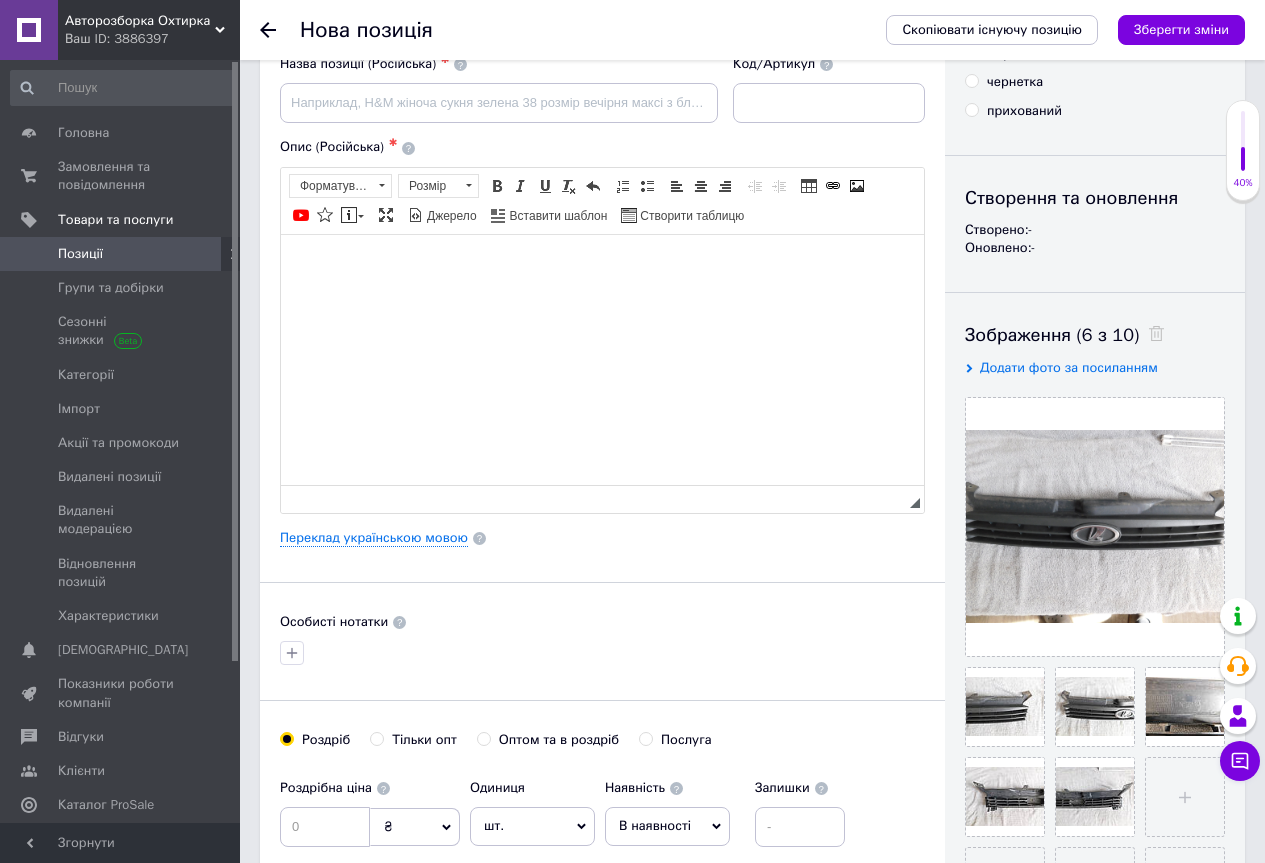 type 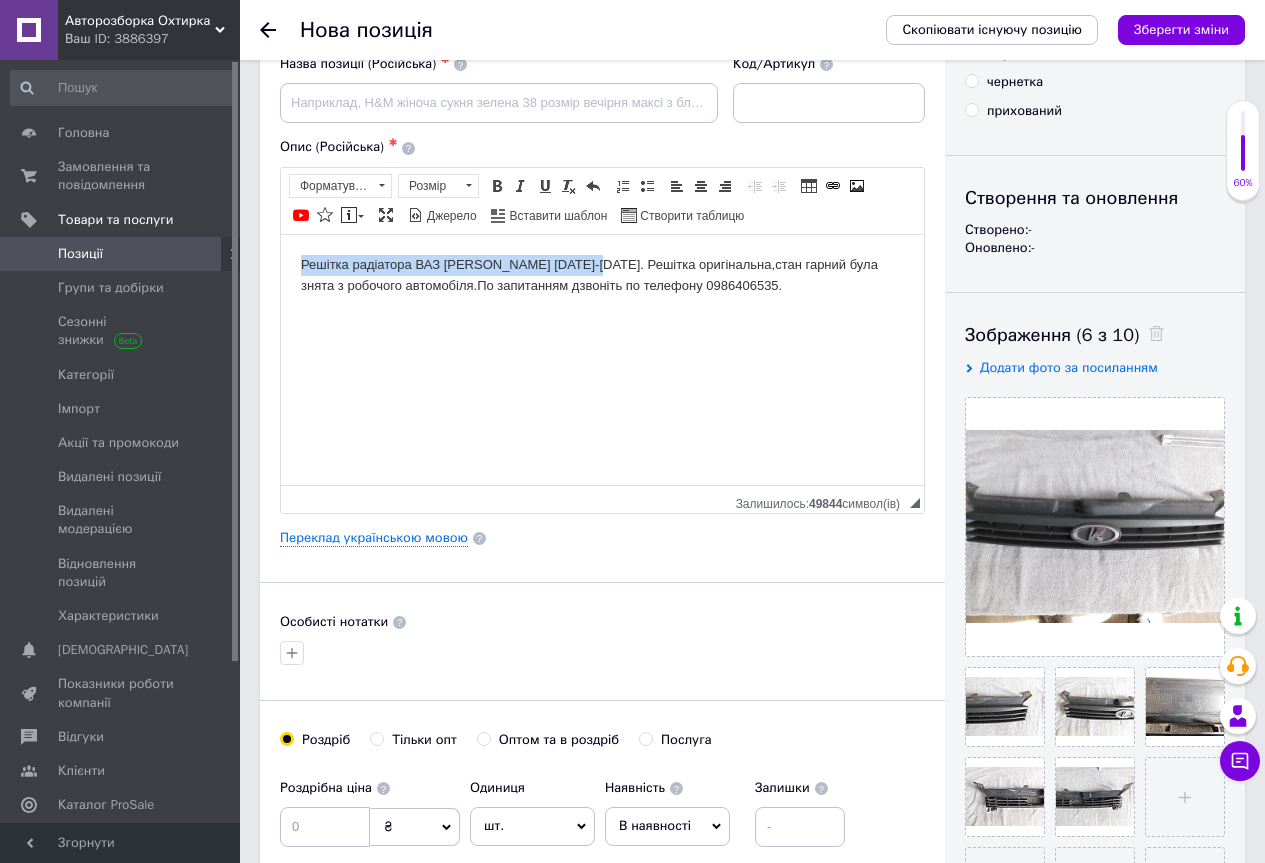 drag, startPoint x: 292, startPoint y: 261, endPoint x: 531, endPoint y: 257, distance: 239.03348 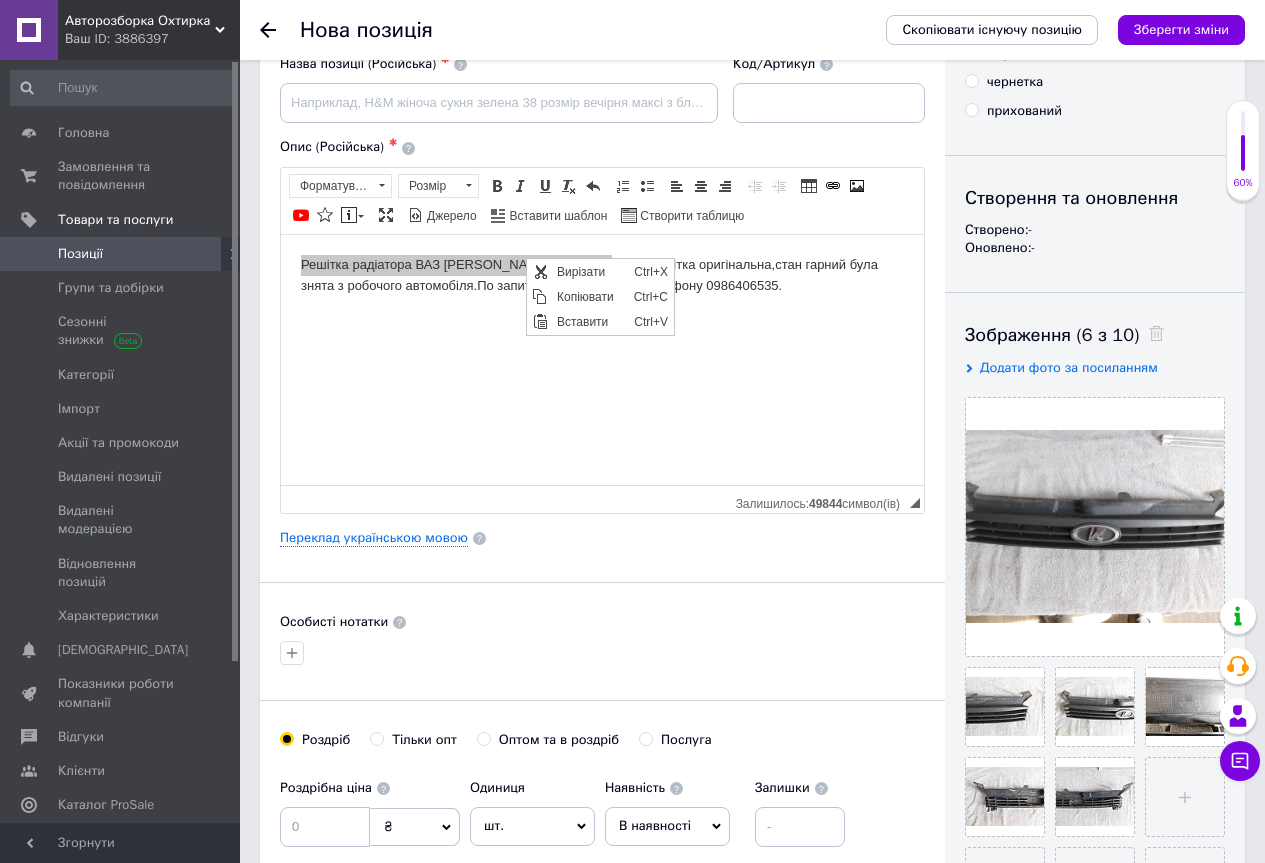 scroll, scrollTop: 0, scrollLeft: 0, axis: both 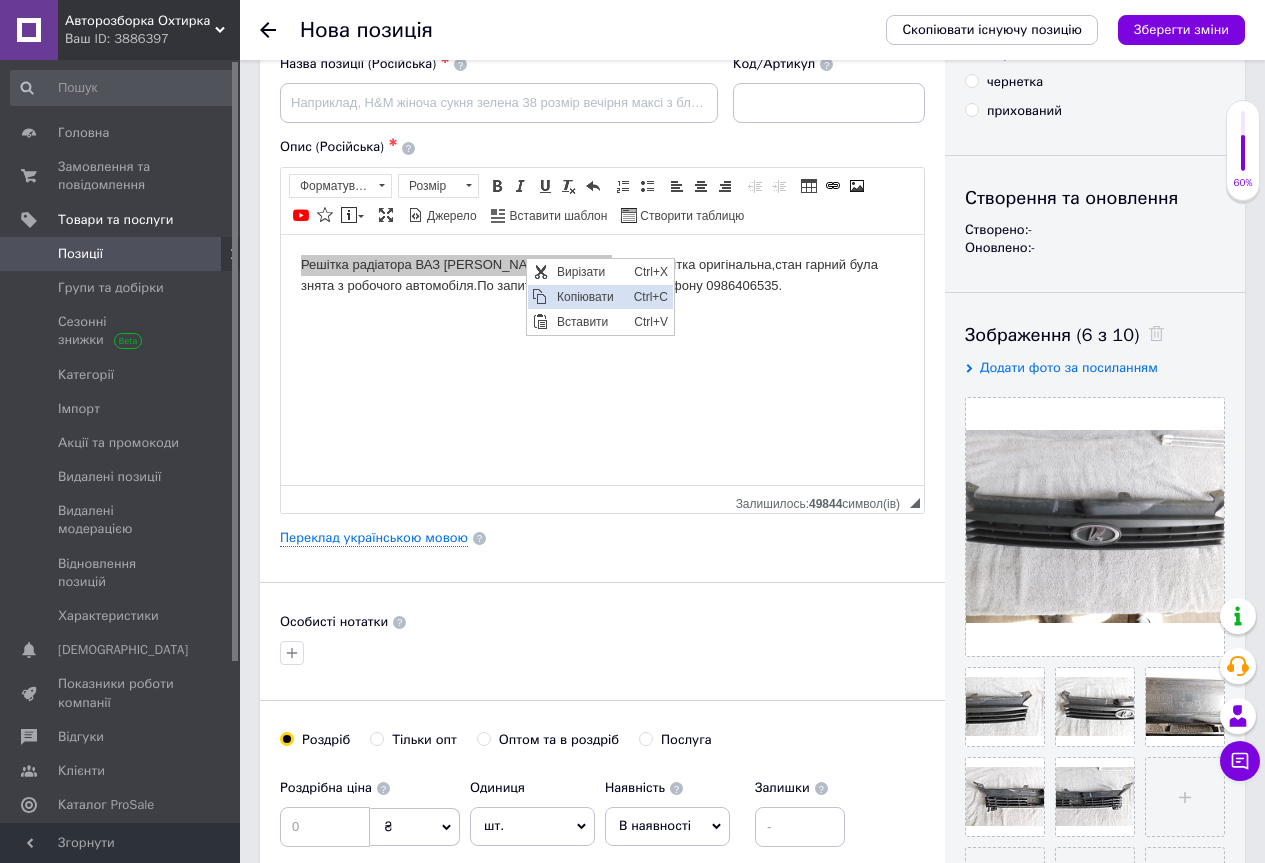 click on "Копіювати" at bounding box center [590, 296] 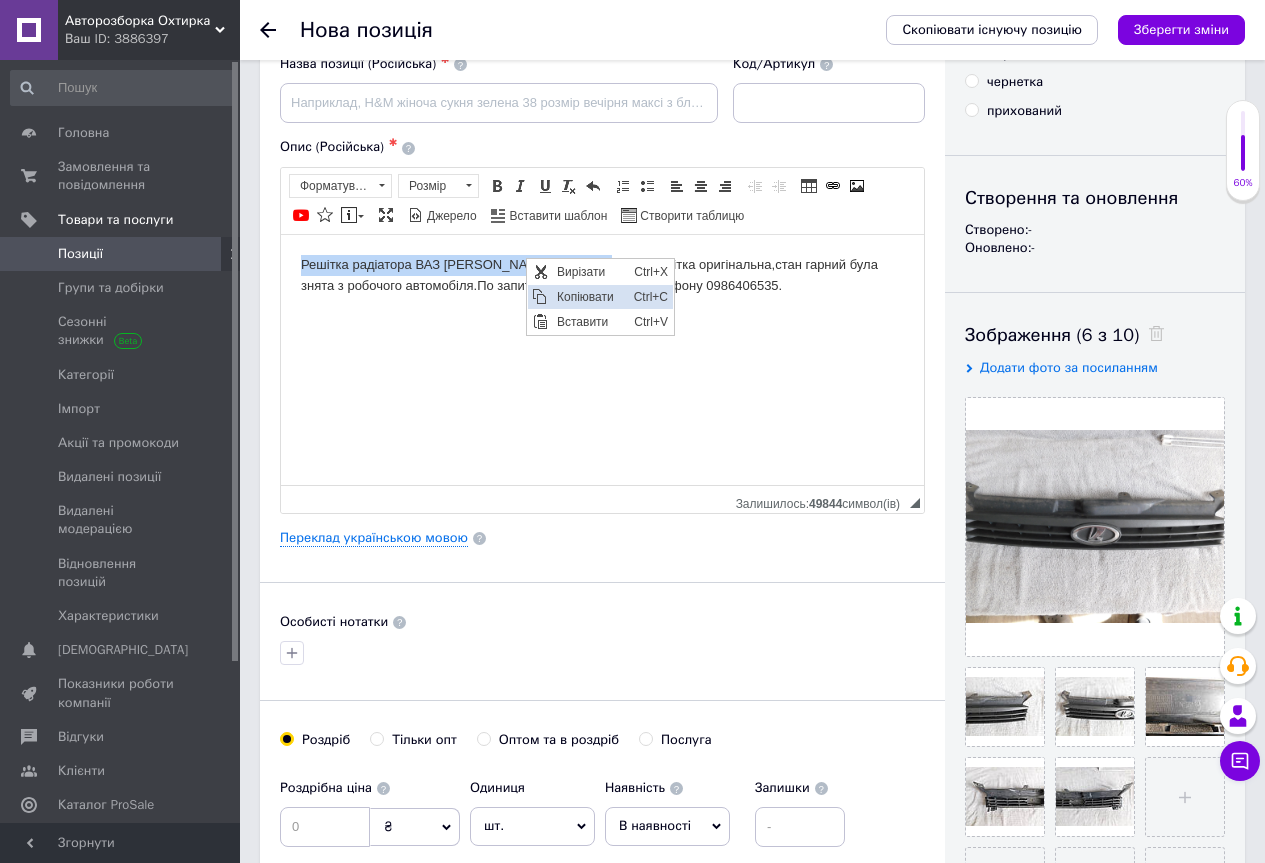 copy on "Решітка радіатора ВАЗ [PERSON_NAME] [DATE]-[DATE]." 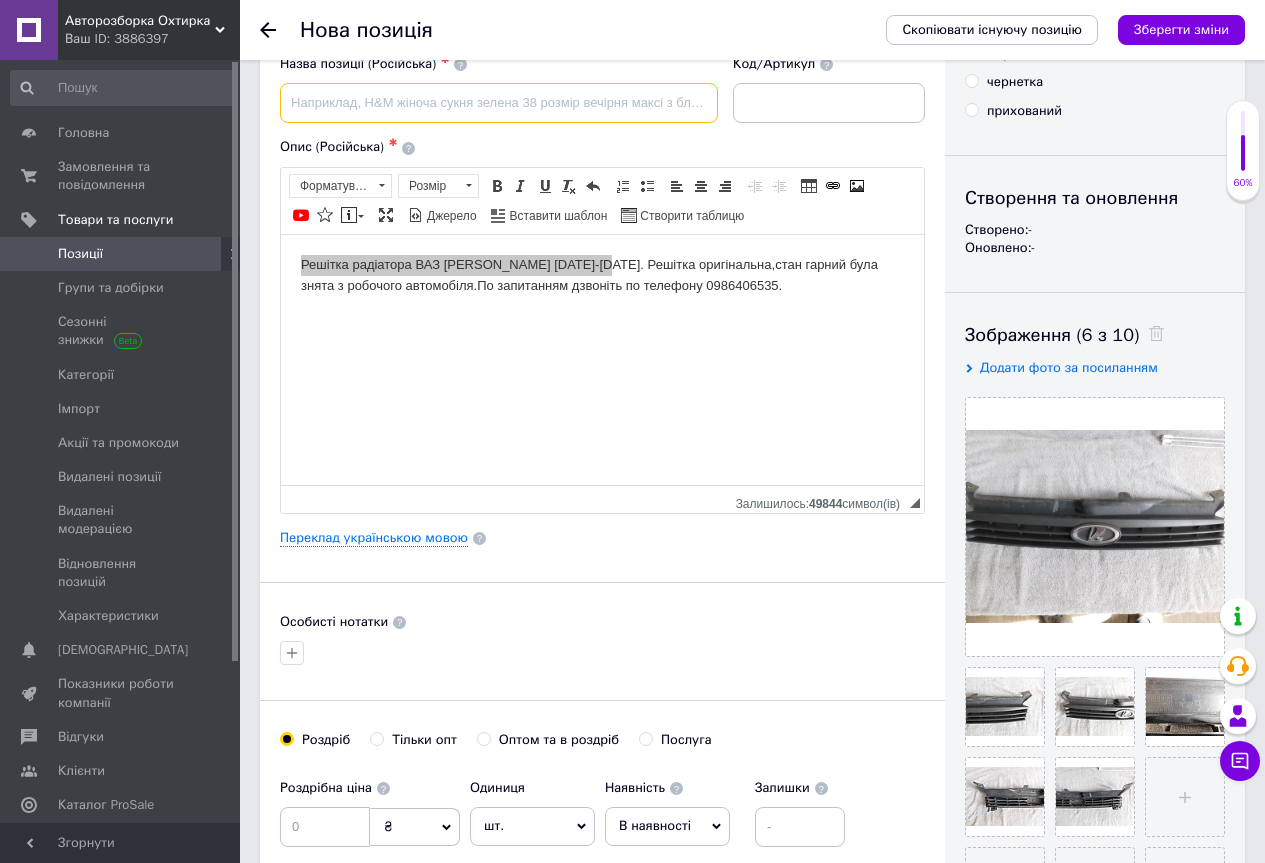 click at bounding box center (499, 103) 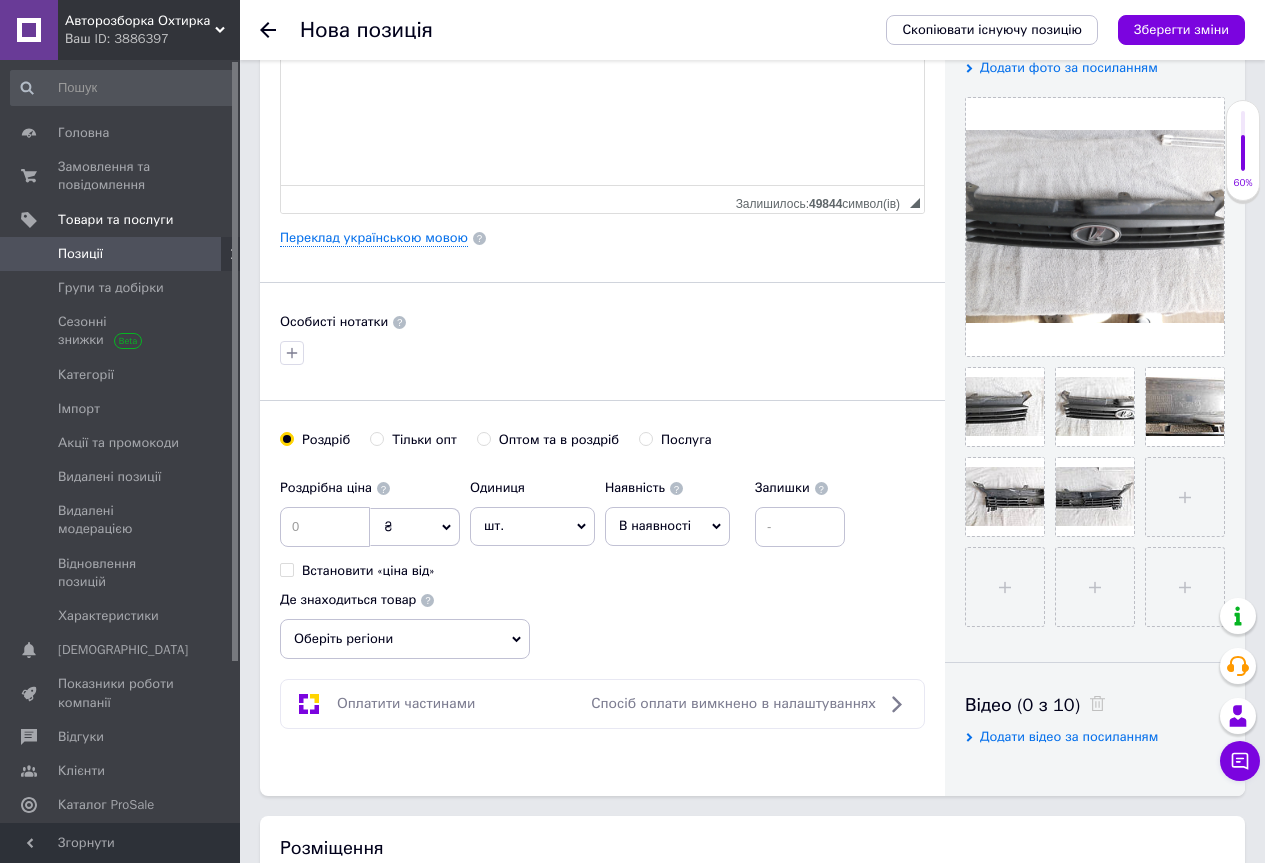 scroll, scrollTop: 500, scrollLeft: 0, axis: vertical 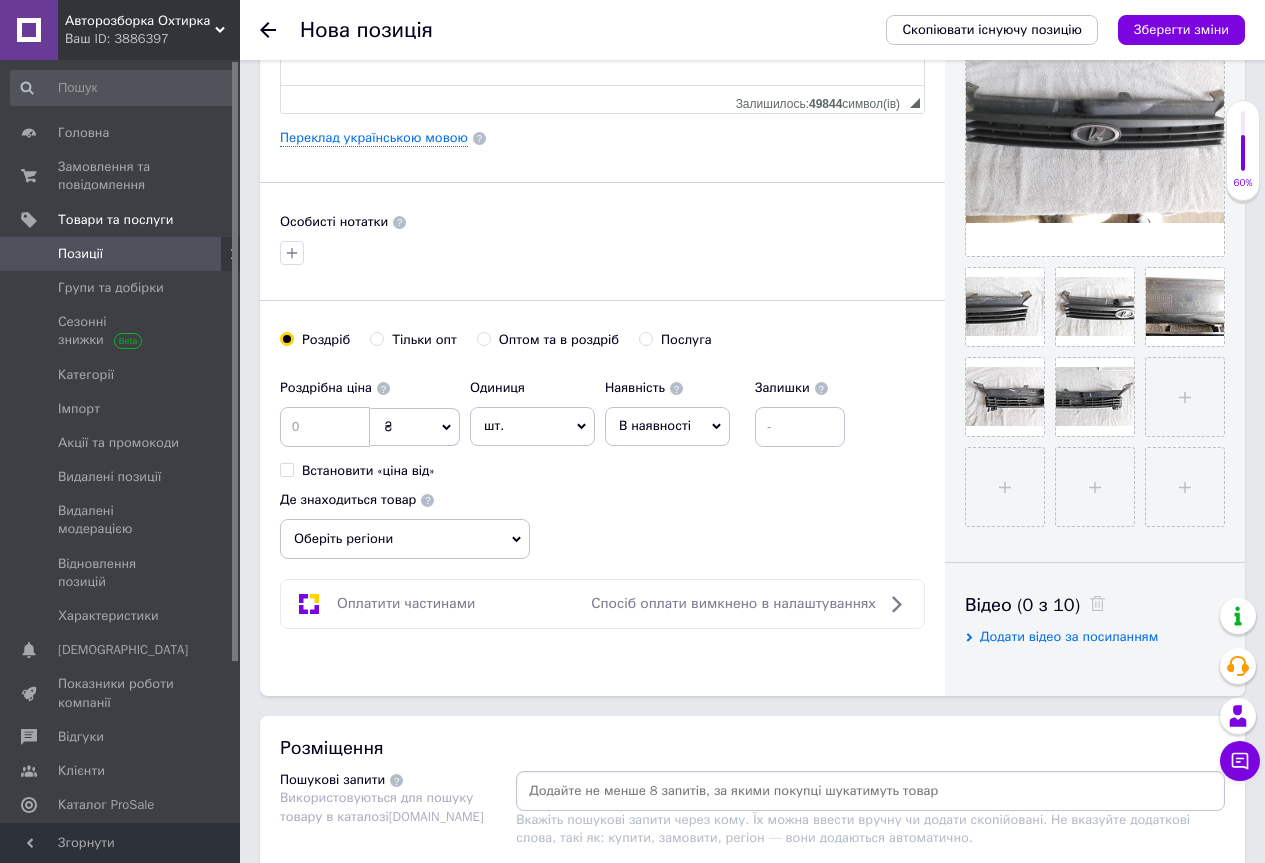 type on "Решітка радіатора ВАЗ [PERSON_NAME] [DATE]-[DATE]." 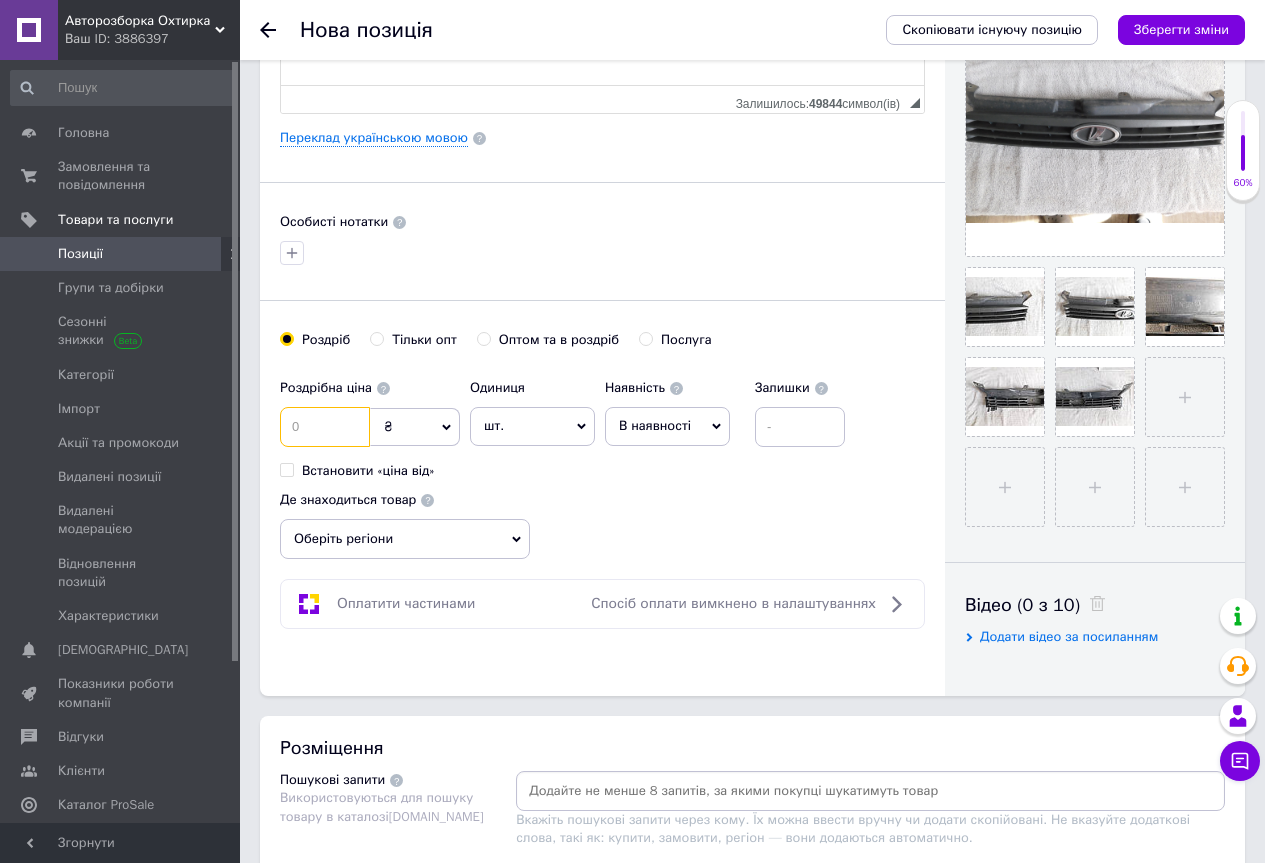 click at bounding box center [325, 427] 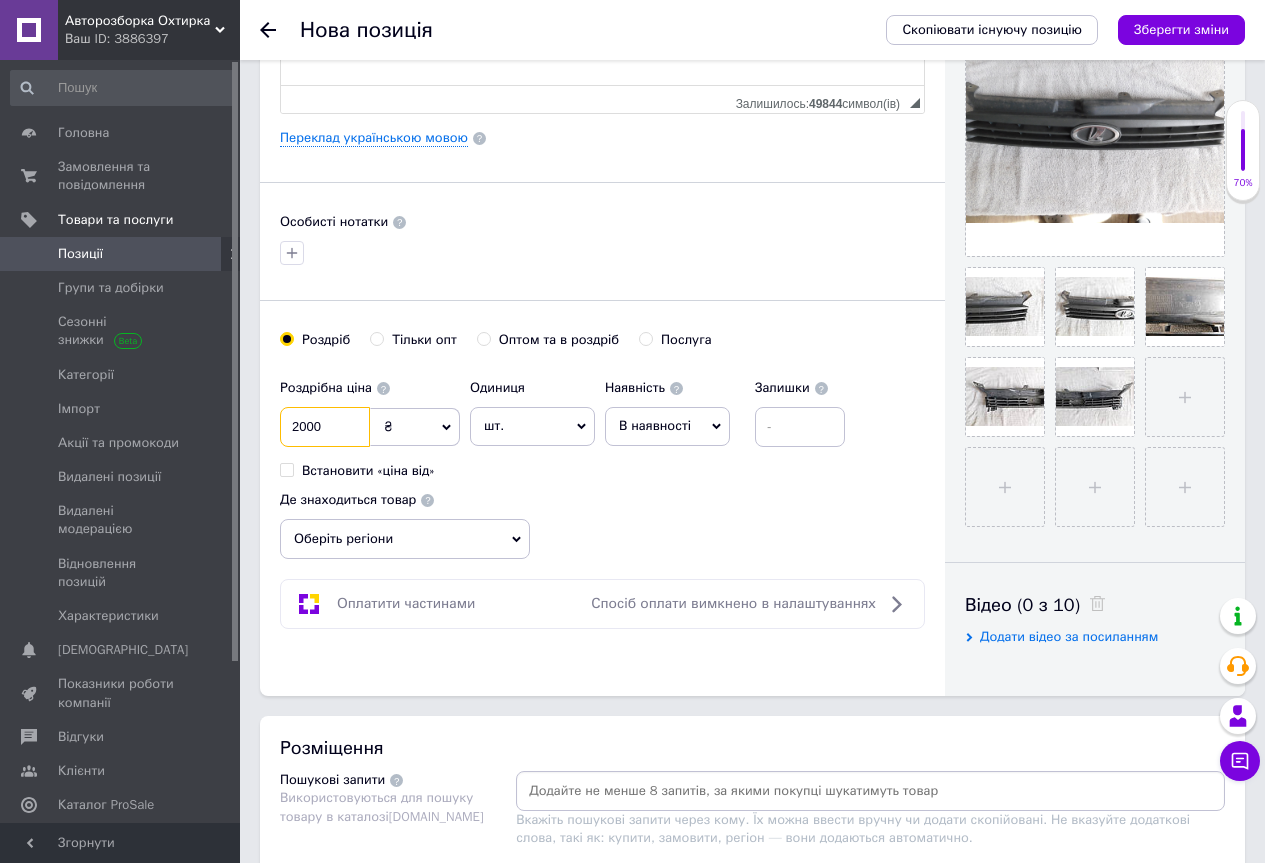type on "2000" 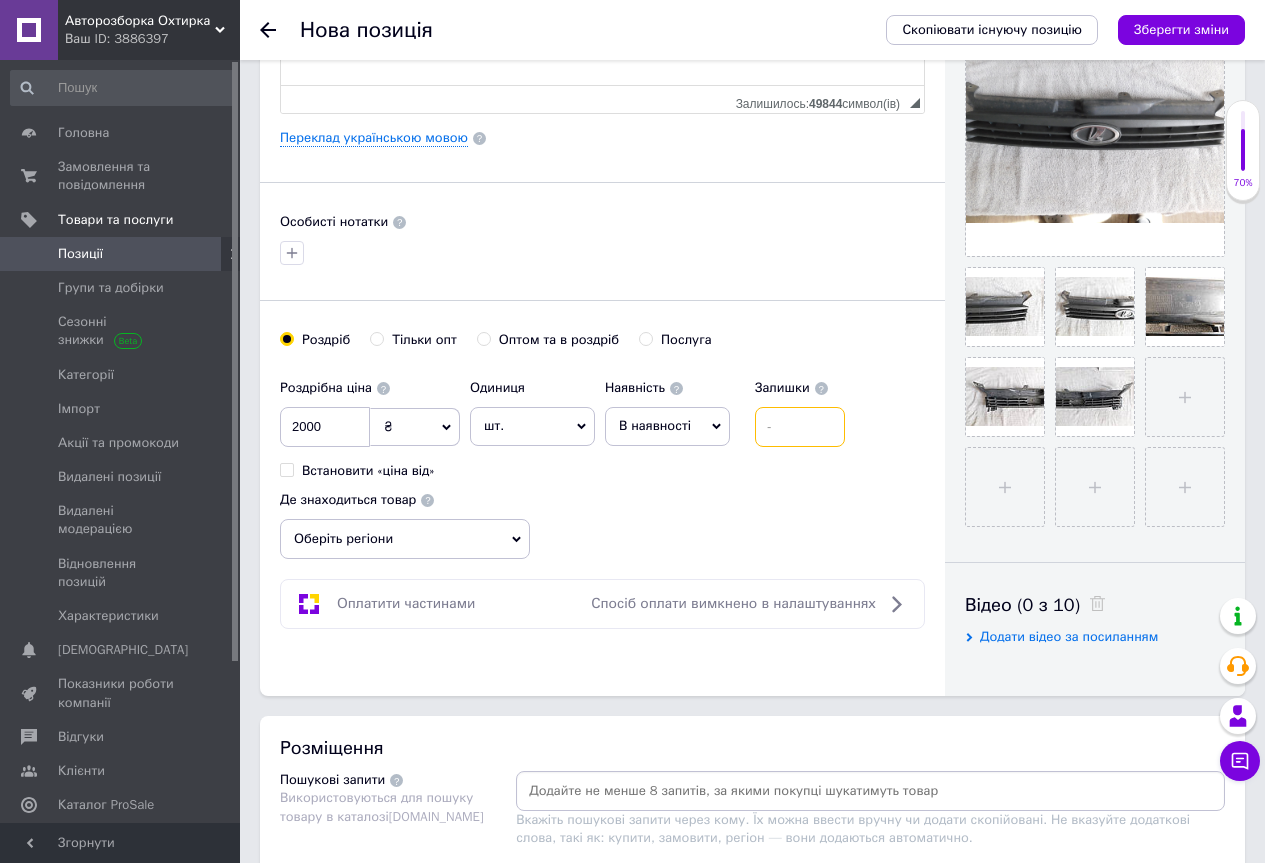 click at bounding box center [800, 427] 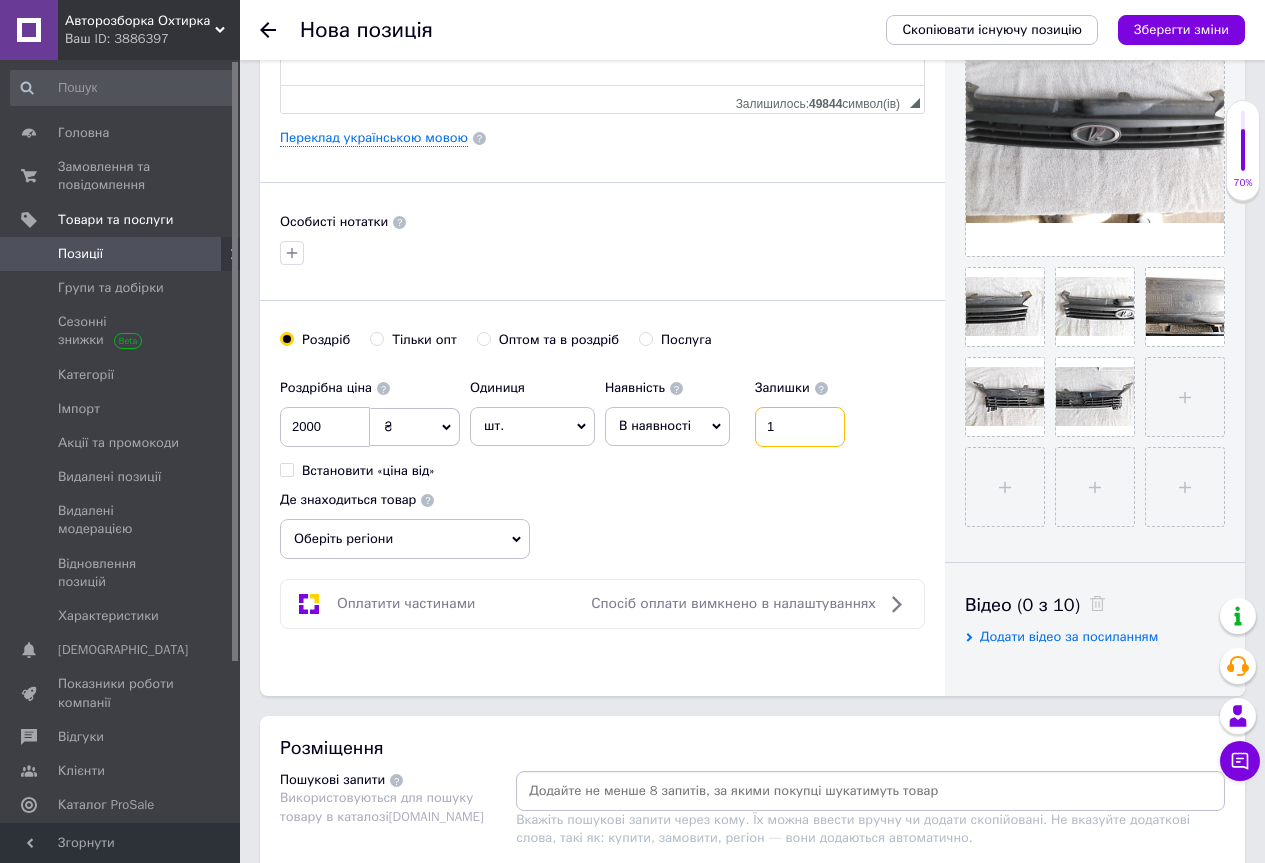 type on "1" 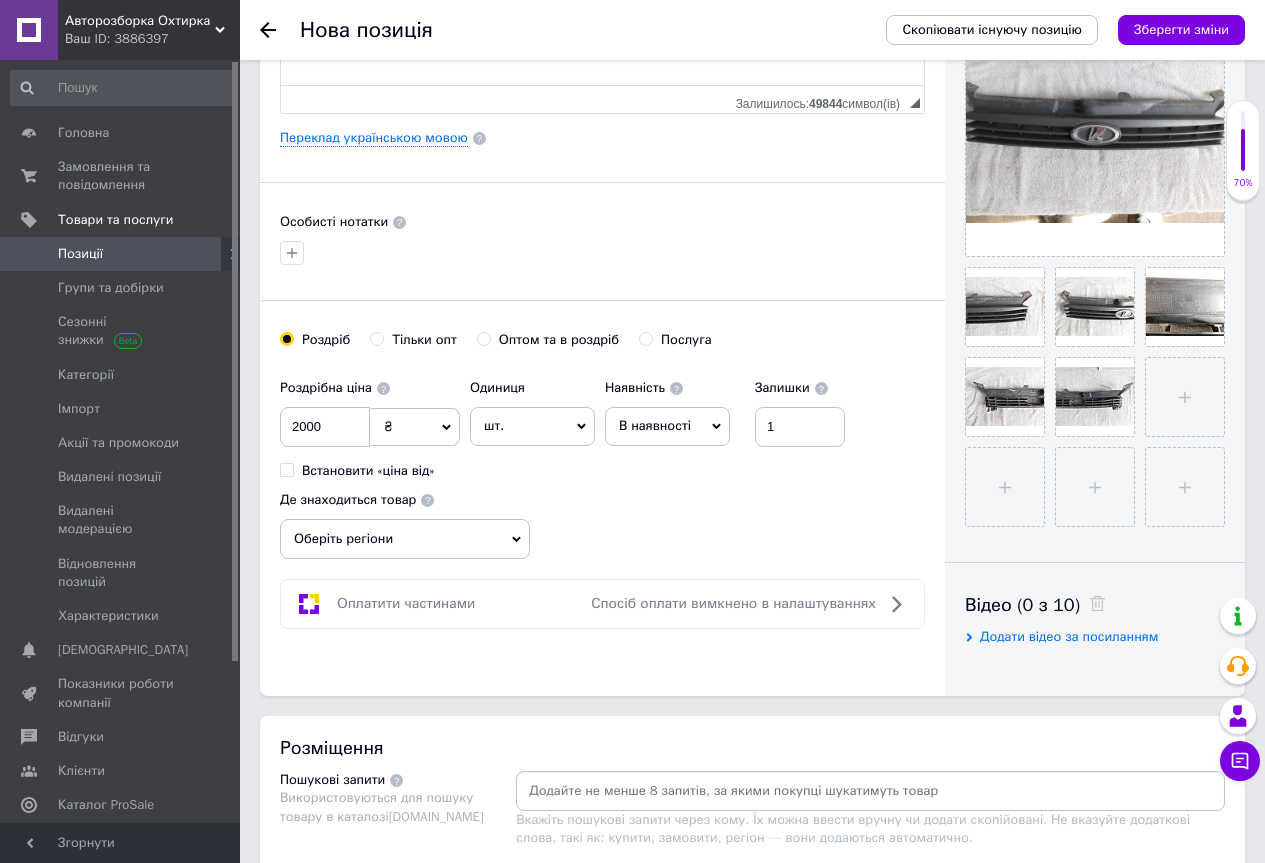 drag, startPoint x: 409, startPoint y: 540, endPoint x: 492, endPoint y: 371, distance: 188.28171 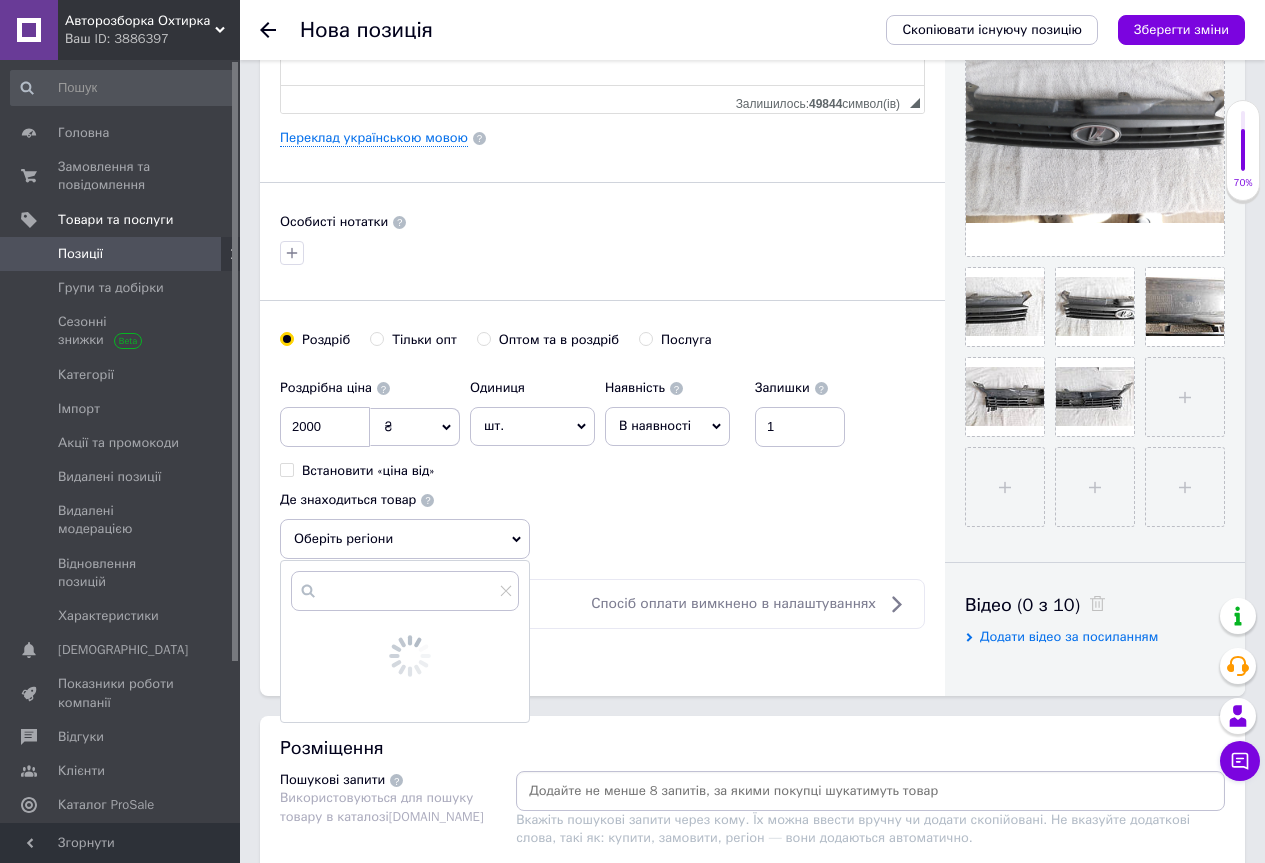 scroll, scrollTop: 900, scrollLeft: 0, axis: vertical 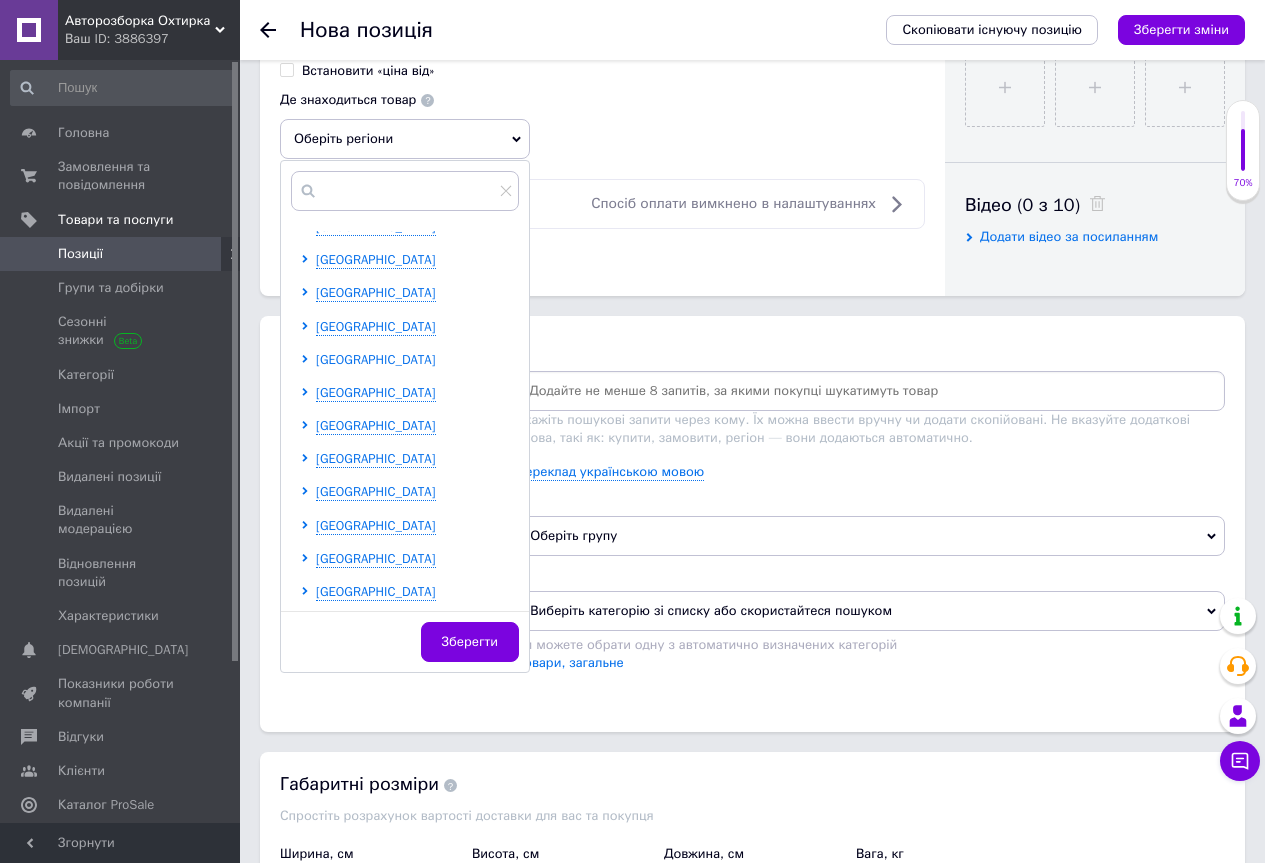 click on "[GEOGRAPHIC_DATA]" at bounding box center (376, 359) 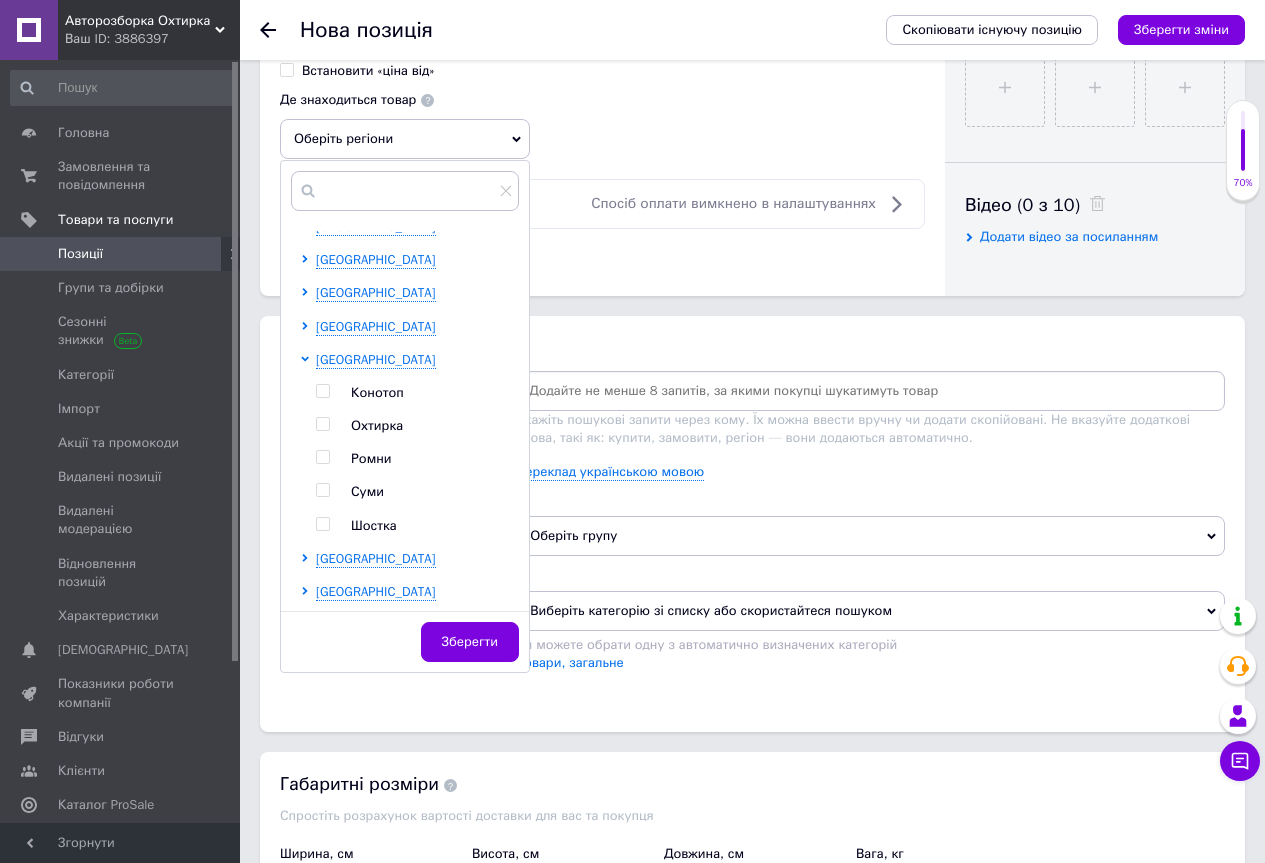 click on "Охтирка" at bounding box center (377, 425) 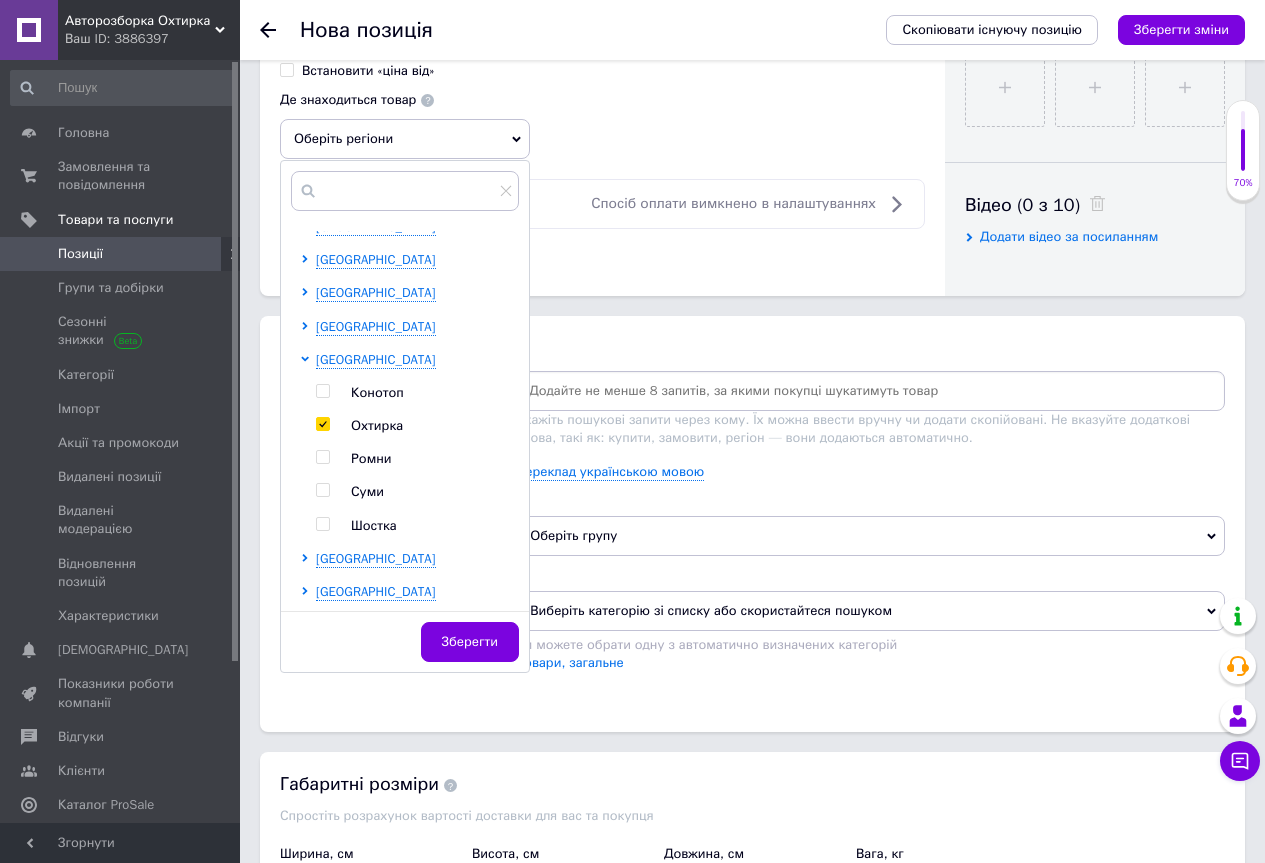 checkbox on "true" 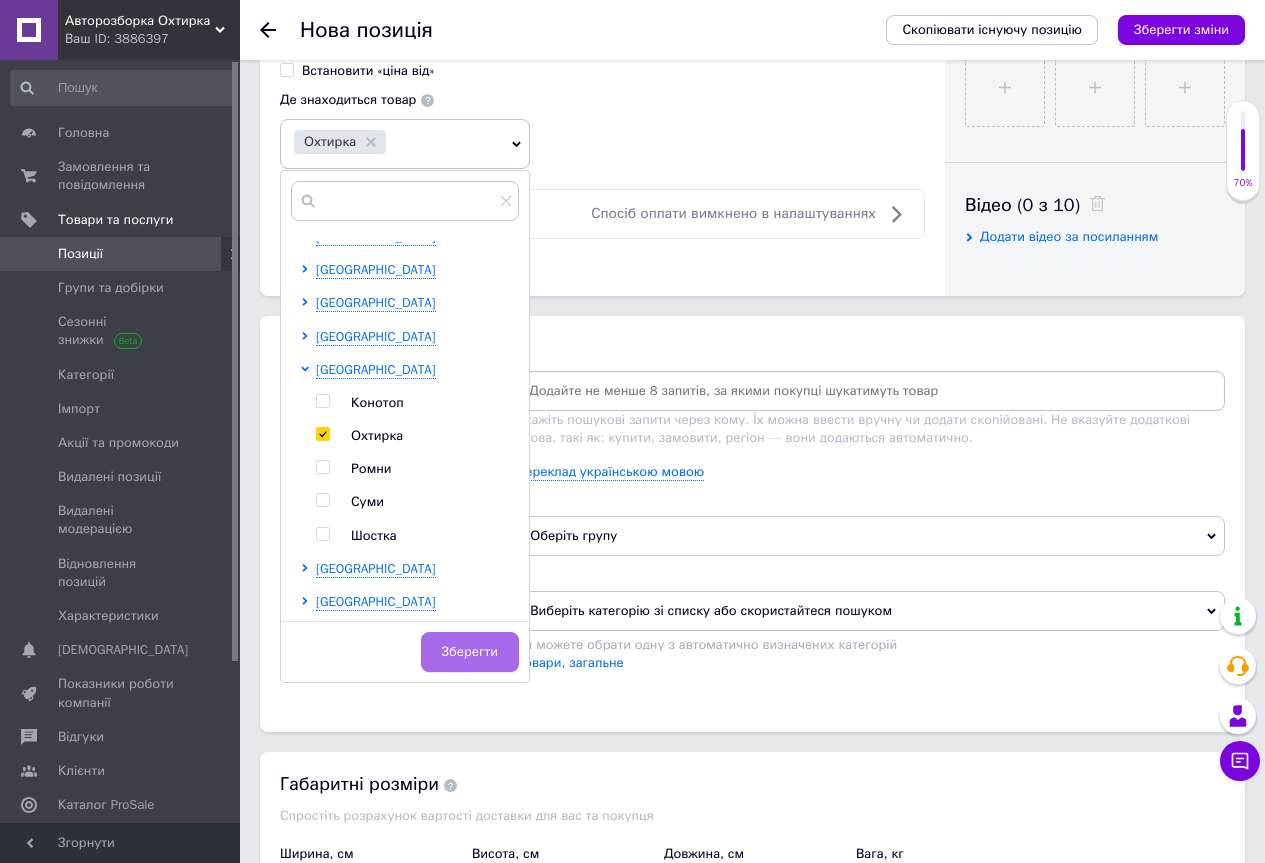 drag, startPoint x: 470, startPoint y: 647, endPoint x: 714, endPoint y: 473, distance: 299.6865 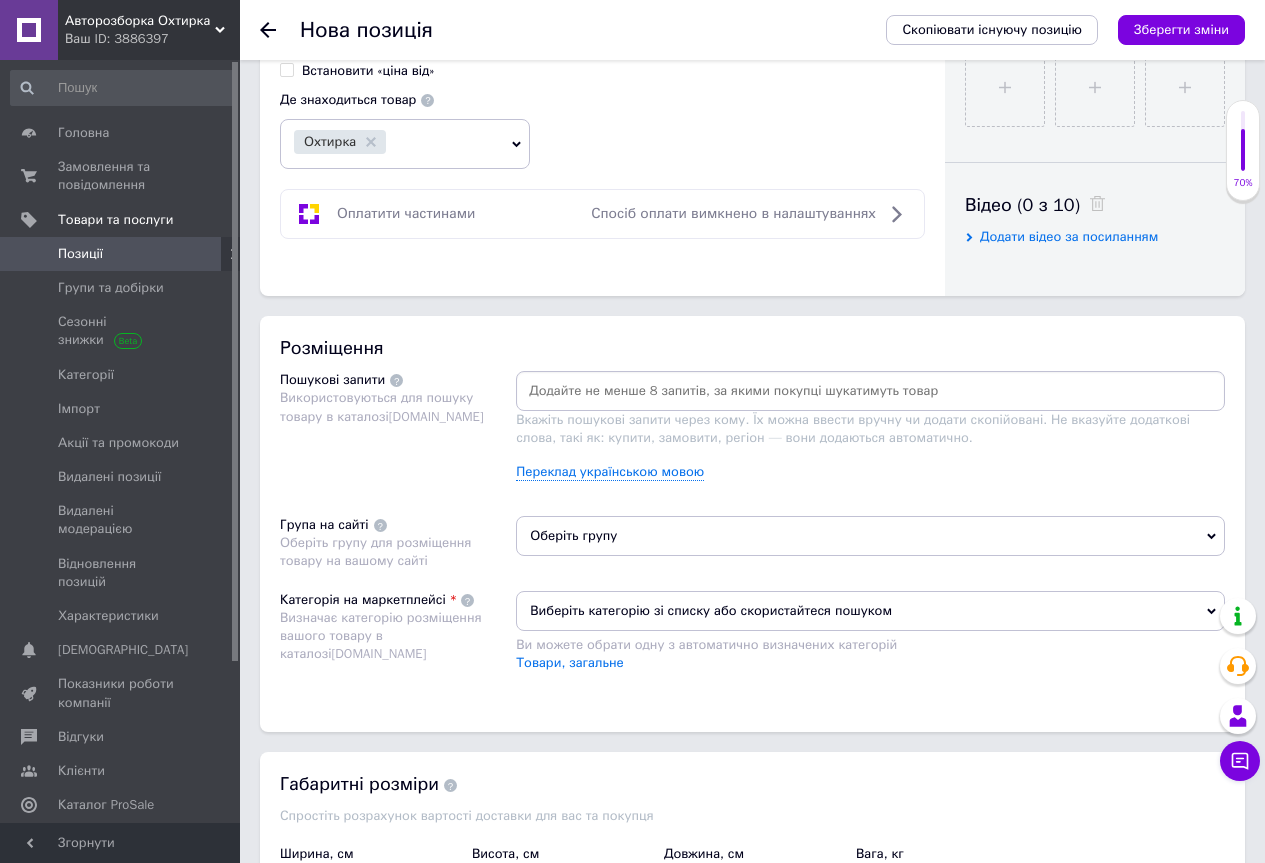 click at bounding box center [870, 391] 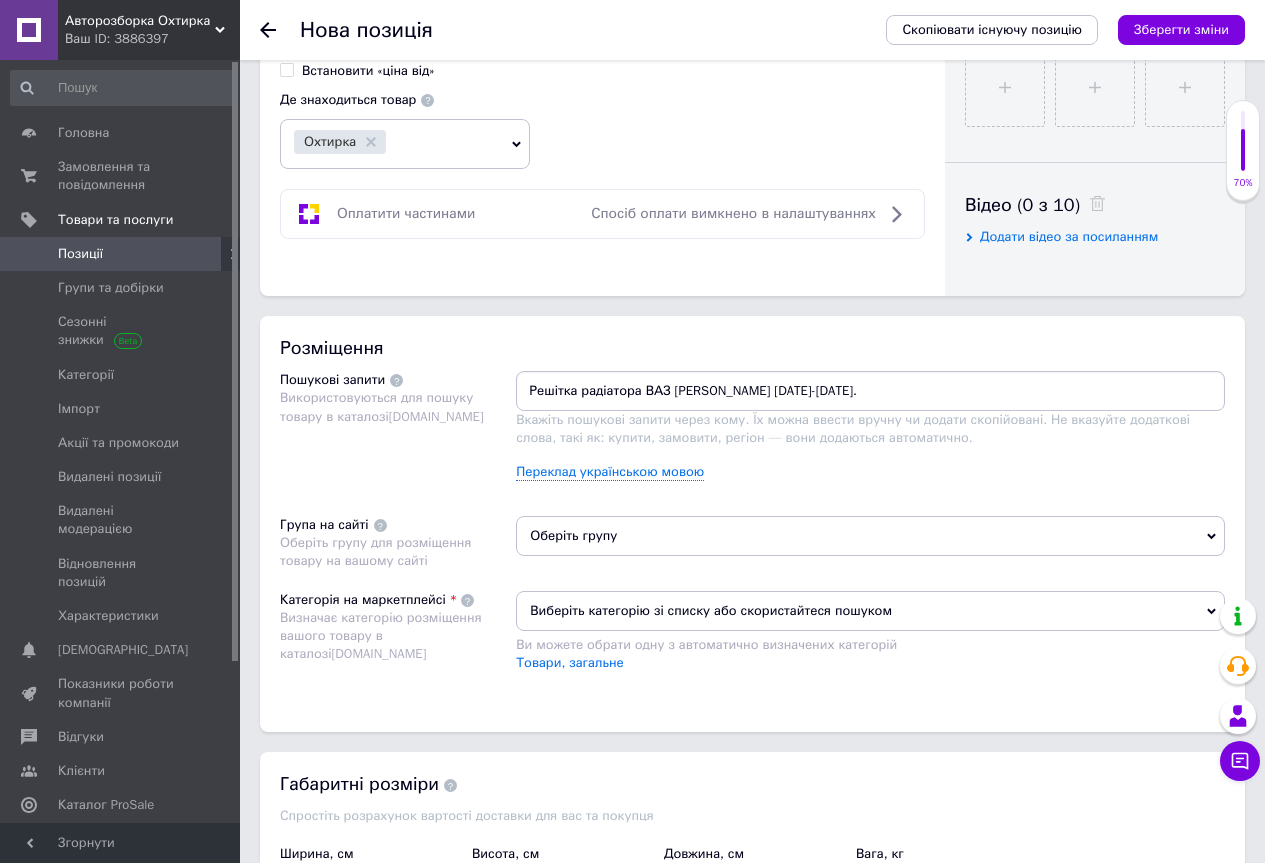 scroll, scrollTop: 1100, scrollLeft: 0, axis: vertical 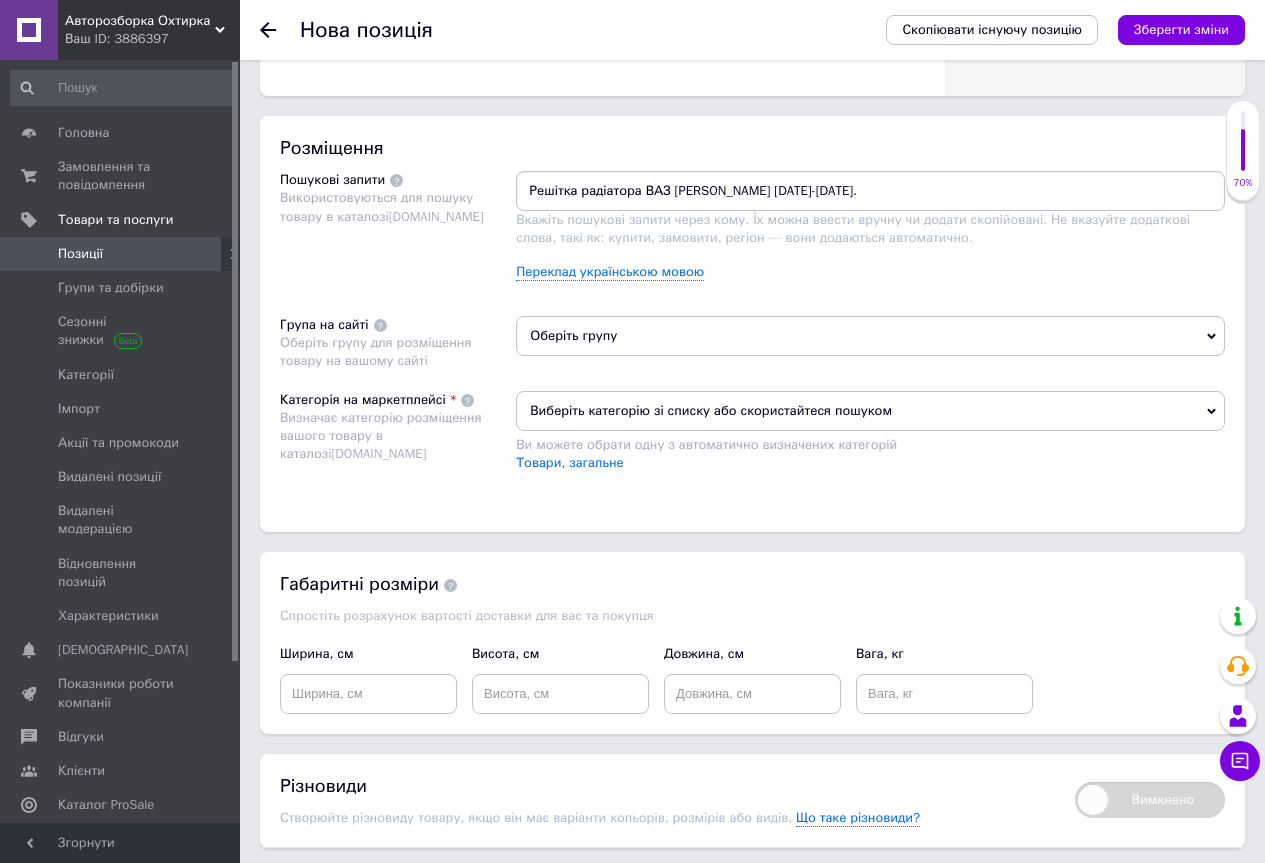 type on "Решітка радіатора ВАЗ [PERSON_NAME] [DATE]-[DATE]." 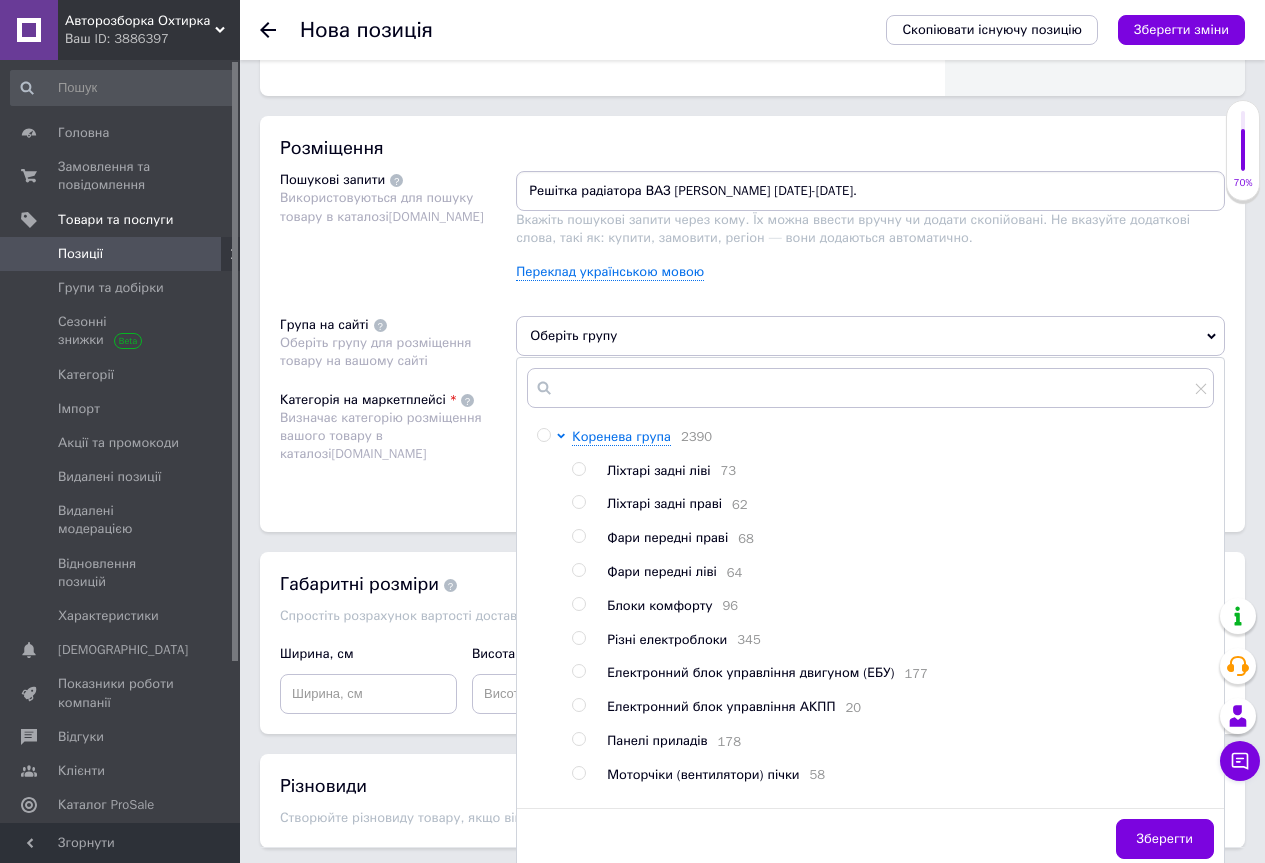 drag, startPoint x: 601, startPoint y: 435, endPoint x: 951, endPoint y: 550, distance: 368.40875 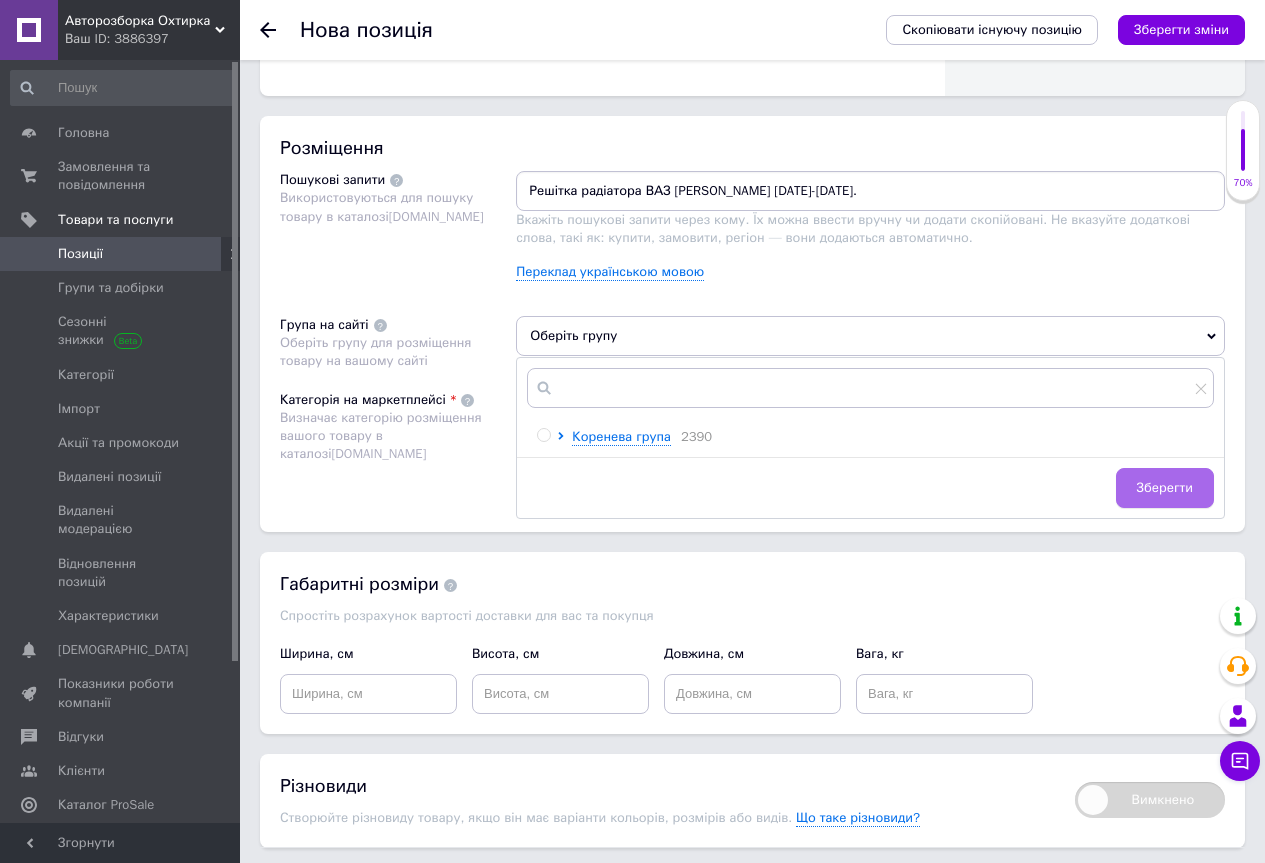 click on "Зберегти" at bounding box center [1165, 488] 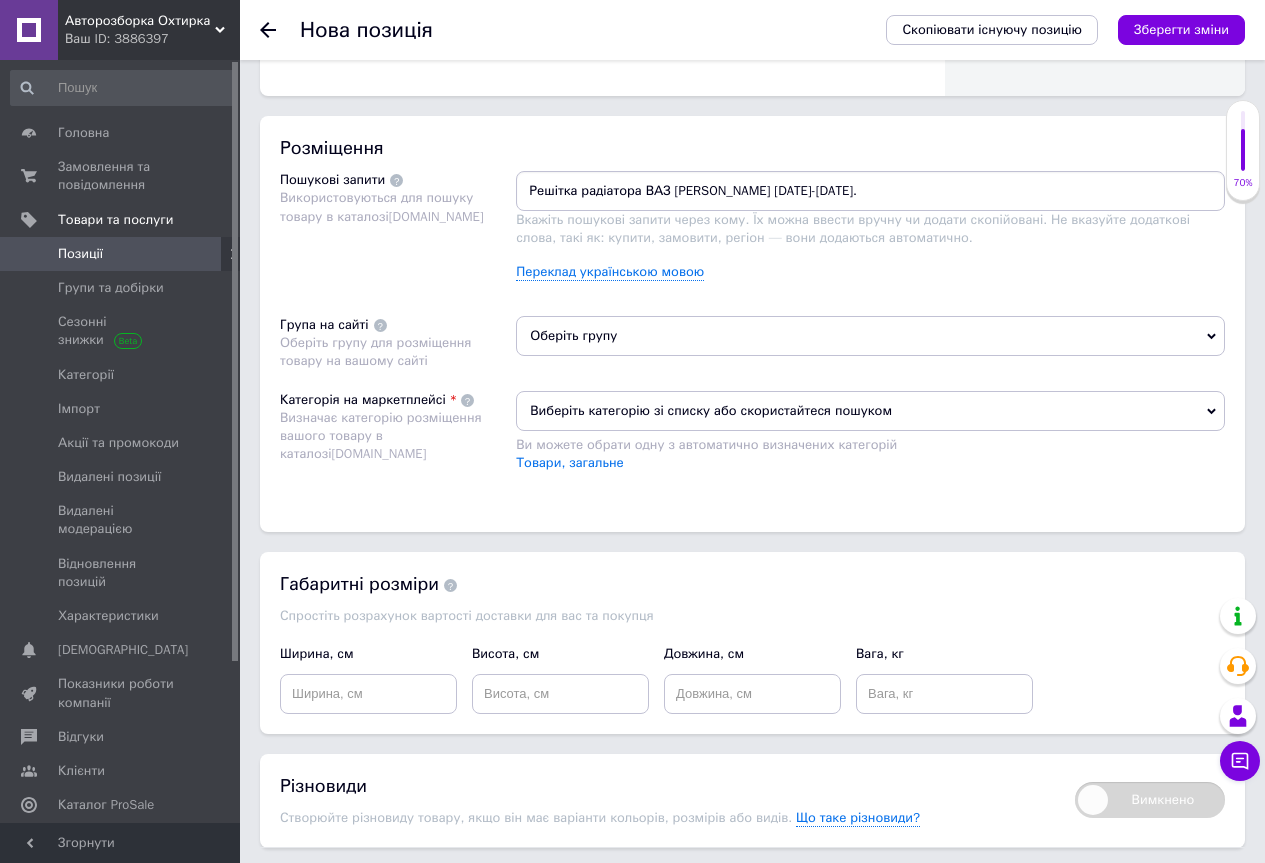 click on "Виберіть категорію зі списку або скористайтеся пошуком" at bounding box center [870, 411] 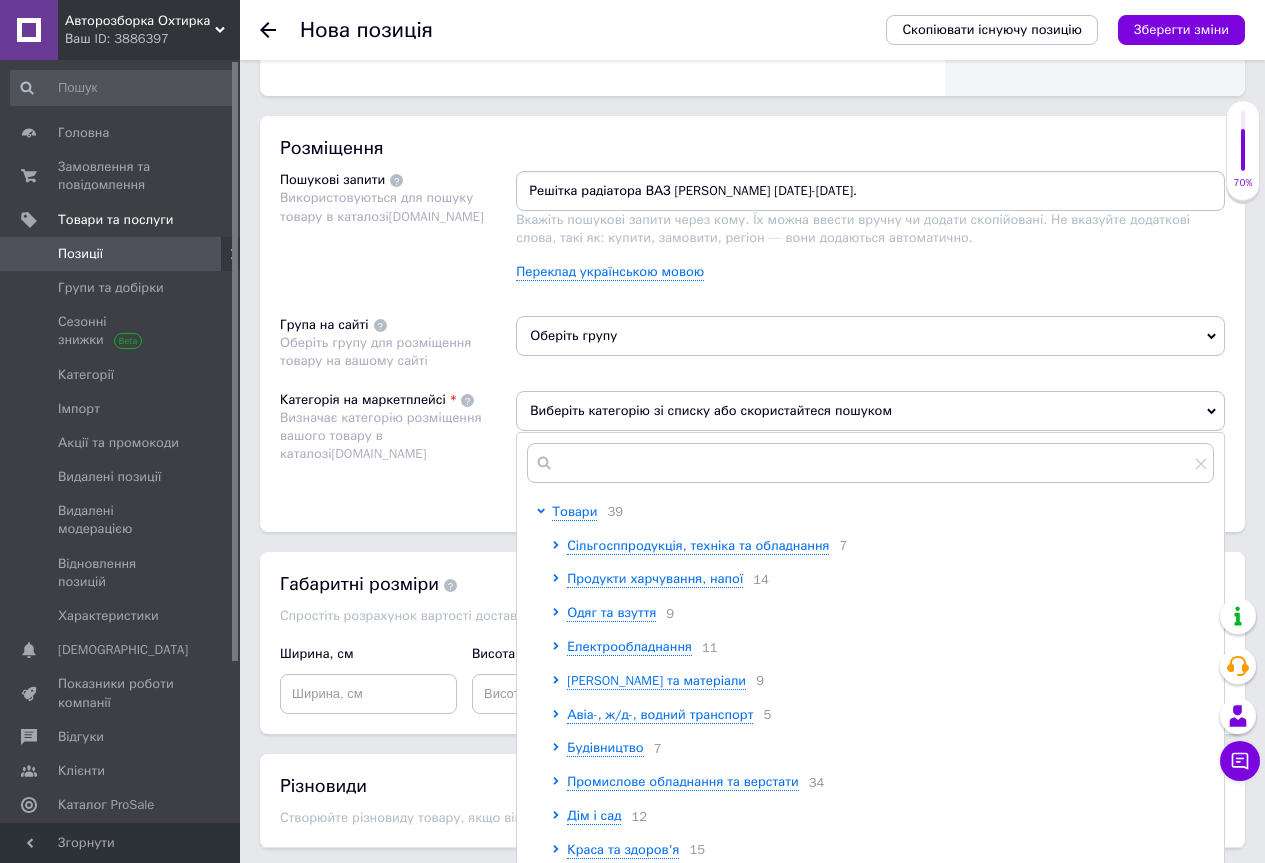 scroll, scrollTop: 1276, scrollLeft: 0, axis: vertical 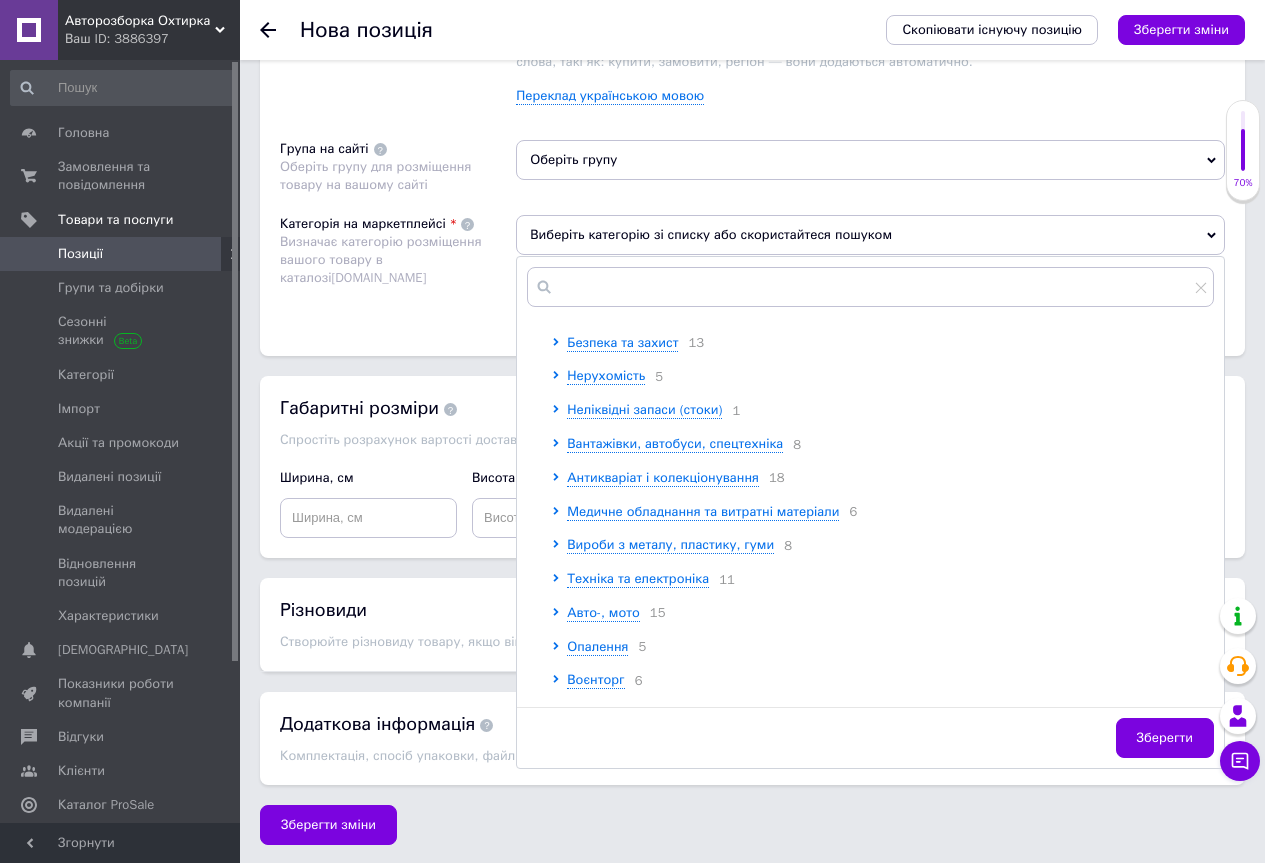 click on "Сільгосппродукція, техніка та обладнання 7 Продукти харчування, напої 14 Одяг та взуття 9 Електрообладнання 11 Сировина та матеріали 9 Авіа-, ж/д-, водний транспорт 5 Будівництво 7 Промислове обладнання та верстати 34 Дім і сад 12 Краса та здоров'я 15 Подарунки, хобі, книги 16 Спорт і відпочинок 20 Тара та упаковка 9 Зоотовари 7 Безпека та захист 13 Нерухомість 5 Неліквідні запаси (стоки) 1 Вантажівки, автобуси, спецтехніка 8 Антикваріат і колекціонування 18 Медичне обладнання та витратні матеріали 6 Вироби з металу, пластику, гуми 8 Техніка та електроніка 11 Авто-, мото 15 5 6" at bounding box center (882, 495) 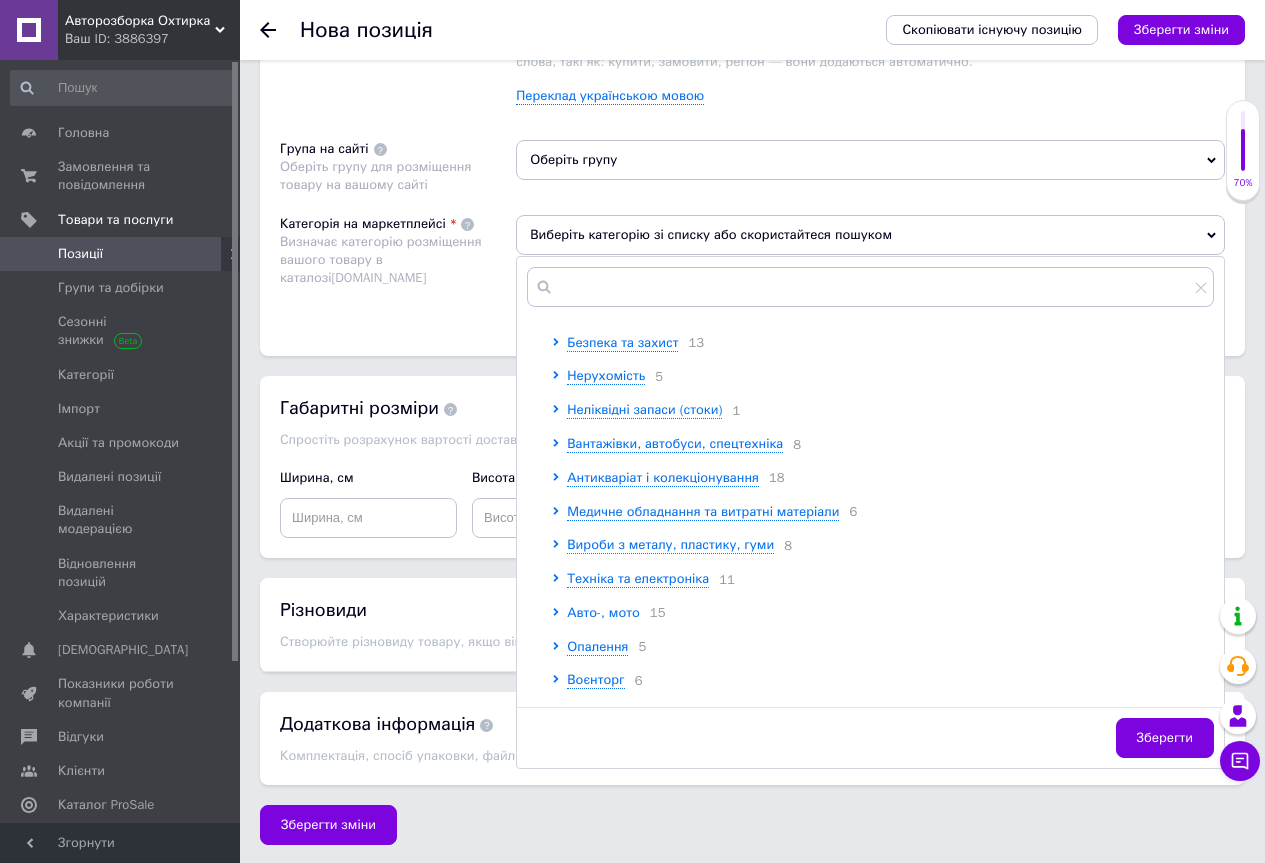 click on "Авто-, мото" at bounding box center (603, 612) 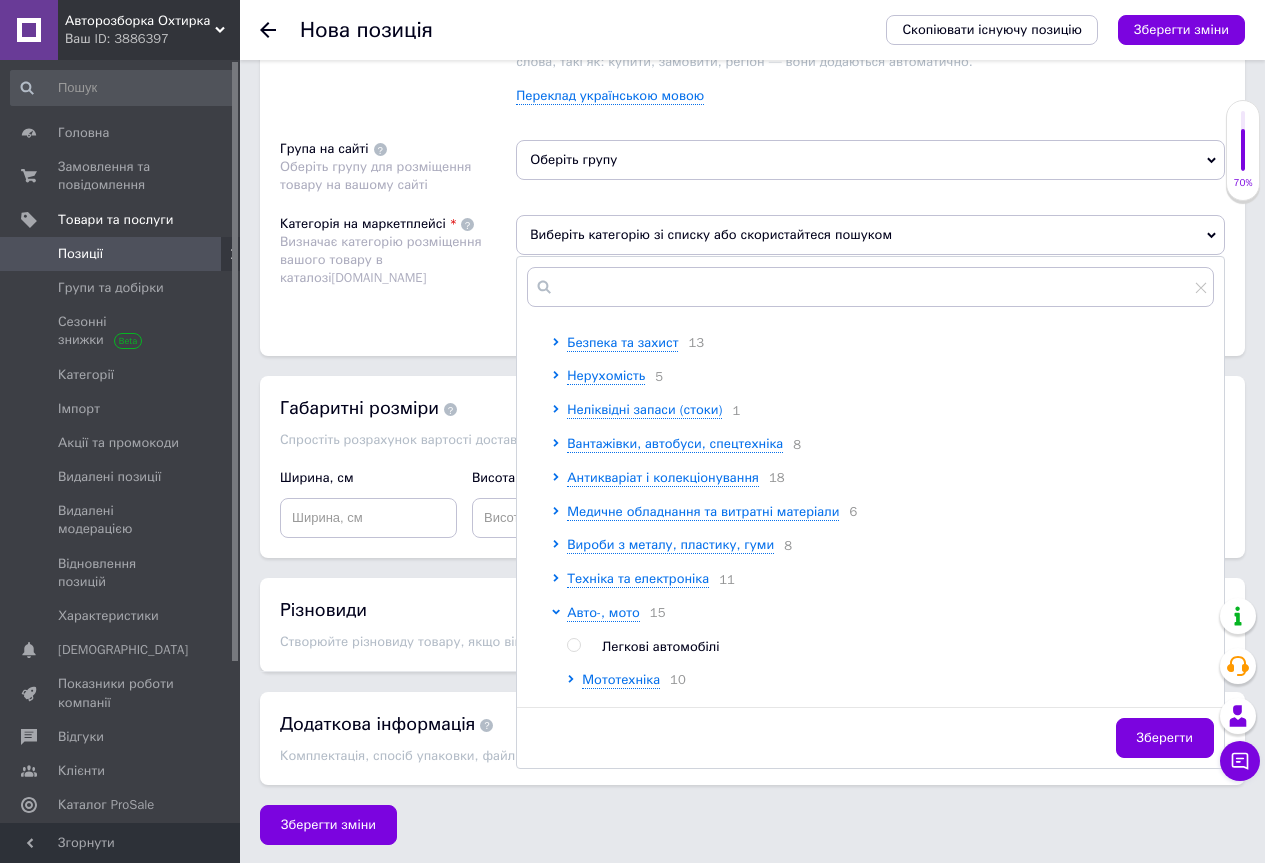 click on "Легкові автомобілі" at bounding box center [660, 646] 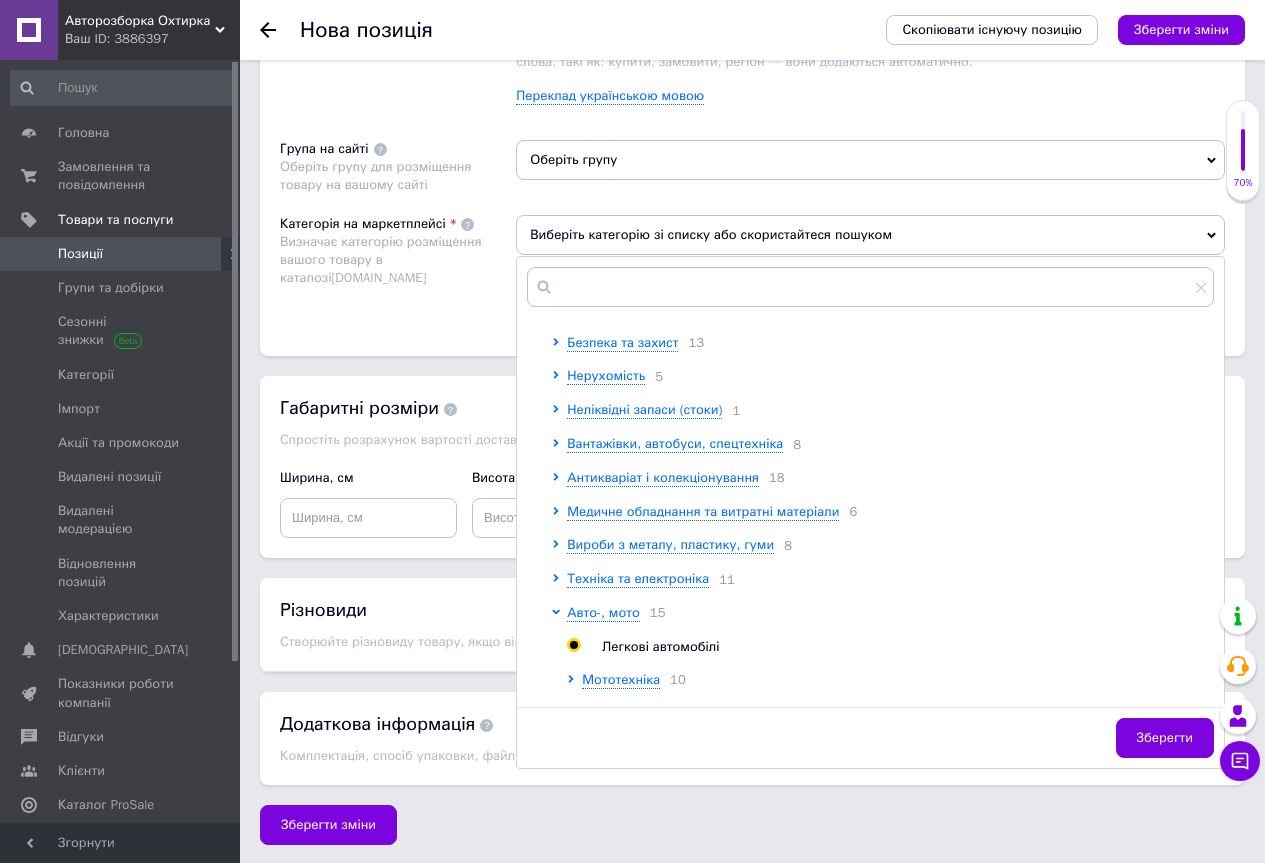 radio on "true" 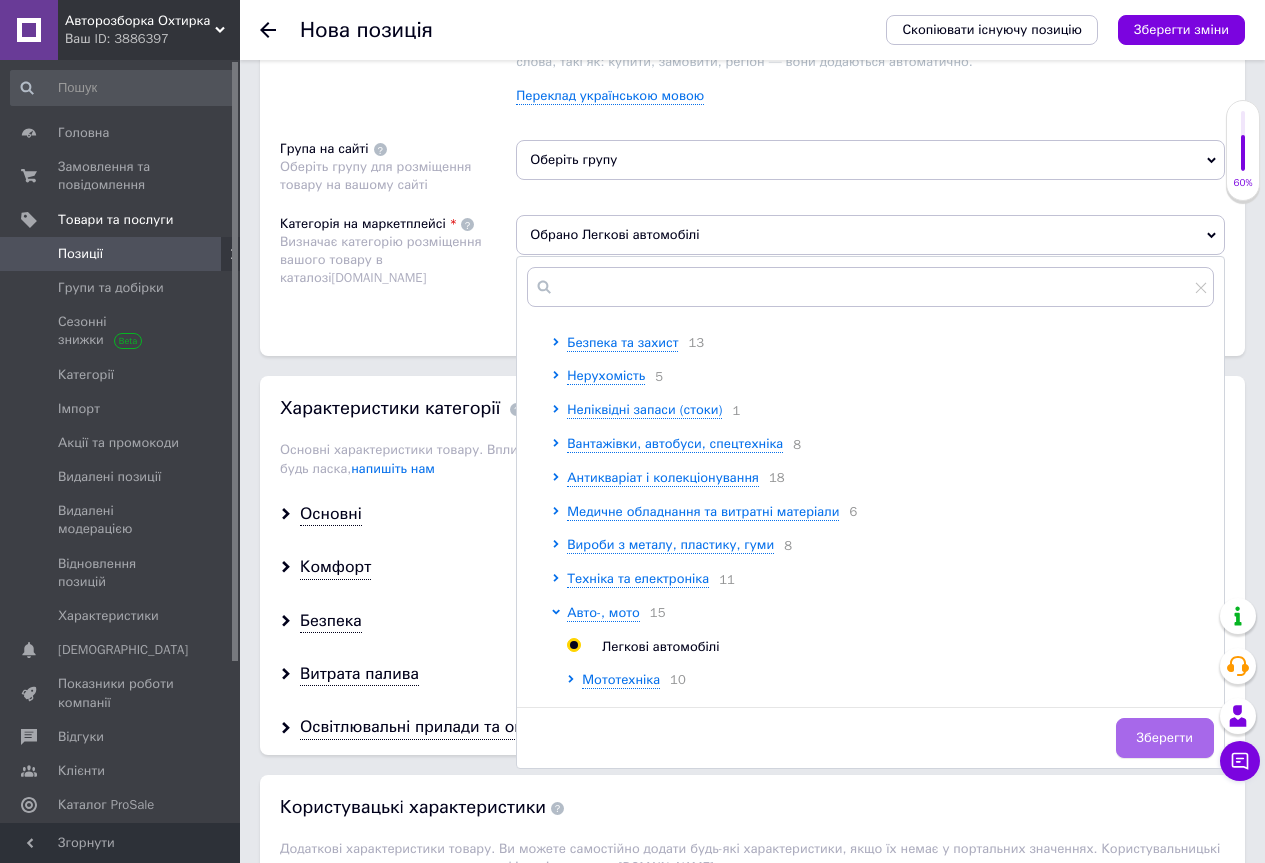 click on "Зберегти" at bounding box center [1165, 738] 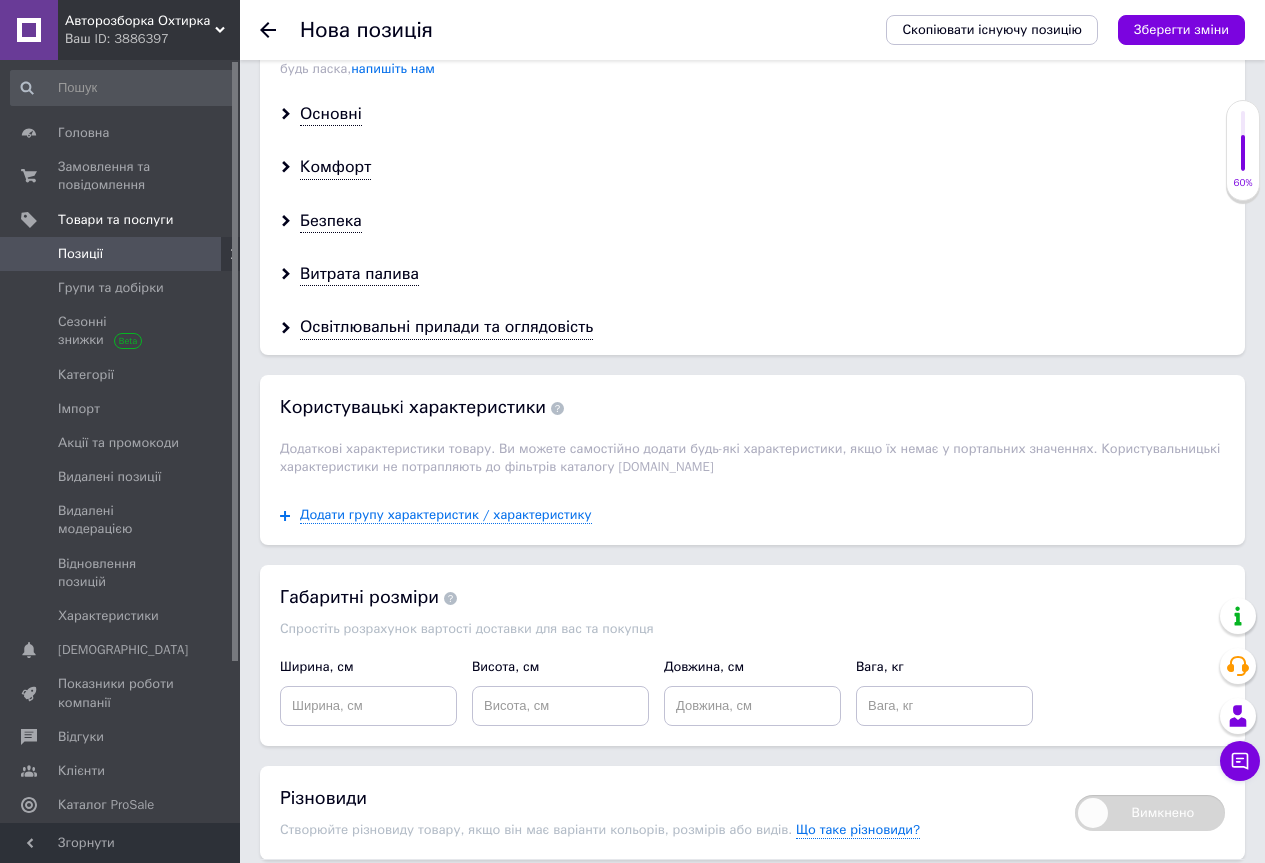 scroll, scrollTop: 1865, scrollLeft: 0, axis: vertical 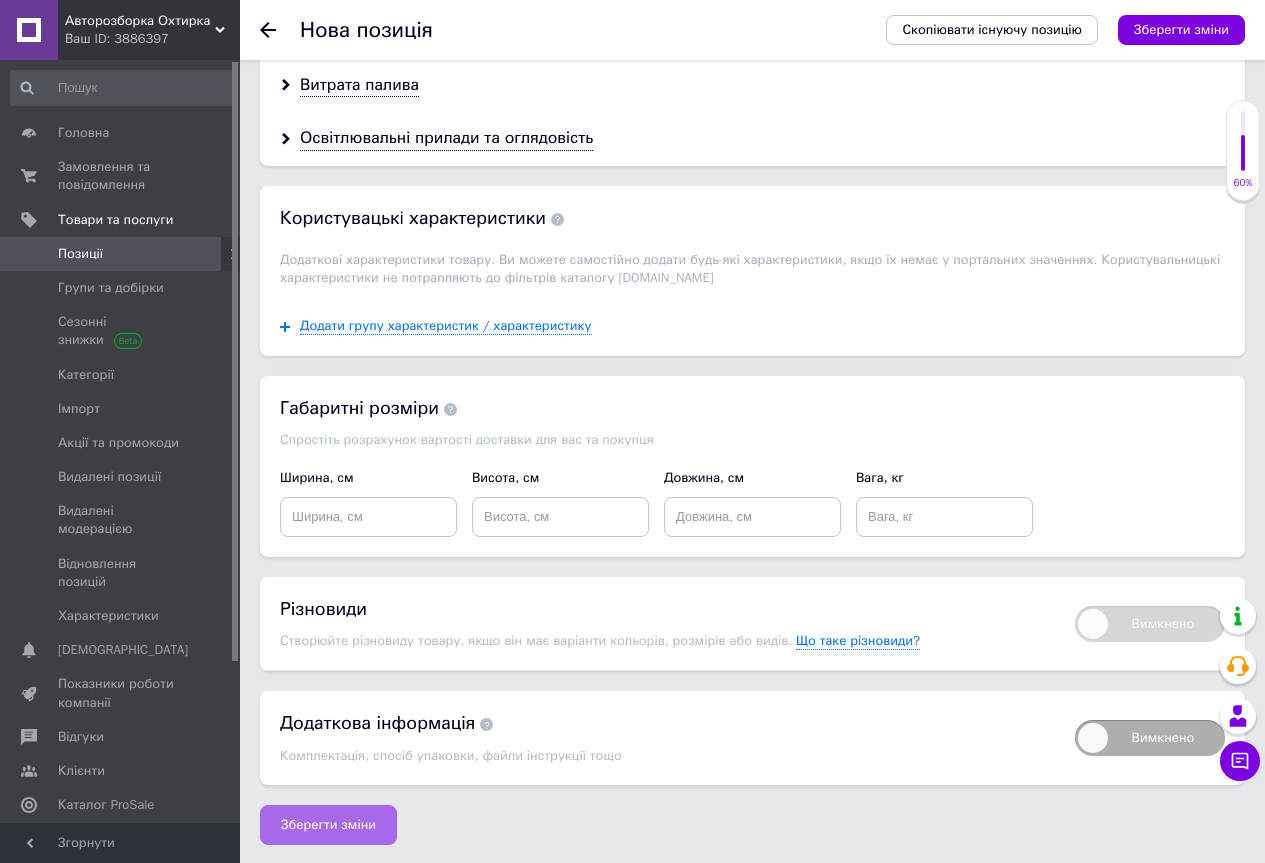 click on "Зберегти зміни" at bounding box center [328, 825] 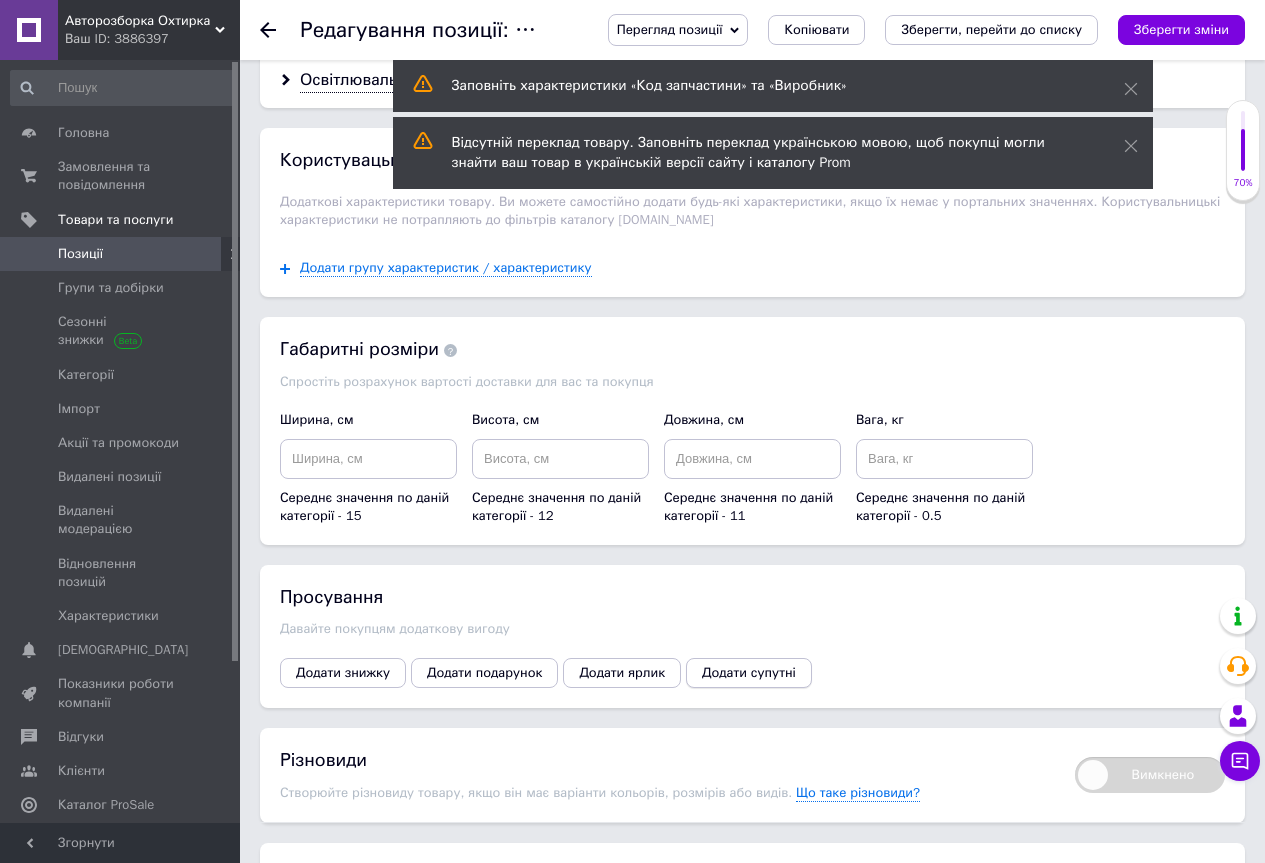 scroll, scrollTop: 2050, scrollLeft: 0, axis: vertical 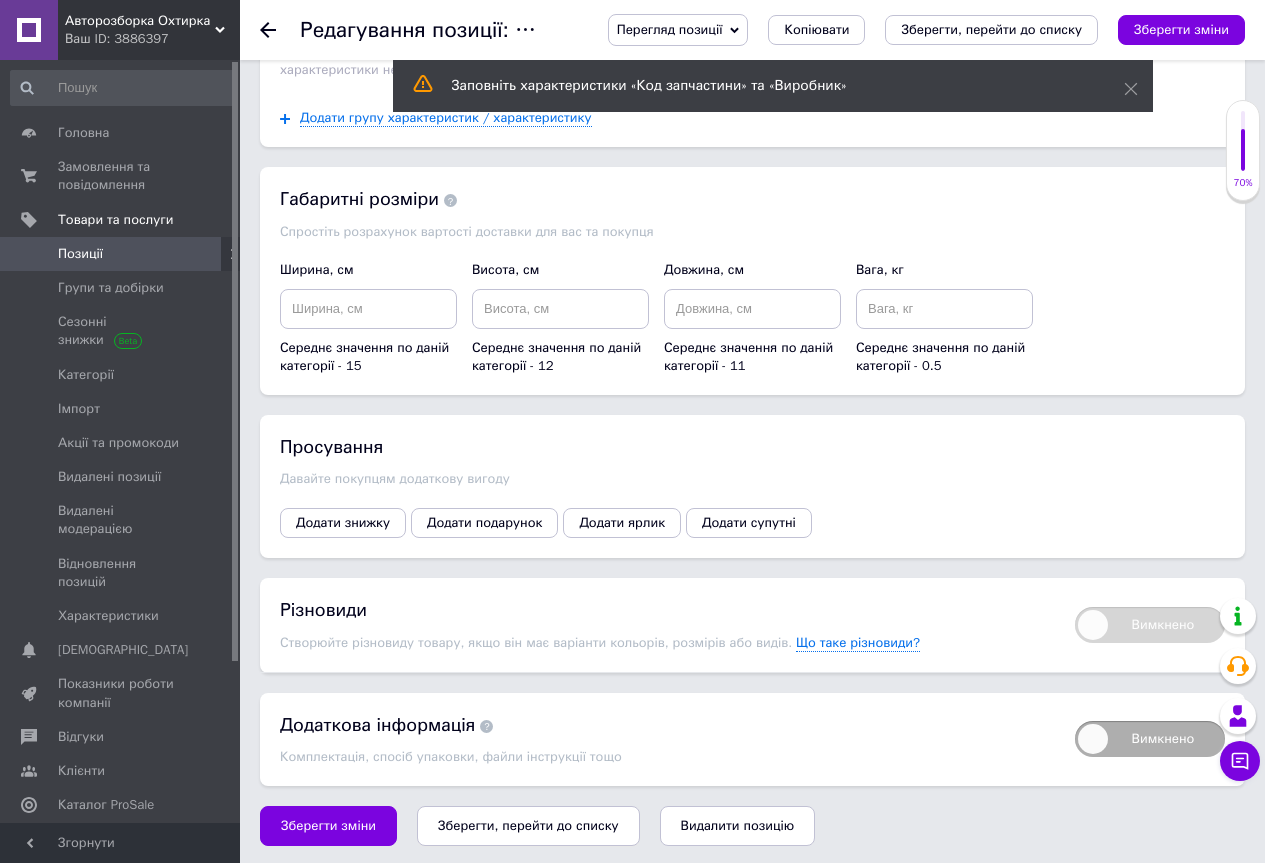 click on "Зберегти, перейти до списку" at bounding box center [528, 825] 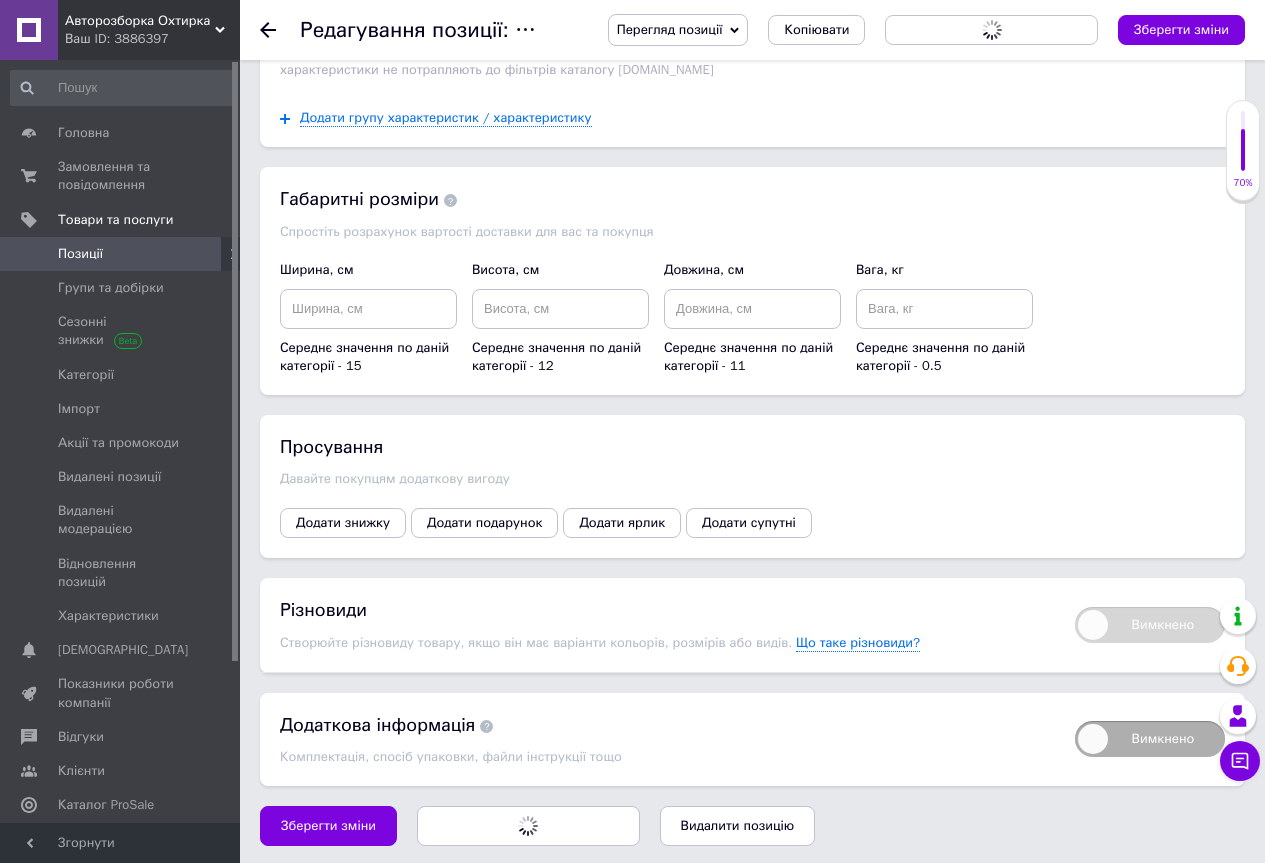scroll, scrollTop: 0, scrollLeft: 0, axis: both 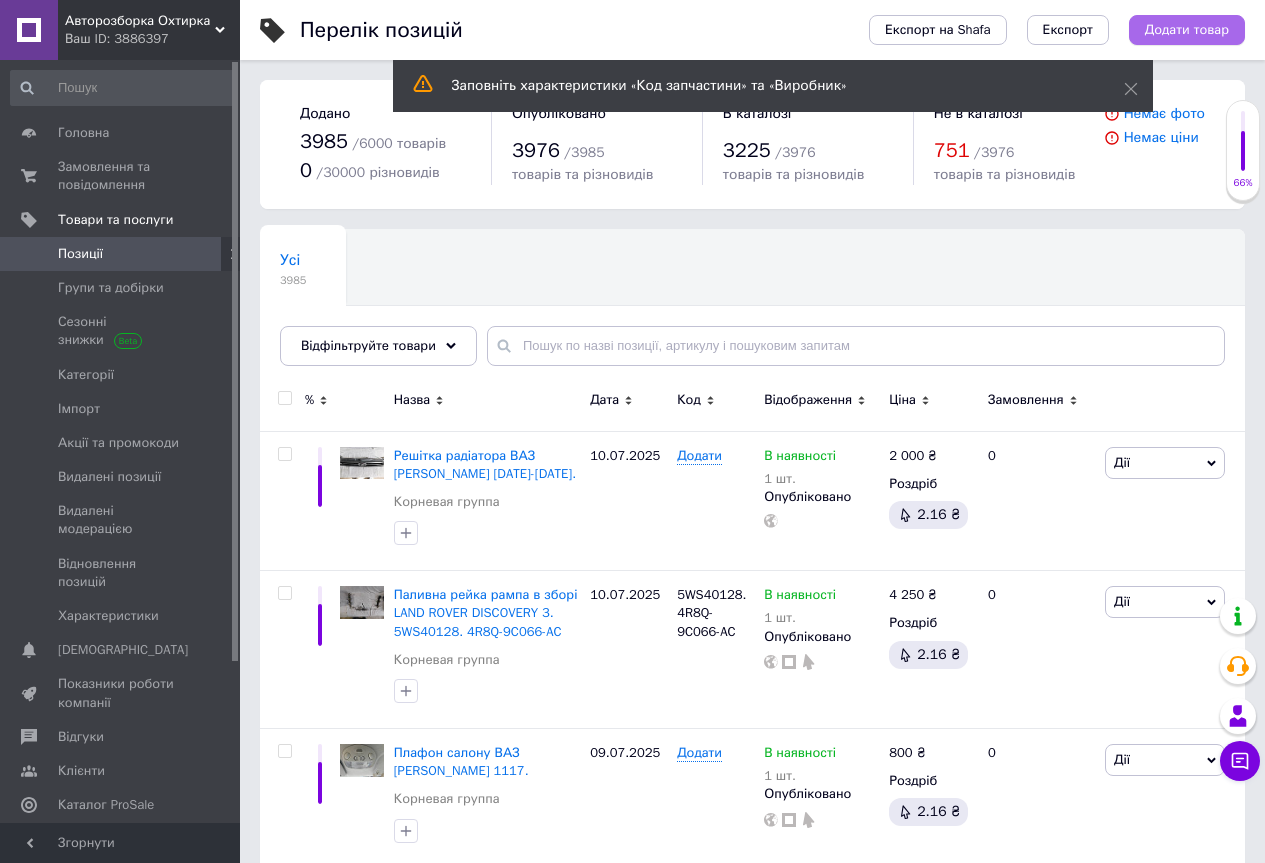click on "Додати товар" at bounding box center [1187, 30] 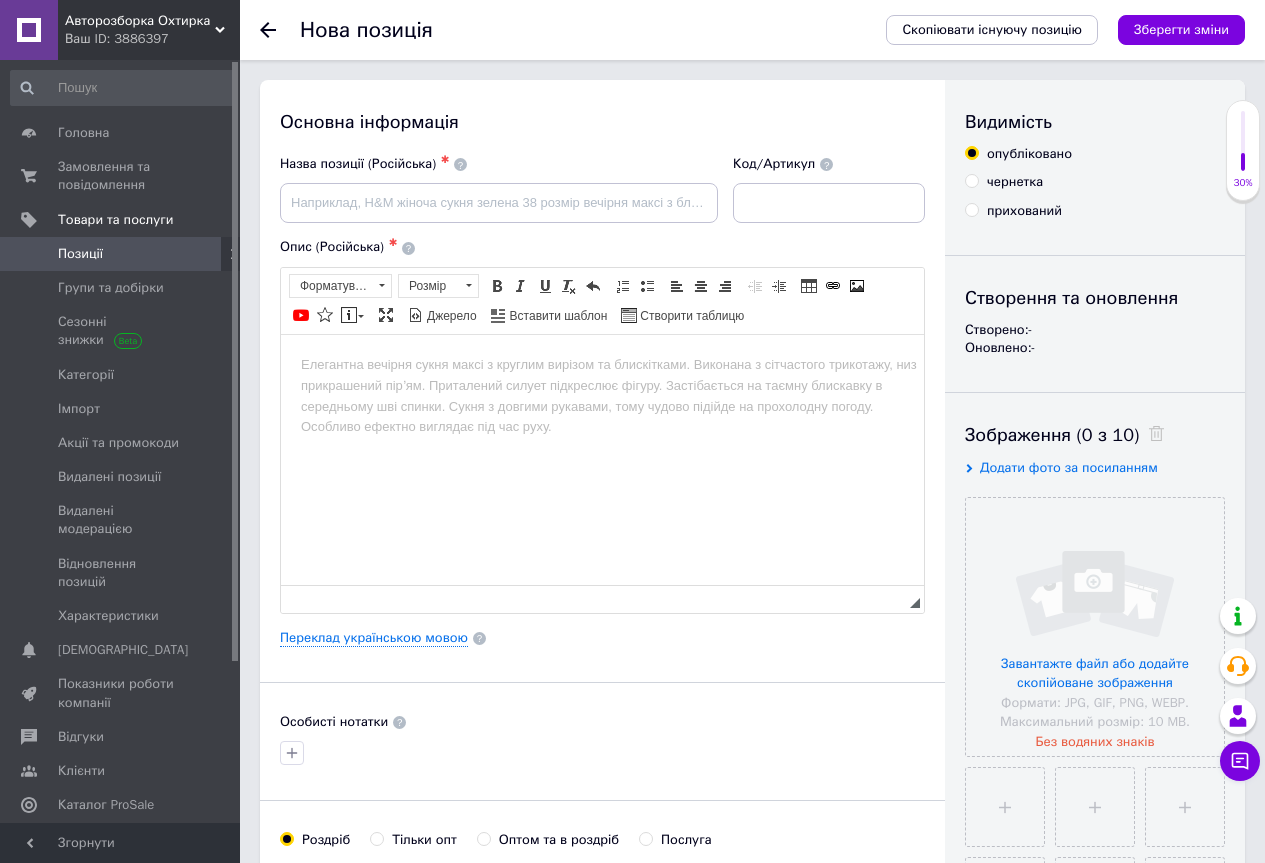 scroll, scrollTop: 200, scrollLeft: 0, axis: vertical 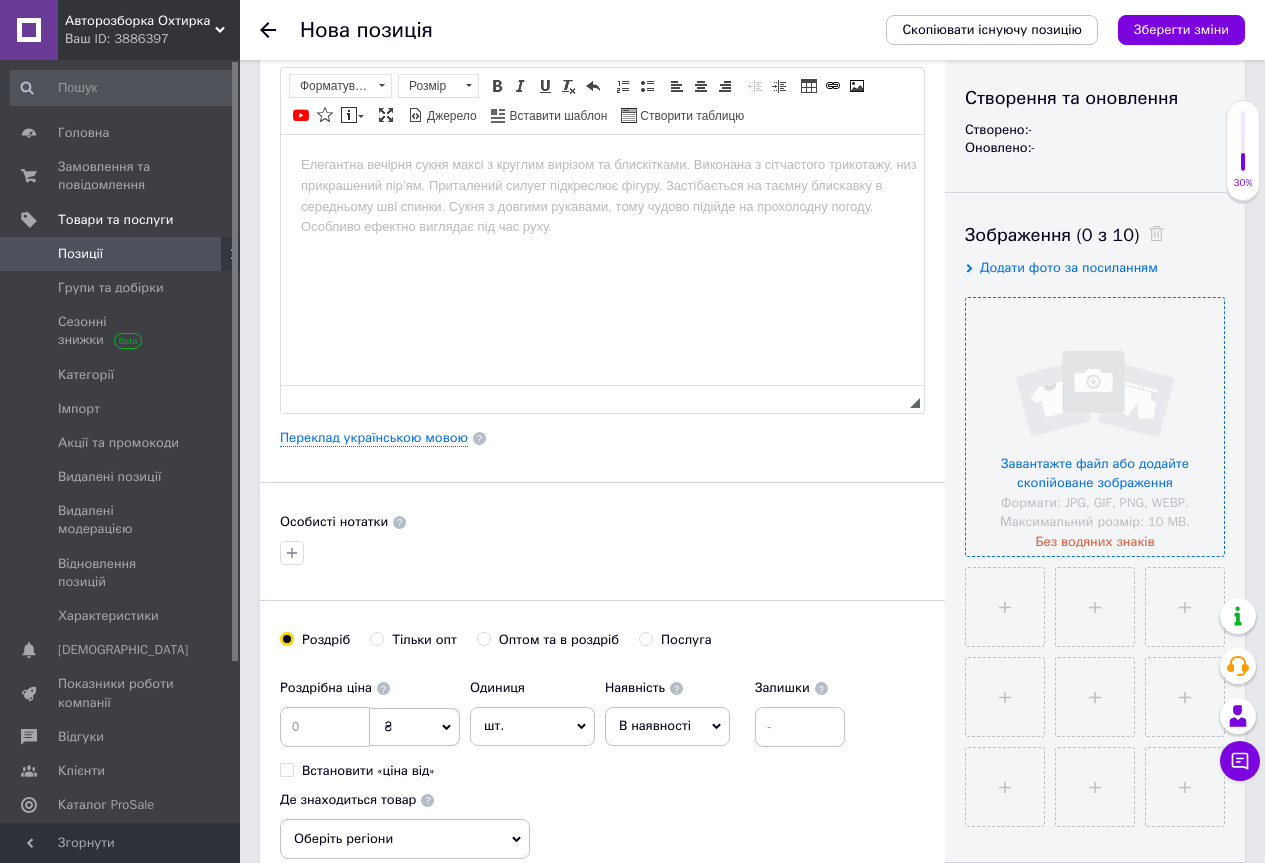 click at bounding box center (1095, 427) 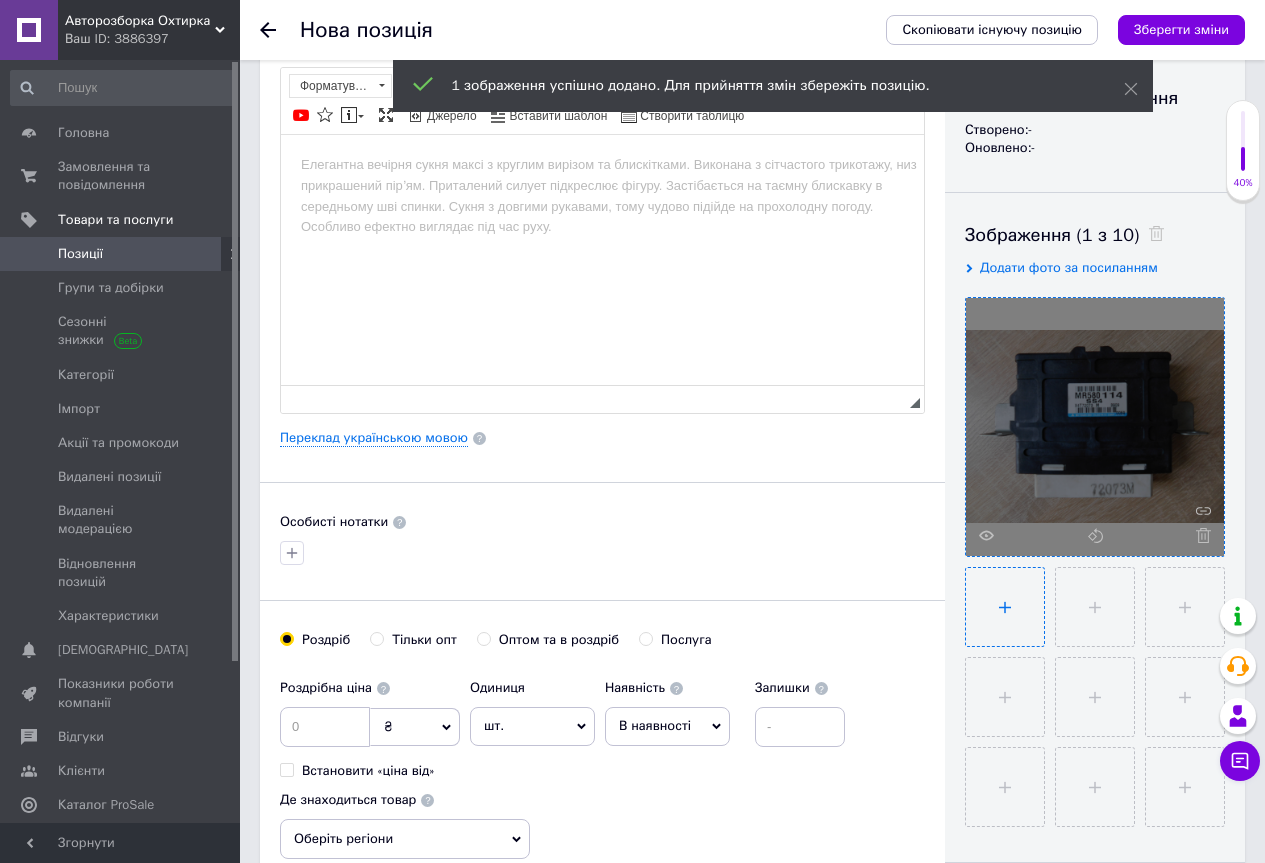 click at bounding box center [1005, 607] 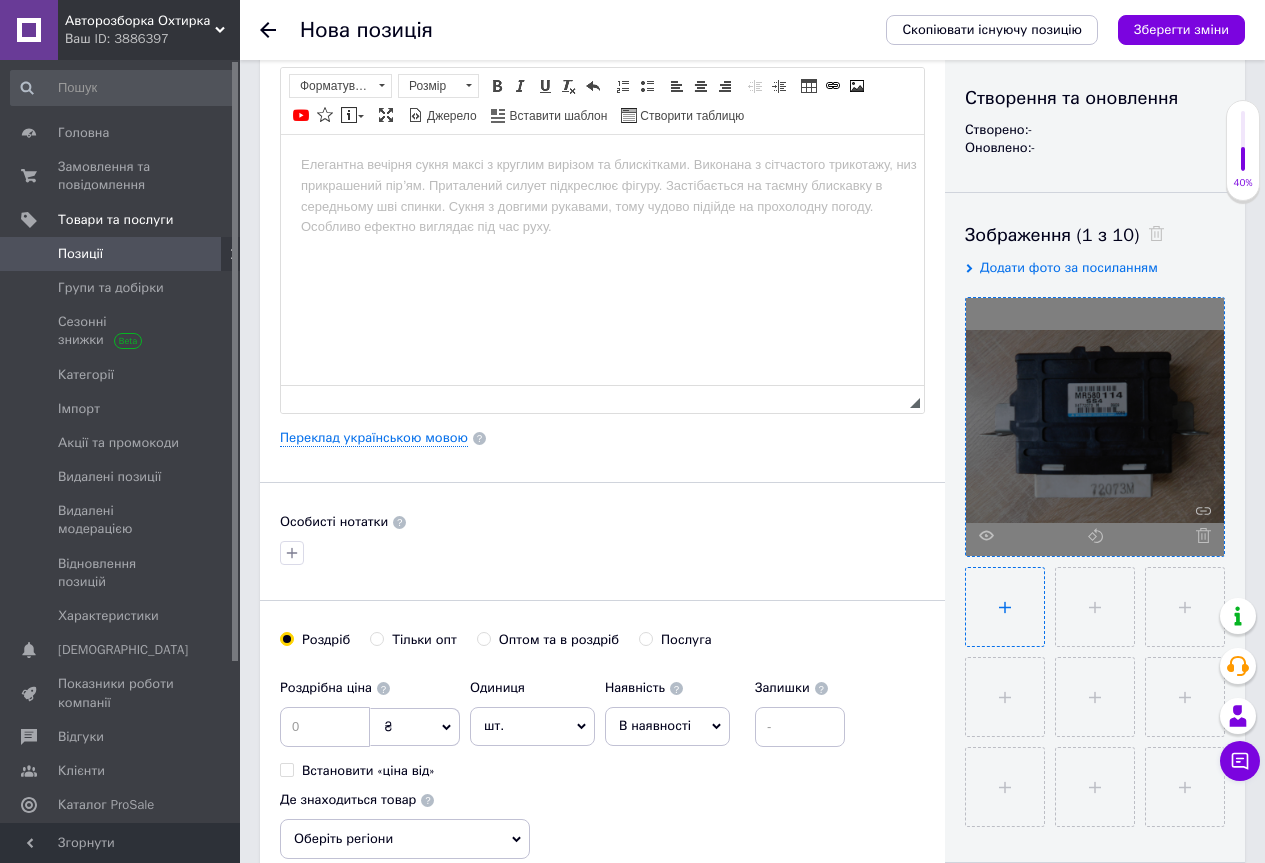 type on "C:\fakepath\DSCN7403.JPG" 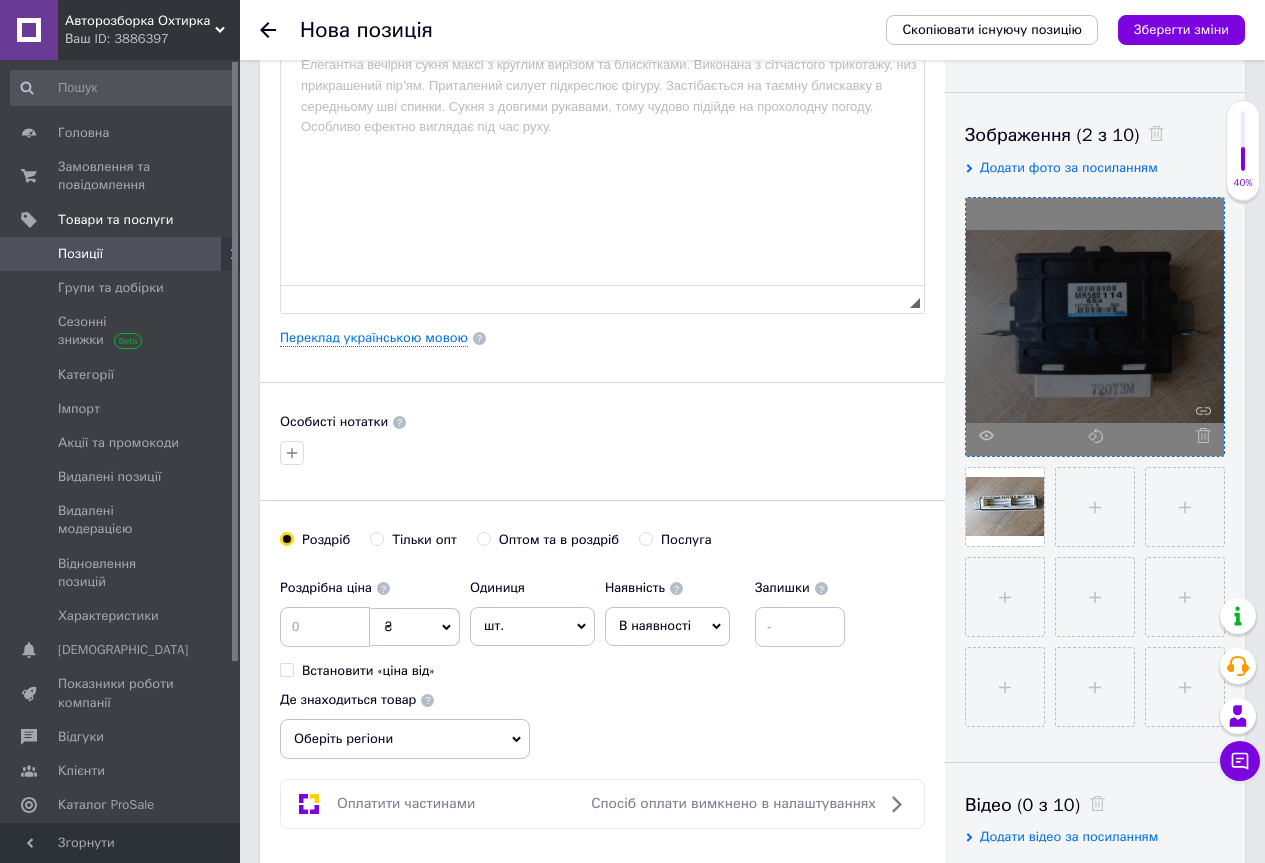 scroll, scrollTop: 0, scrollLeft: 0, axis: both 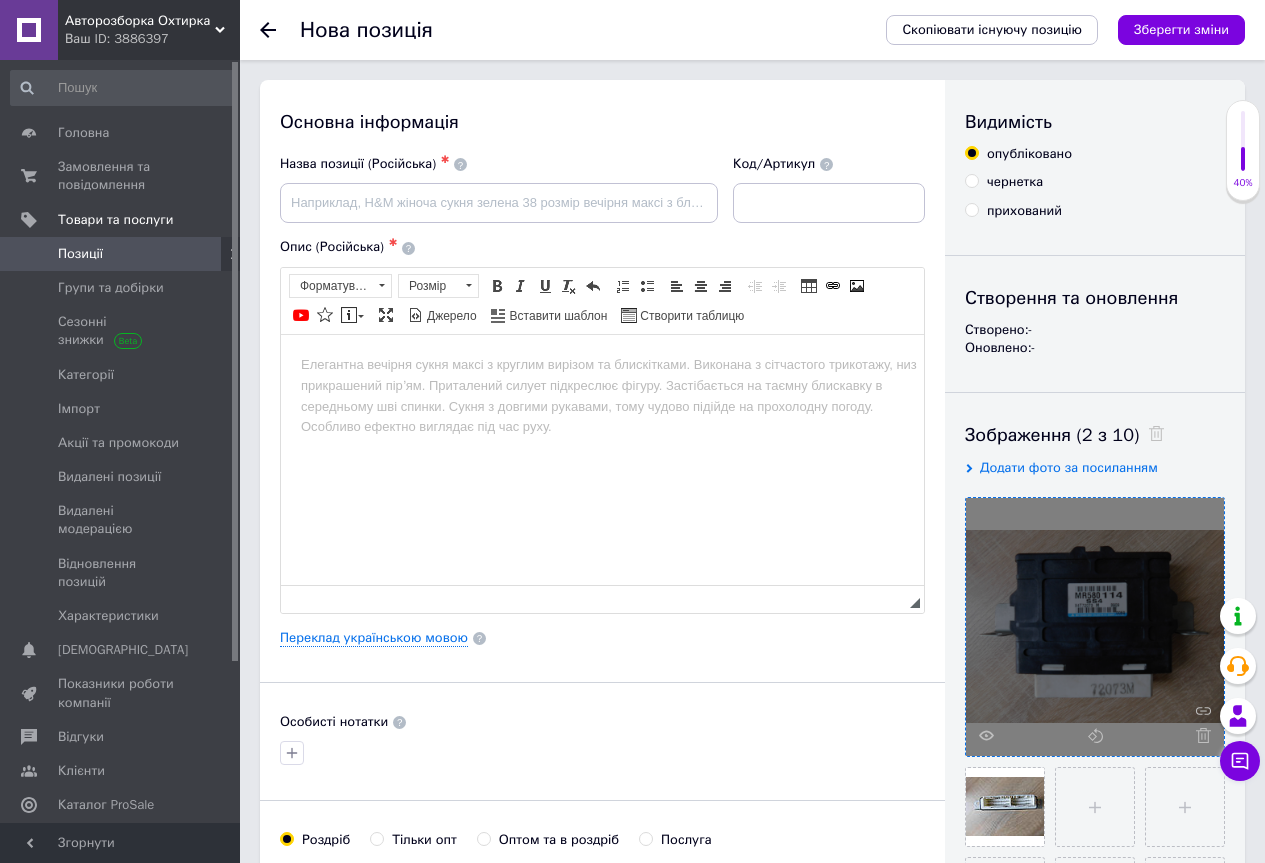 click at bounding box center [602, 364] 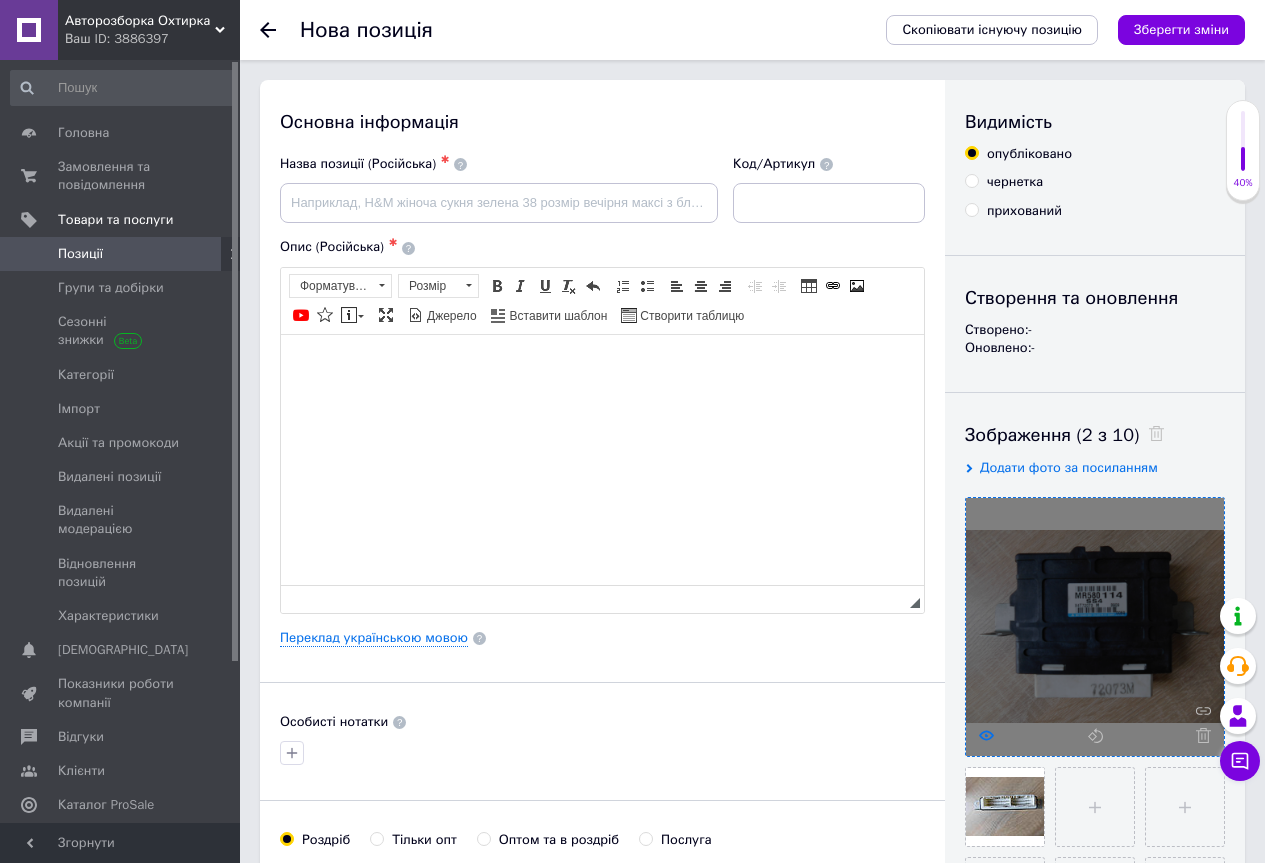 click 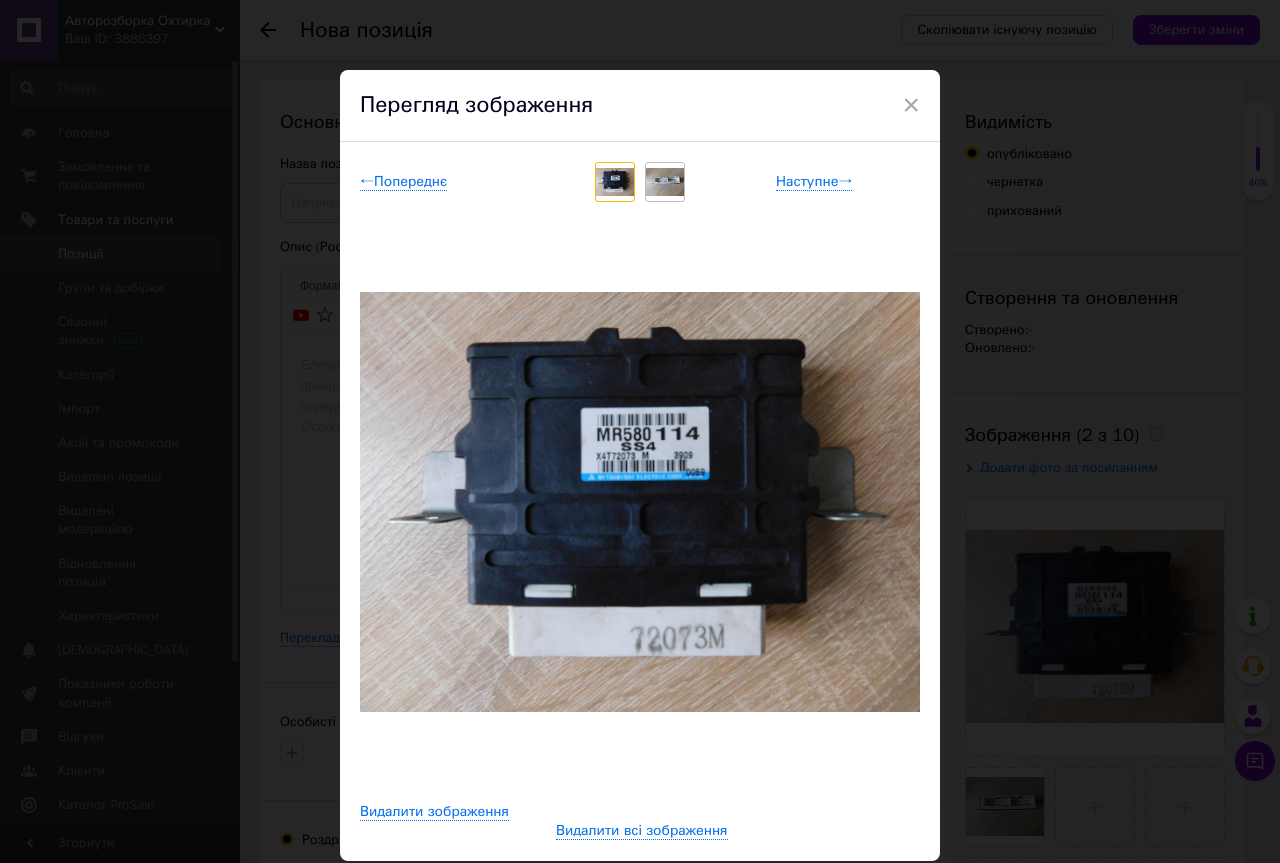 click on "×" at bounding box center (911, 105) 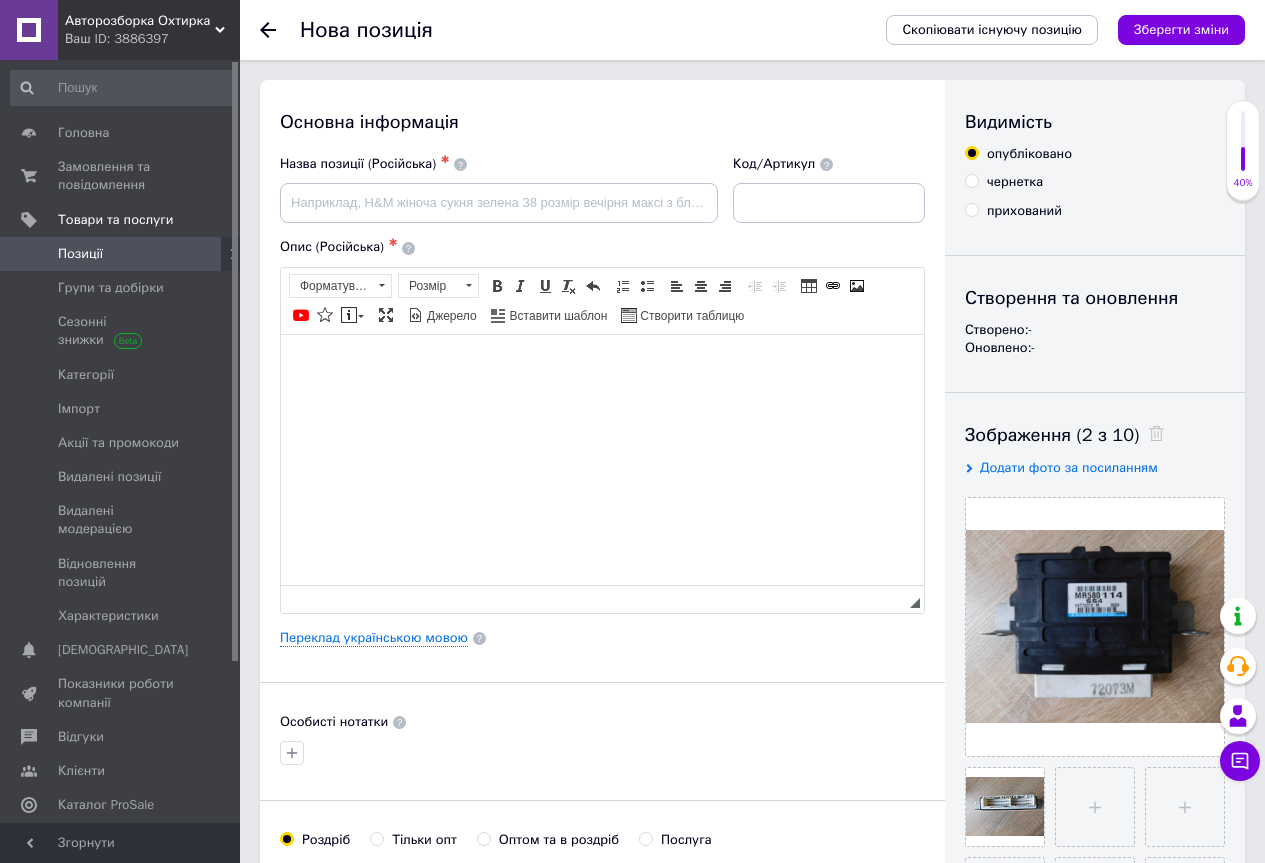 click at bounding box center (602, 364) 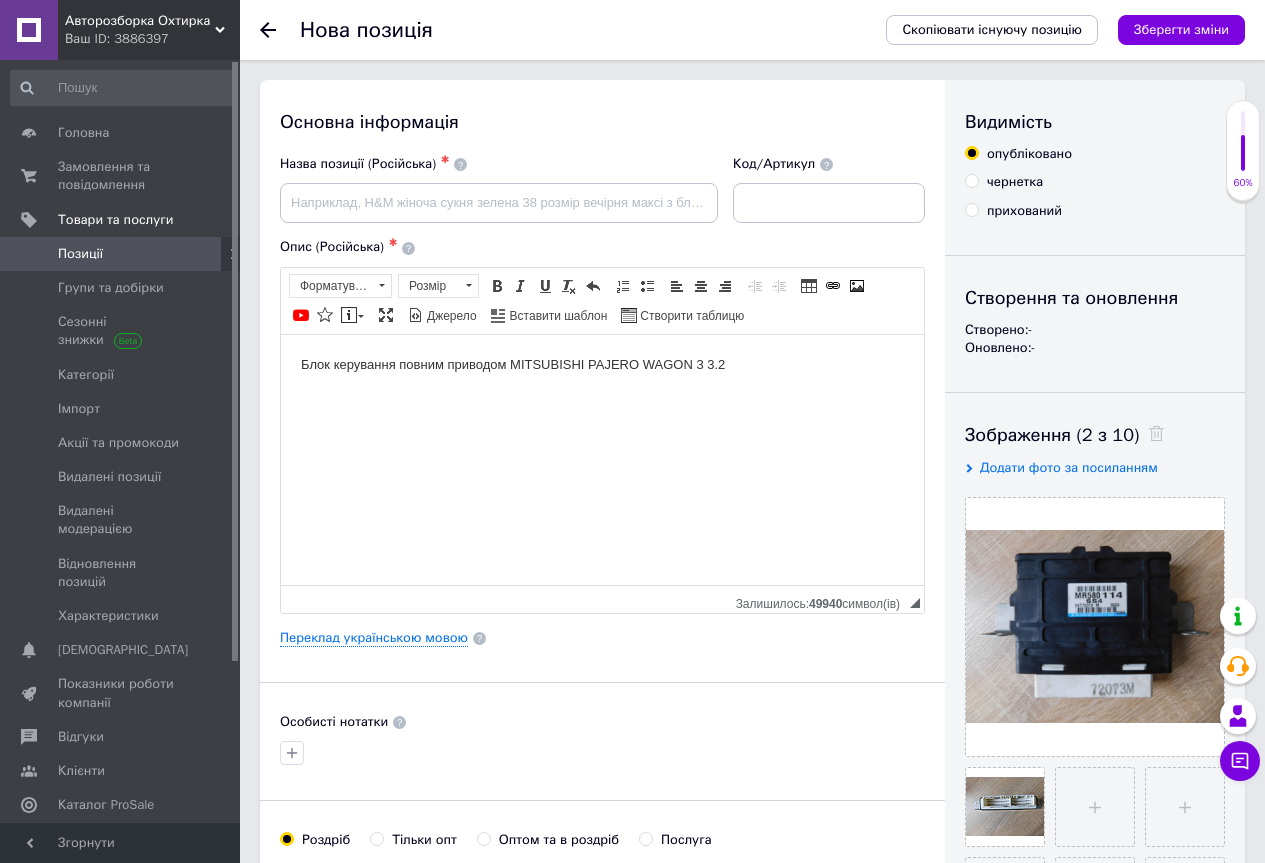 click on "Блок керування повним приводом MITSUBISHI PAJERO WAGON 3 3.2" at bounding box center [602, 364] 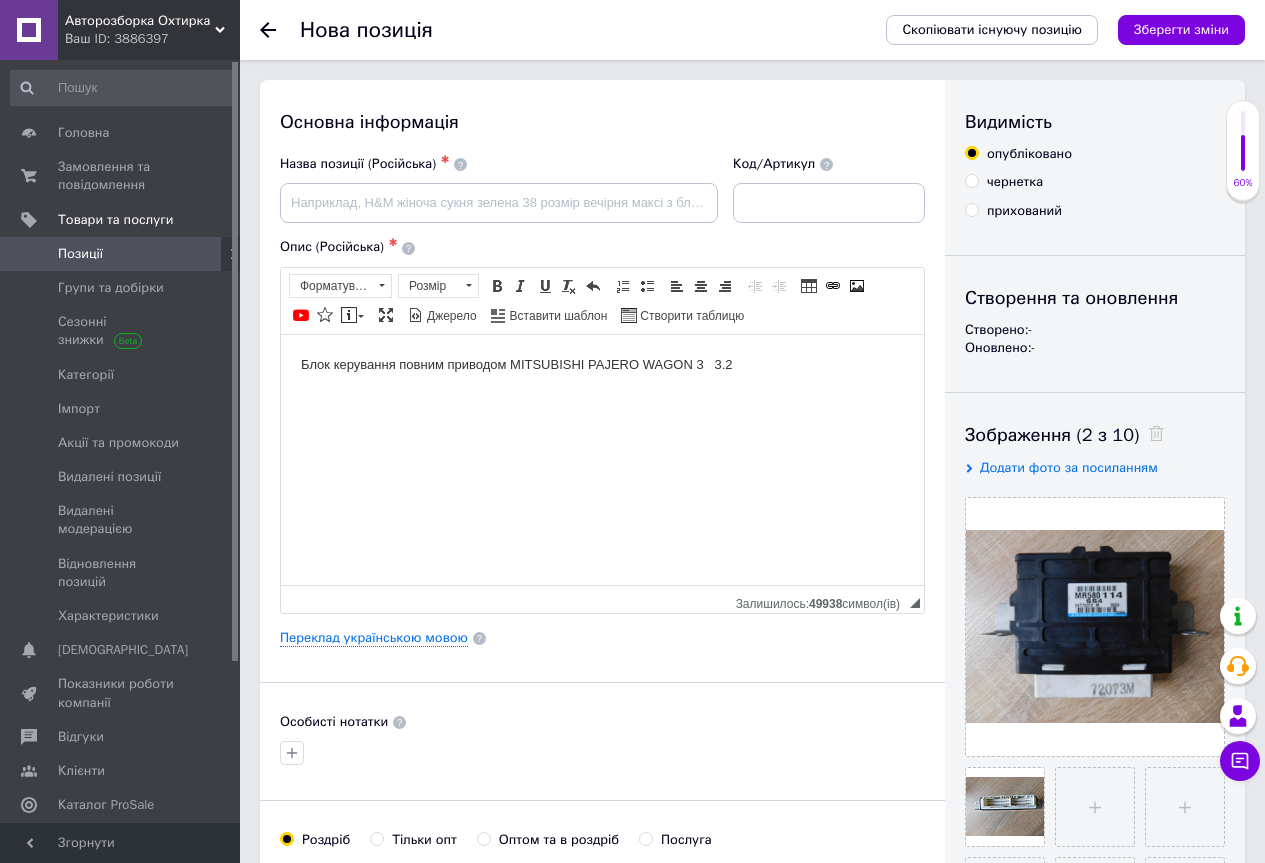 click on "Блок керування повним приводом MITSUBISHI PAJERO WAGON 3   3.2" at bounding box center [602, 364] 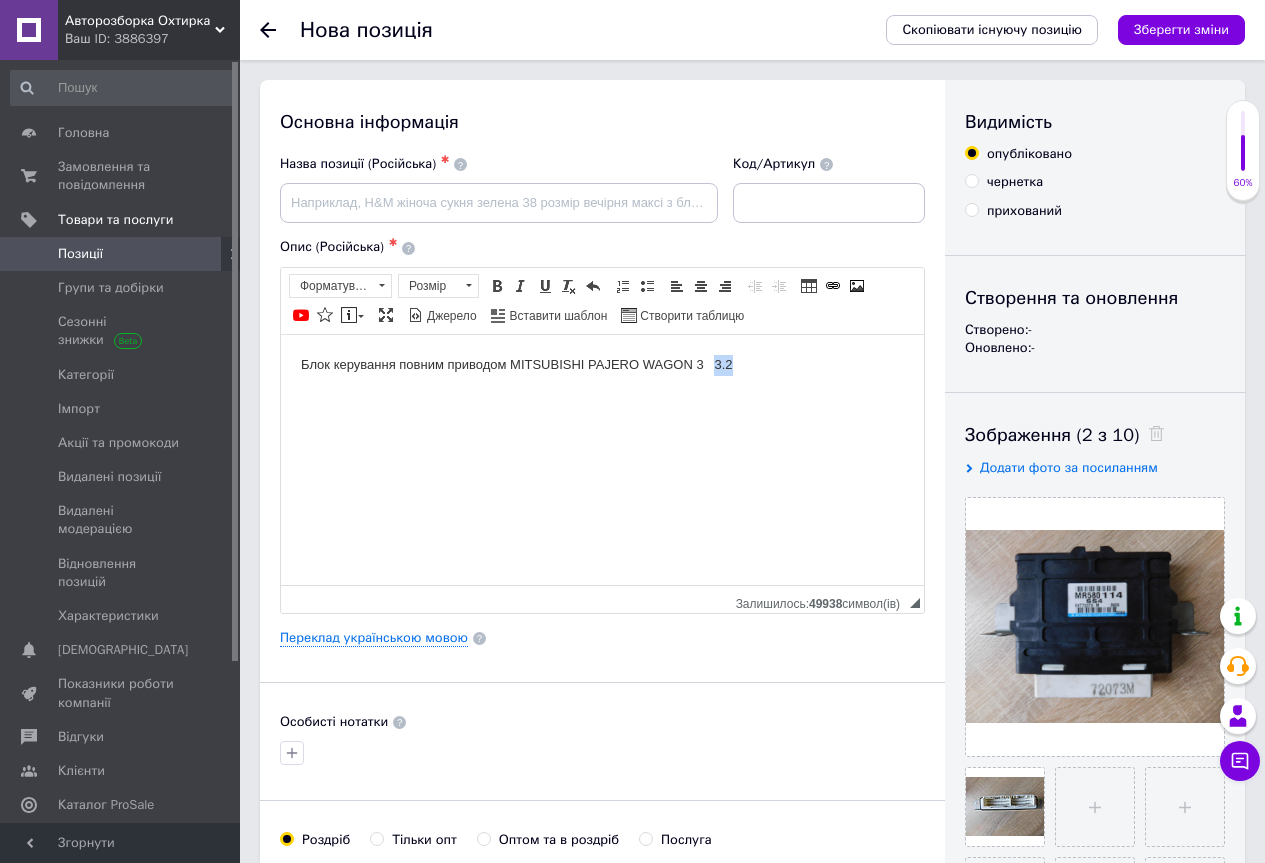 click on "Блок керування повним приводом MITSUBISHI PAJERO WAGON 3   3.2" at bounding box center [602, 364] 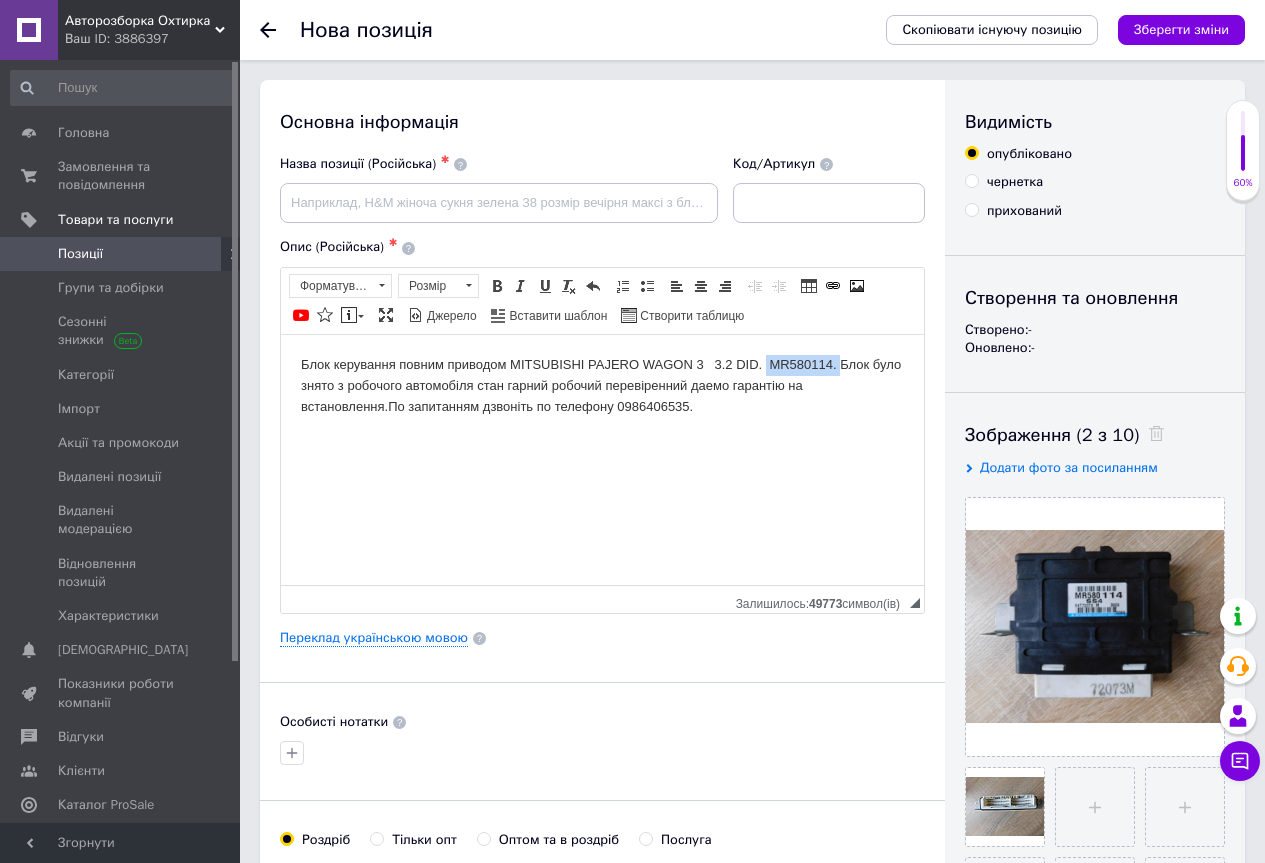 drag, startPoint x: 766, startPoint y: 360, endPoint x: 840, endPoint y: 357, distance: 74.06078 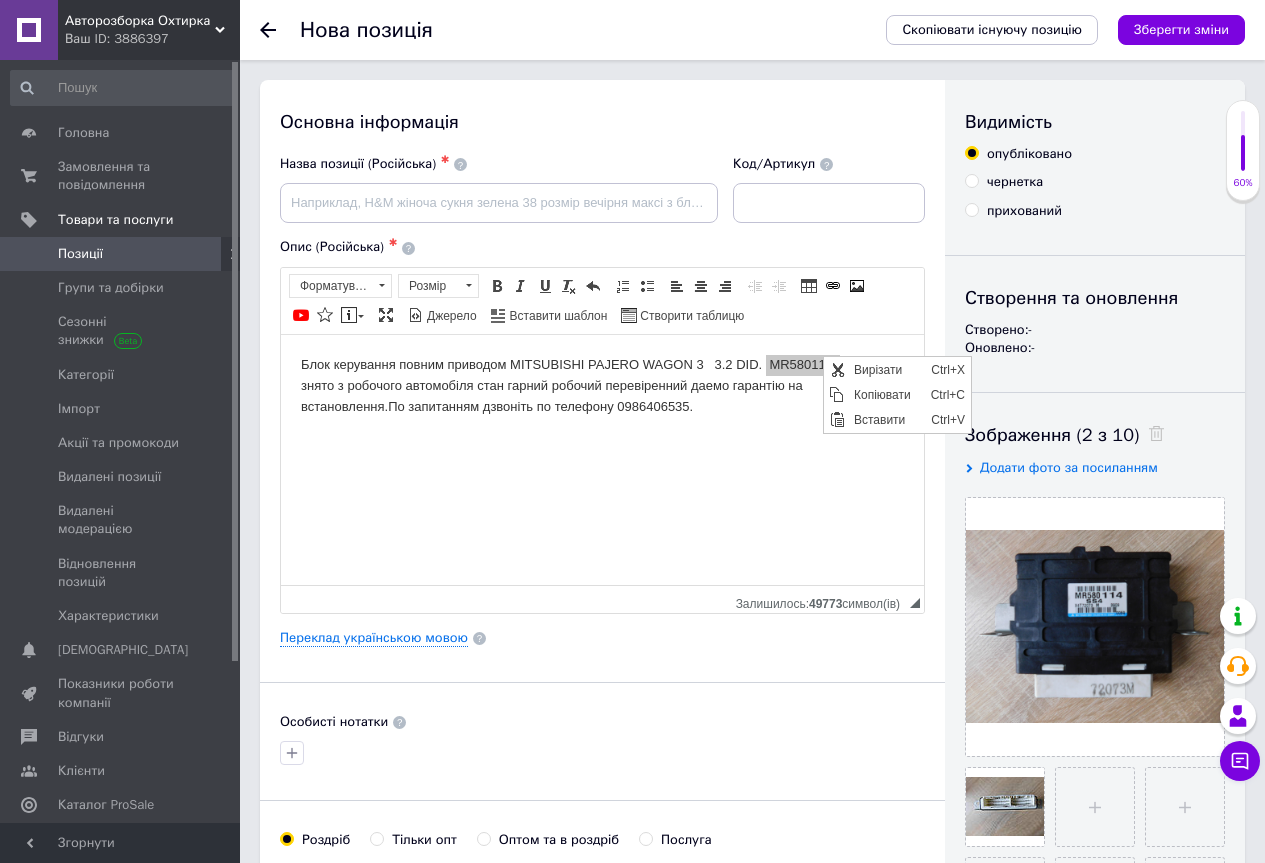 scroll, scrollTop: 0, scrollLeft: 0, axis: both 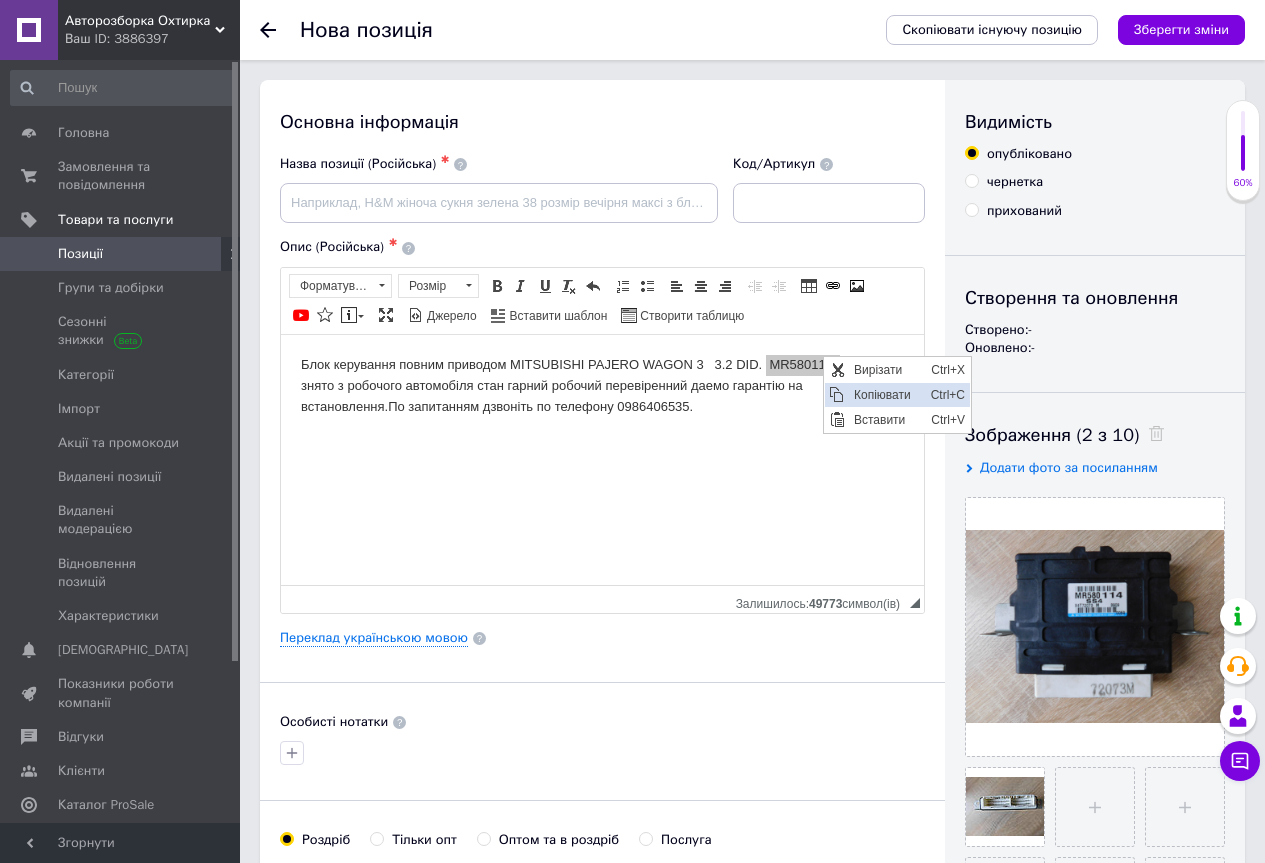 click on "Копіювати" at bounding box center [887, 394] 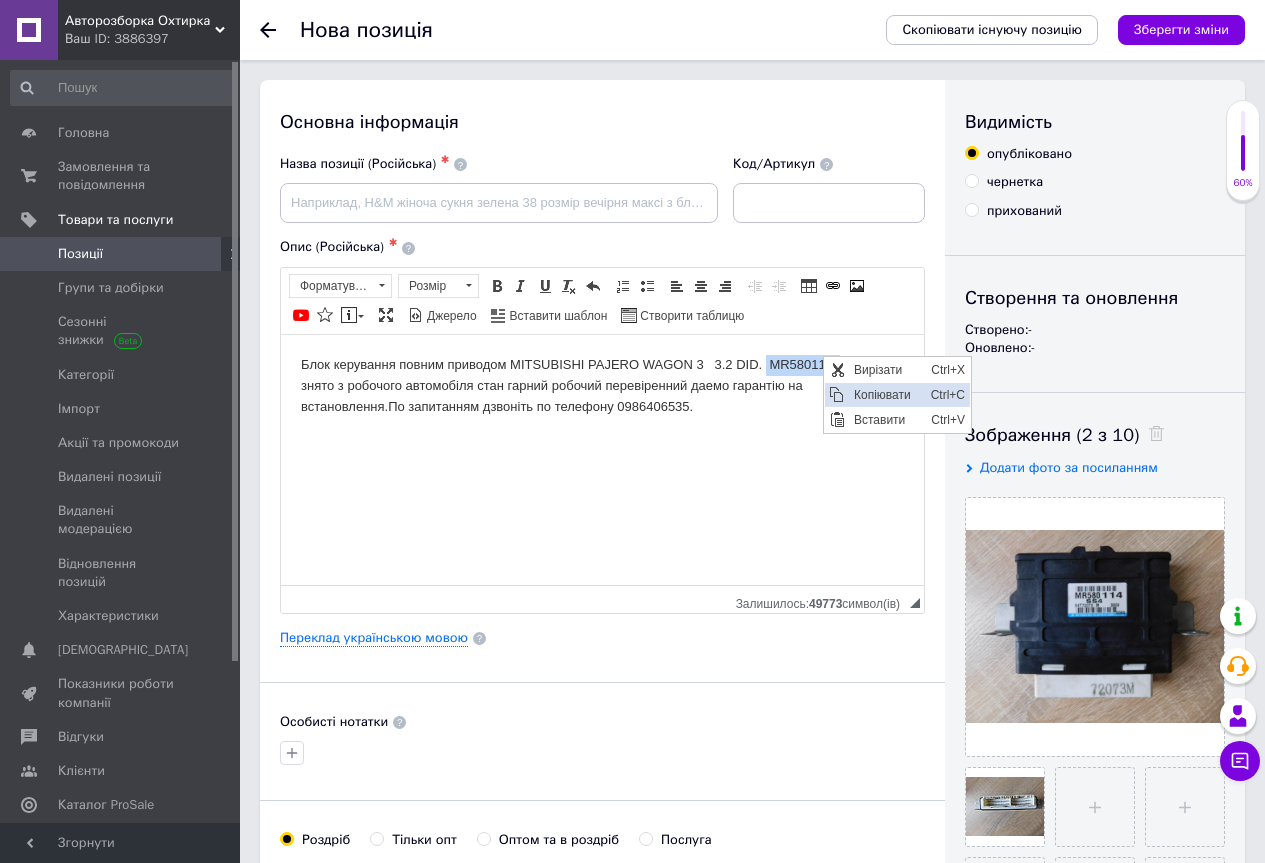 copy on "MR580114." 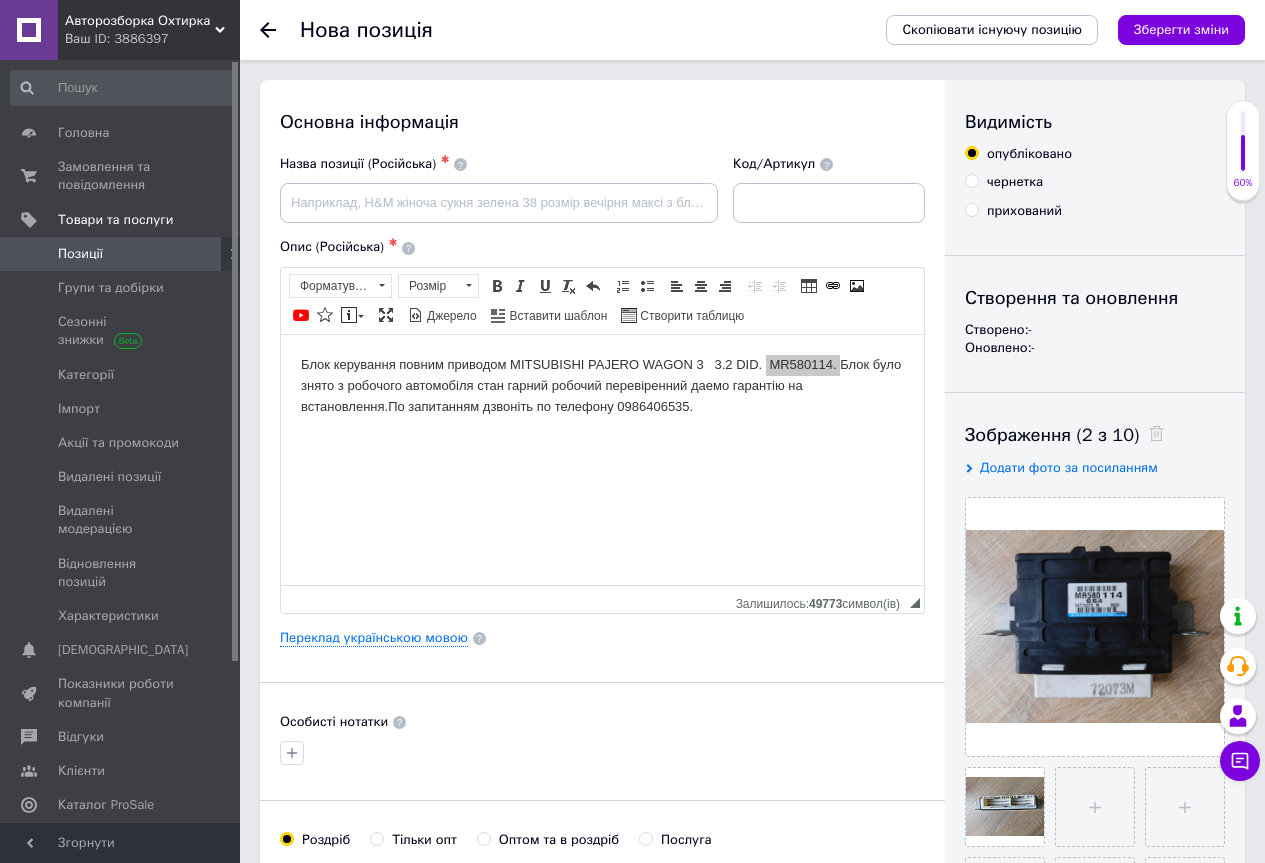 click at bounding box center (829, 203) 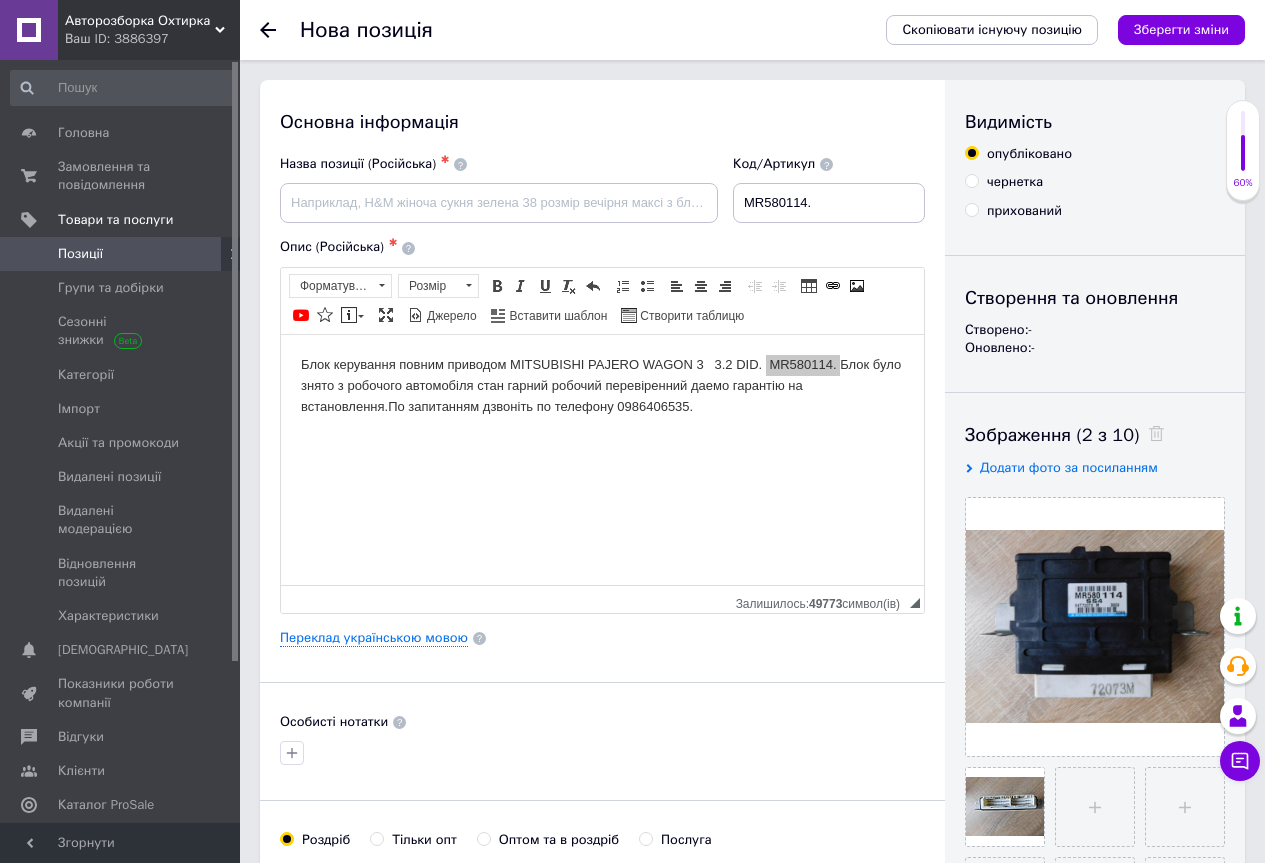 type on "MR580114." 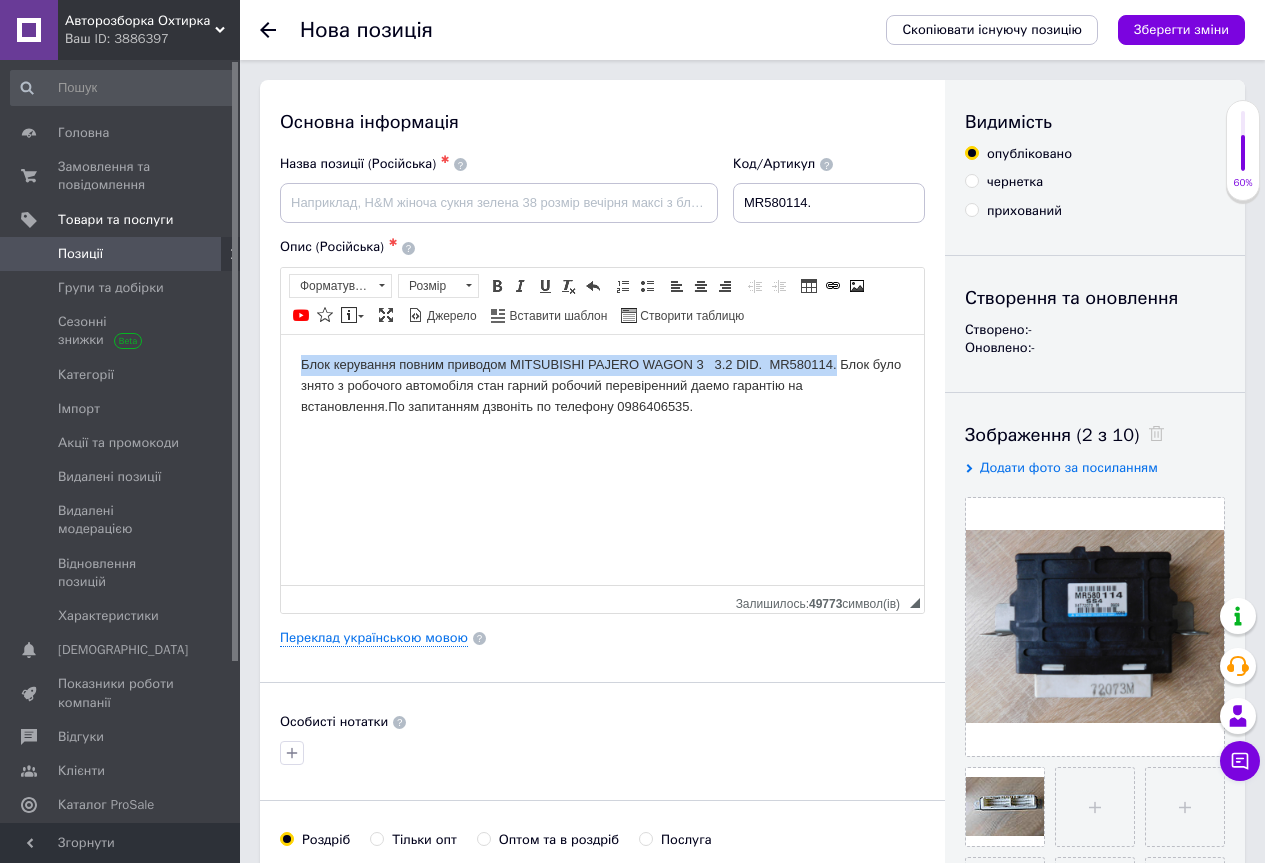 drag, startPoint x: 290, startPoint y: 363, endPoint x: 836, endPoint y: 351, distance: 546.13184 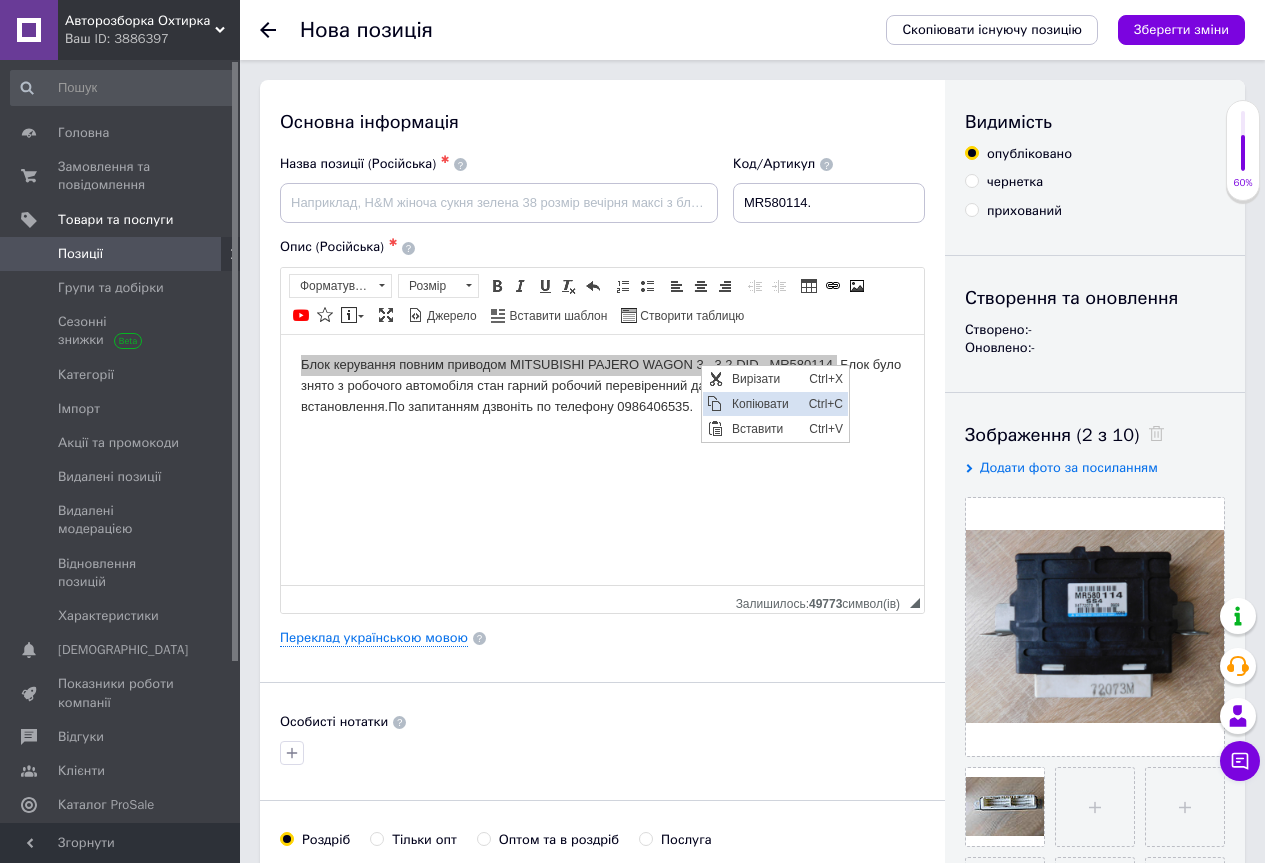 click on "Копіювати" at bounding box center [765, 403] 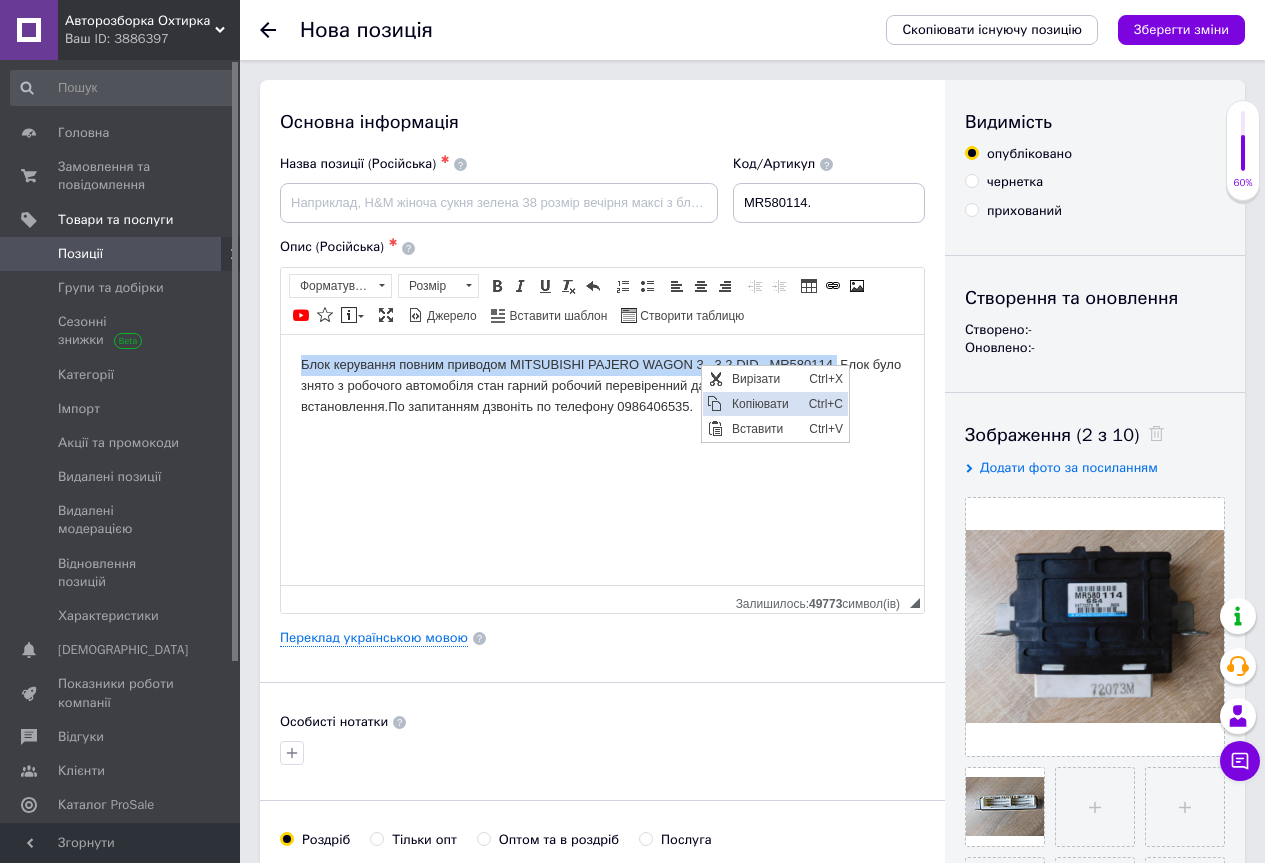 copy on "Блок керування повним приводом MITSUBISHI PAJERO WAGON 3   3.2 DID.  MR580114." 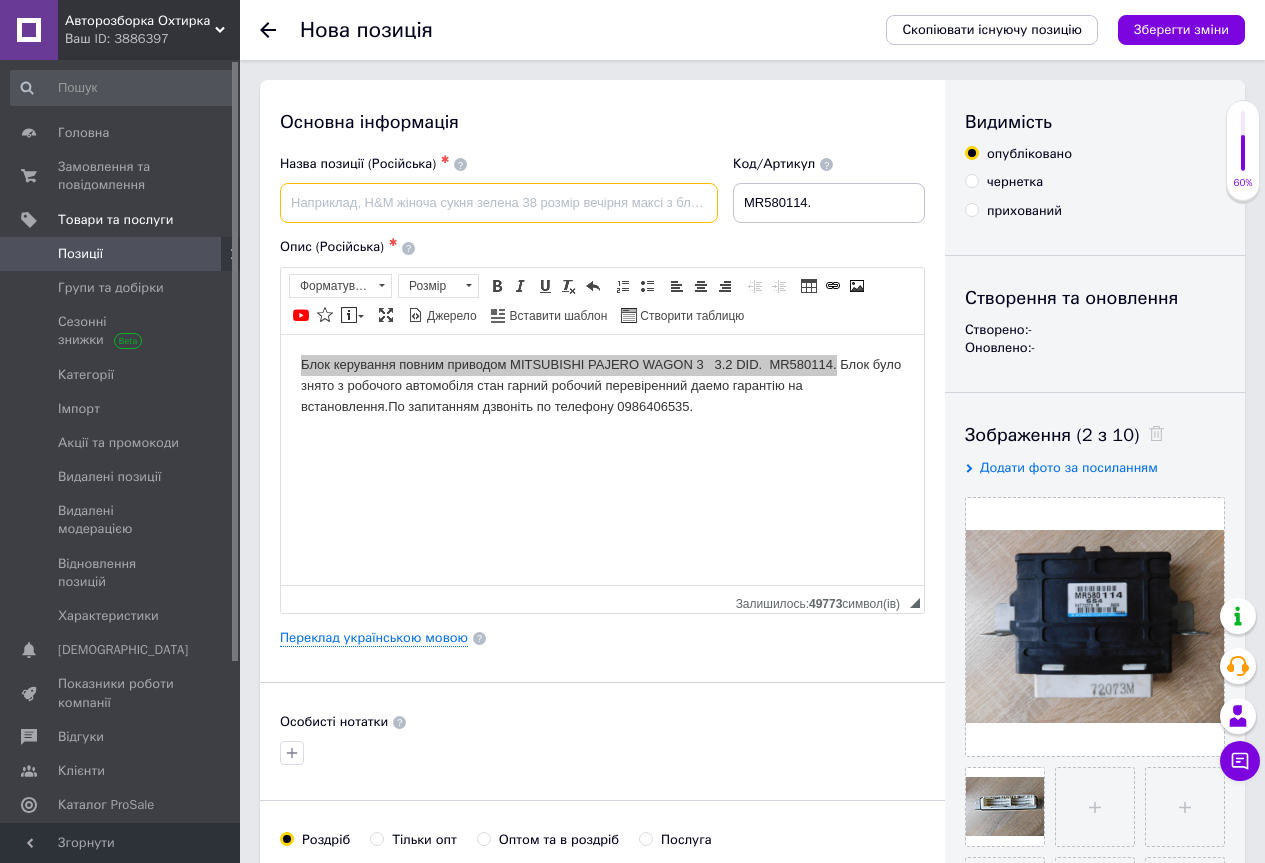 click at bounding box center [499, 203] 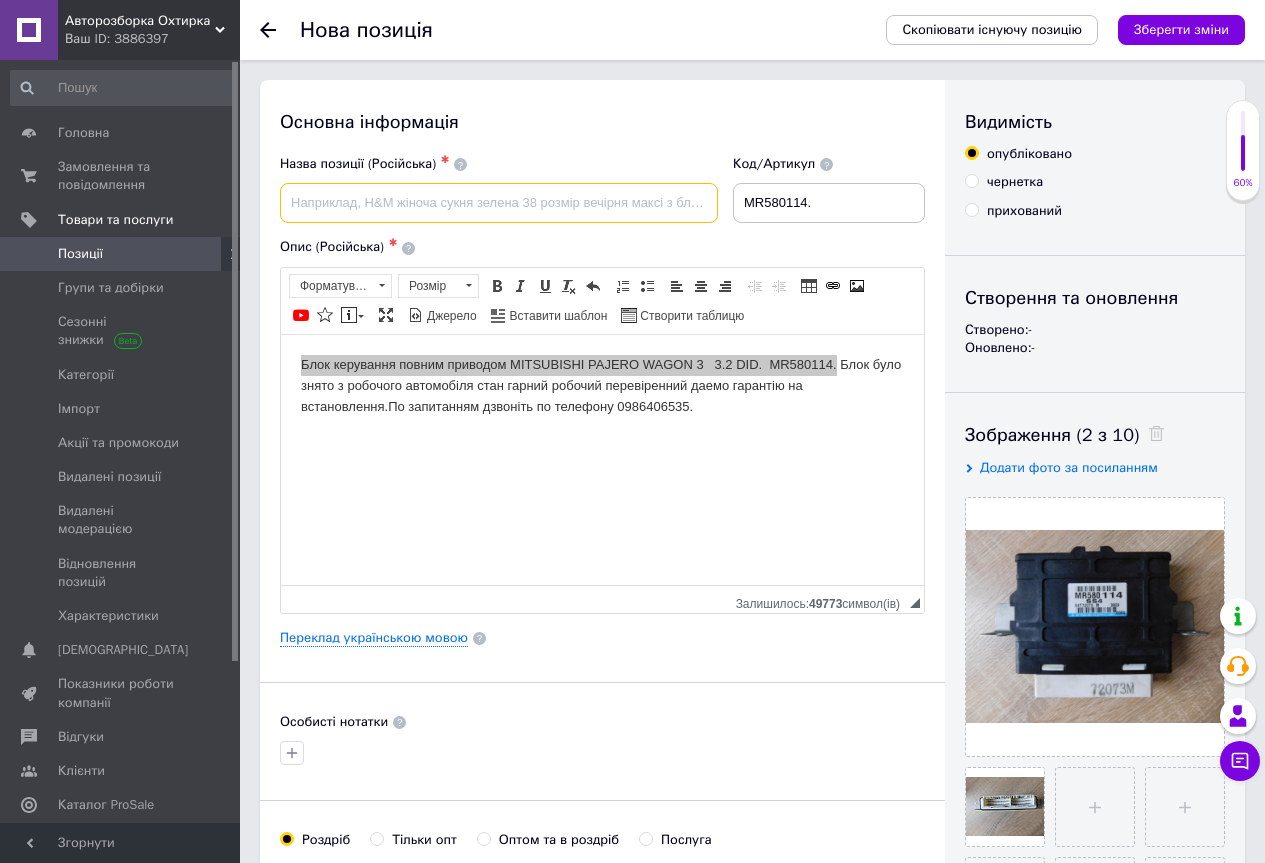 paste on "Блок керування повним приводом MITSUBISHI PAJERO WAGON 3   3.2 DID.  MR580114." 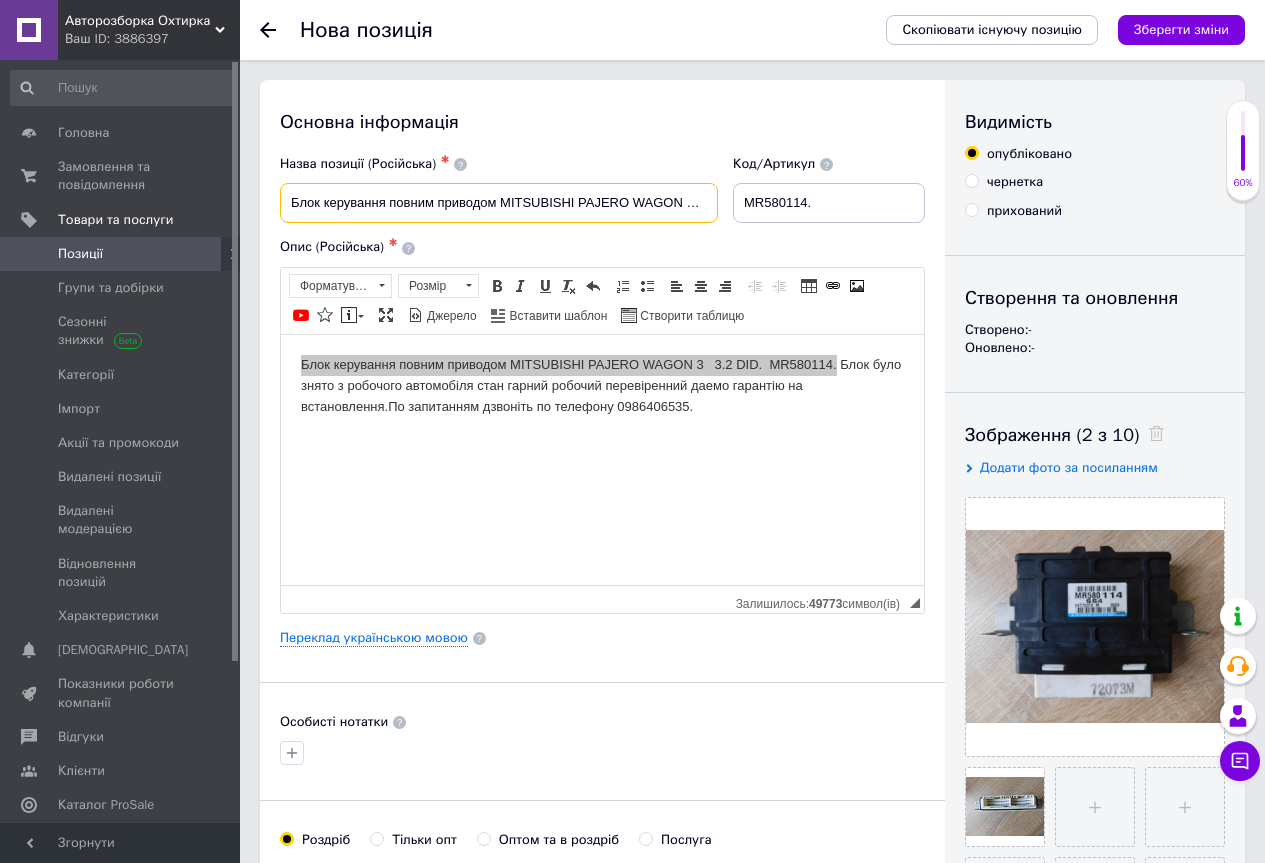 scroll, scrollTop: 0, scrollLeft: 120, axis: horizontal 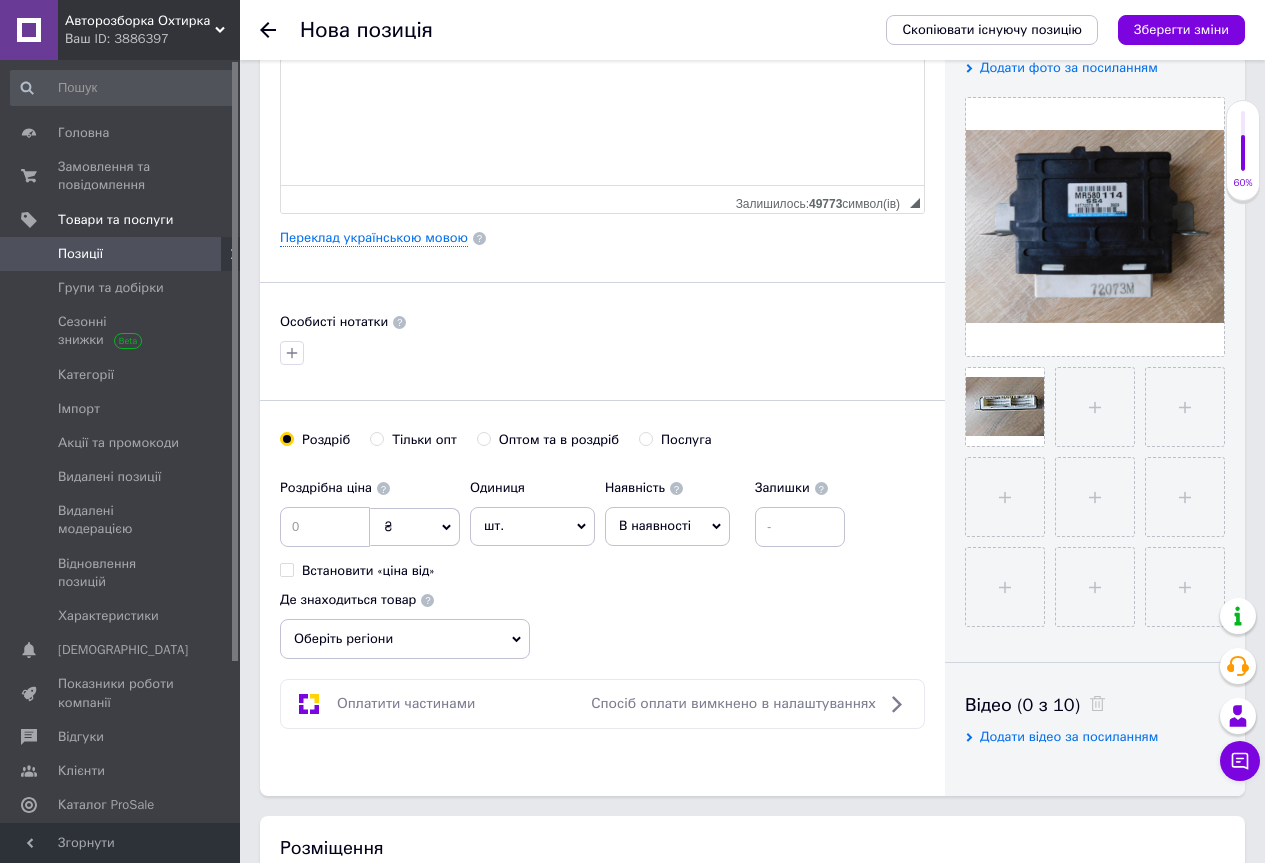 type on "Блок керування повним приводом MITSUBISHI PAJERO WAGON 3   3.2 DID.  MR580114." 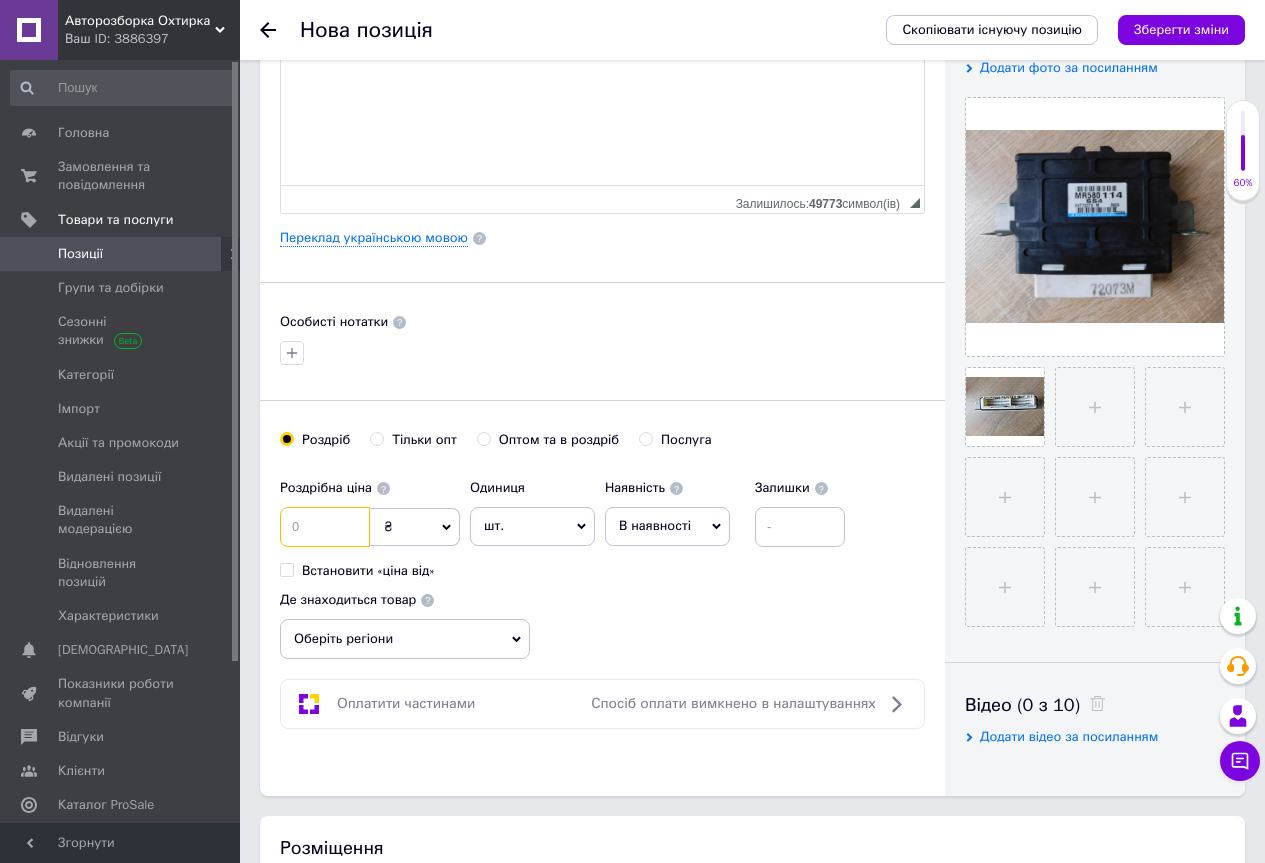 scroll, scrollTop: 0, scrollLeft: 0, axis: both 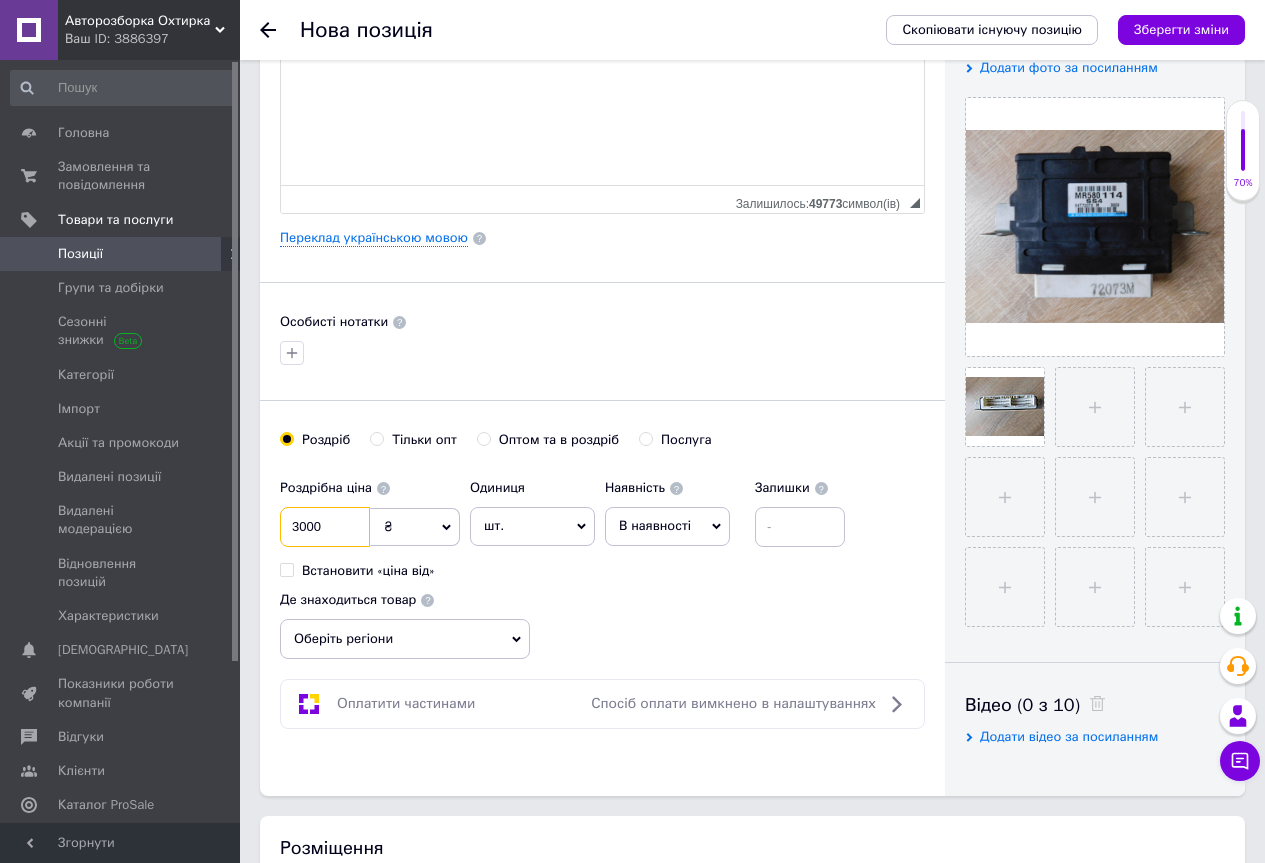 type on "3000" 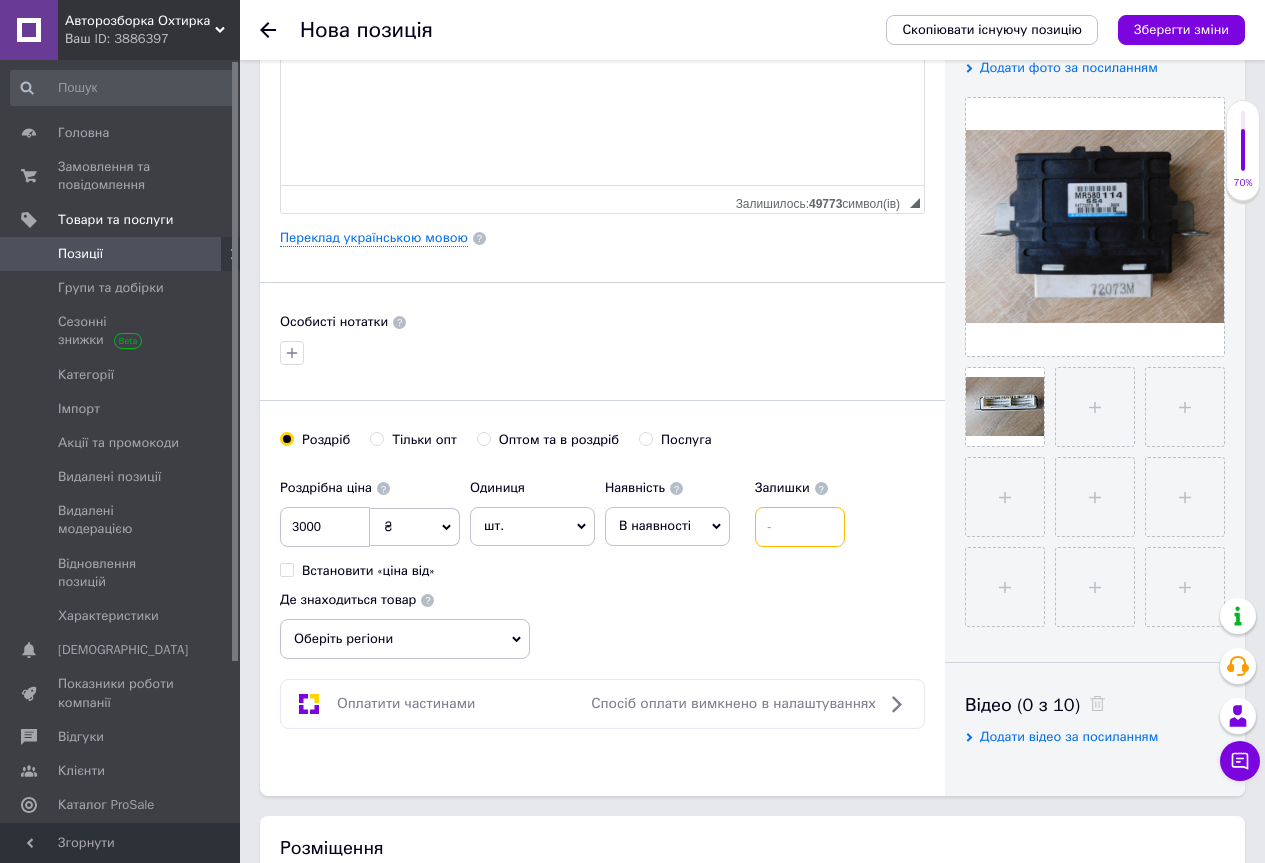 click at bounding box center [800, 527] 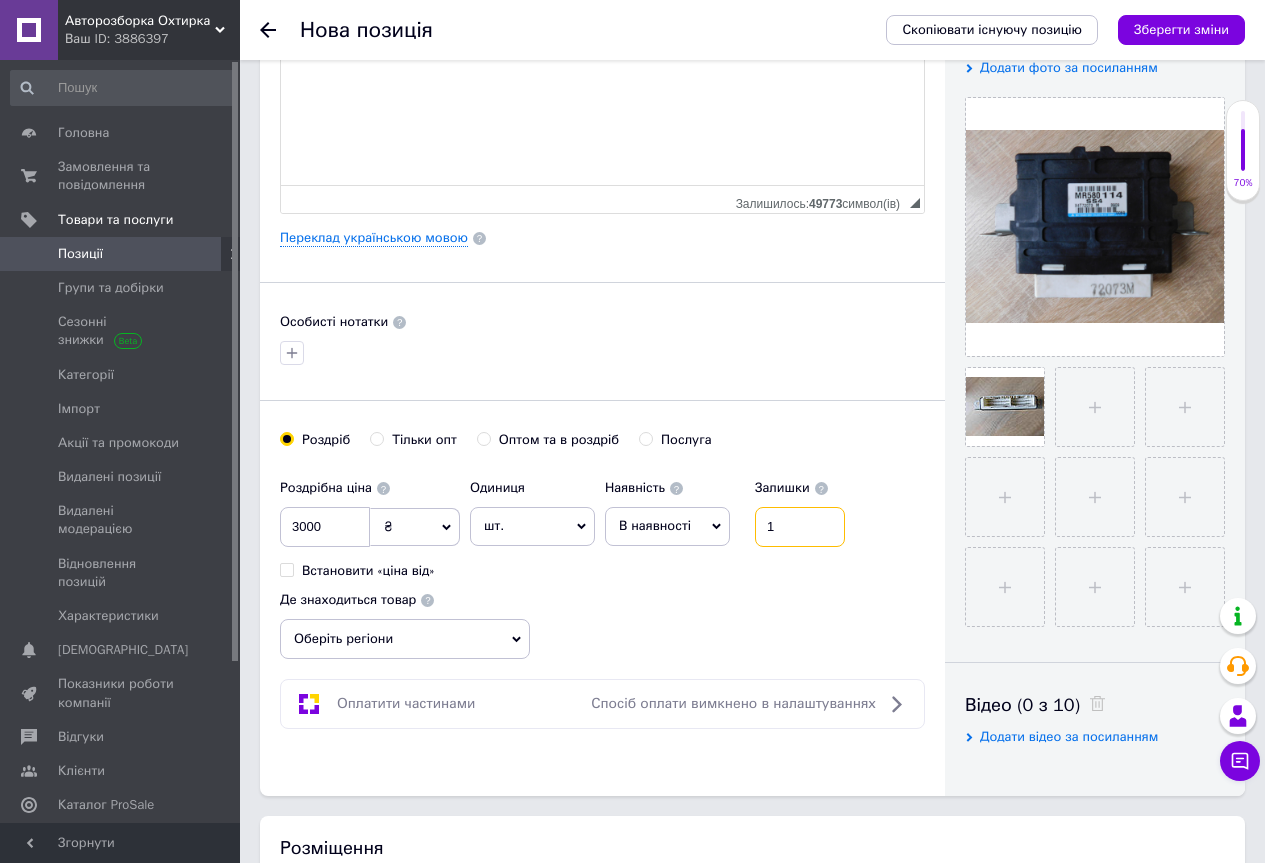 type on "1" 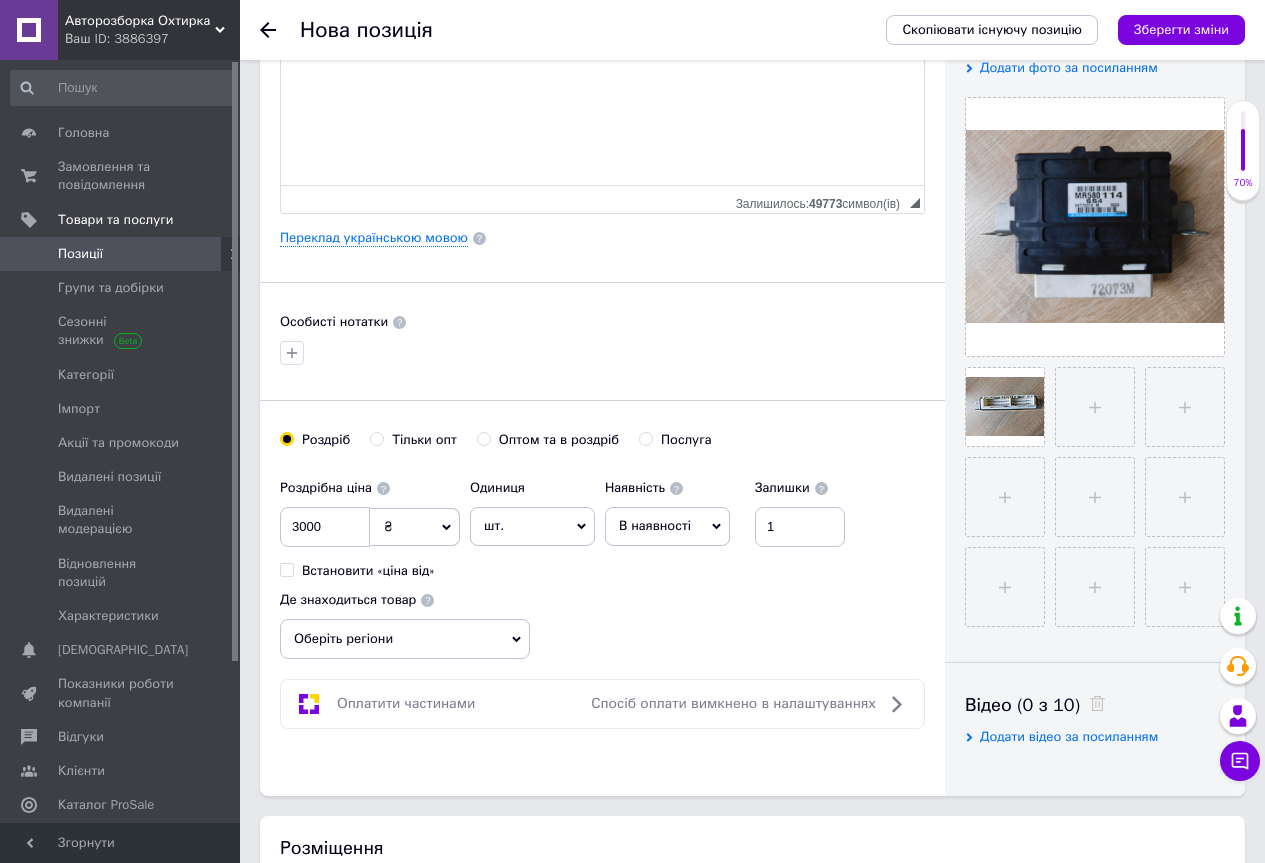 drag, startPoint x: 429, startPoint y: 640, endPoint x: 454, endPoint y: 586, distance: 59.5063 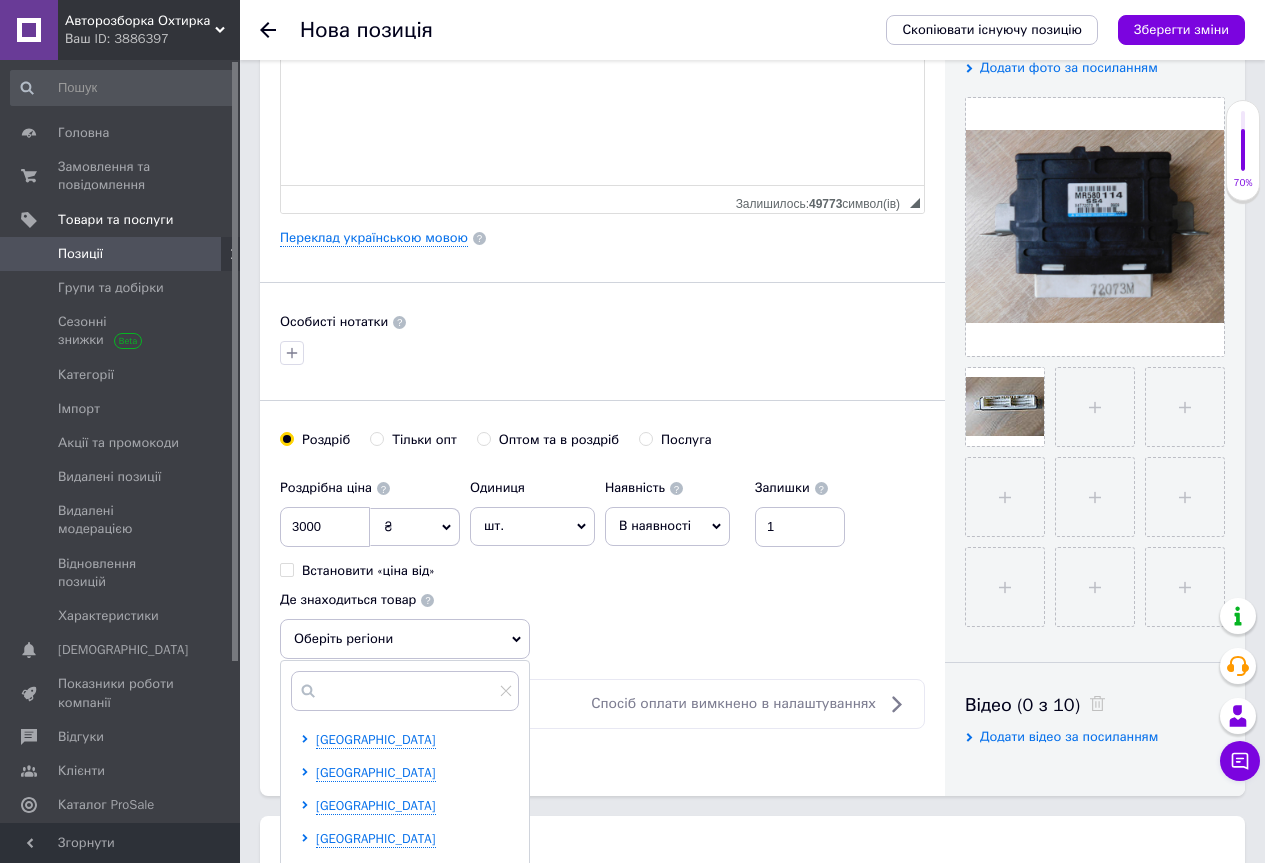 scroll, scrollTop: 900, scrollLeft: 0, axis: vertical 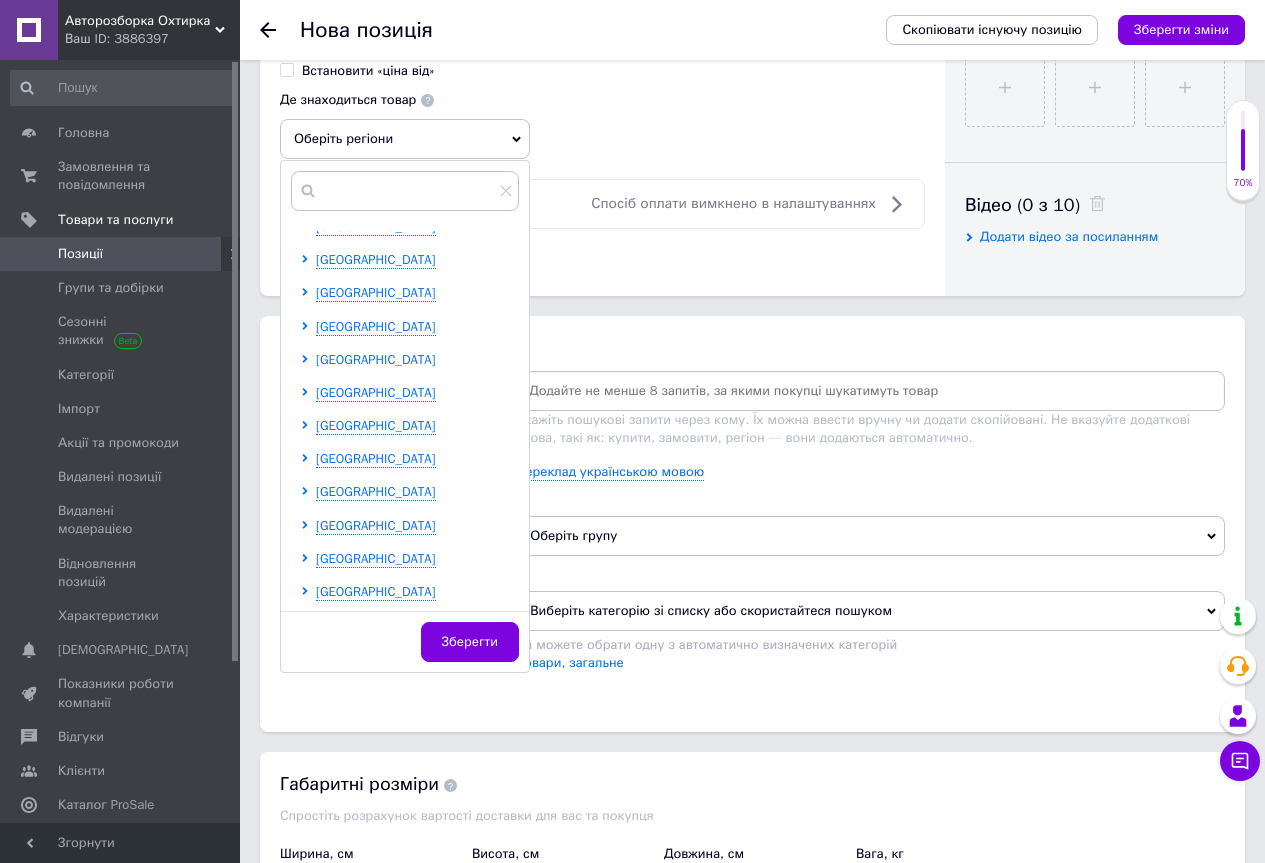 click on "[GEOGRAPHIC_DATA]" at bounding box center (376, 359) 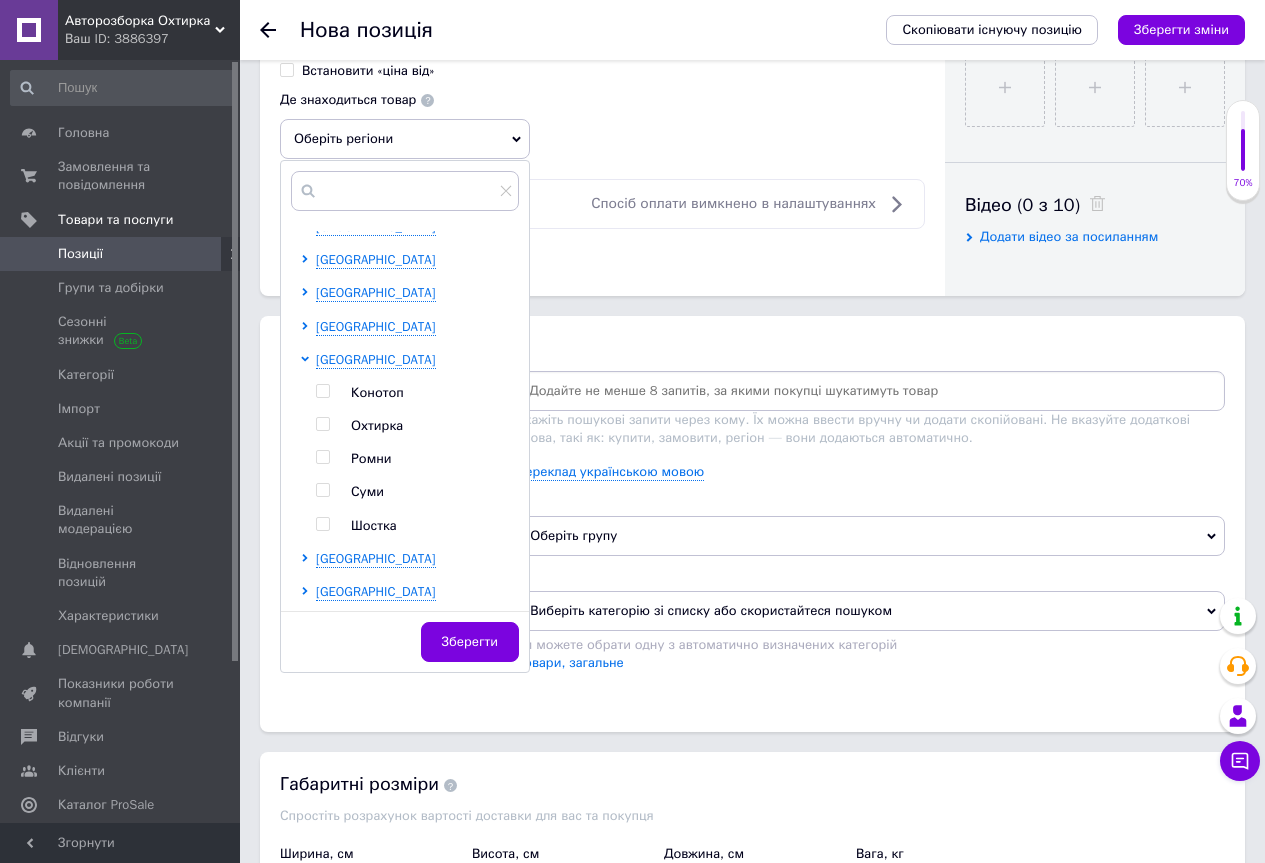 drag, startPoint x: 374, startPoint y: 432, endPoint x: 381, endPoint y: 444, distance: 13.892444 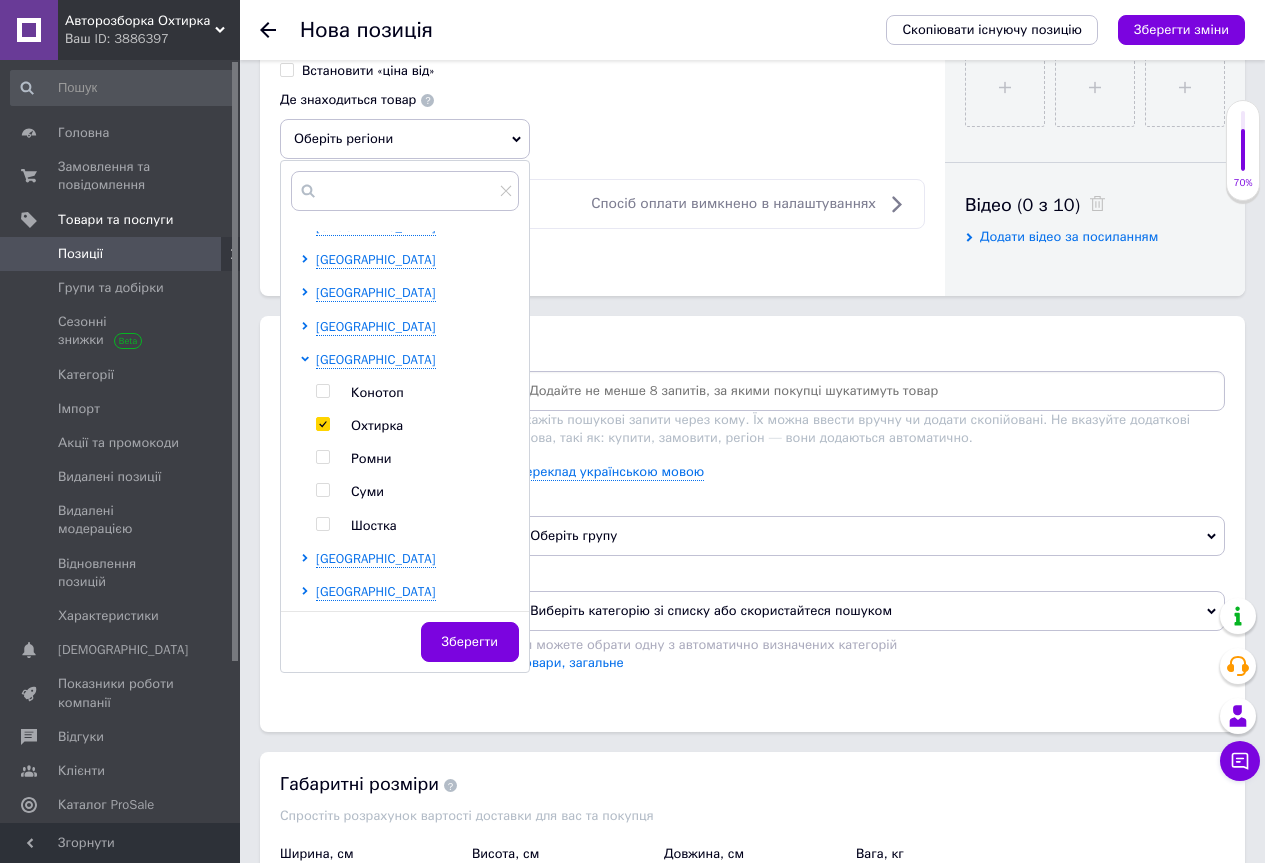 checkbox on "true" 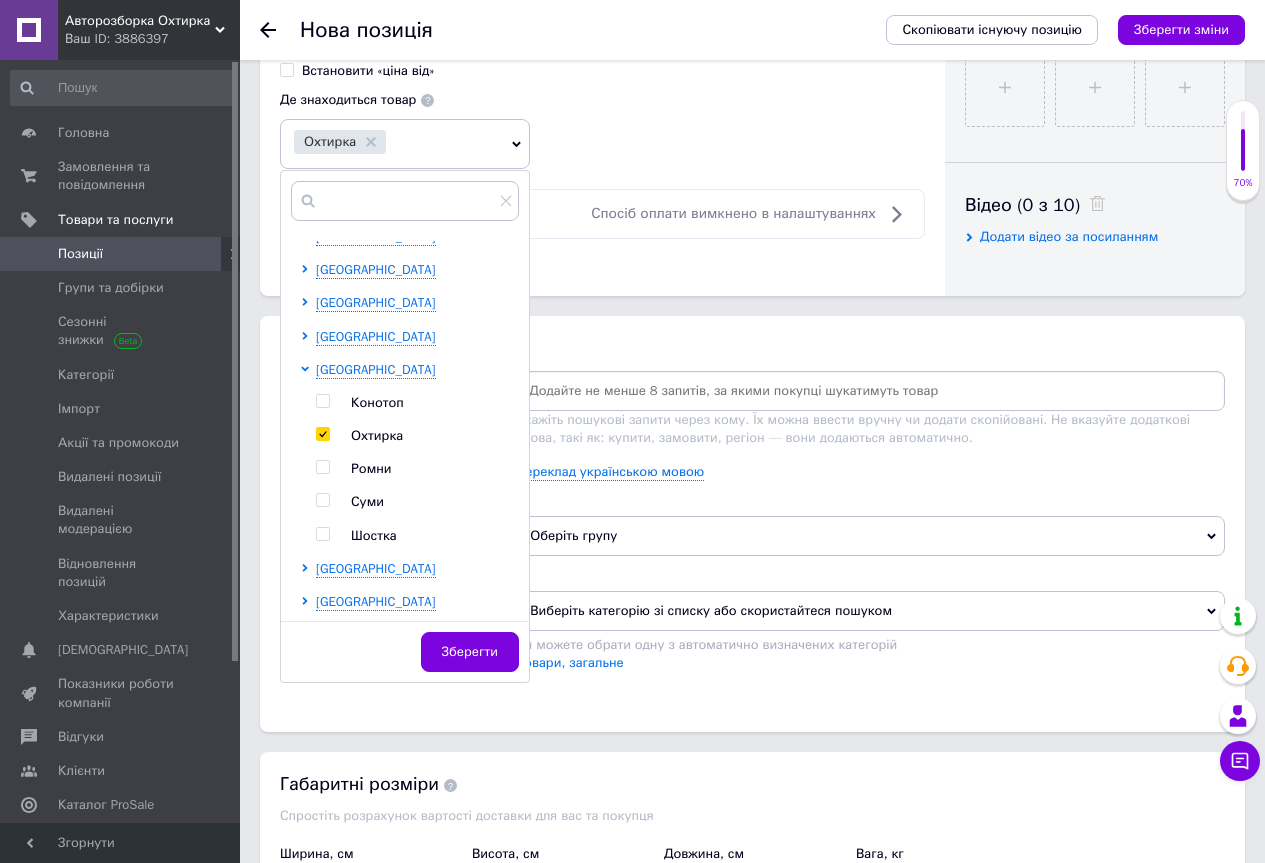 click on "Зберегти" at bounding box center (470, 652) 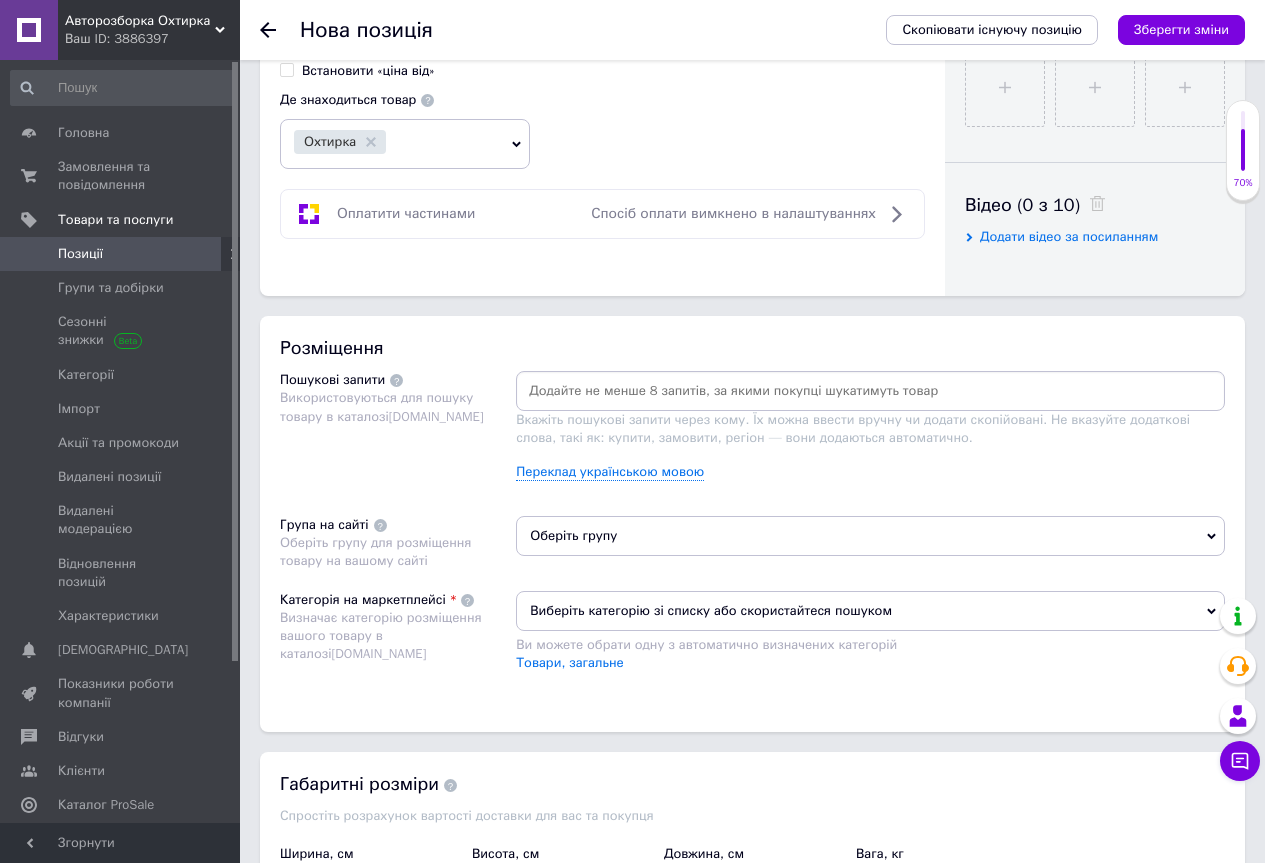 drag, startPoint x: 807, startPoint y: 387, endPoint x: 804, endPoint y: 399, distance: 12.369317 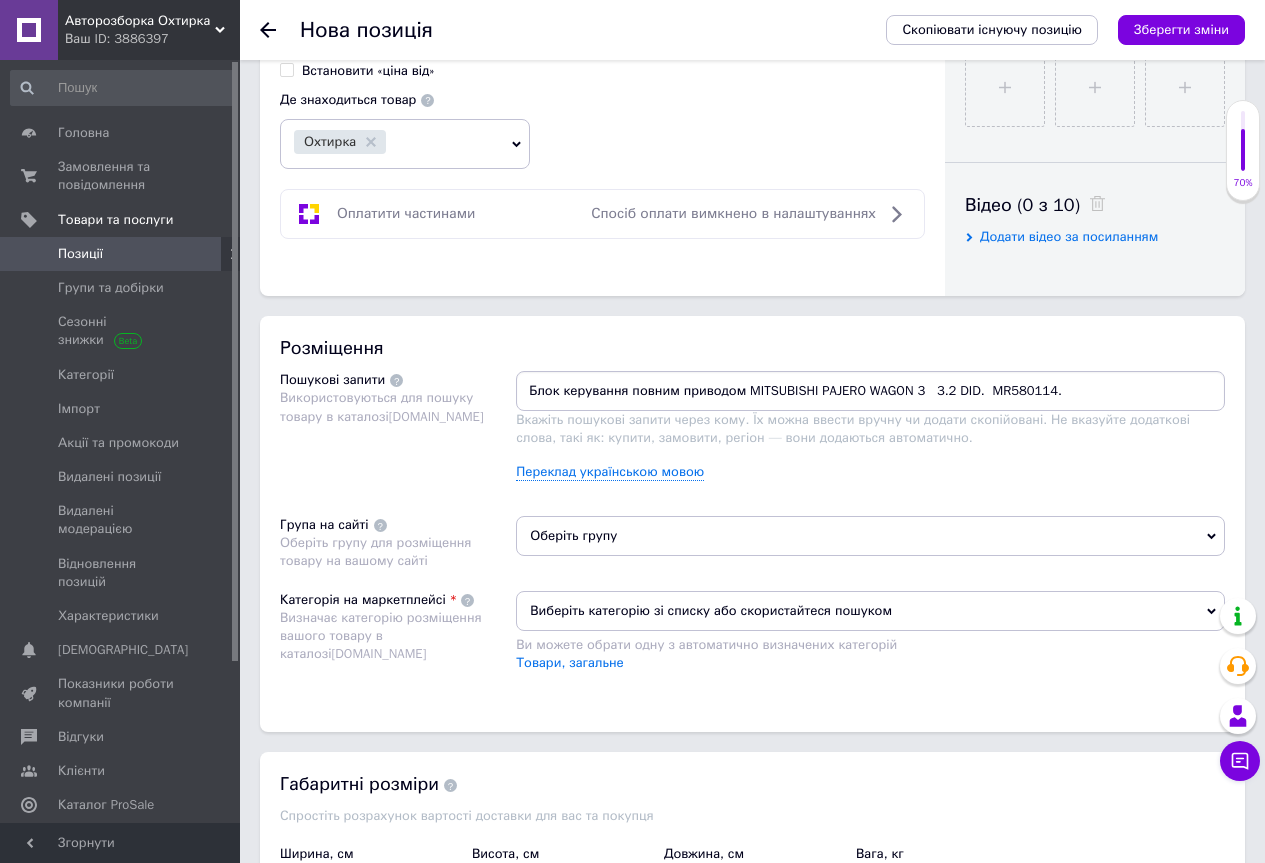 scroll, scrollTop: 1200, scrollLeft: 0, axis: vertical 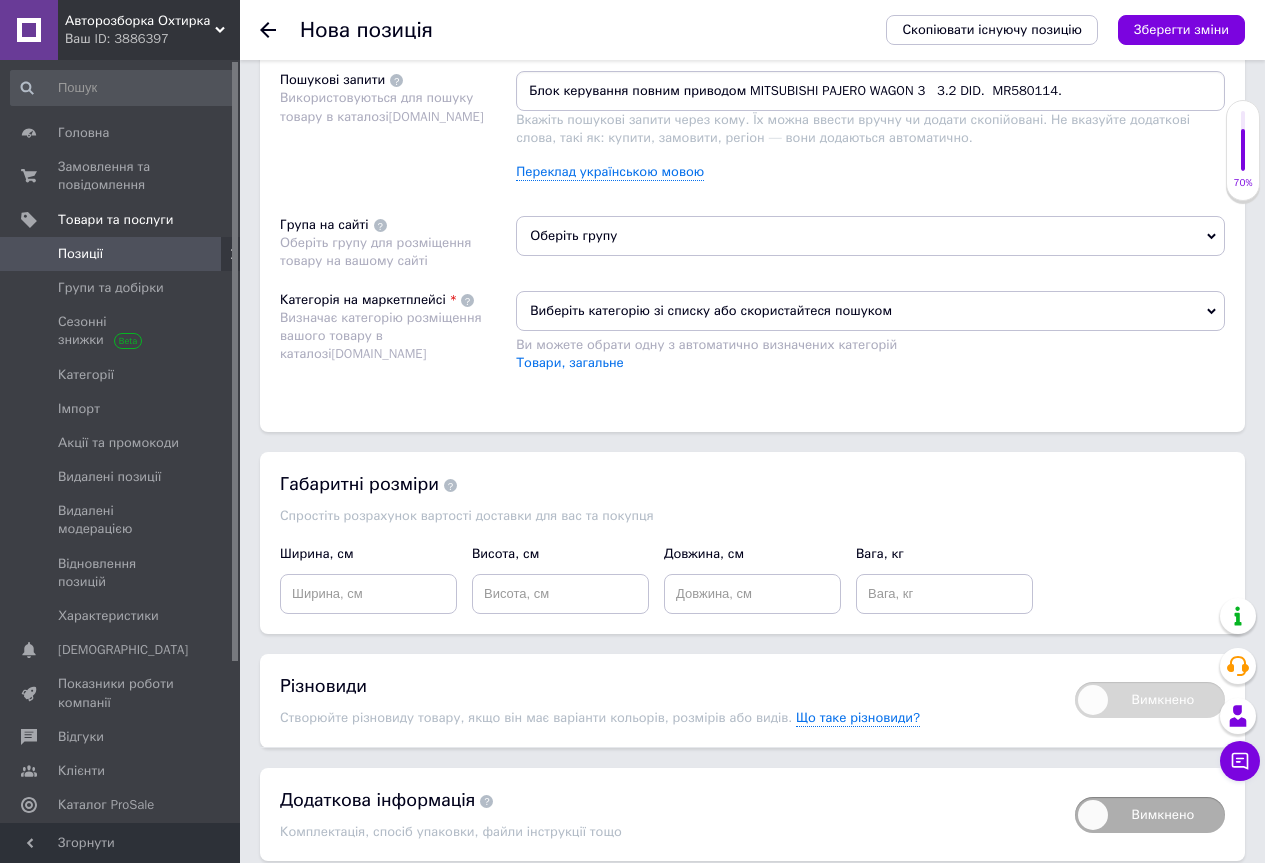 type on "Блок керування повним приводом MITSUBISHI PAJERO WAGON 3   3.2 DID.  MR580114." 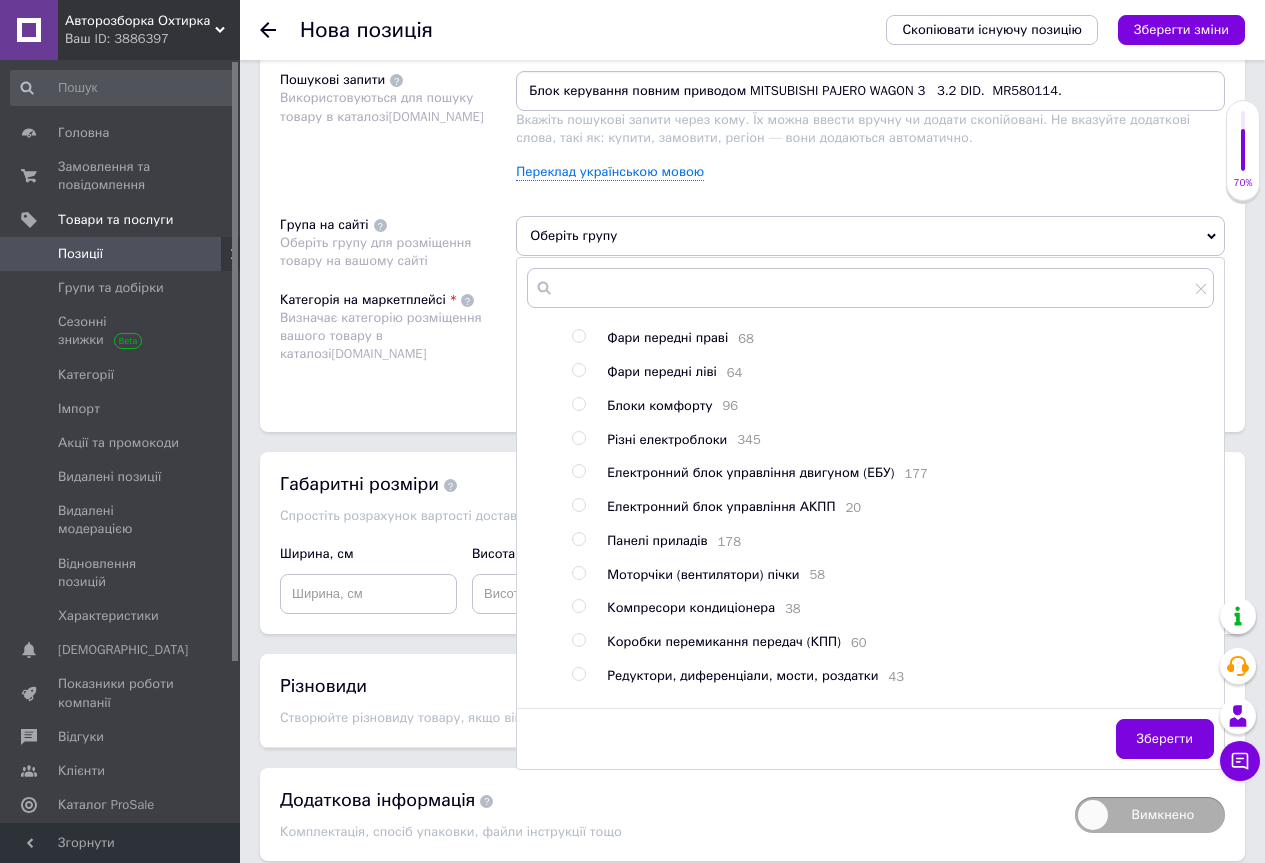 scroll, scrollTop: 0, scrollLeft: 0, axis: both 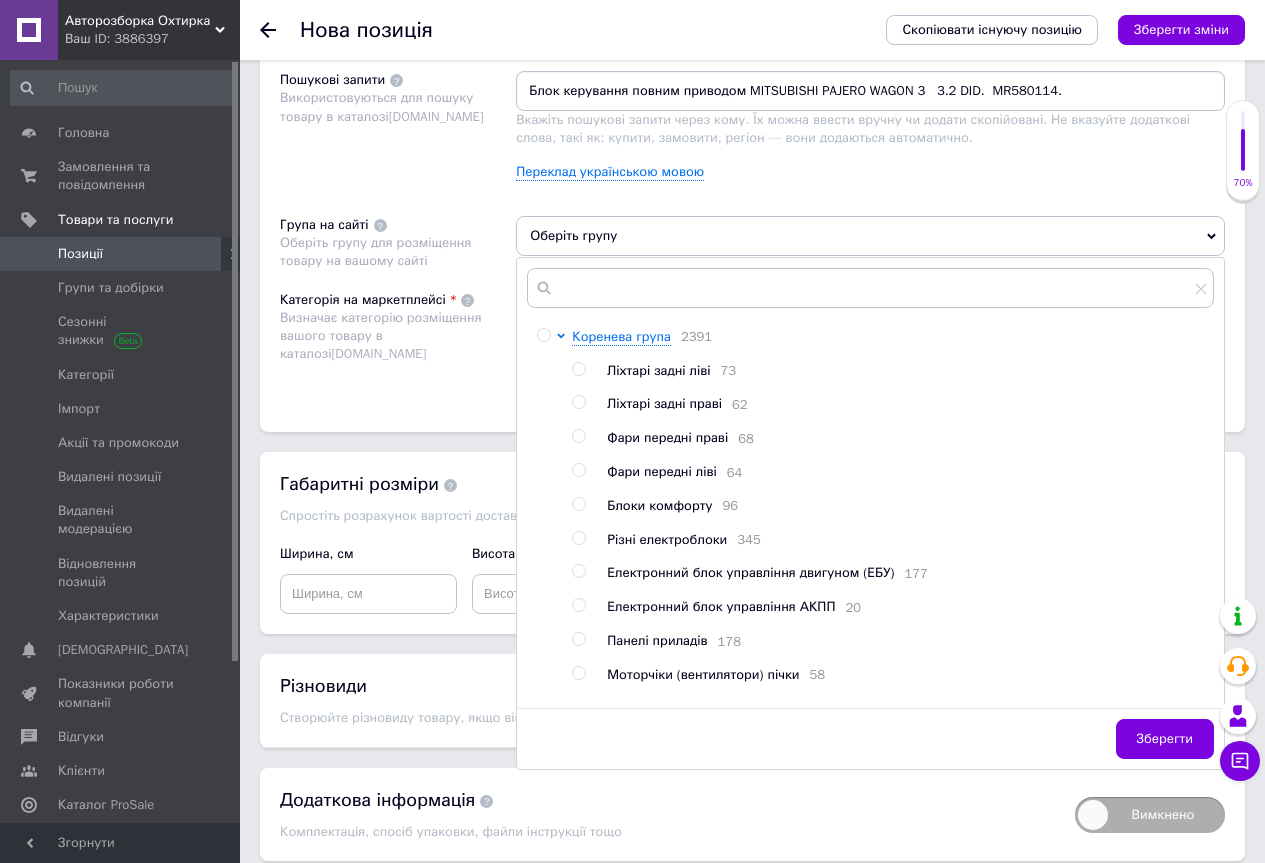 click on "Різні електроблоки" at bounding box center (667, 539) 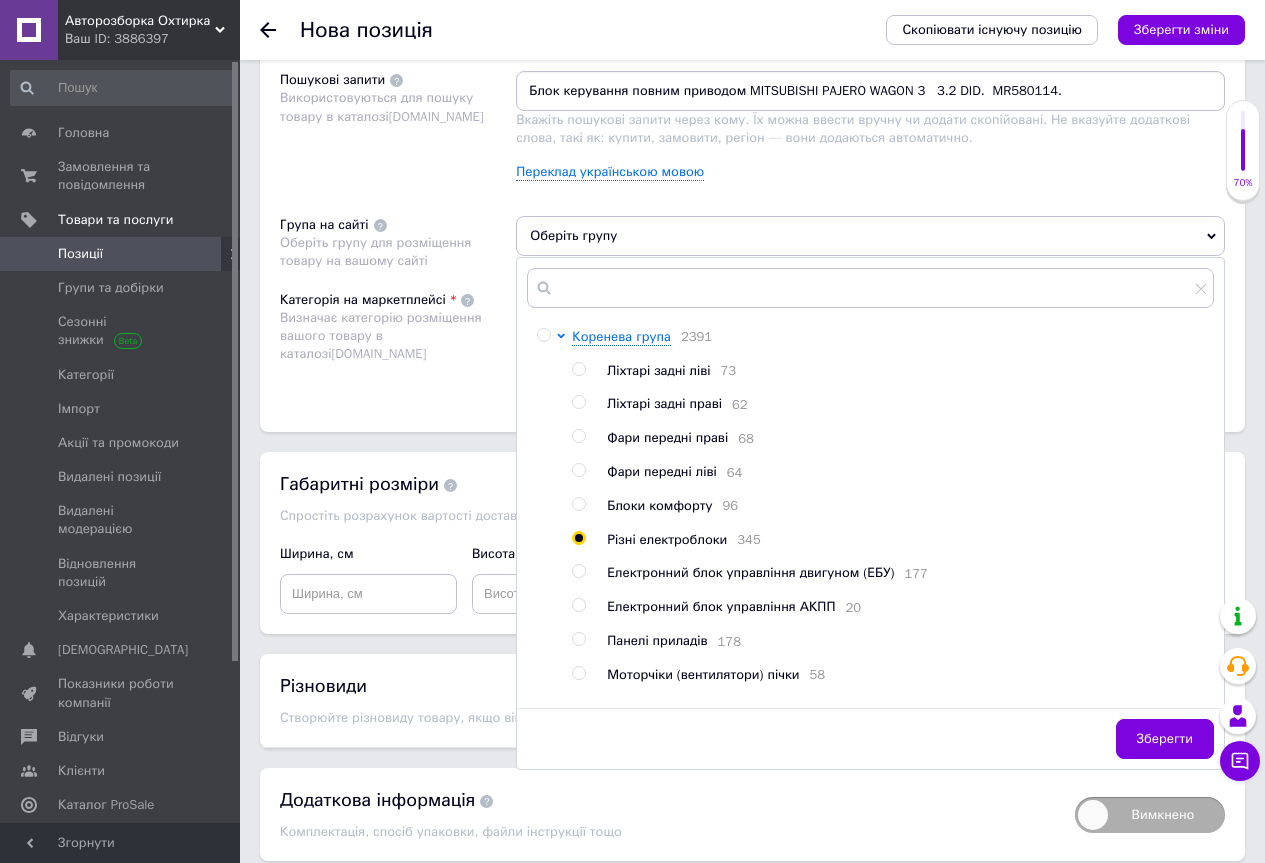 radio on "true" 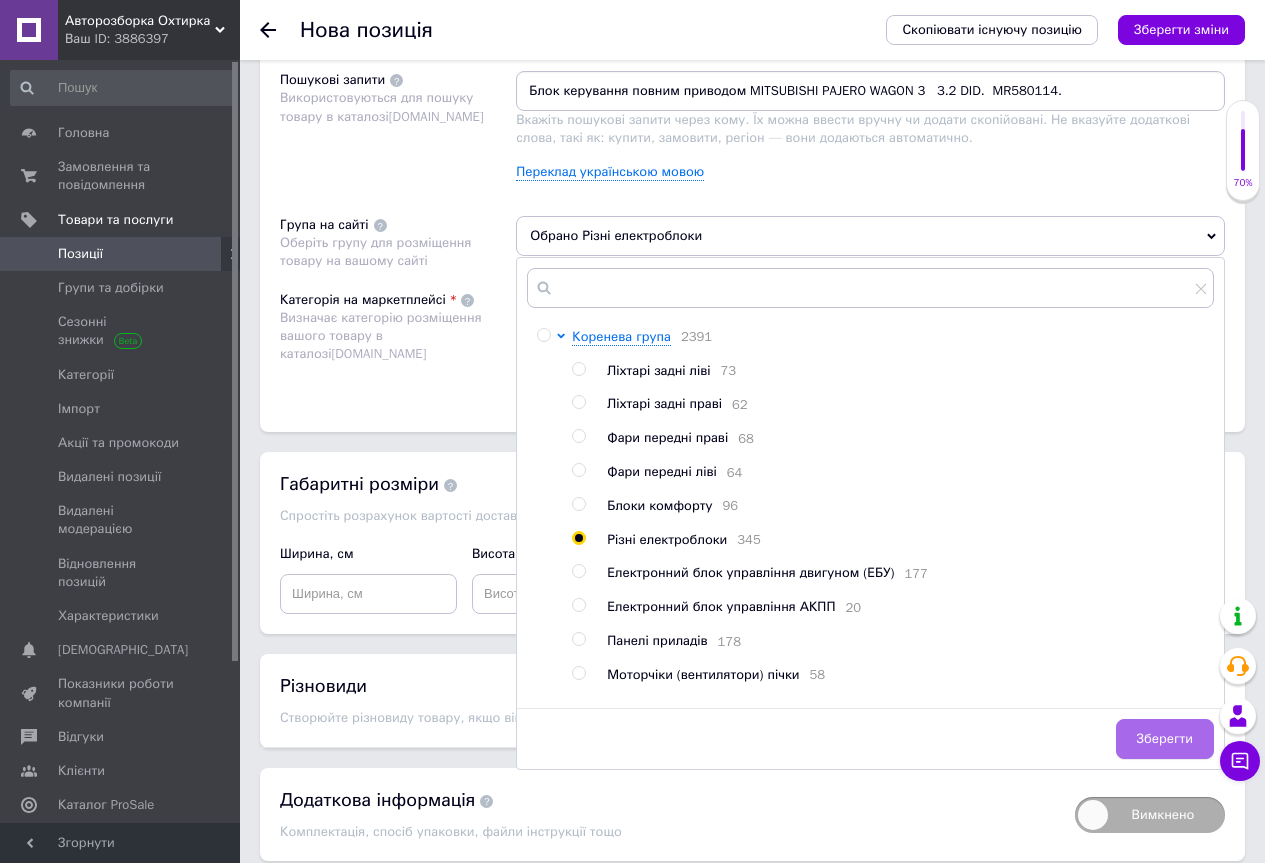 click on "Зберегти" at bounding box center [1165, 739] 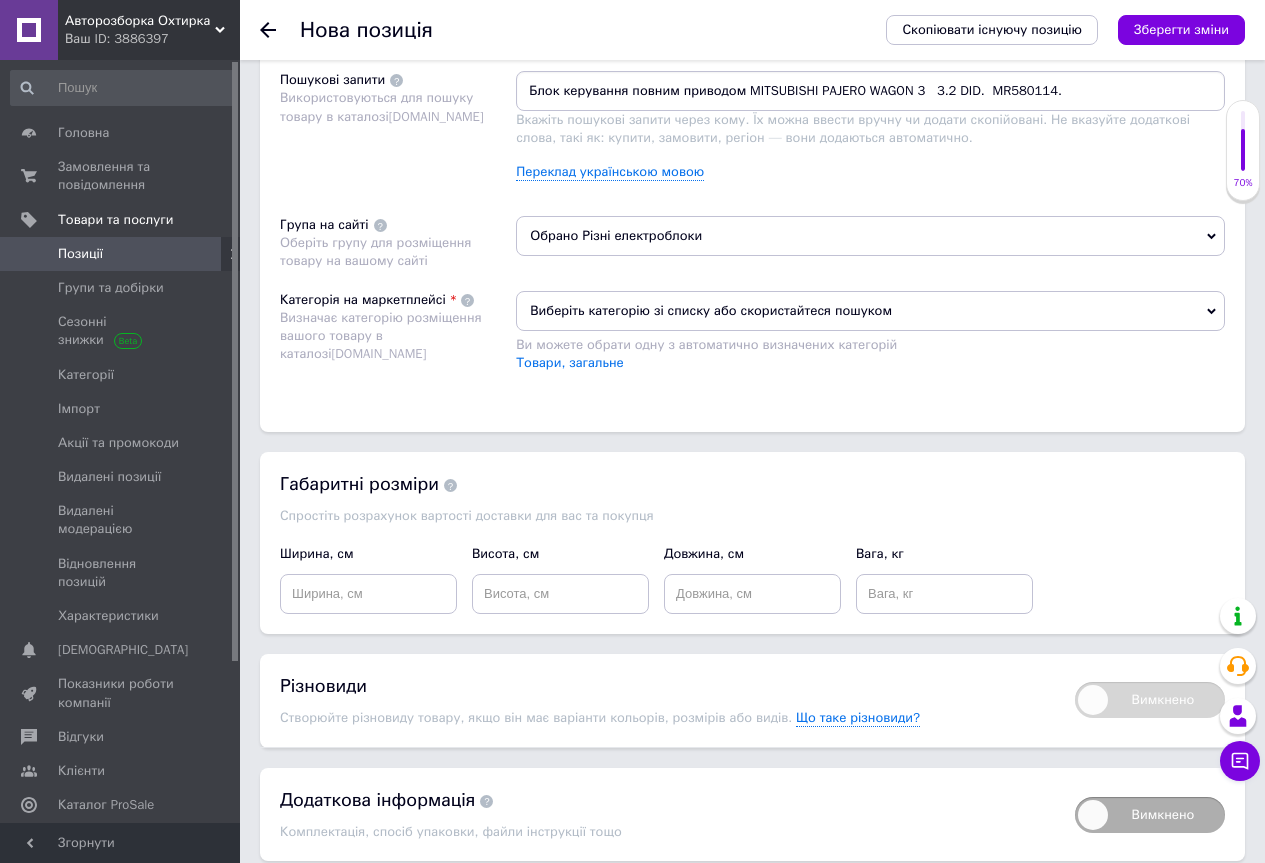click on "Виберіть категорію зі списку або скористайтеся пошуком" at bounding box center [870, 311] 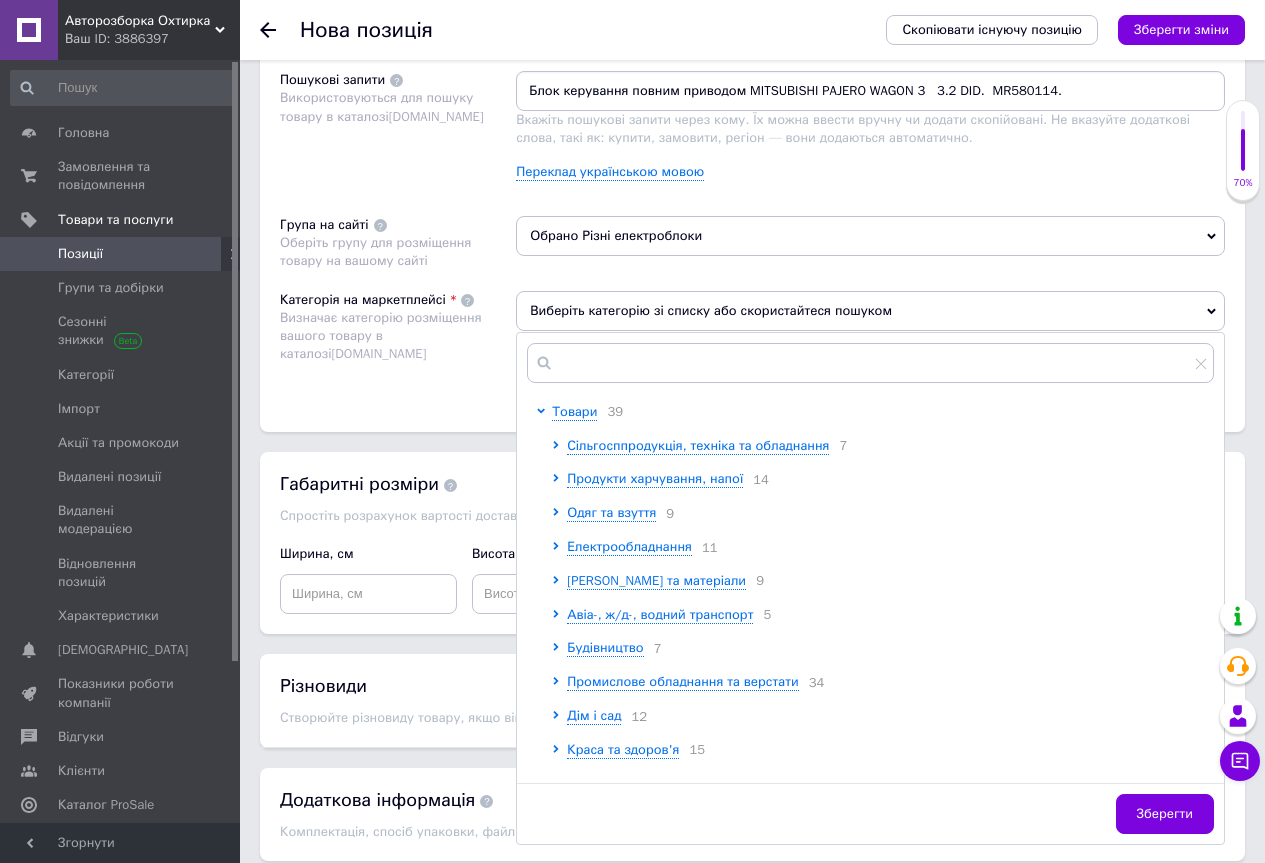 scroll, scrollTop: 1276, scrollLeft: 0, axis: vertical 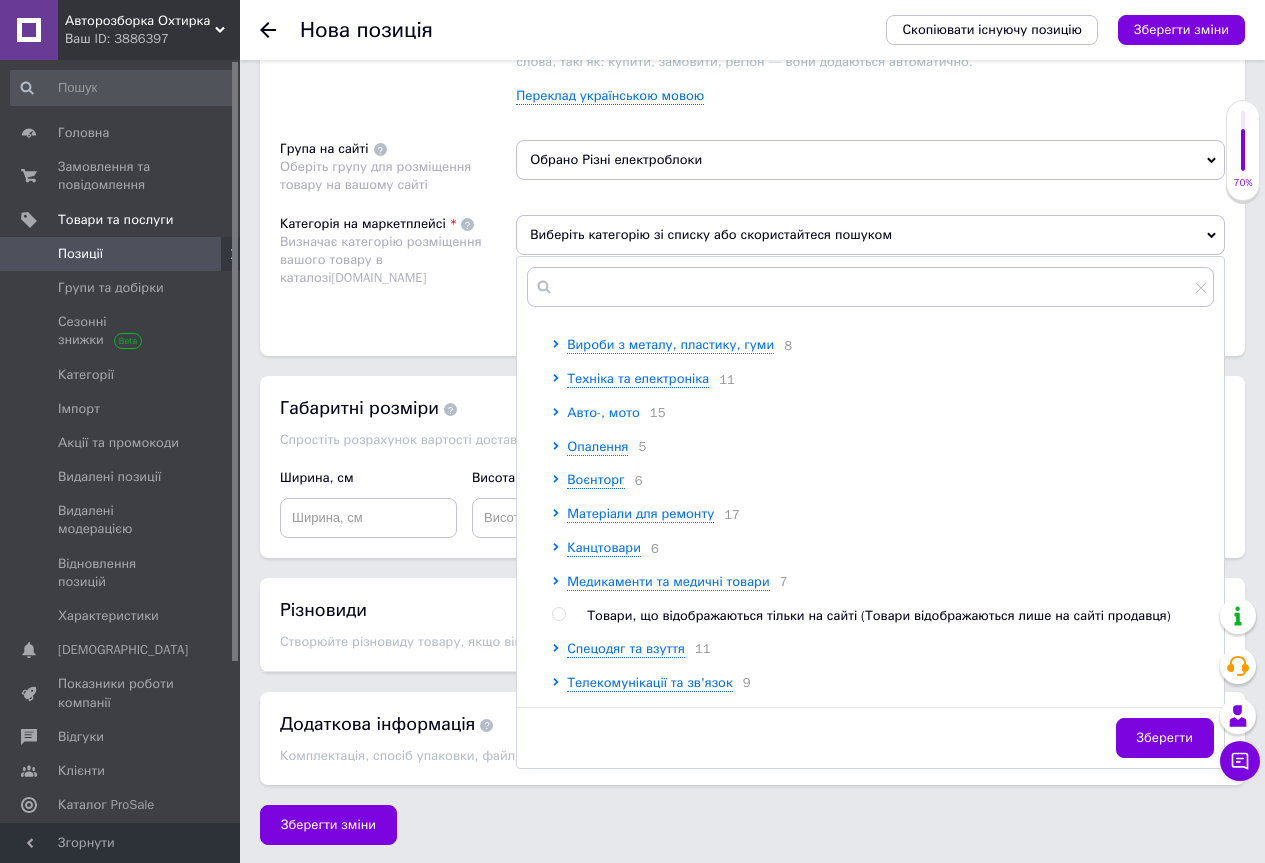 click on "Авто-, мото" at bounding box center [603, 412] 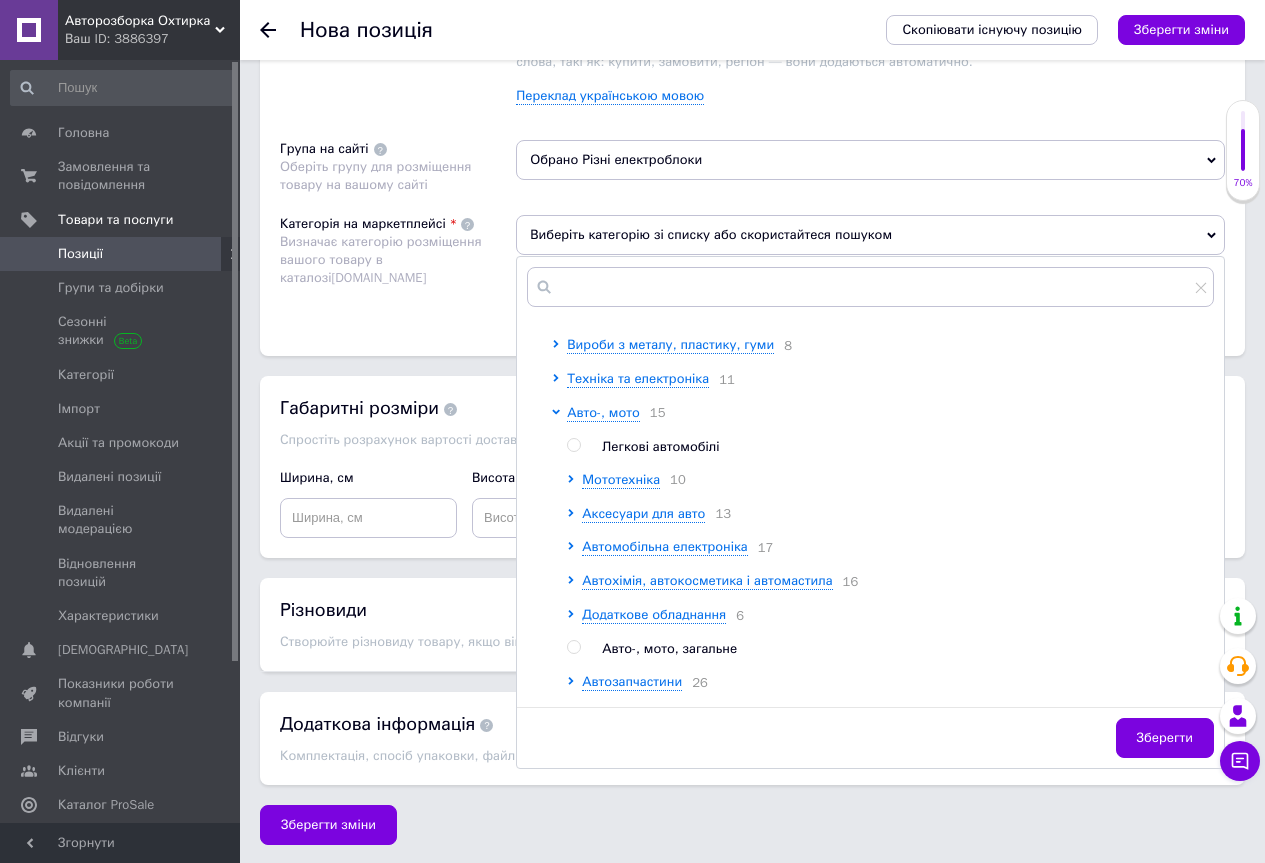 click on "Легкові автомобілі" at bounding box center (660, 446) 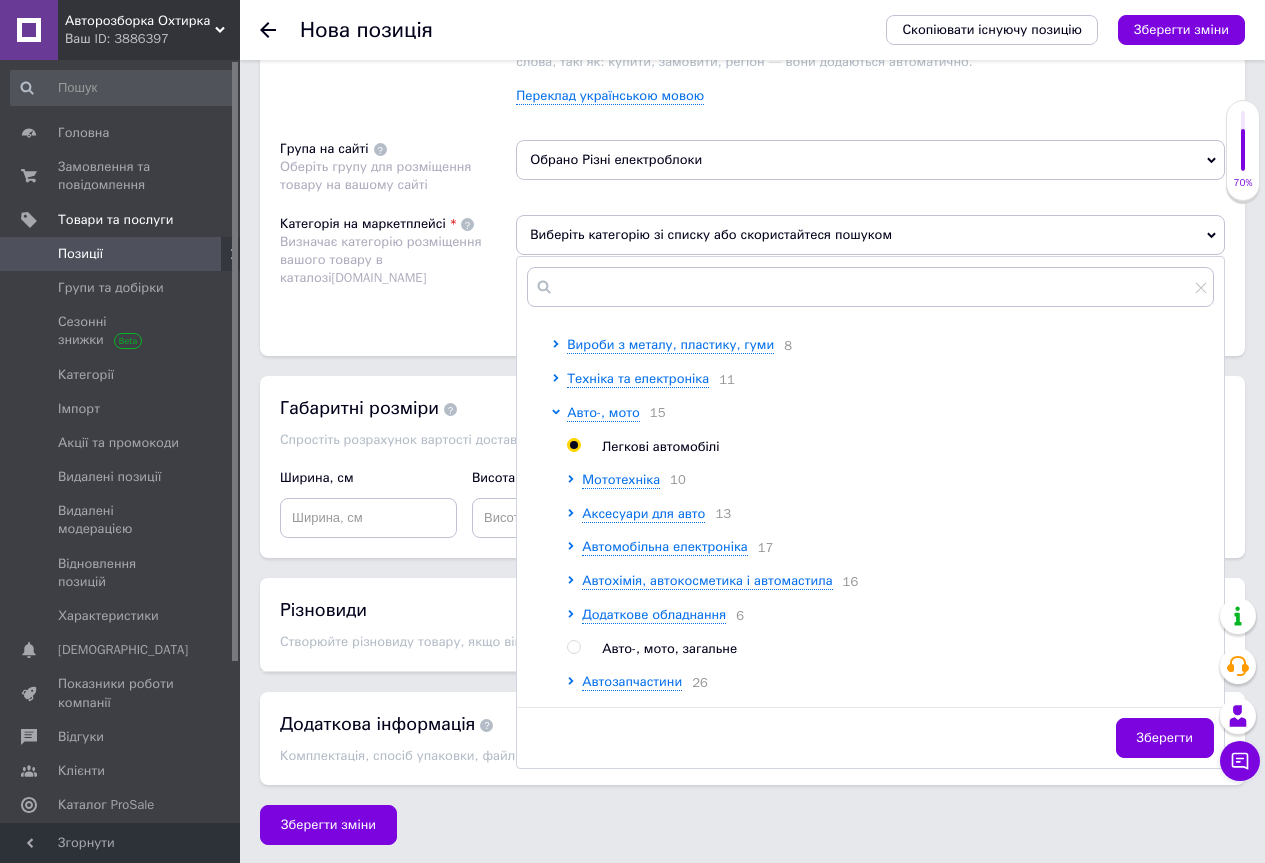 radio on "true" 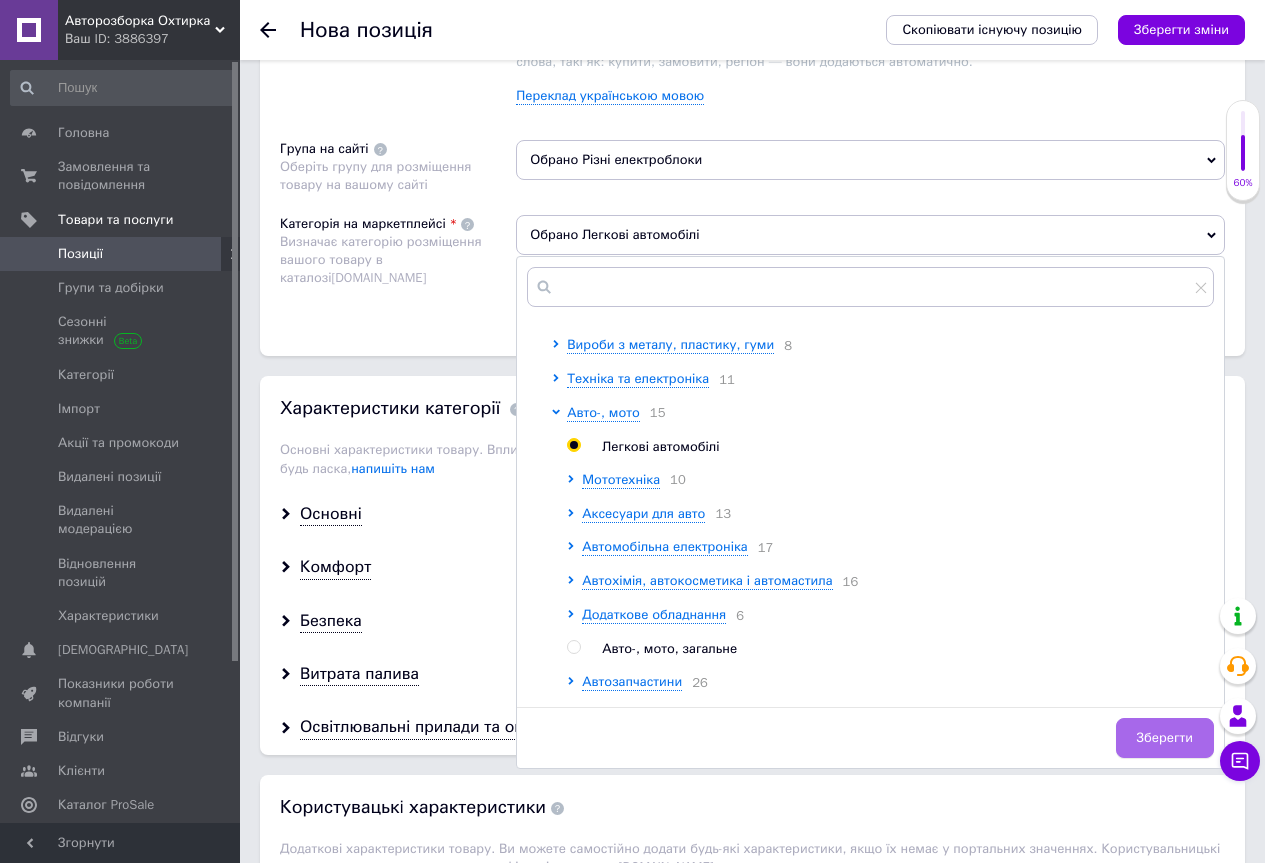 click on "Зберегти" at bounding box center (1165, 738) 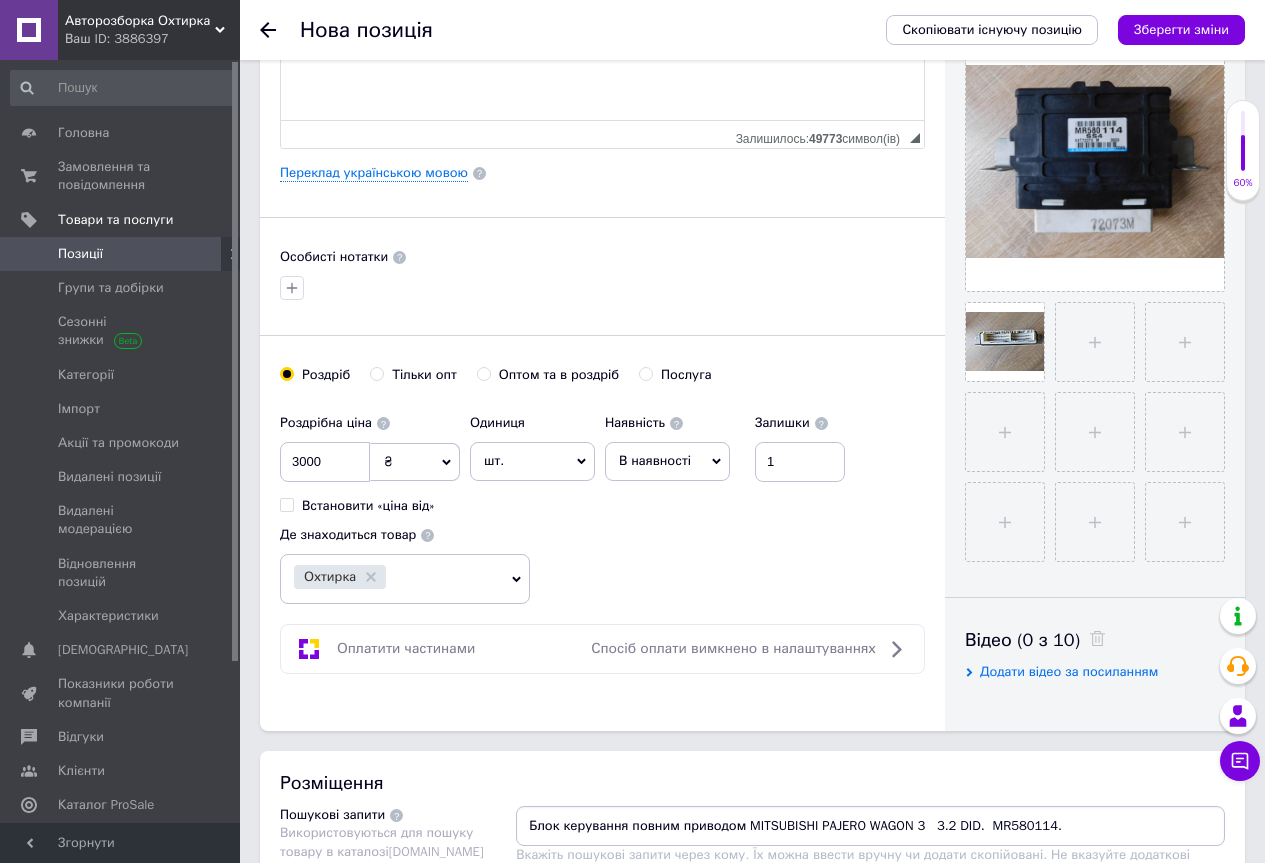 scroll, scrollTop: 0, scrollLeft: 0, axis: both 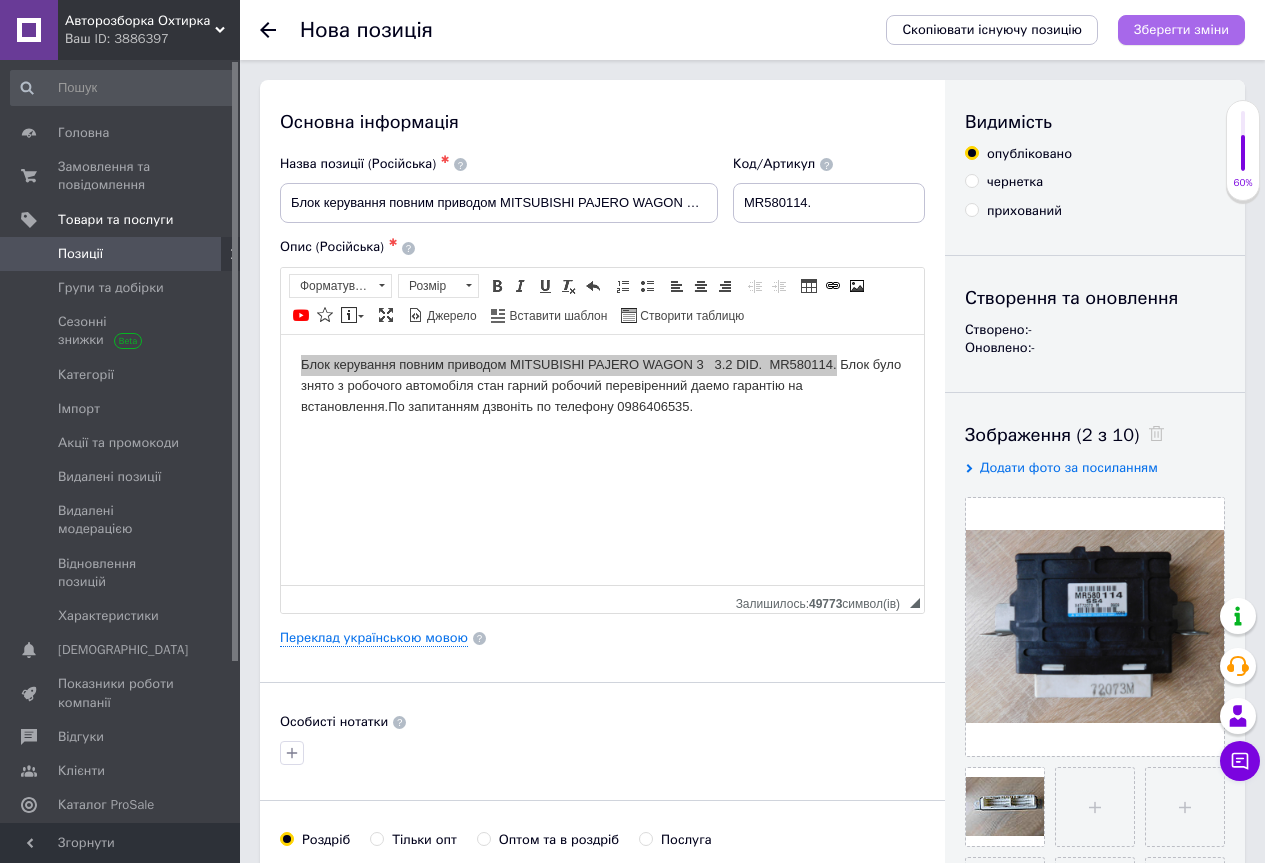 click on "Зберегти зміни" at bounding box center [1181, 29] 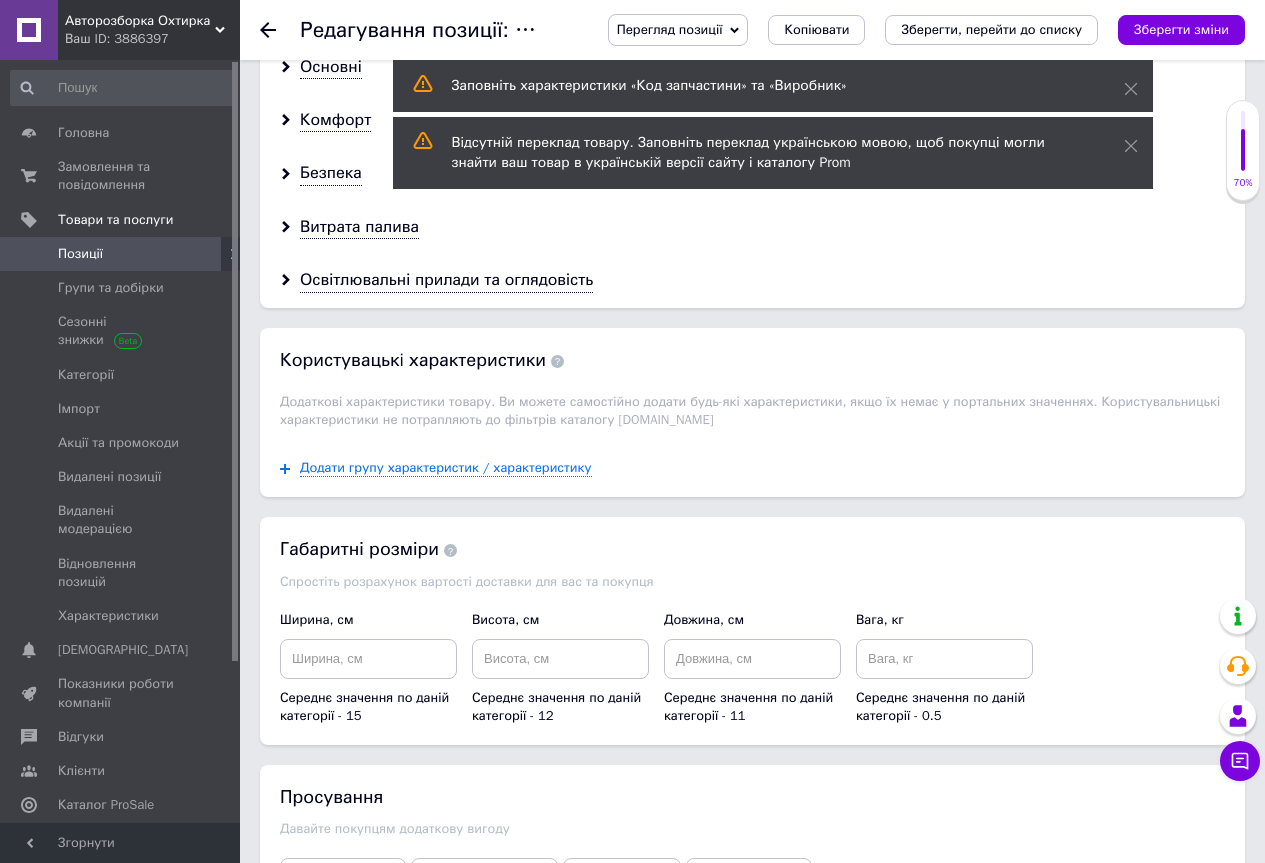 scroll, scrollTop: 2050, scrollLeft: 0, axis: vertical 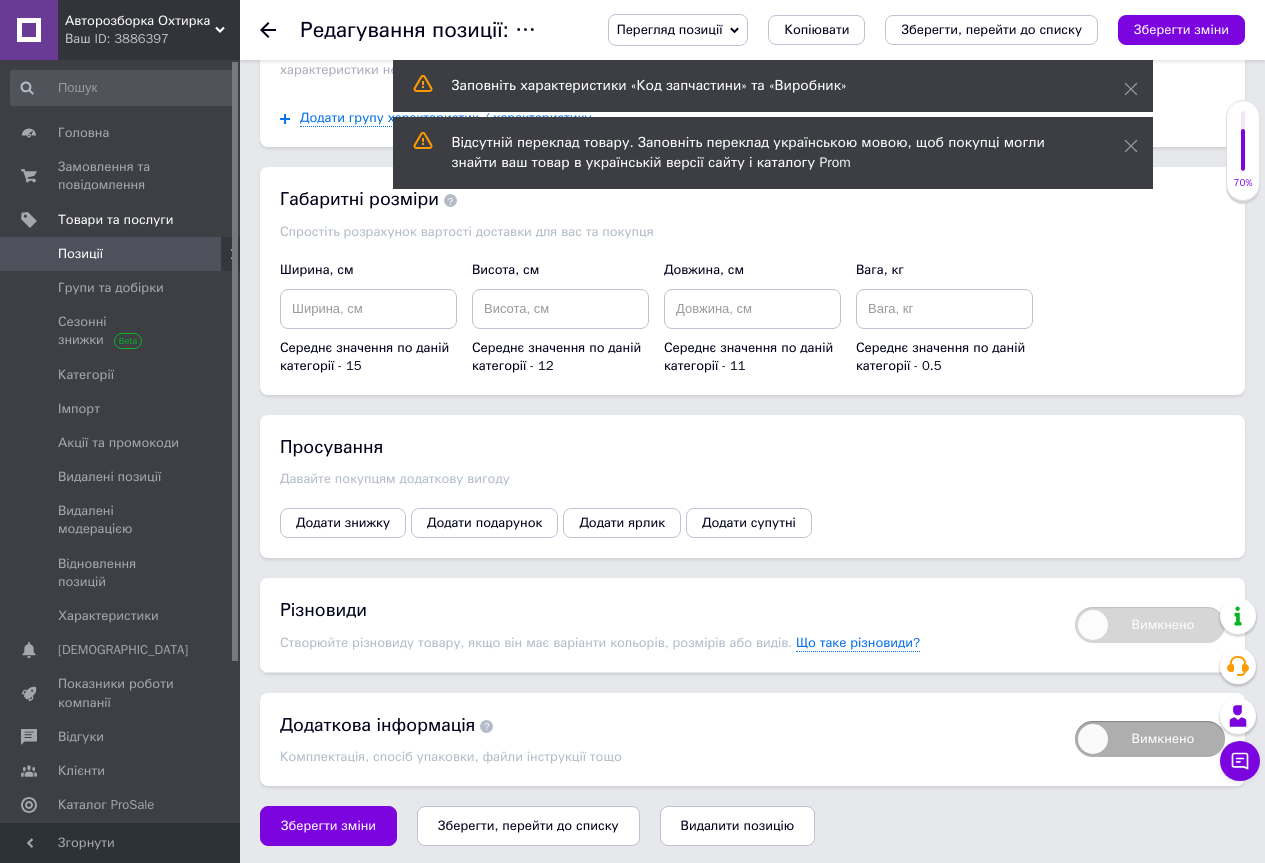 click on "Зберегти, перейти до списку" at bounding box center (528, 825) 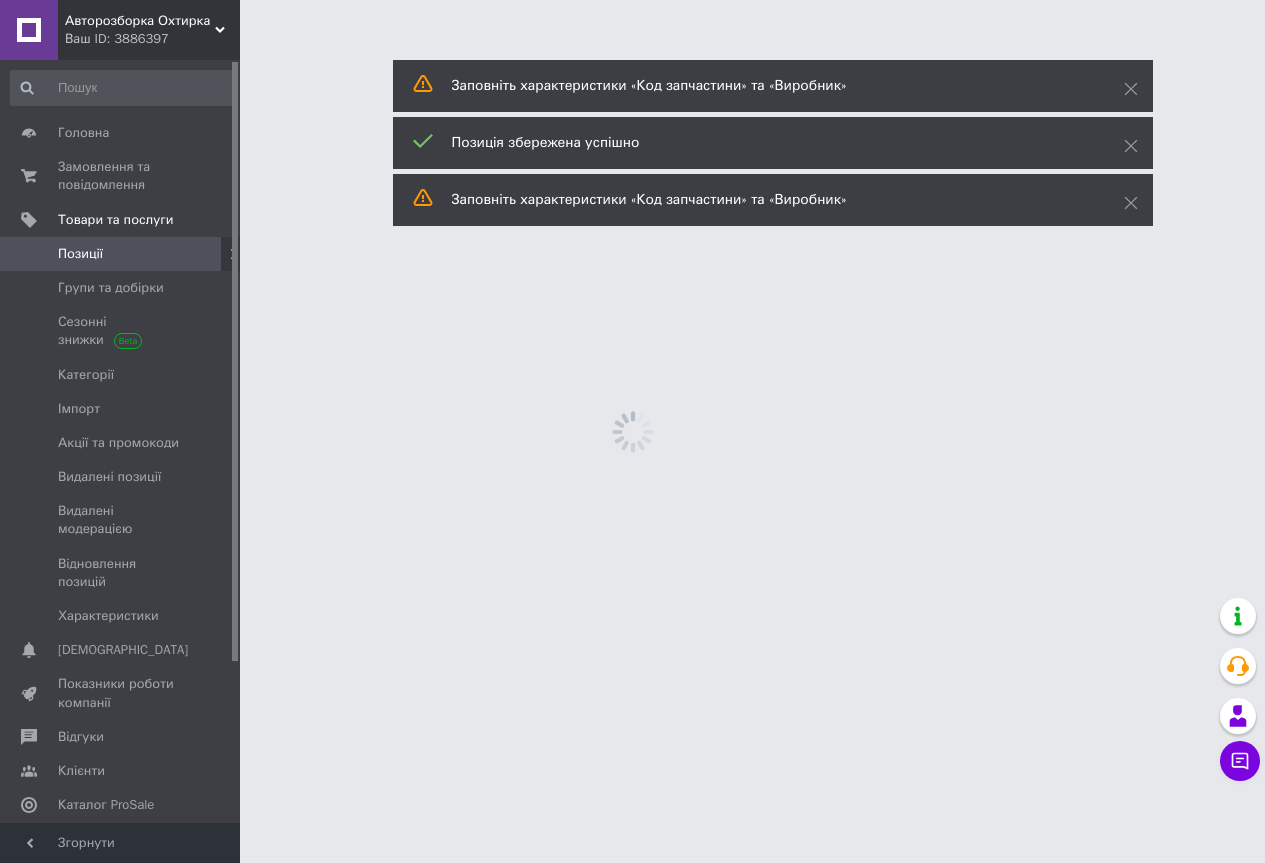 scroll, scrollTop: 0, scrollLeft: 0, axis: both 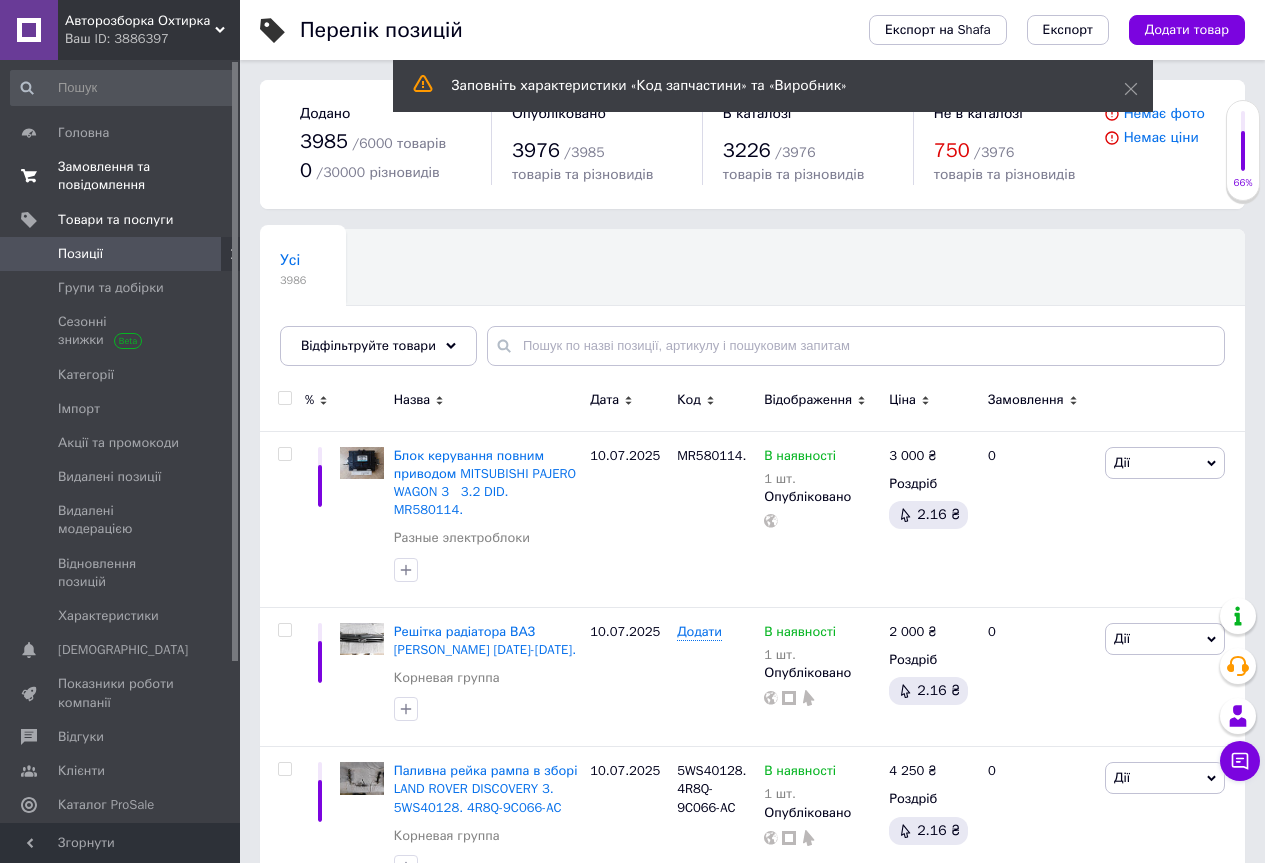 click on "Замовлення та повідомлення" at bounding box center (121, 176) 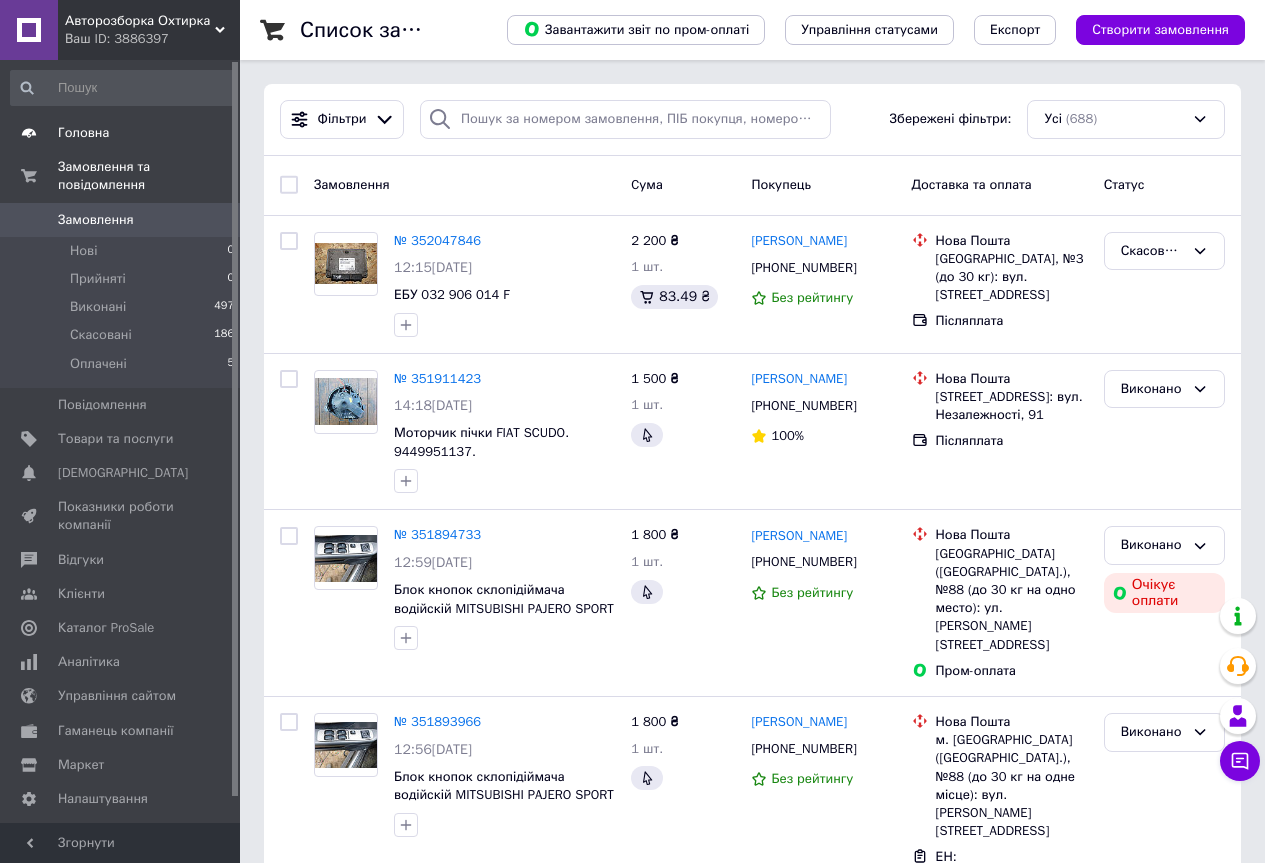 click on "Головна" at bounding box center [83, 133] 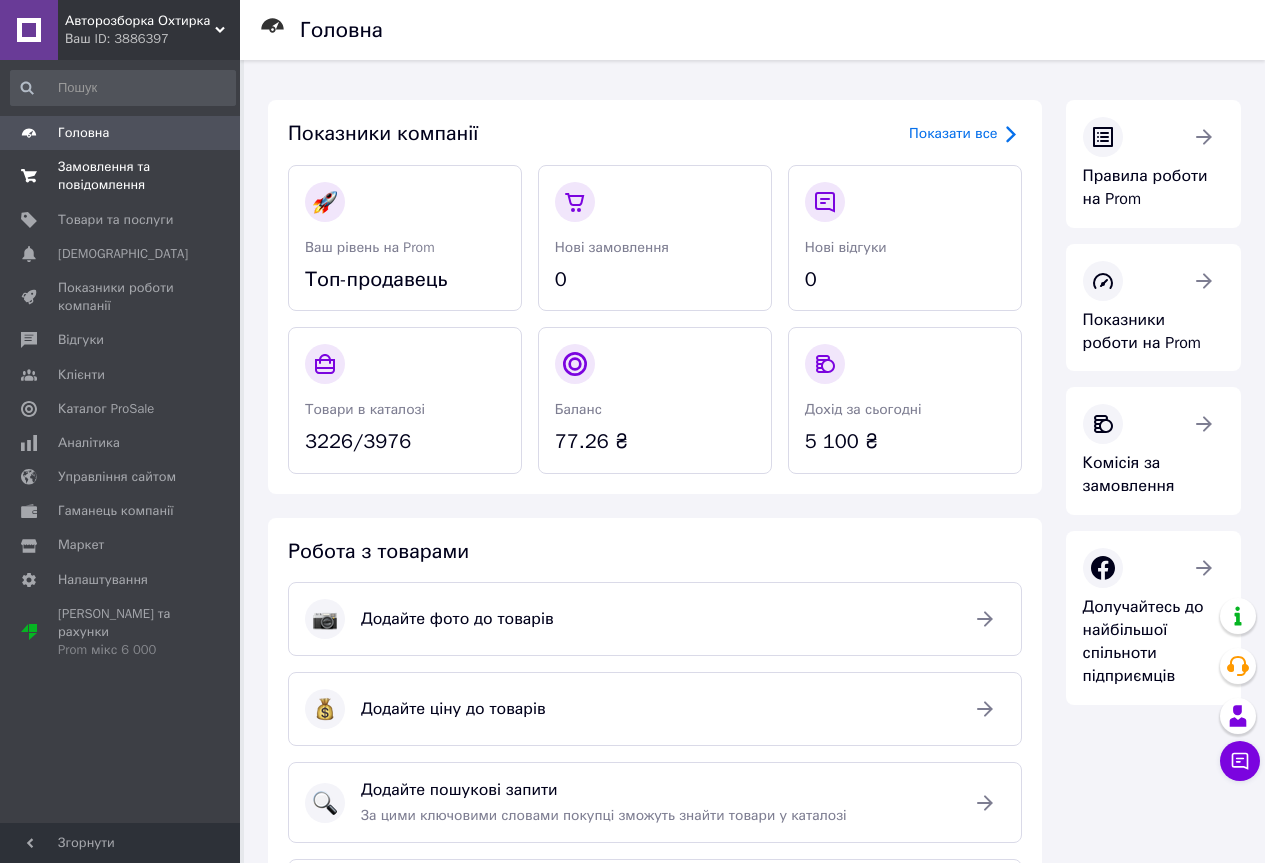 click on "Замовлення та повідомлення" at bounding box center (121, 176) 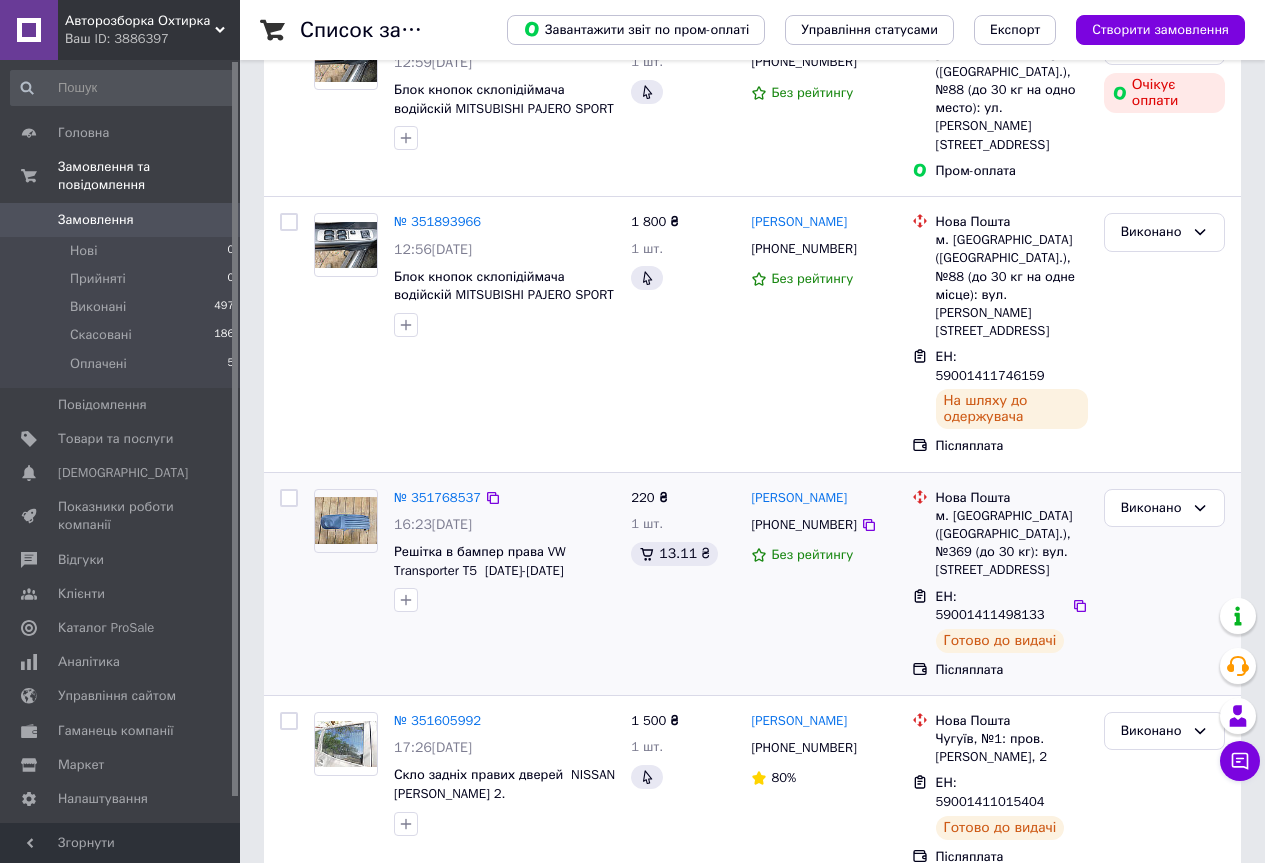 scroll, scrollTop: 0, scrollLeft: 0, axis: both 